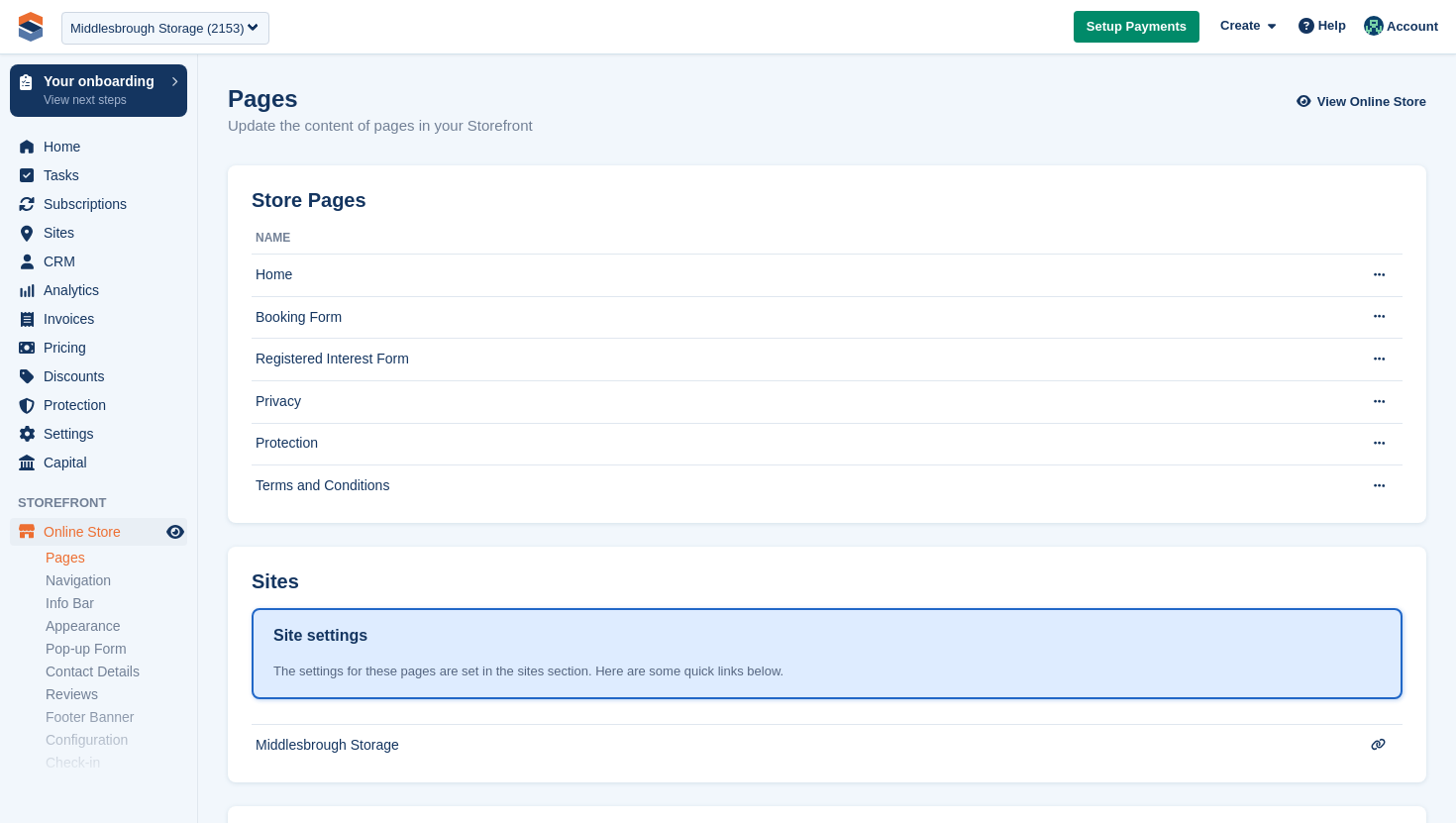 scroll, scrollTop: 0, scrollLeft: 0, axis: both 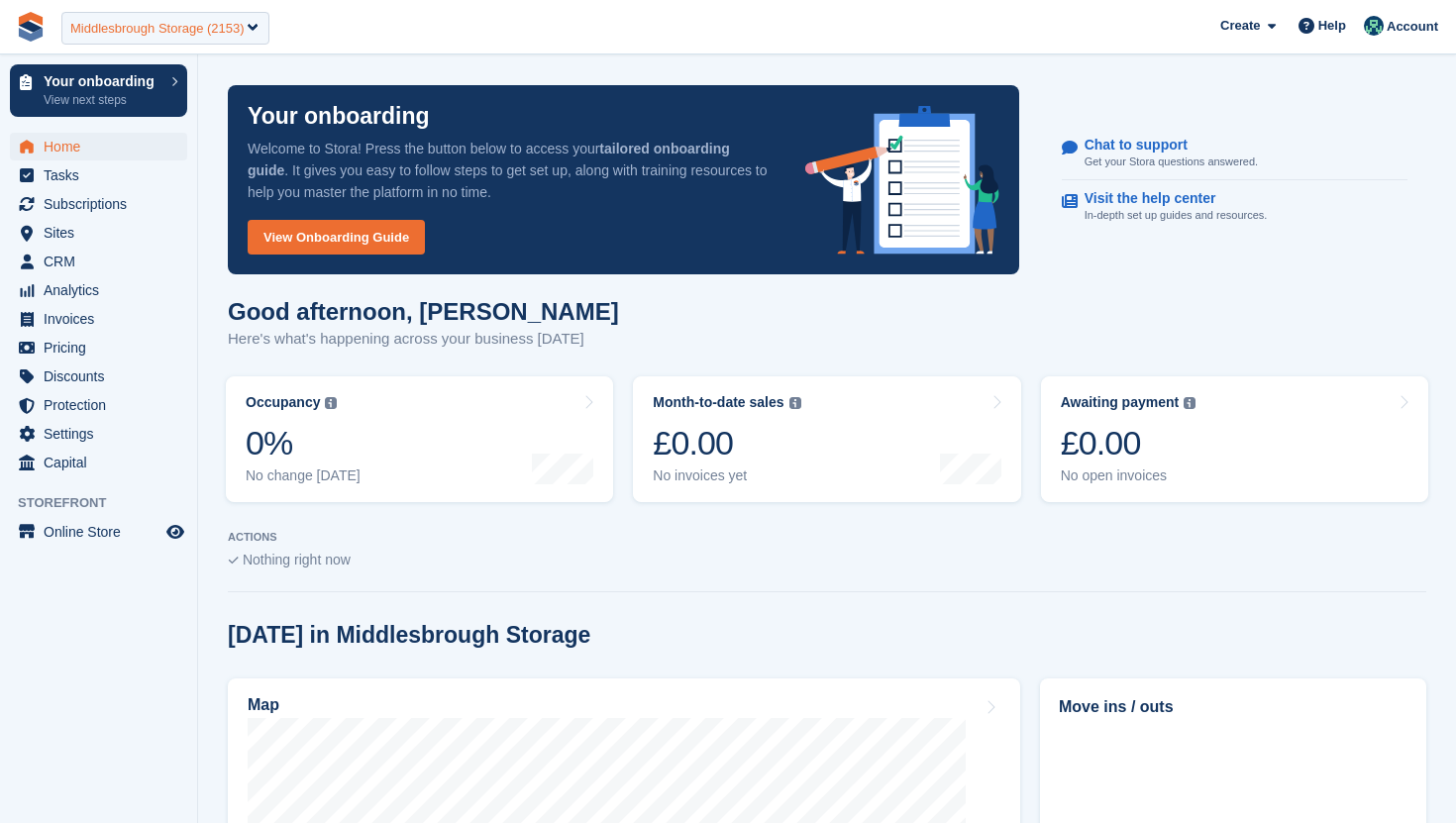 click on "Middlesbrough Storage (2153)" at bounding box center [157, 29] 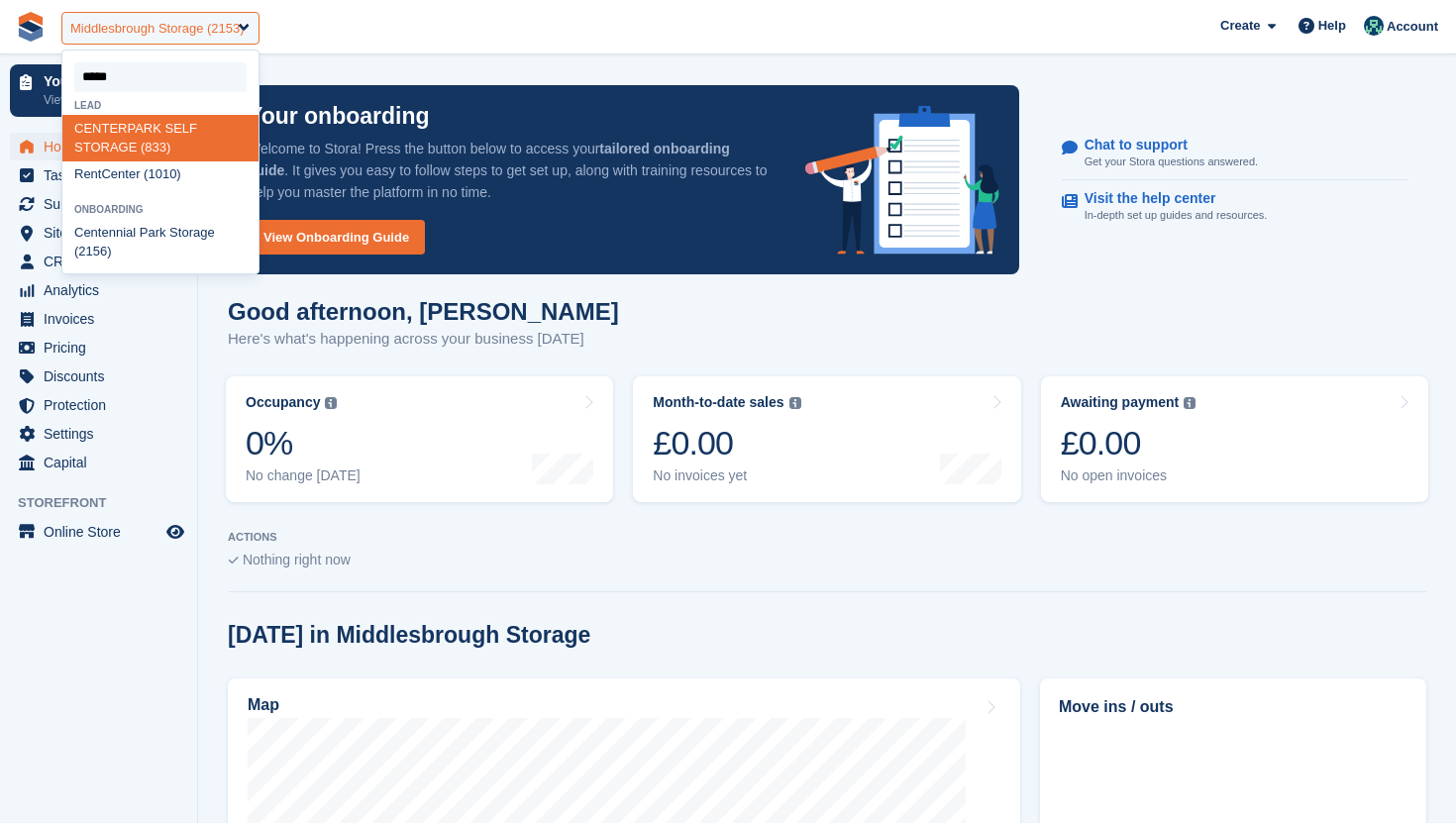 type on "******" 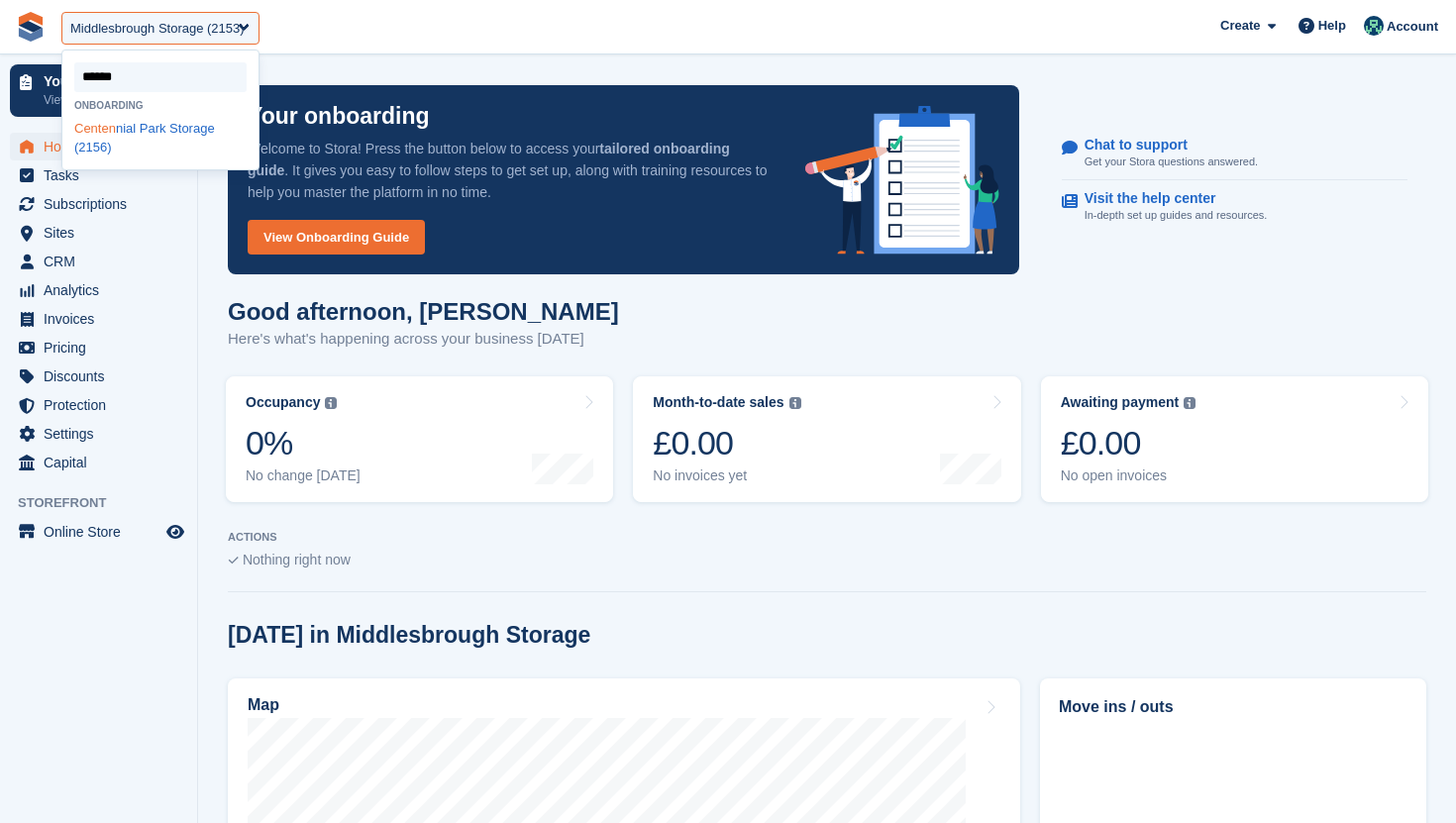 click on "Centen nial Park Storage (2156)" at bounding box center [160, 138] 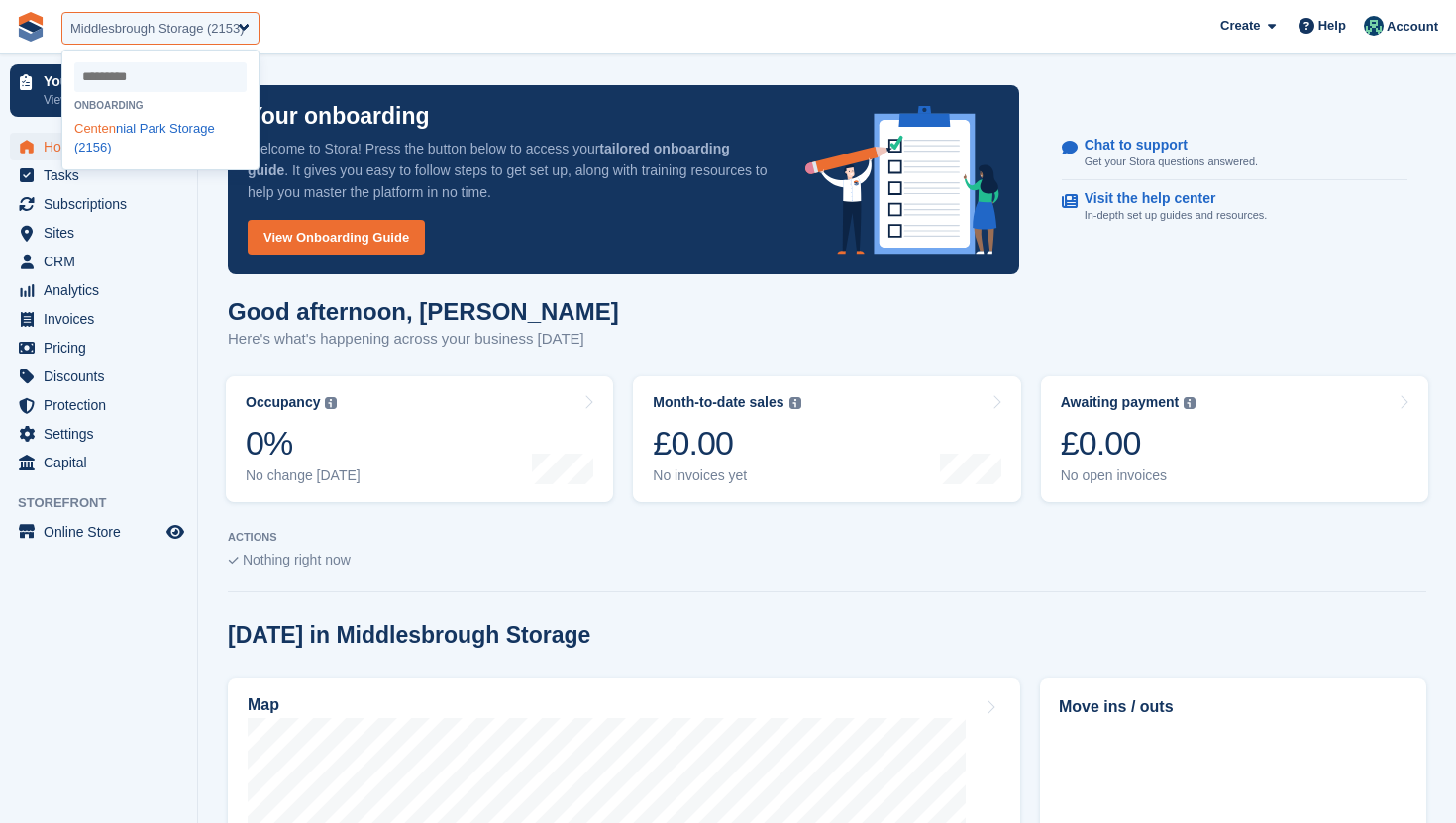 select on "****" 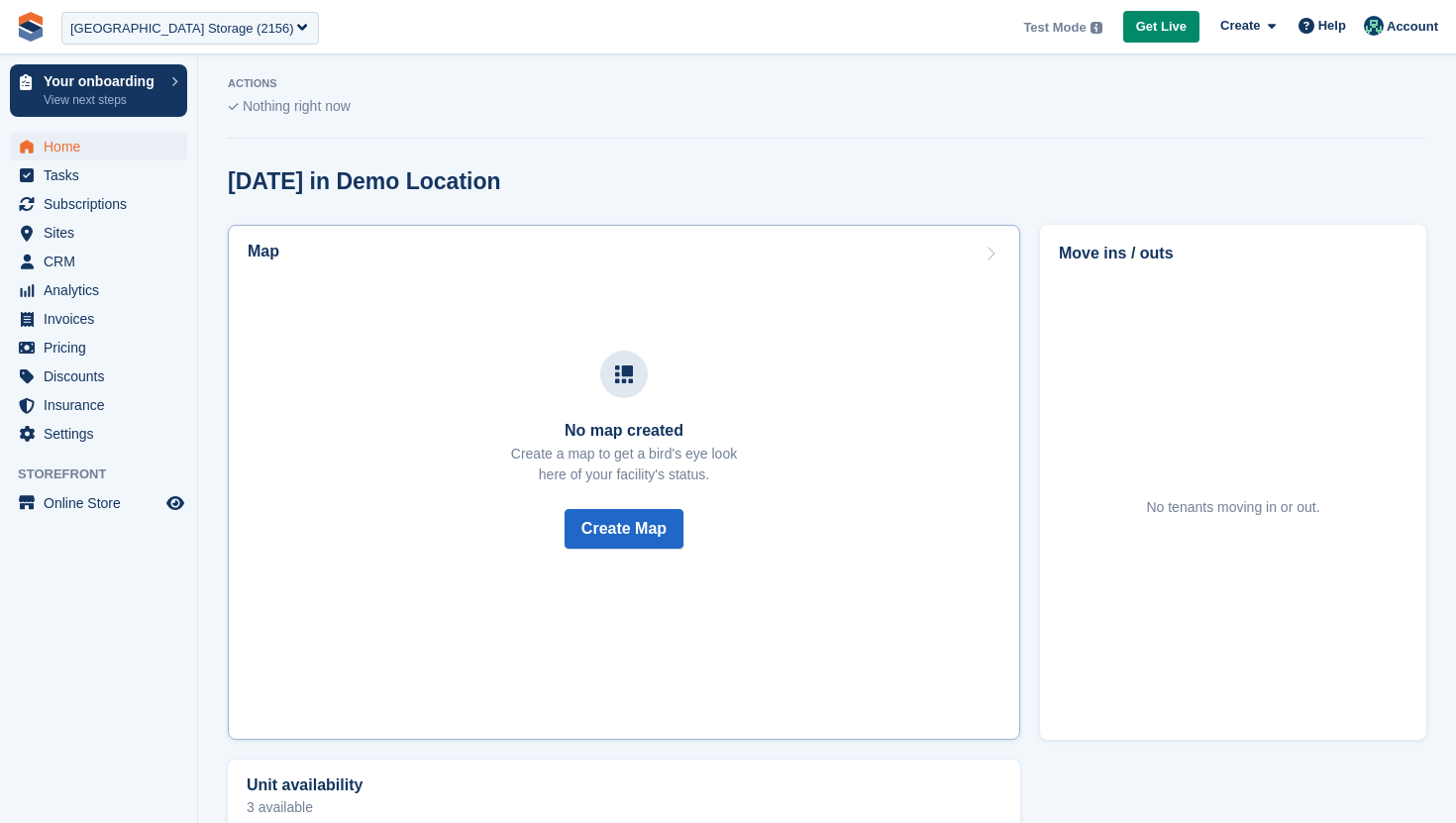 scroll, scrollTop: 658, scrollLeft: 0, axis: vertical 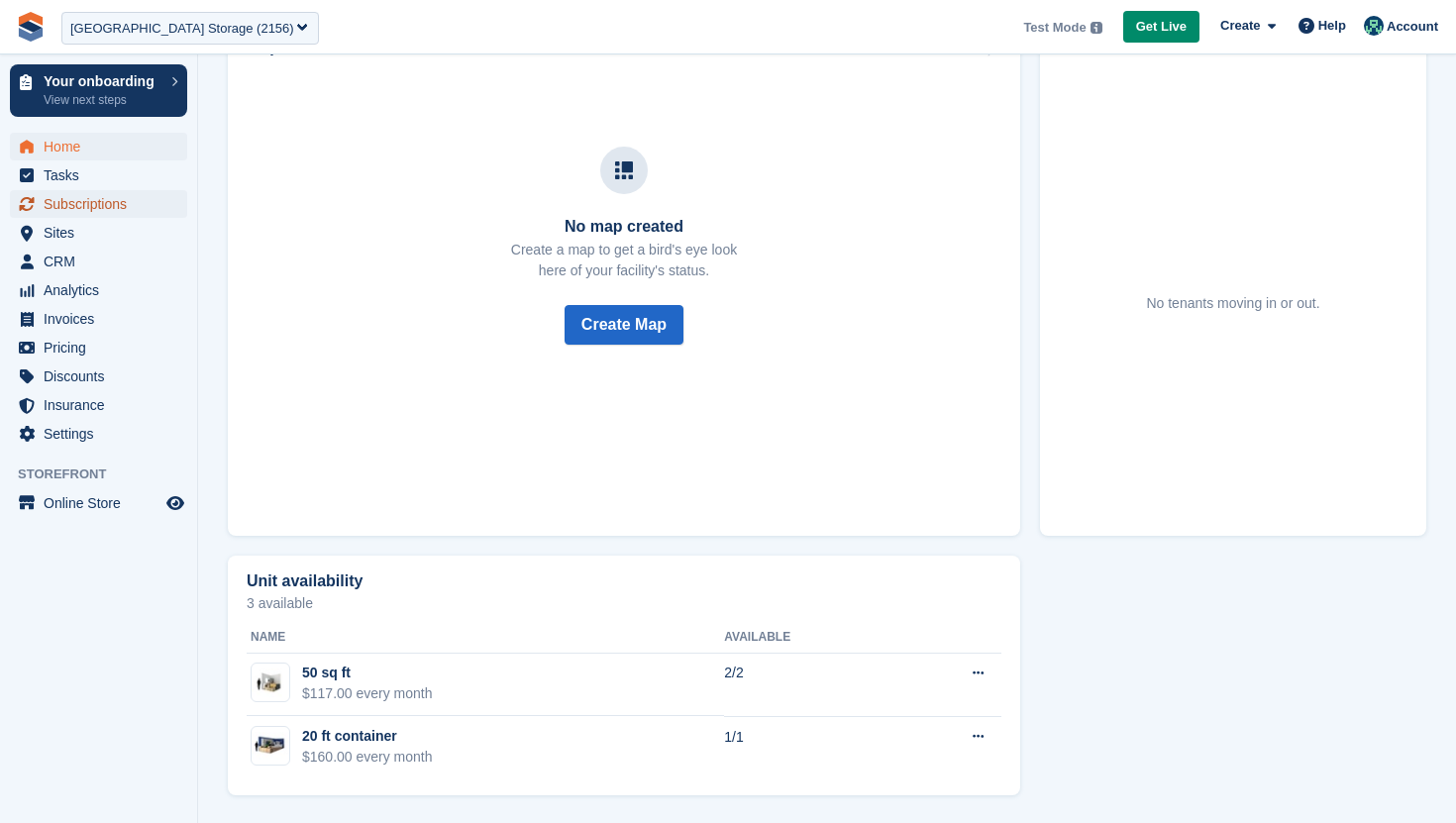 click on "Subscriptions" at bounding box center [103, 204] 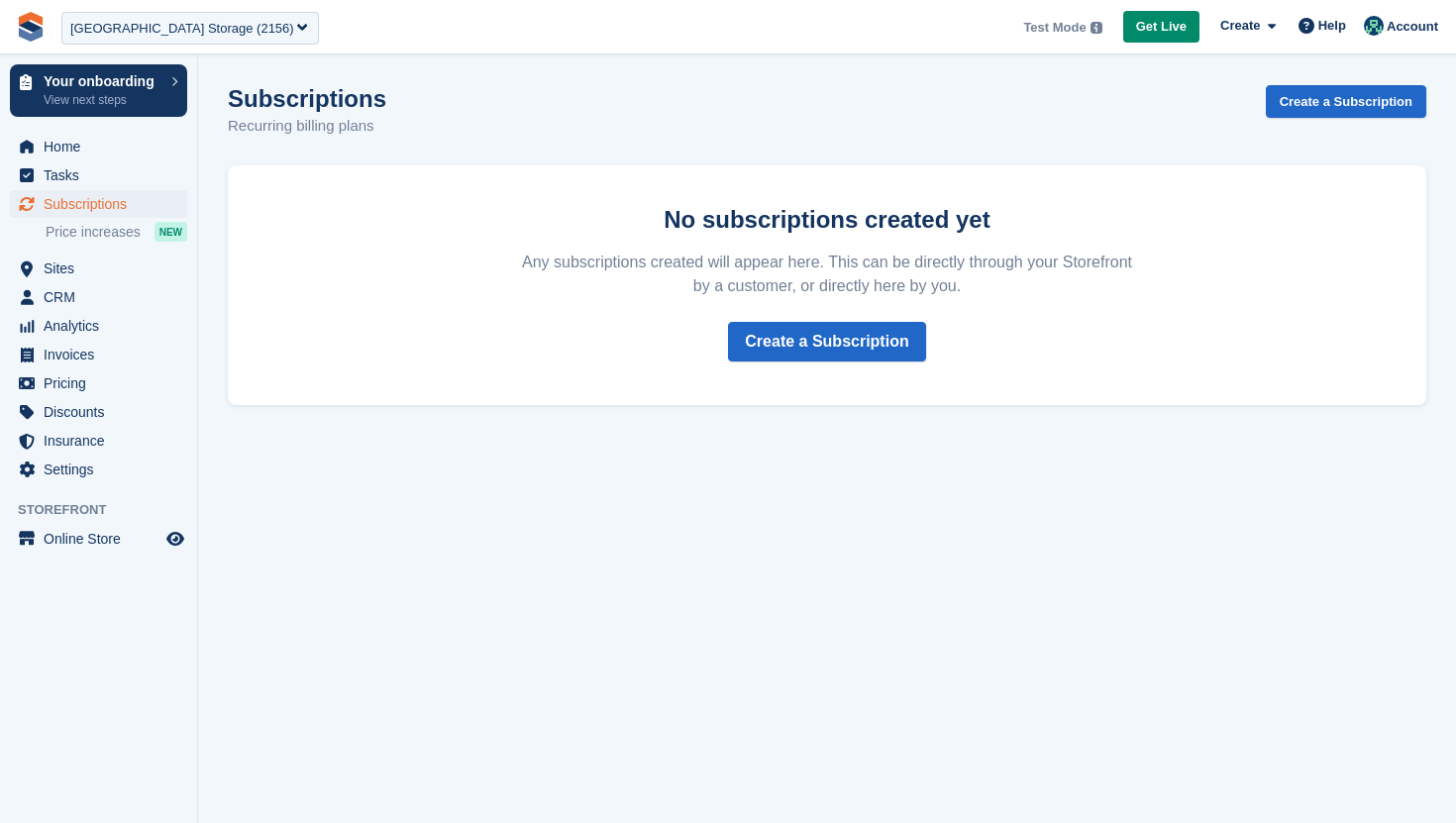 scroll, scrollTop: 0, scrollLeft: 0, axis: both 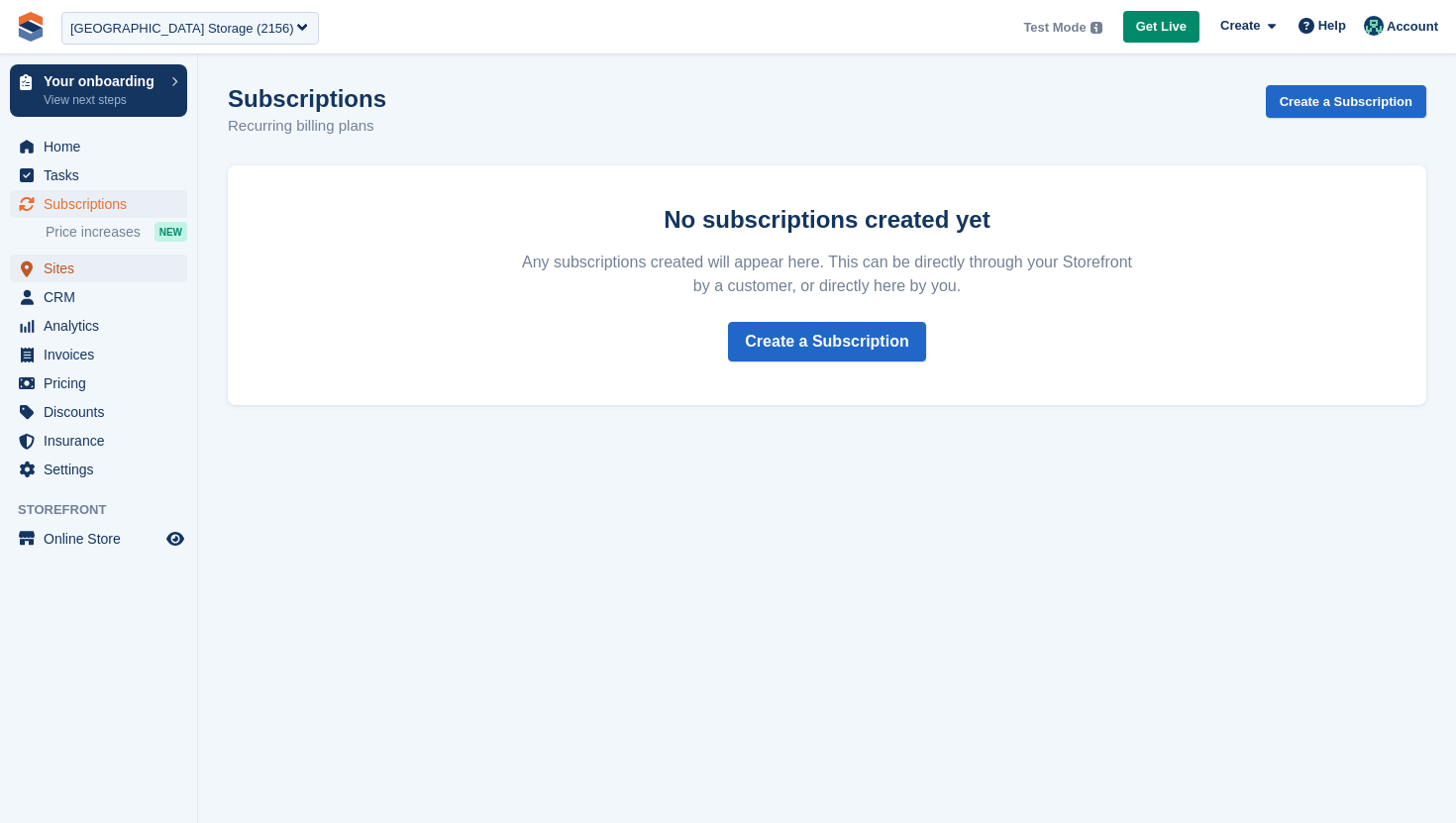 click on "Sites" at bounding box center (103, 268) 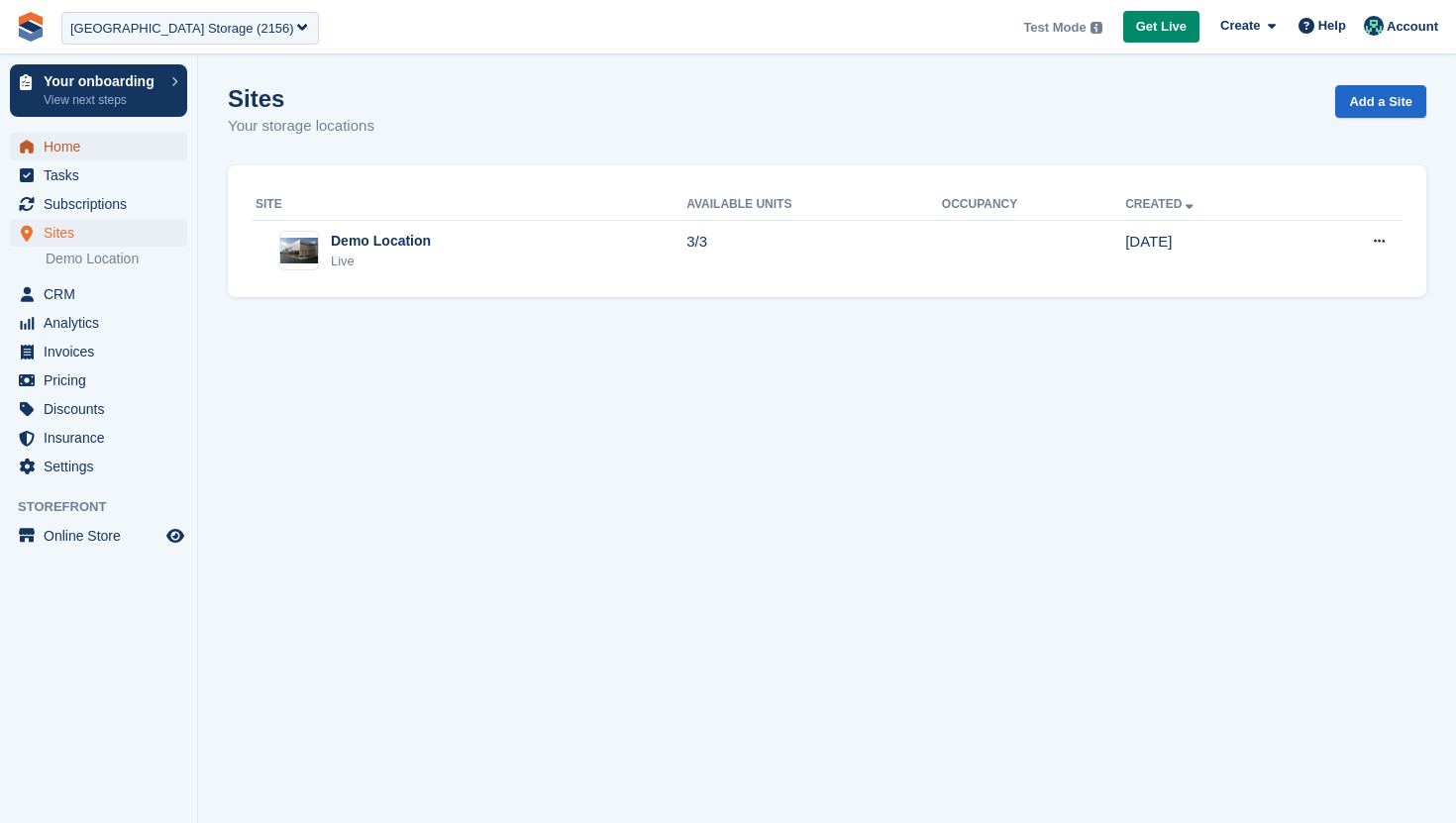 click on "Home" at bounding box center [103, 147] 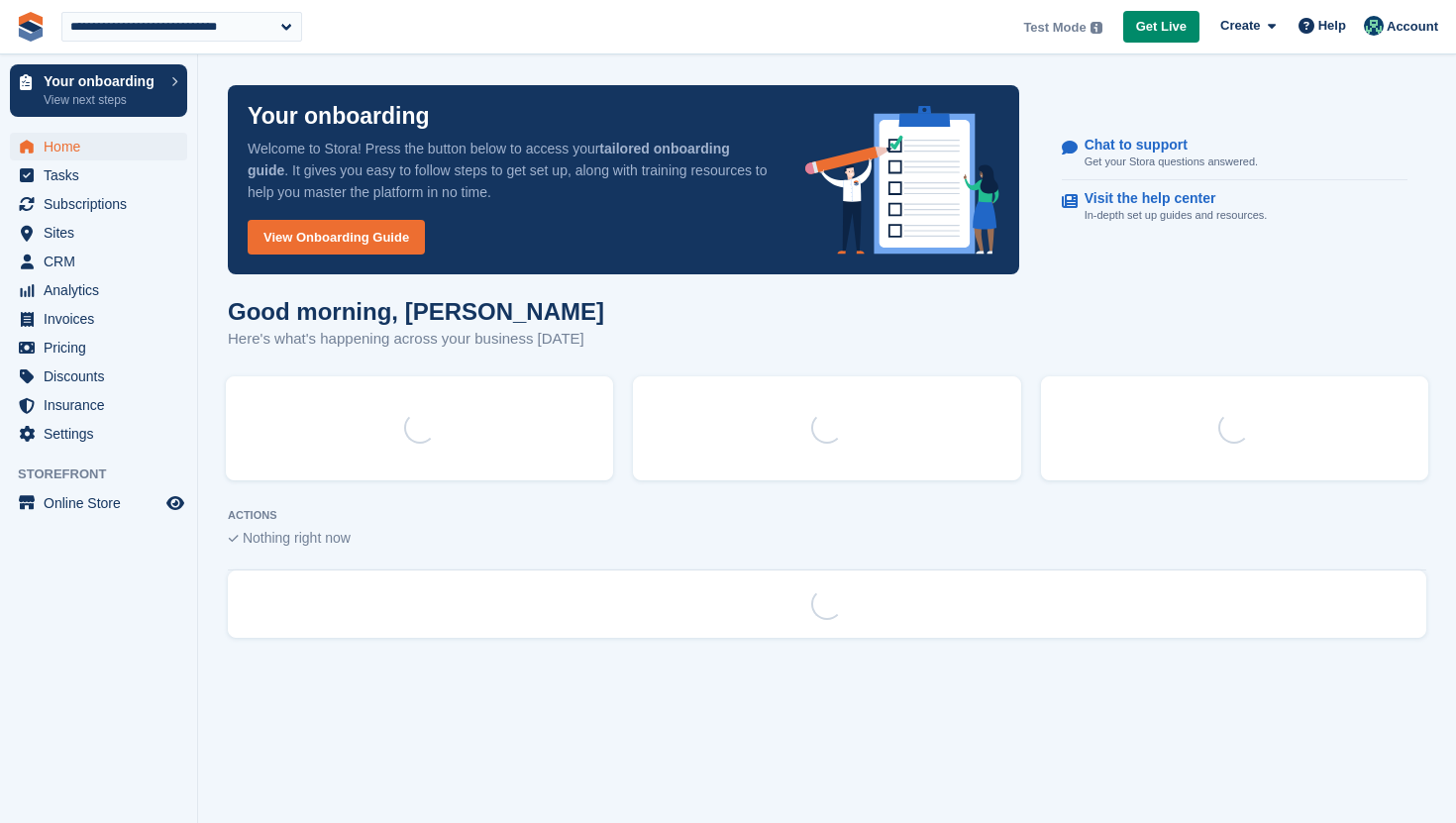 select on "****" 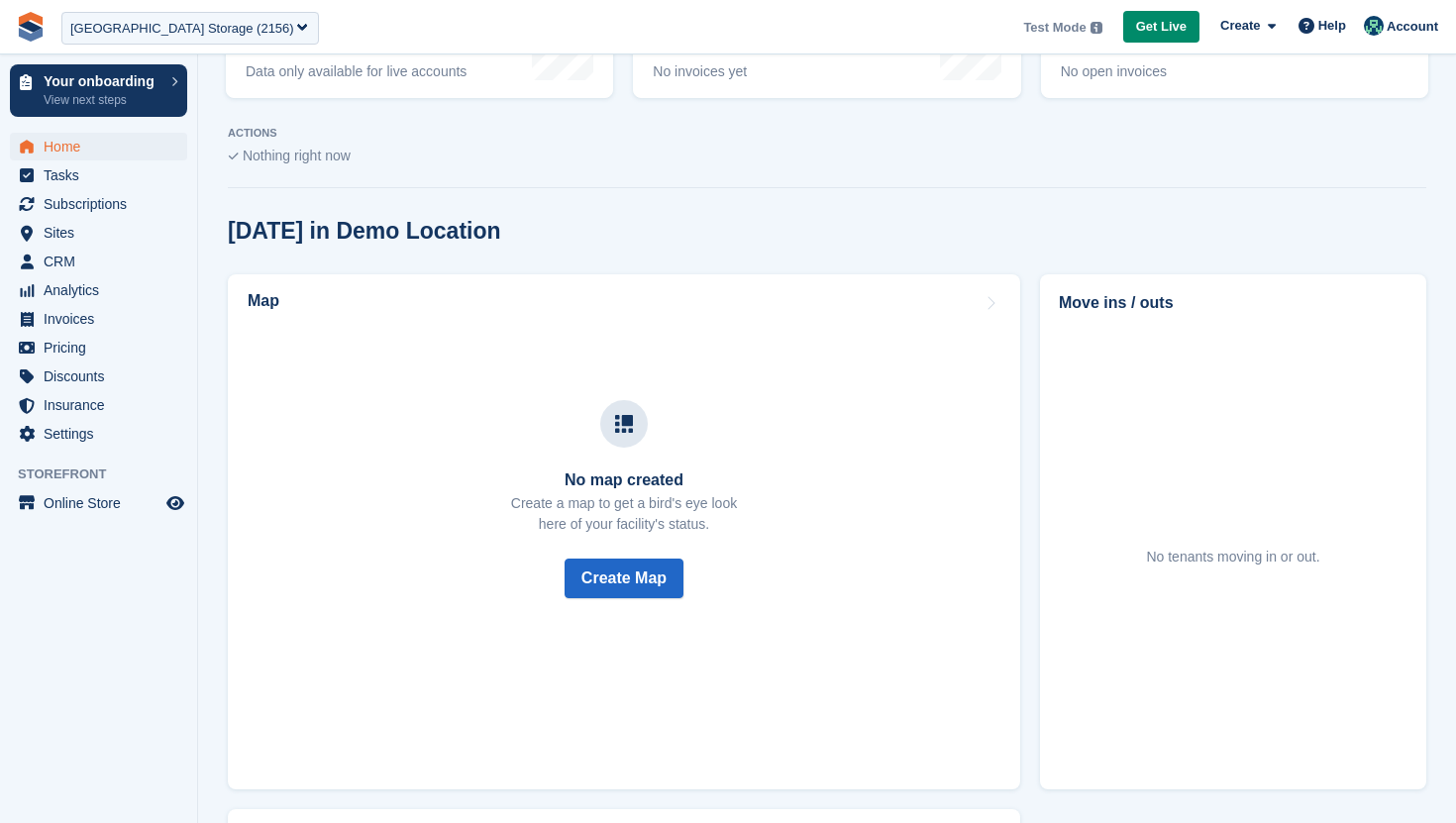 scroll, scrollTop: 0, scrollLeft: 0, axis: both 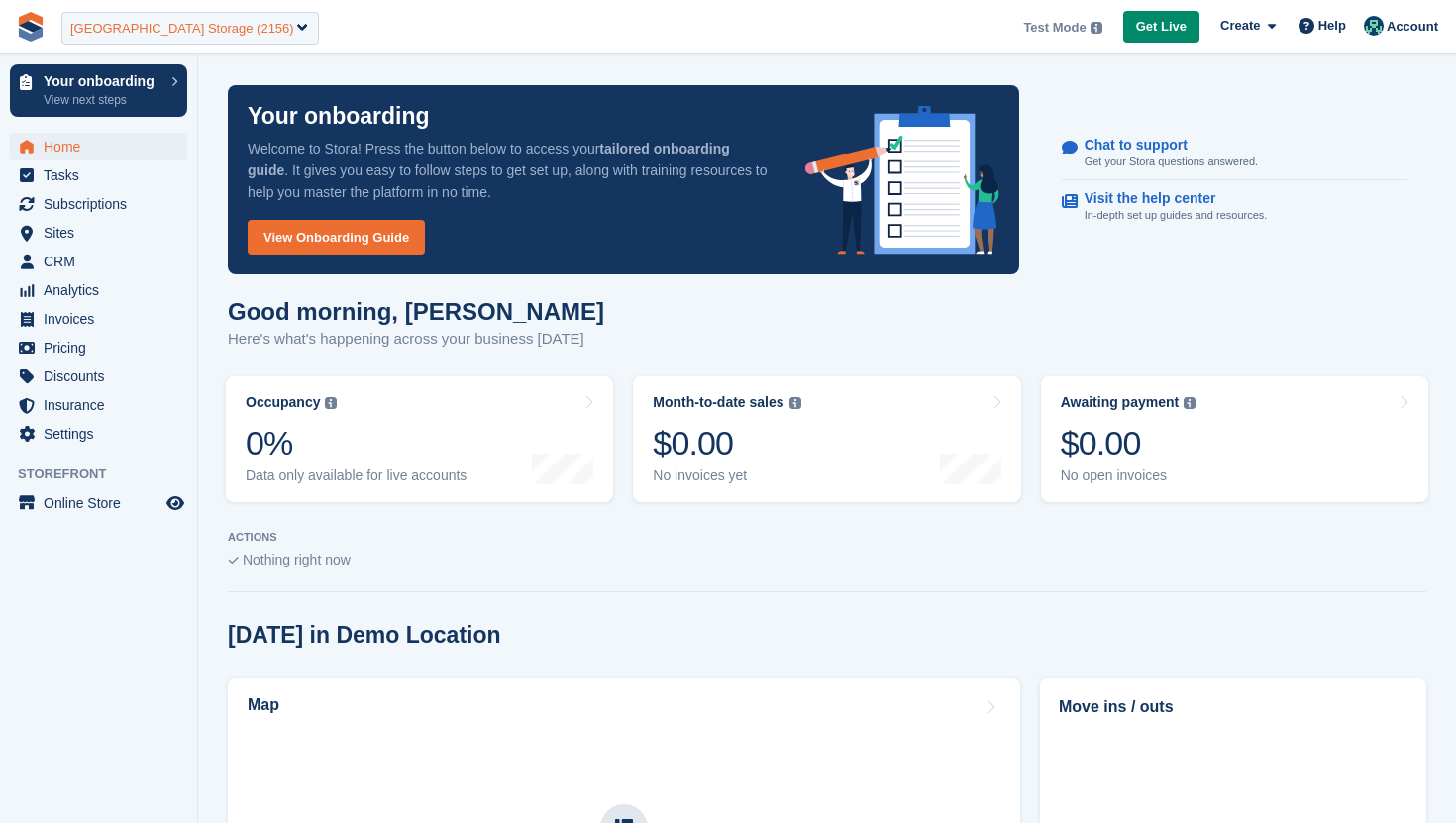 click on "Centennial Park Storage (2156)" at bounding box center [182, 29] 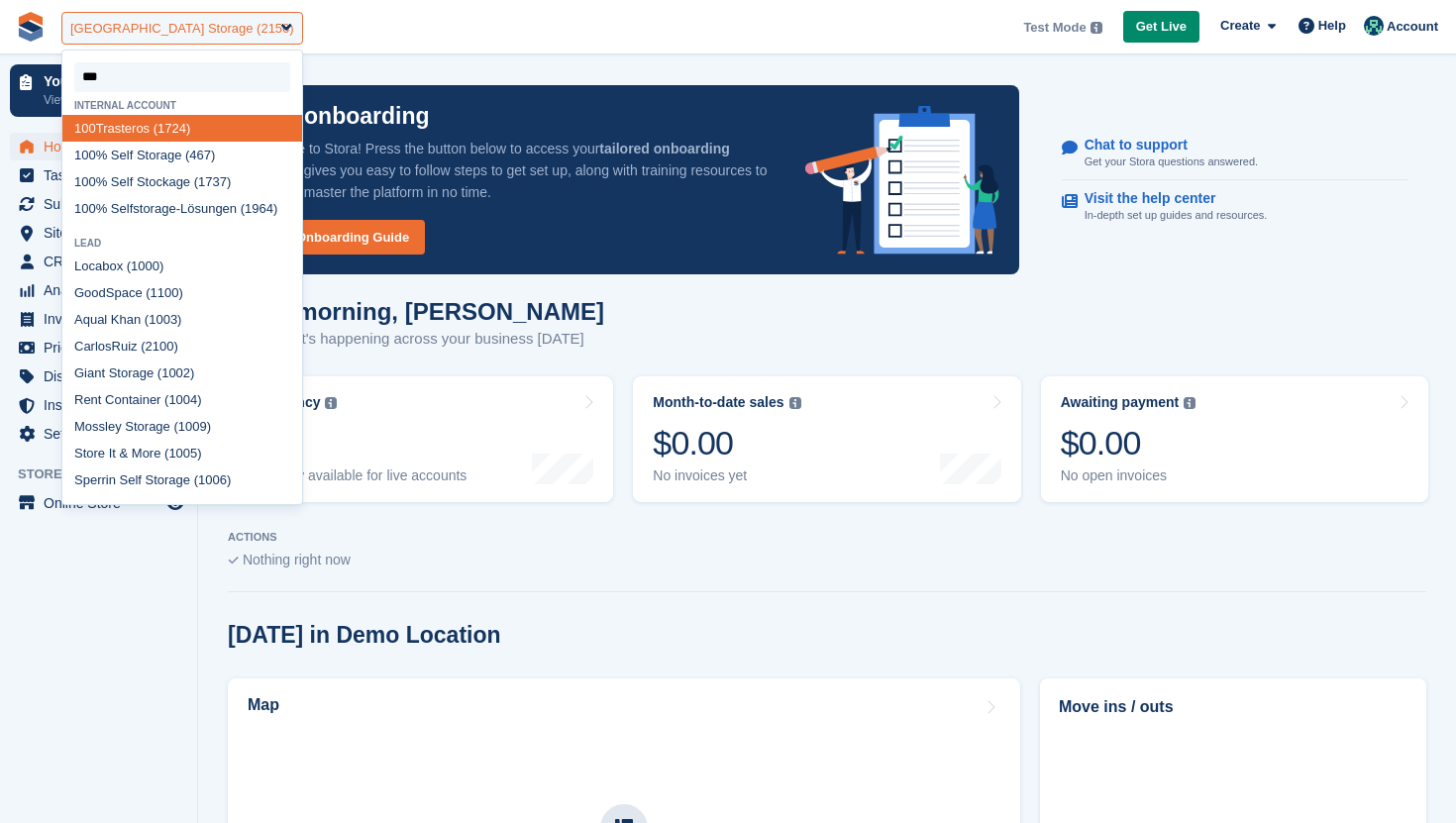 type on "****" 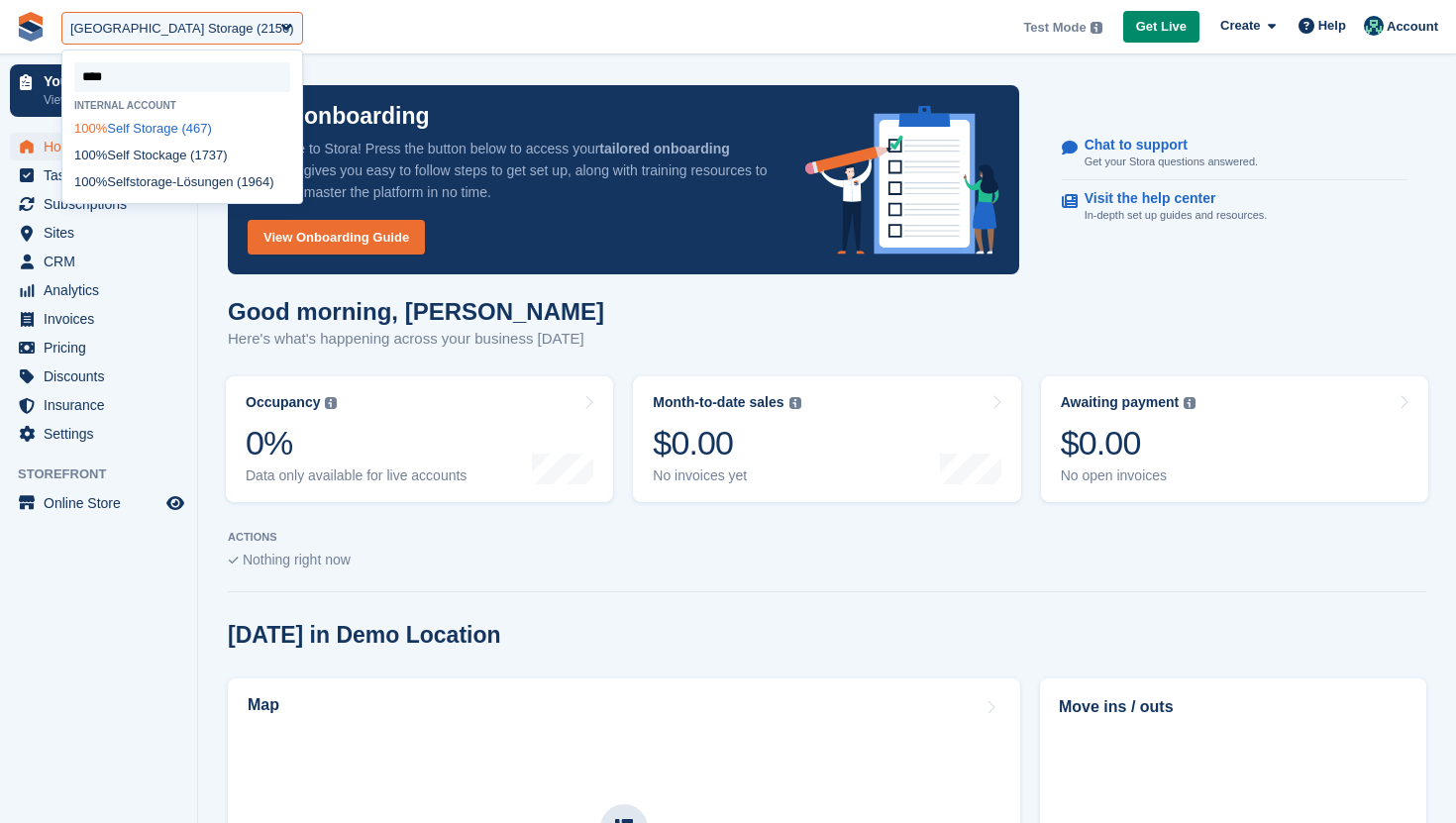 click on "100%  Self Storage (467)" at bounding box center (182, 128) 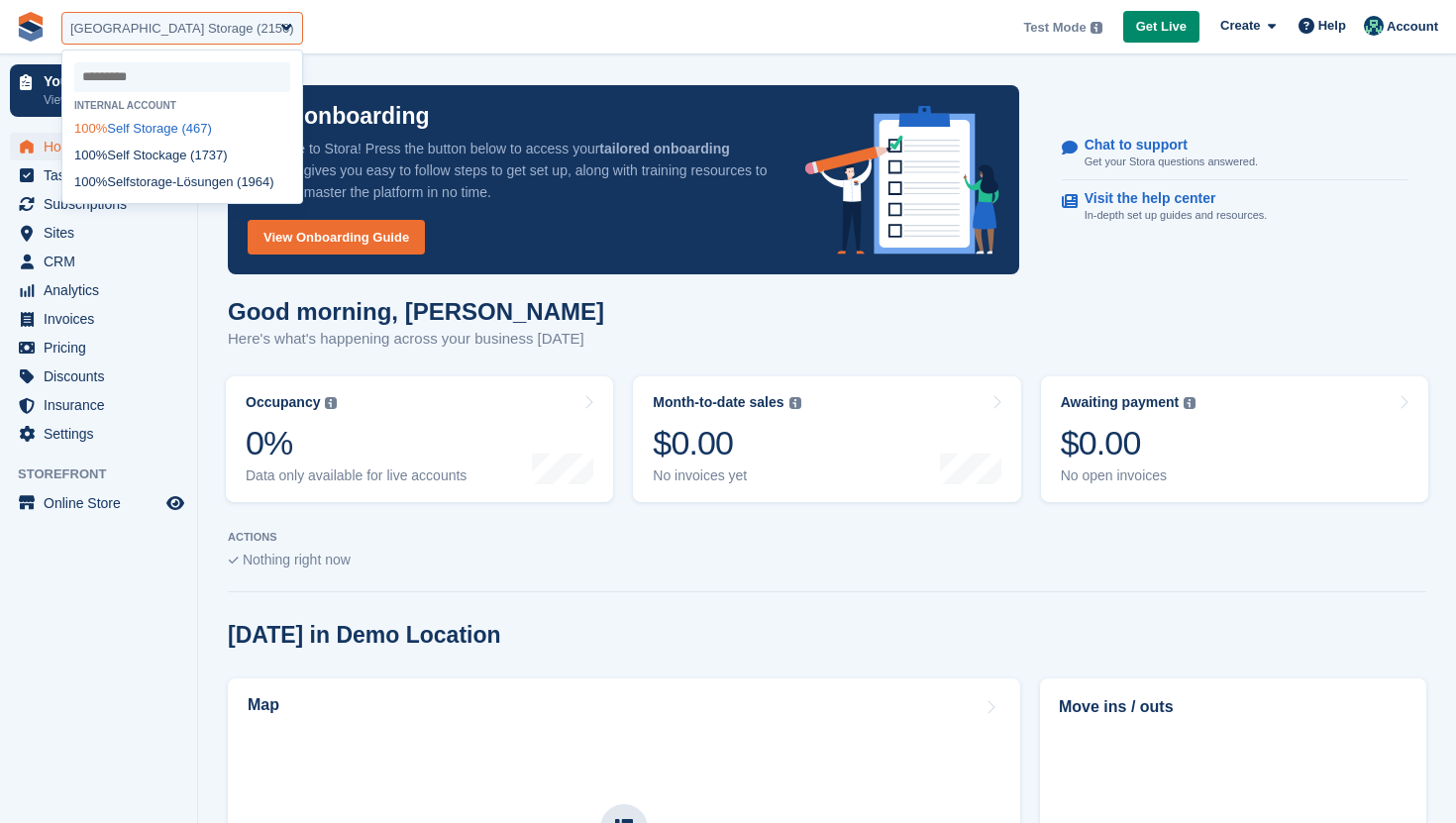 select on "***" 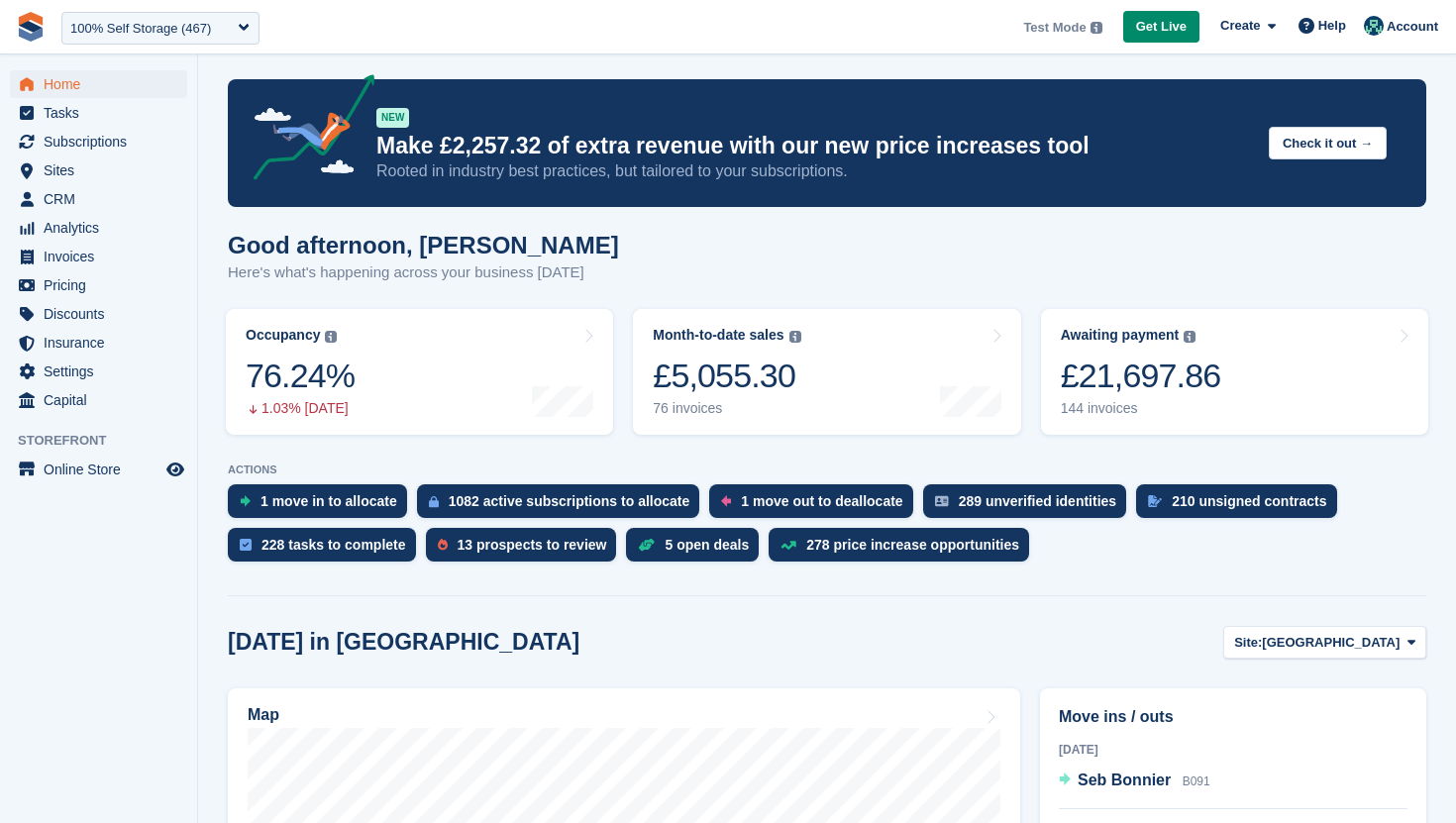 scroll, scrollTop: 7, scrollLeft: 0, axis: vertical 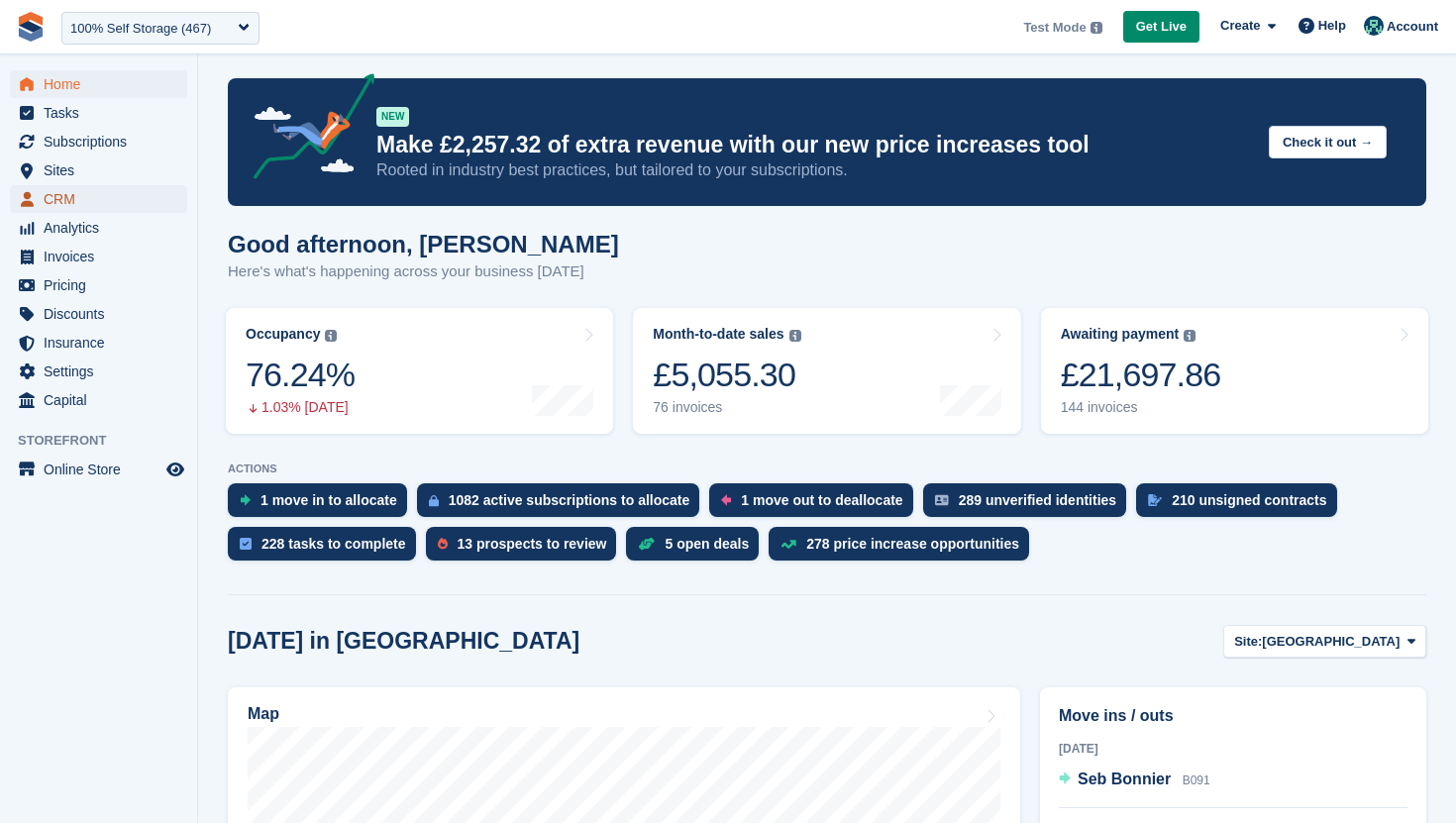 click on "CRM" at bounding box center [103, 199] 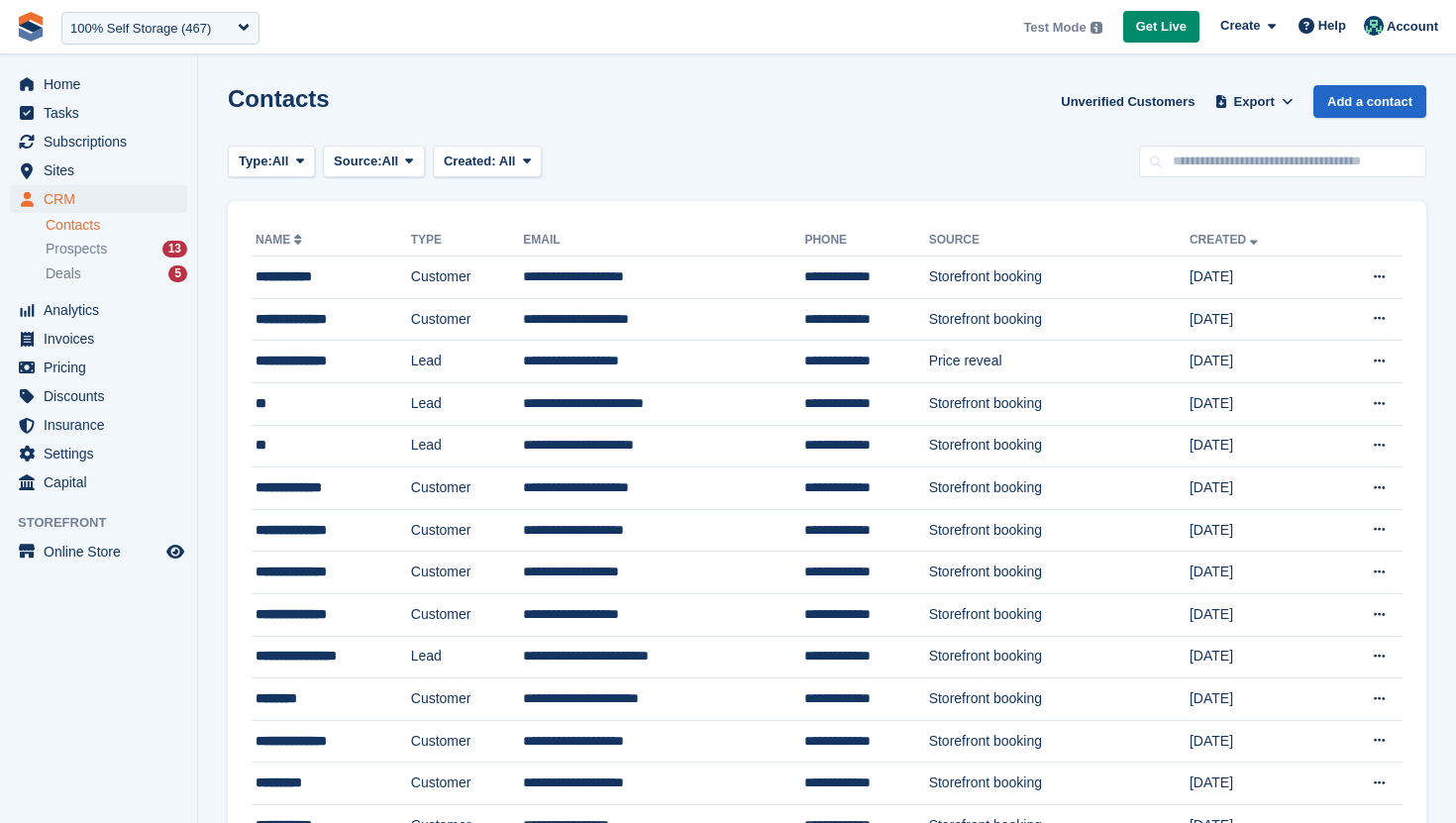 scroll, scrollTop: 0, scrollLeft: 0, axis: both 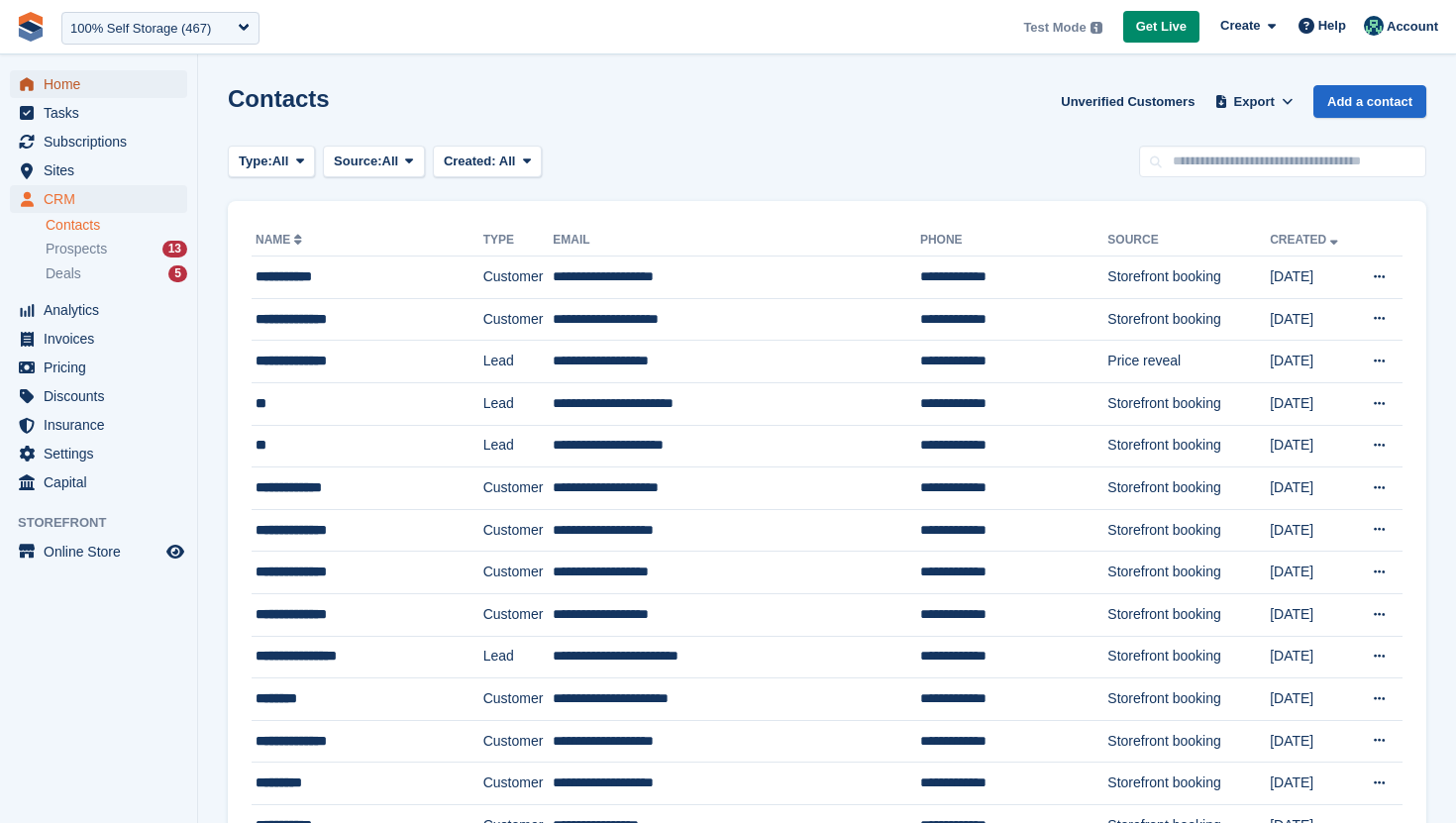 click on "Home" at bounding box center (103, 84) 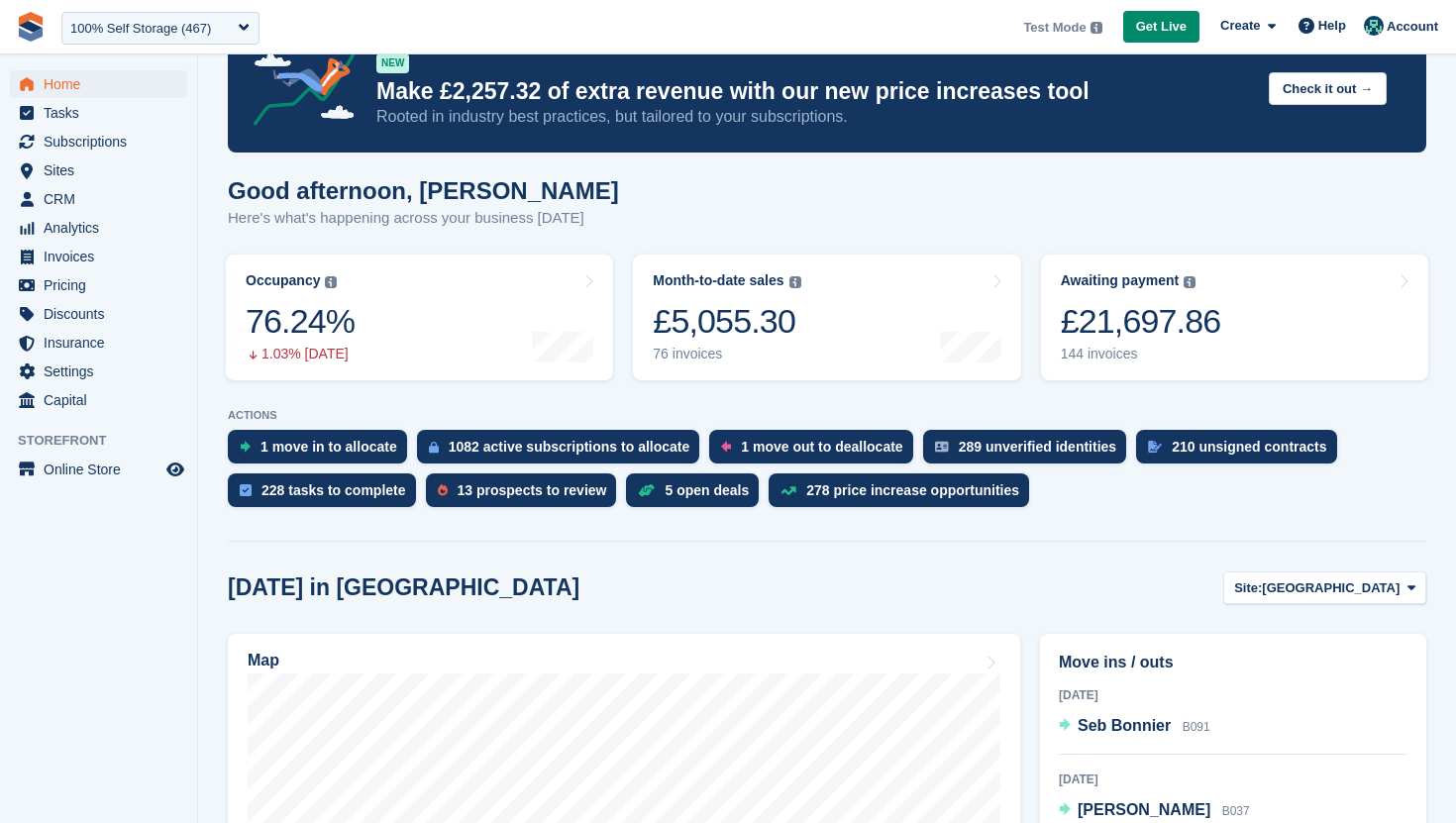 scroll, scrollTop: 0, scrollLeft: 0, axis: both 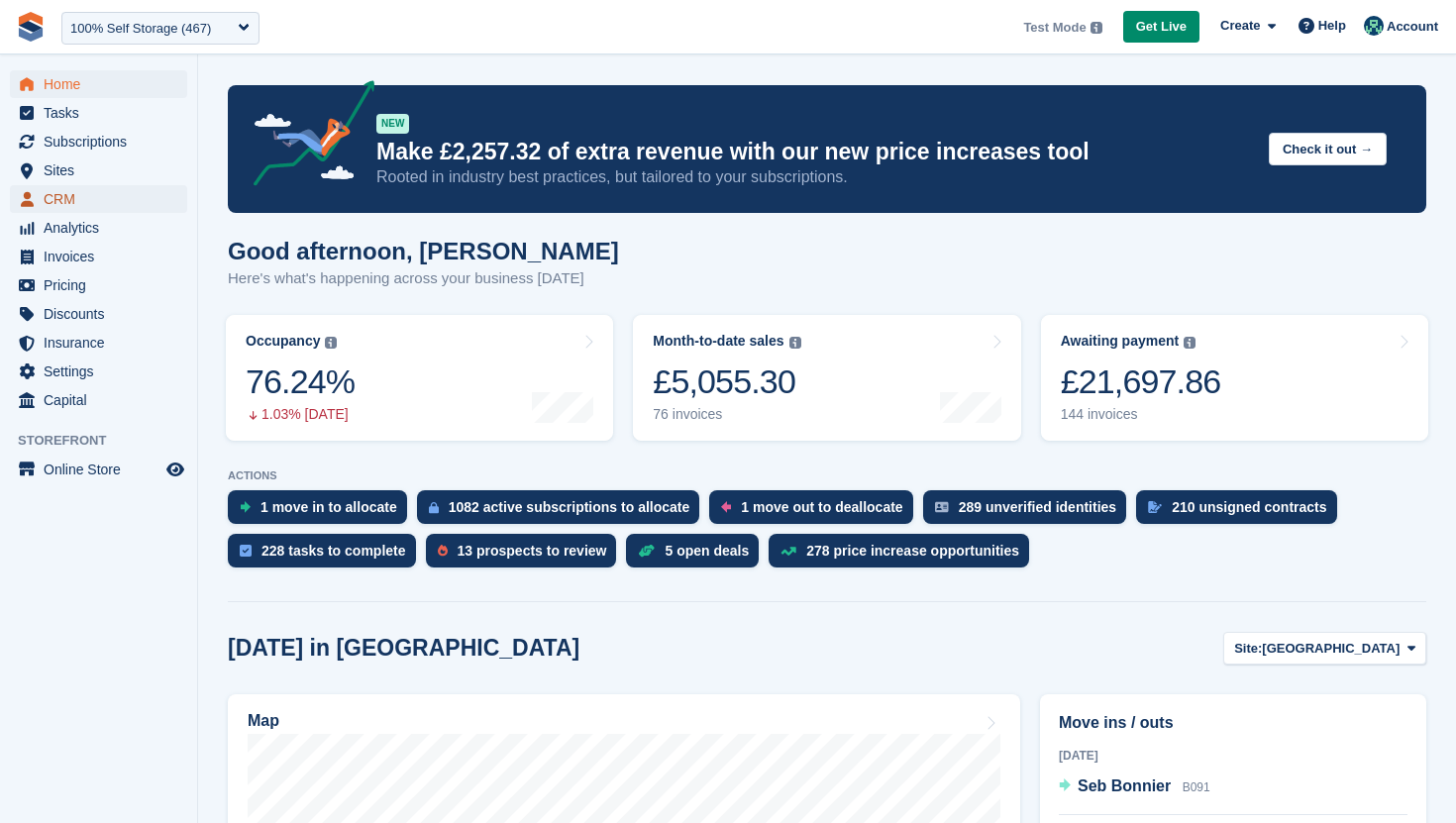 click on "CRM" at bounding box center (103, 199) 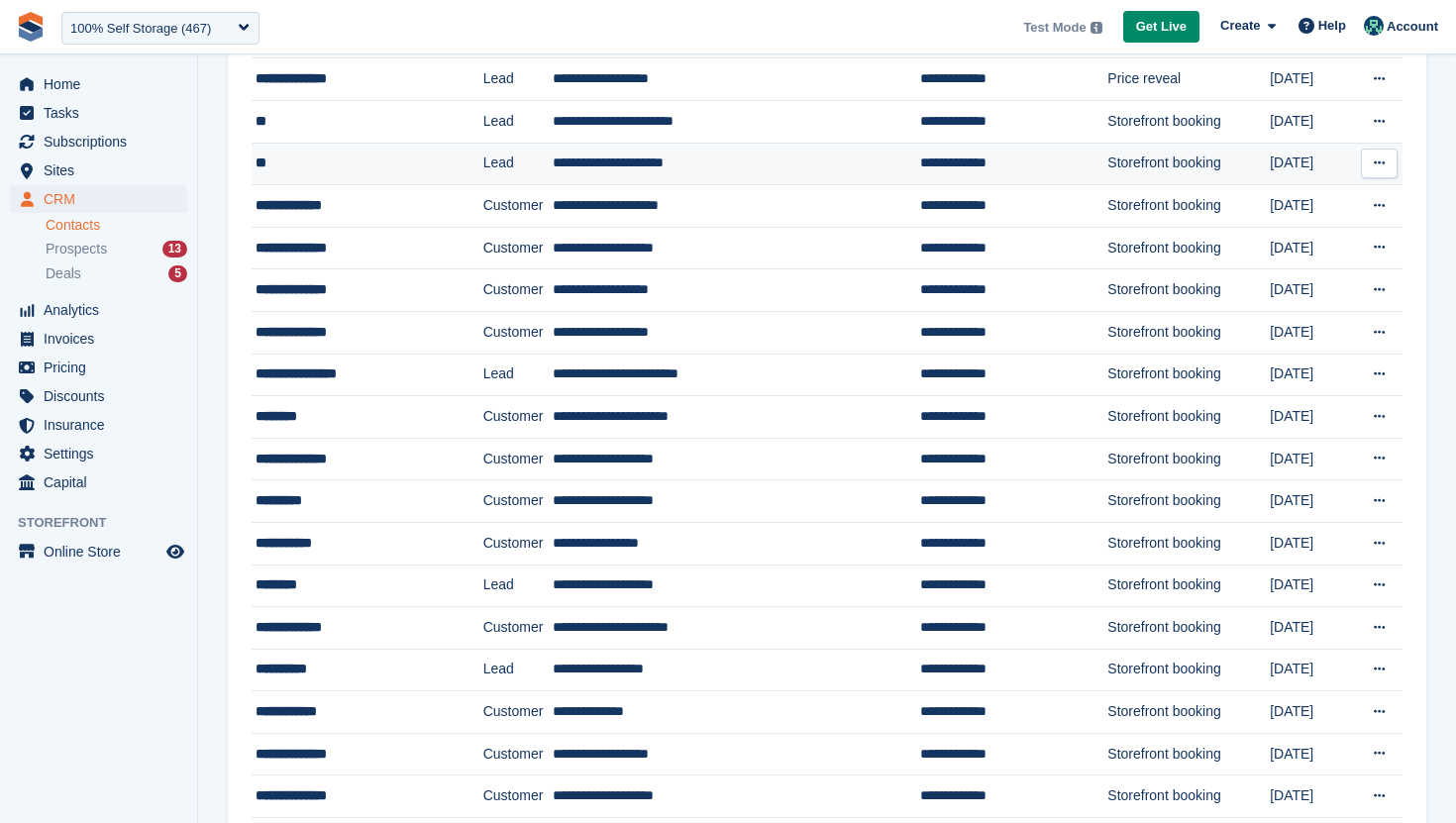 scroll, scrollTop: 0, scrollLeft: 0, axis: both 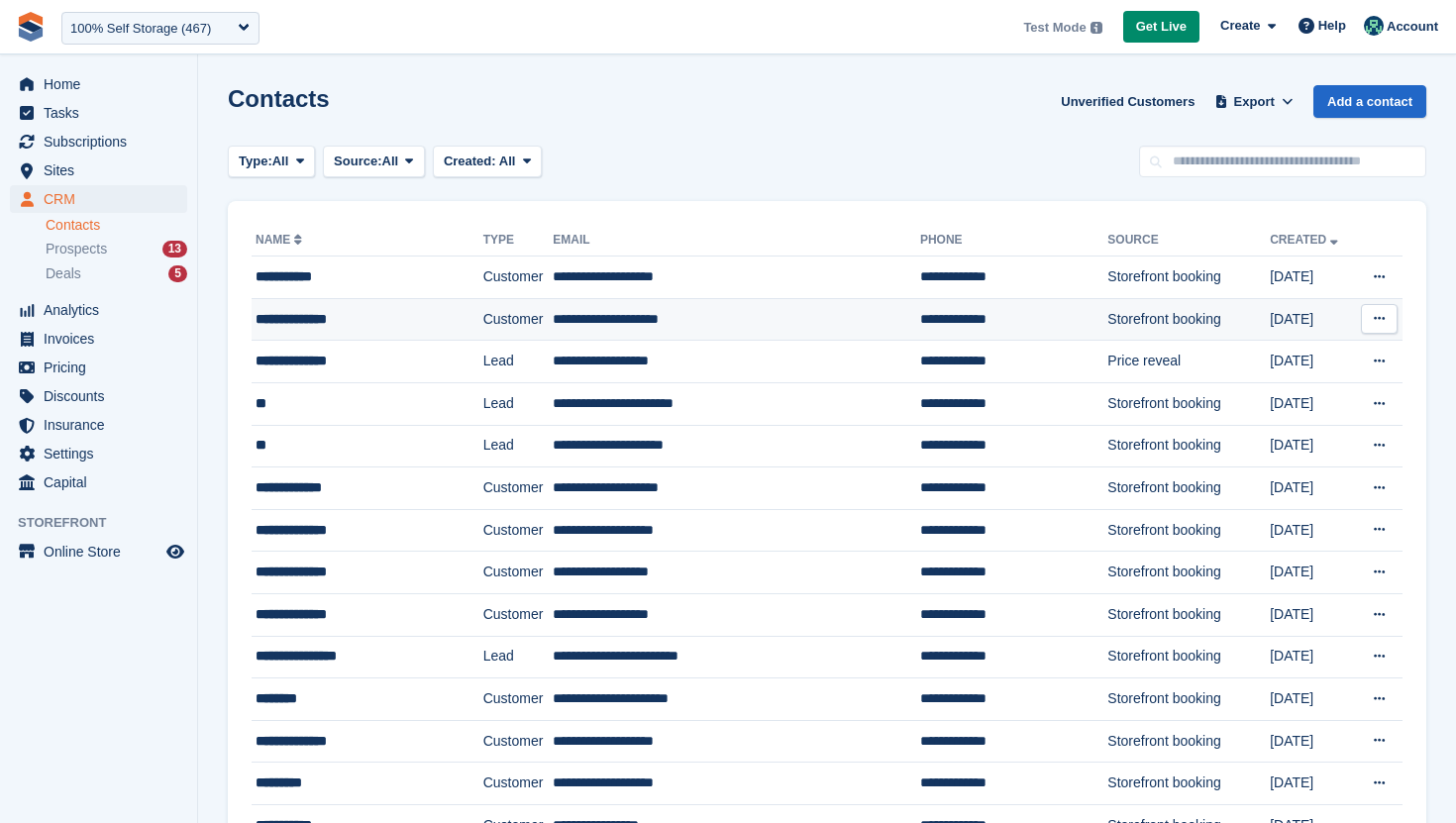 click on "**********" at bounding box center (736, 319) 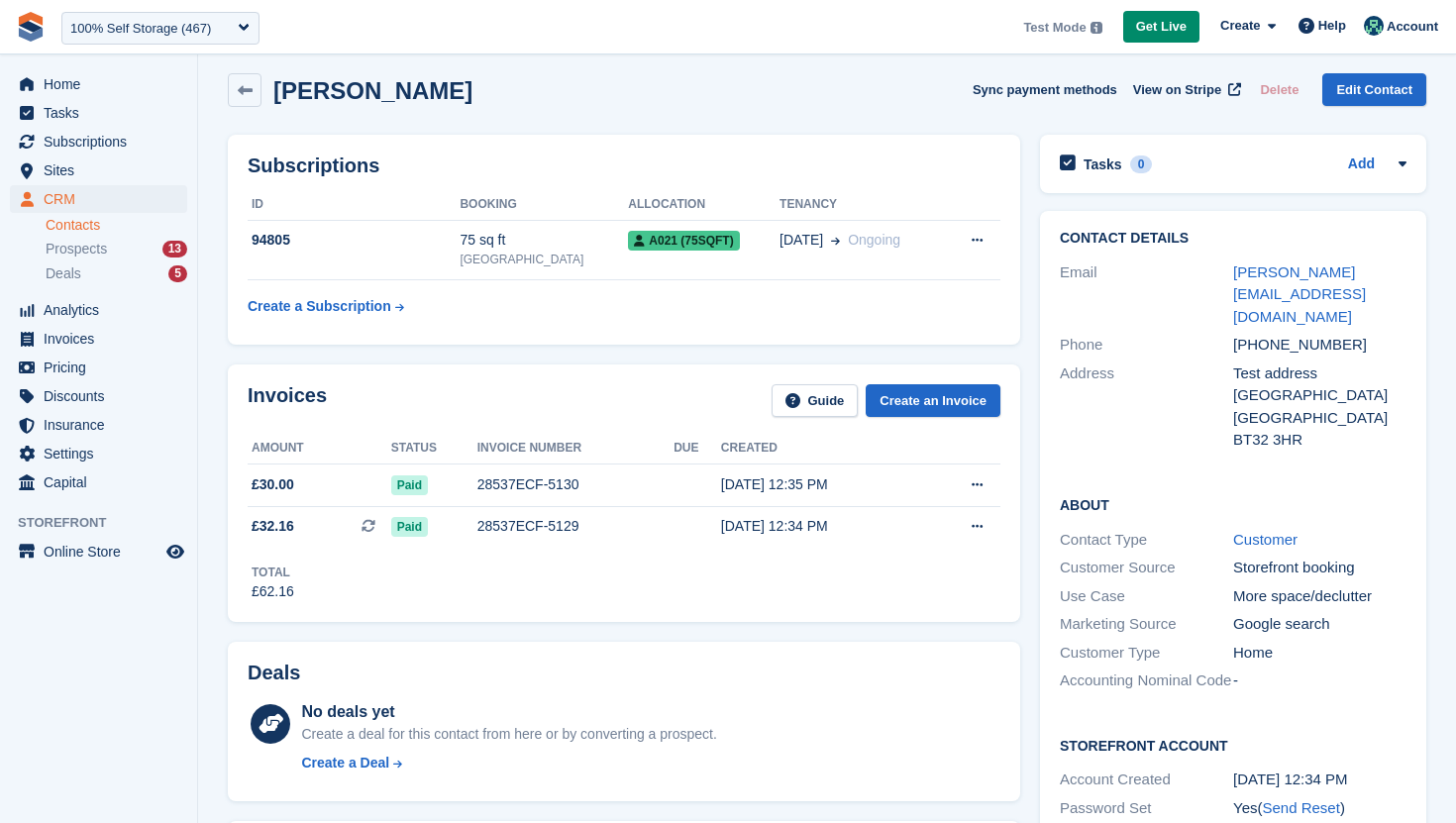 scroll, scrollTop: 10, scrollLeft: 0, axis: vertical 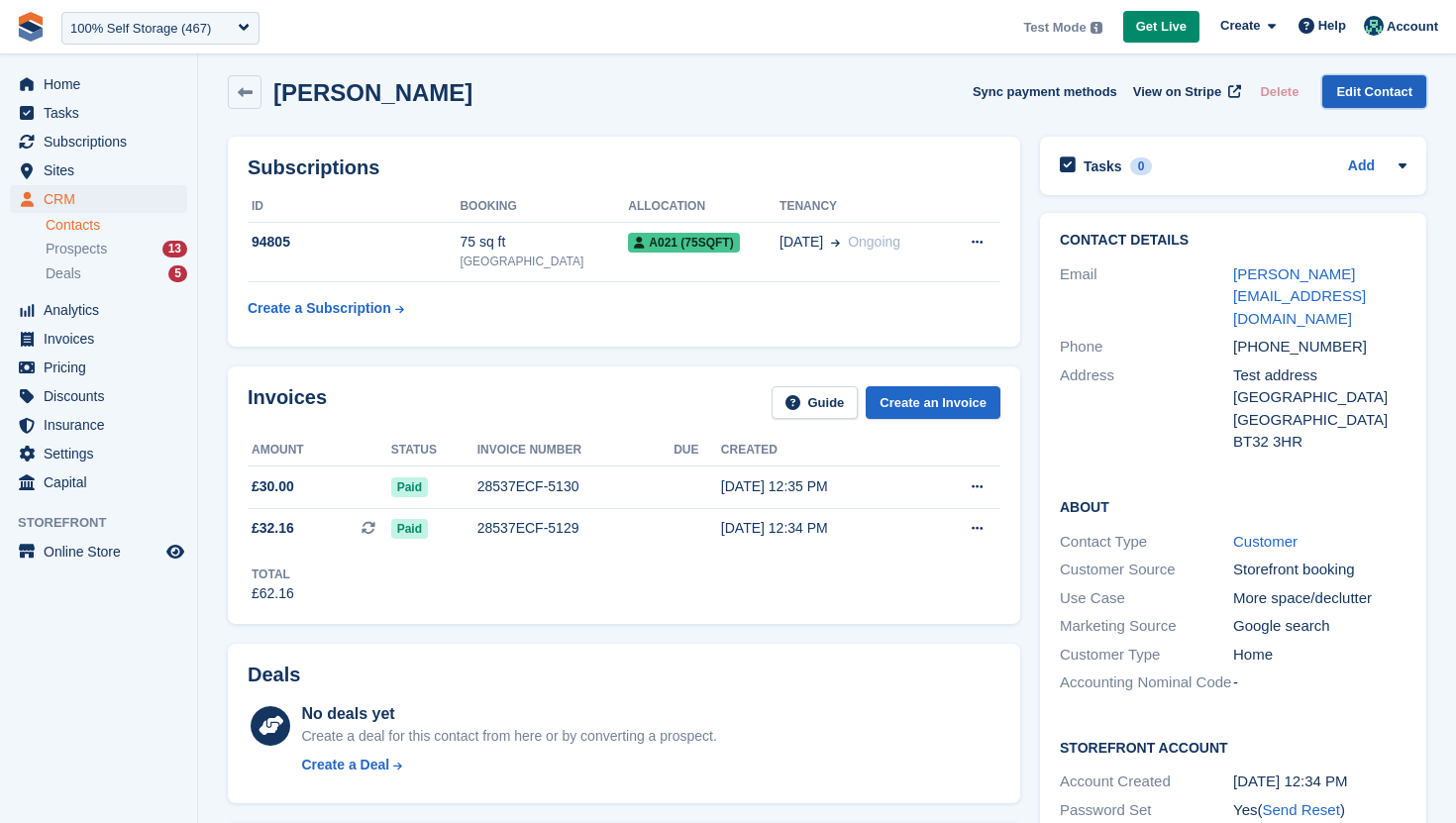 click on "Edit Contact" at bounding box center (1374, 91) 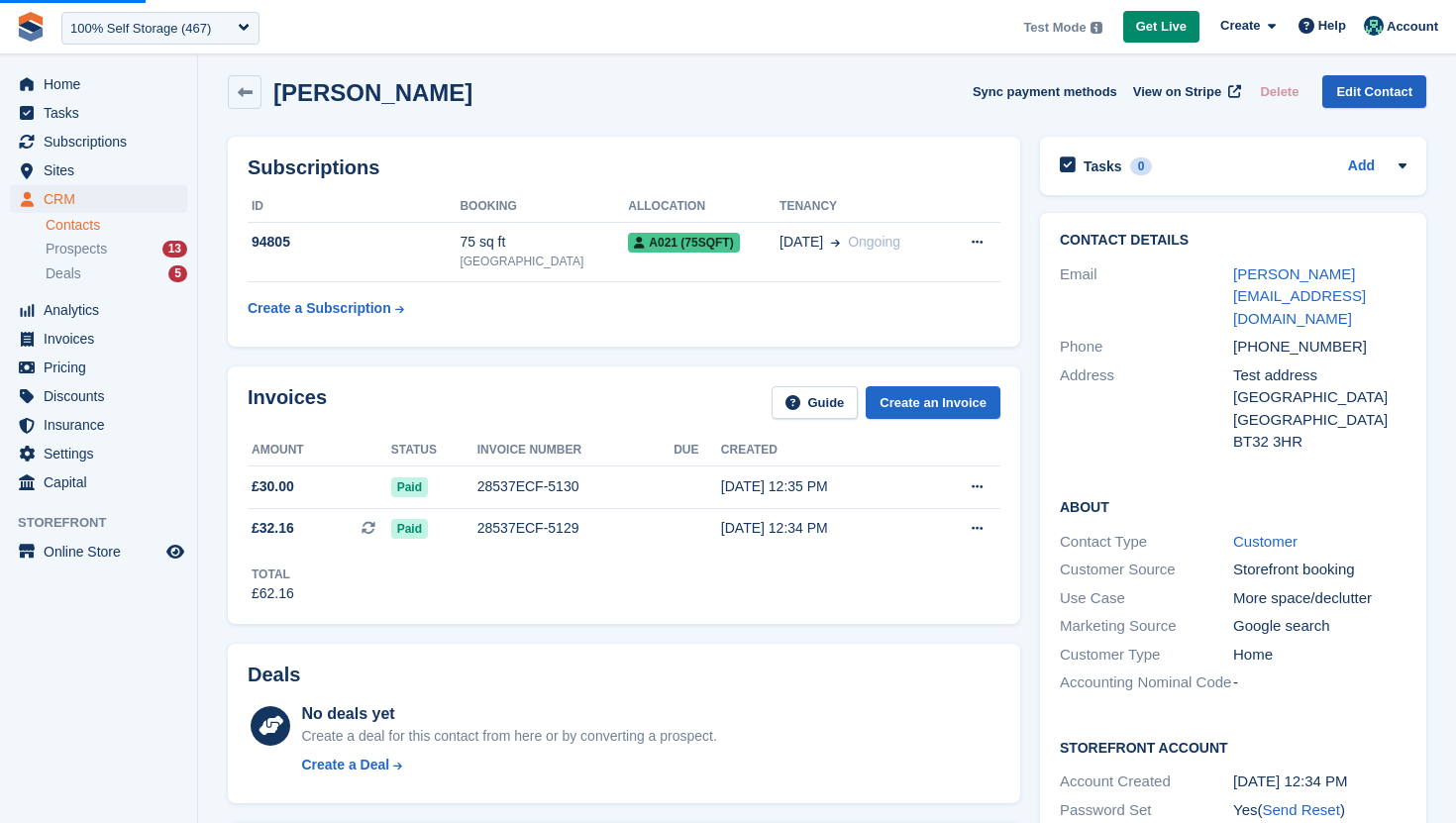 scroll, scrollTop: 0, scrollLeft: 0, axis: both 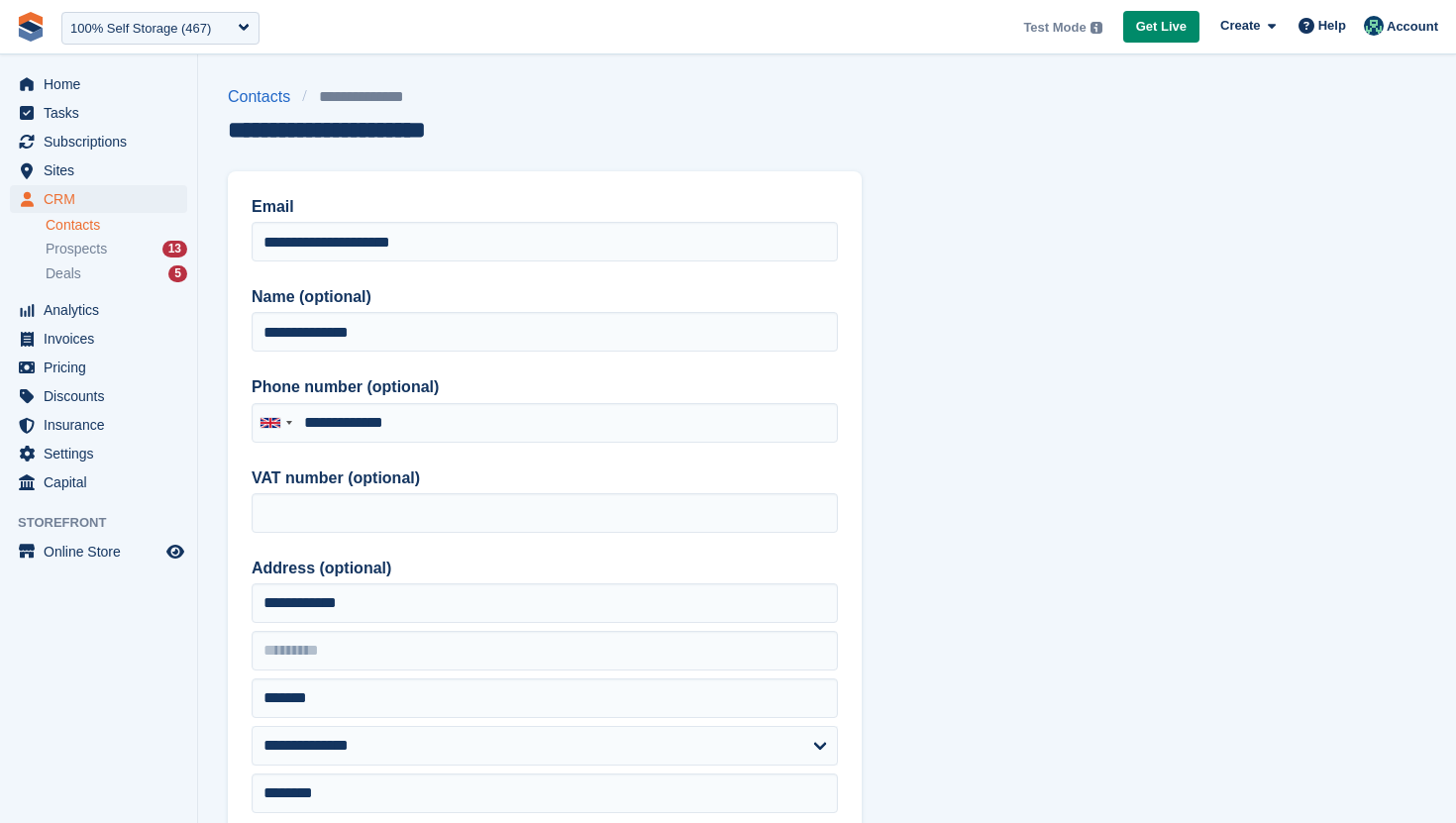 type on "**********" 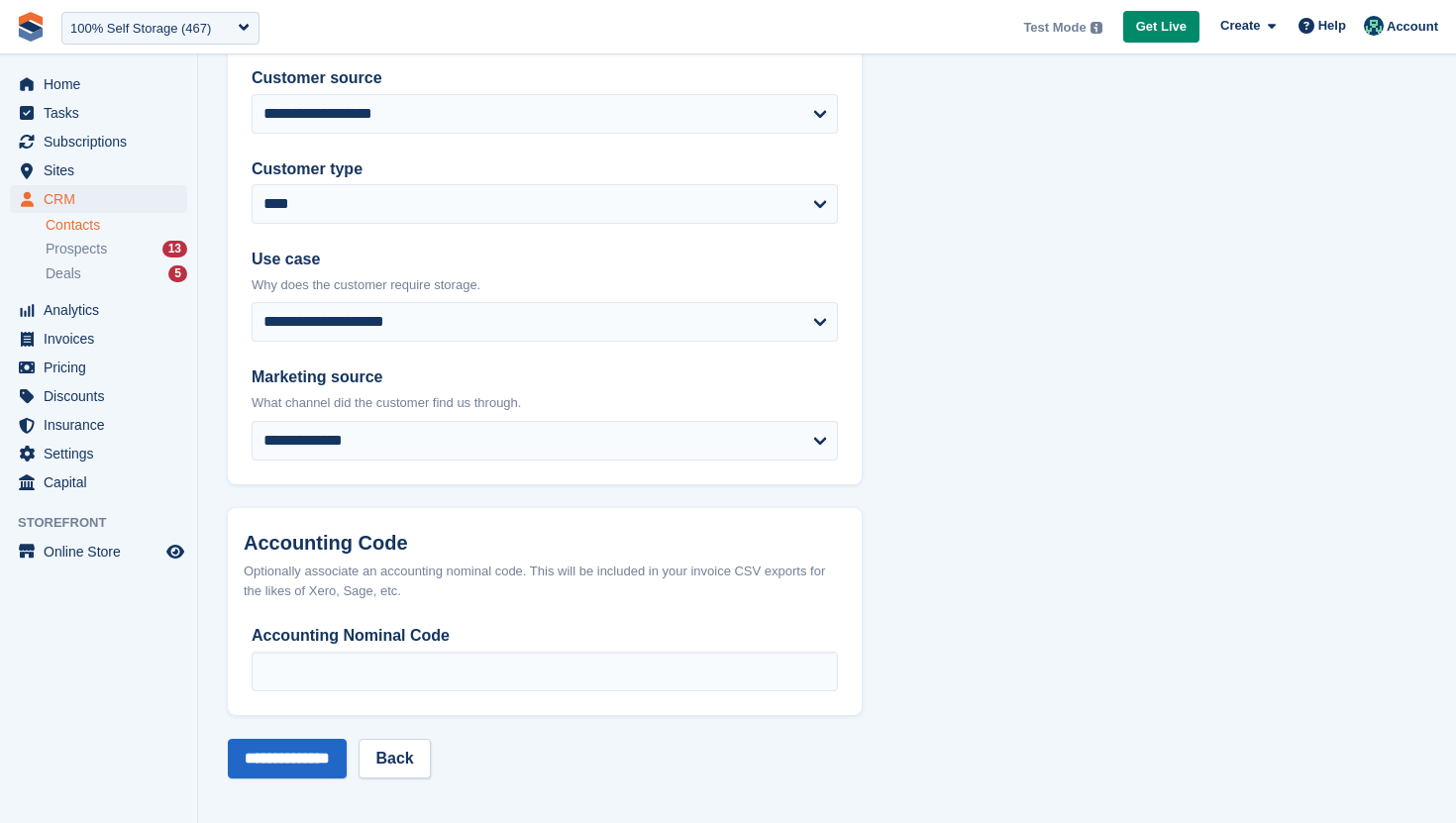 scroll, scrollTop: 864, scrollLeft: 0, axis: vertical 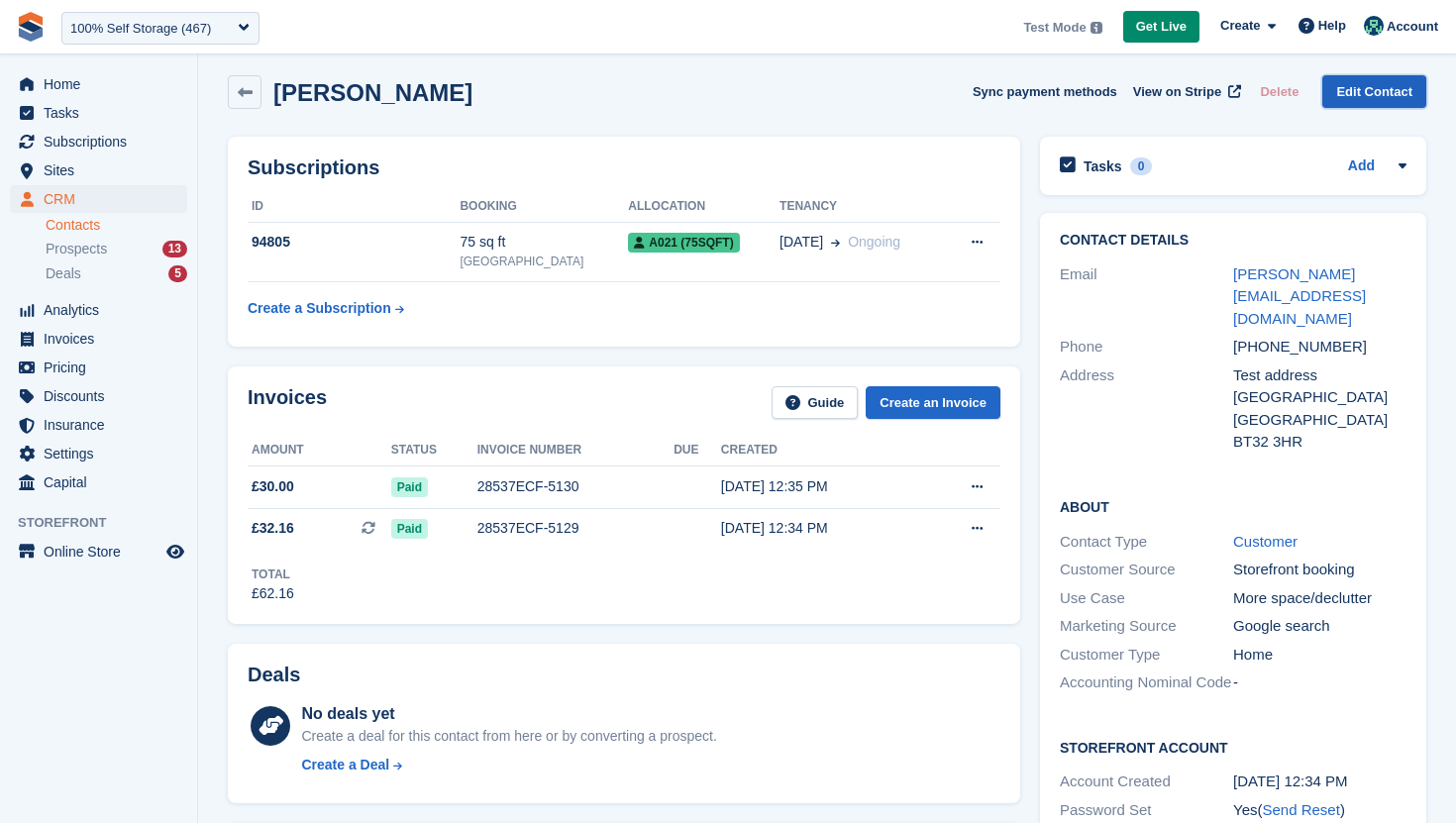 click on "Edit Contact" at bounding box center [1374, 91] 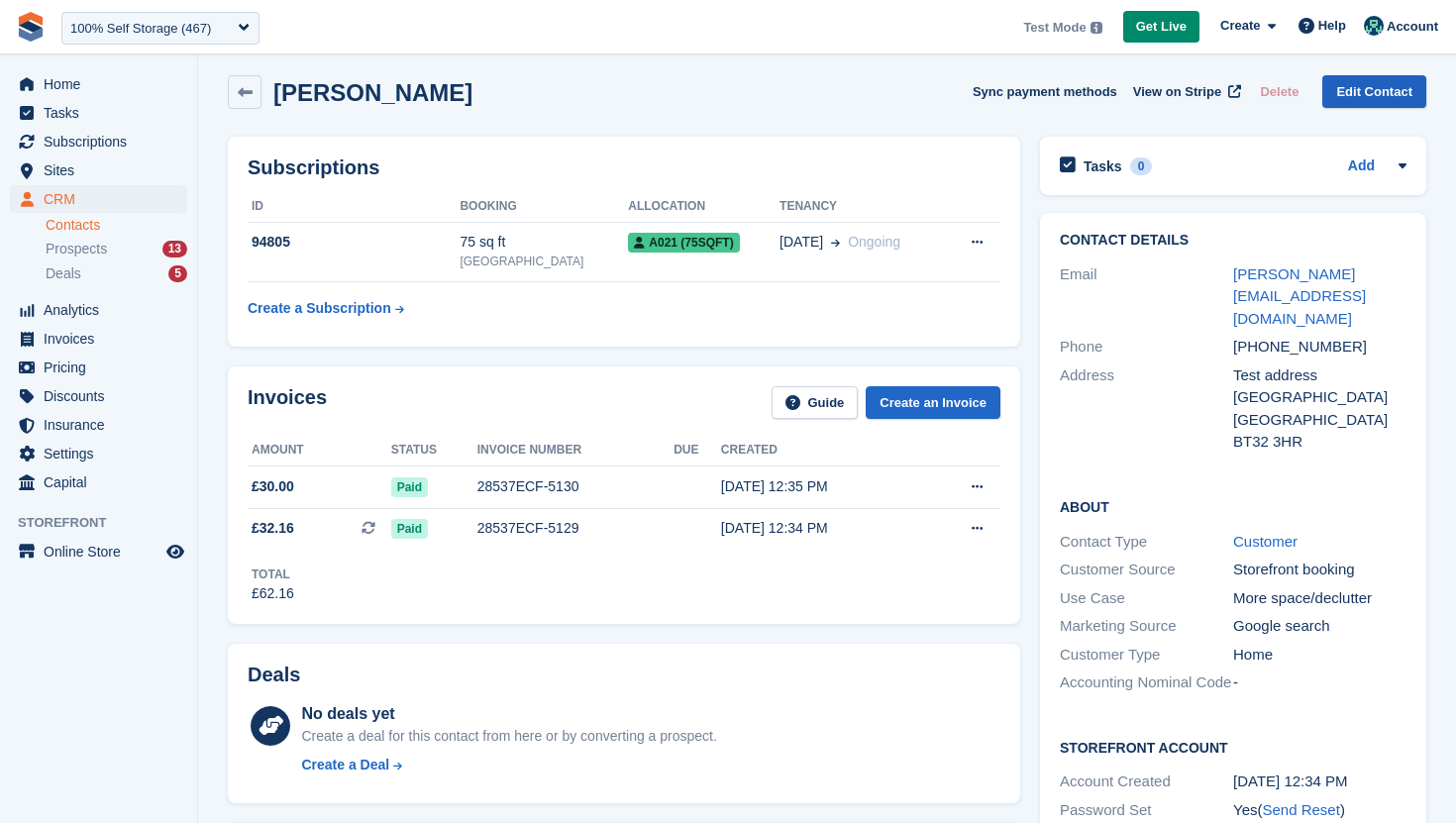 scroll, scrollTop: 0, scrollLeft: 0, axis: both 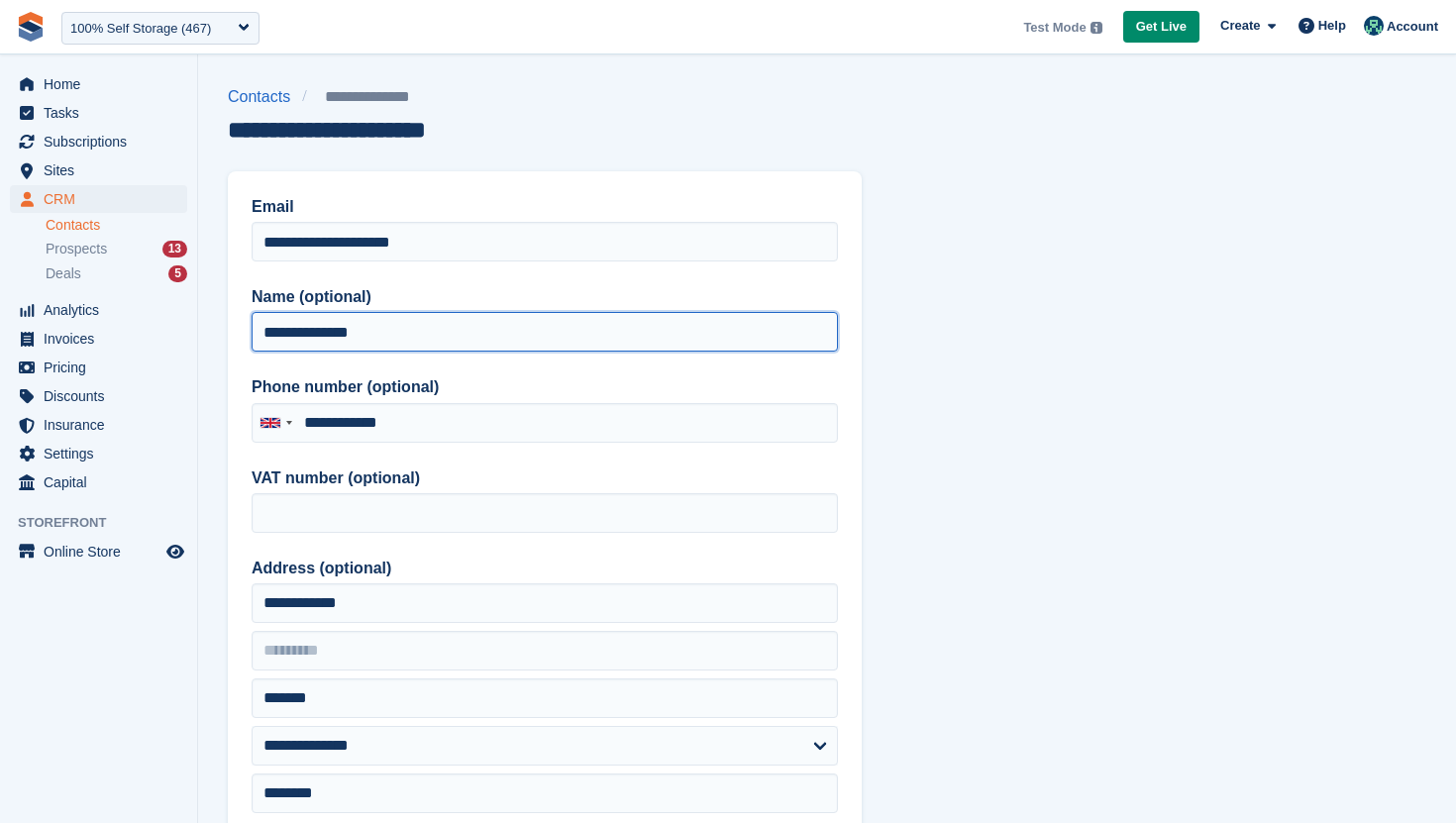 click on "**********" at bounding box center [545, 332] 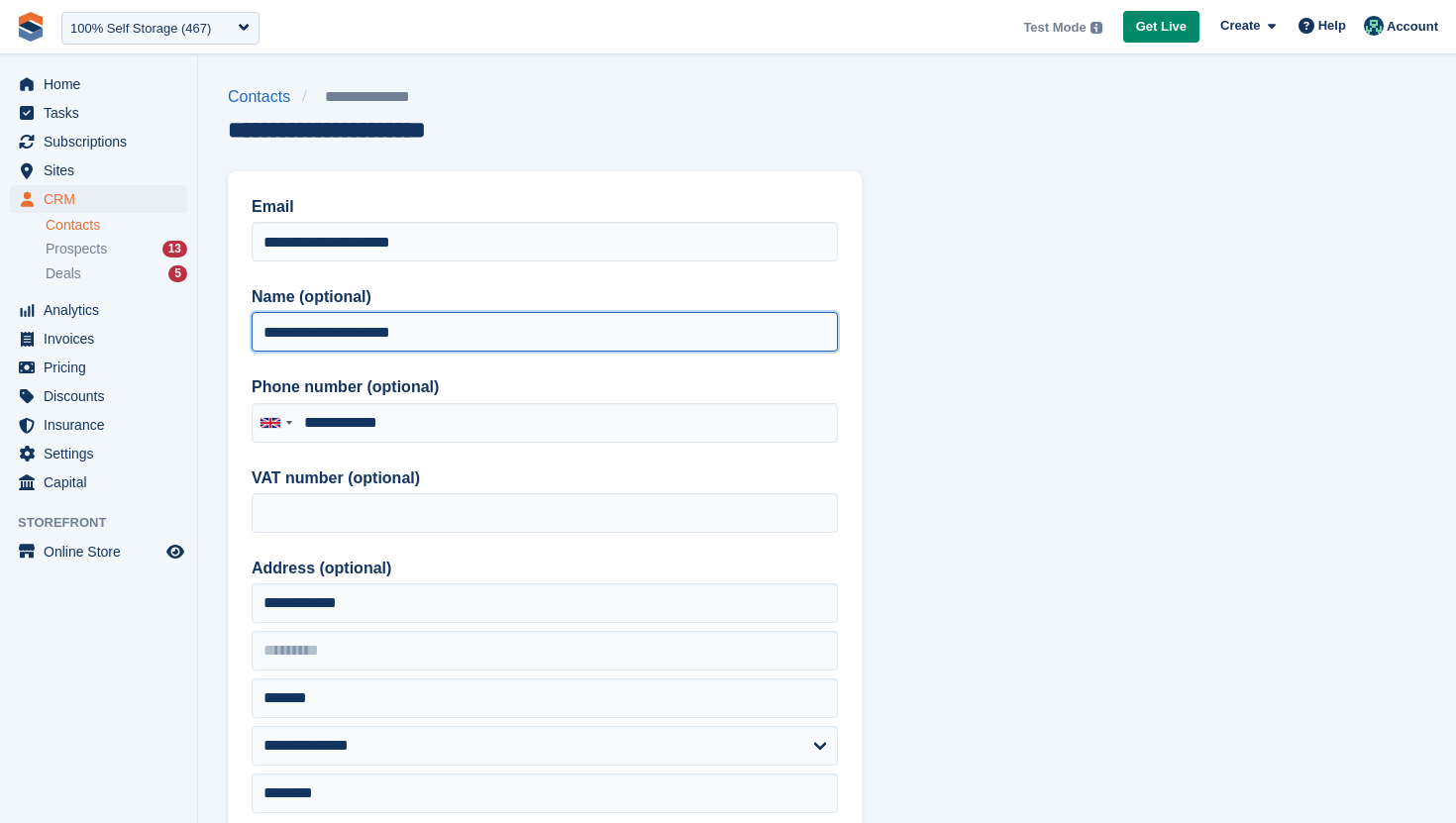 type on "**********" 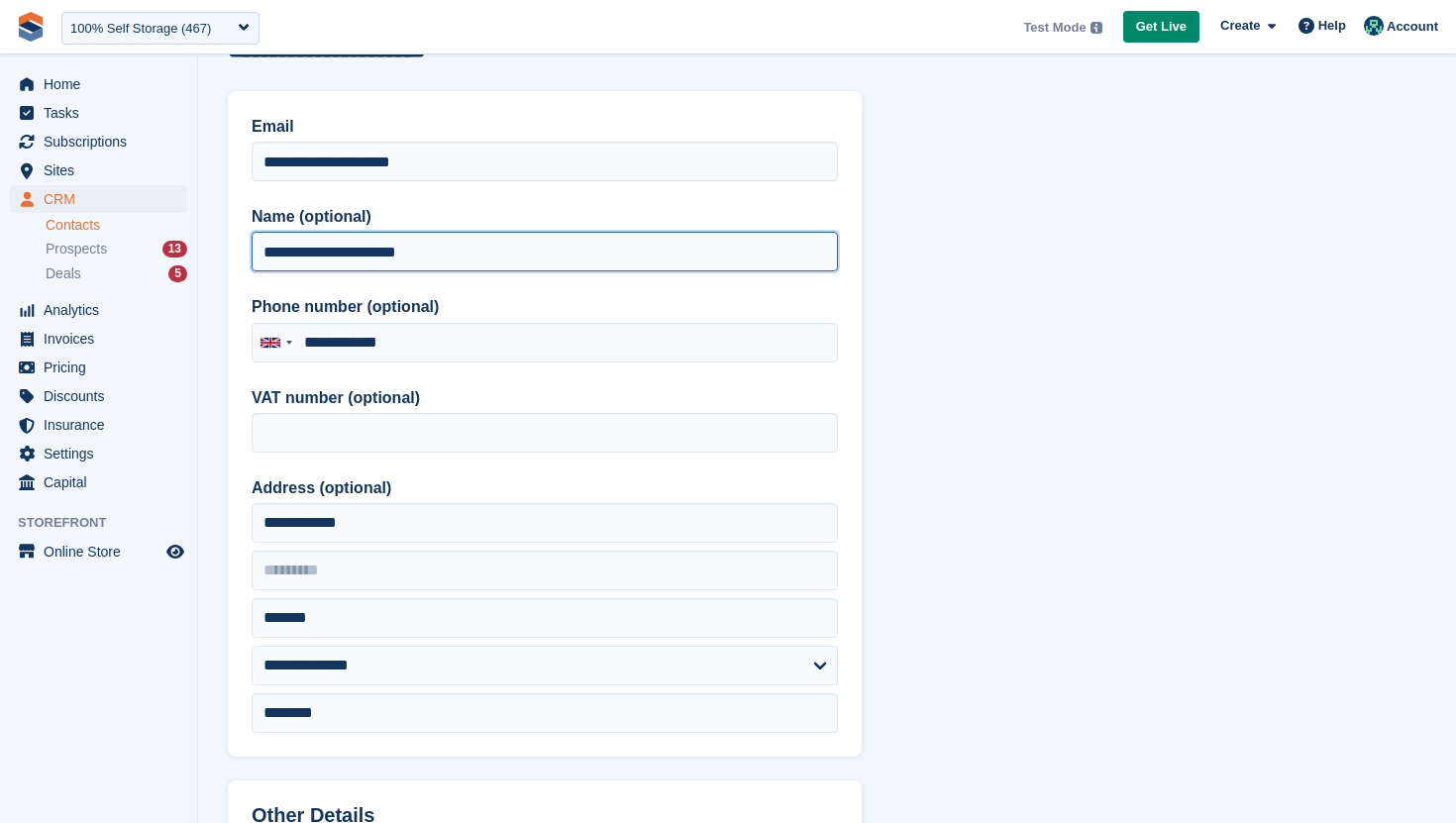 scroll, scrollTop: 69, scrollLeft: 0, axis: vertical 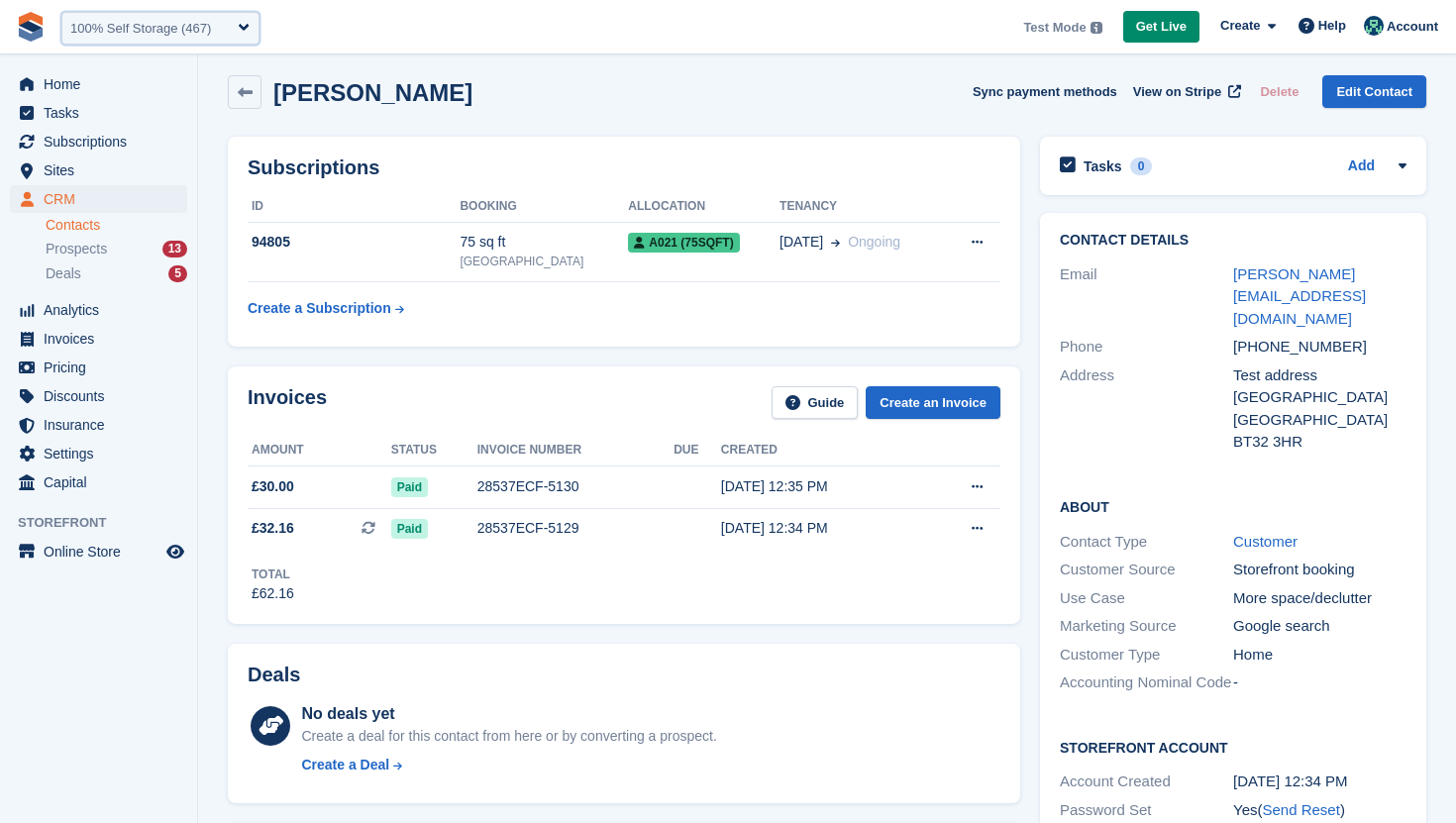 click on "100% Self Storage (467)" at bounding box center [70, 29] 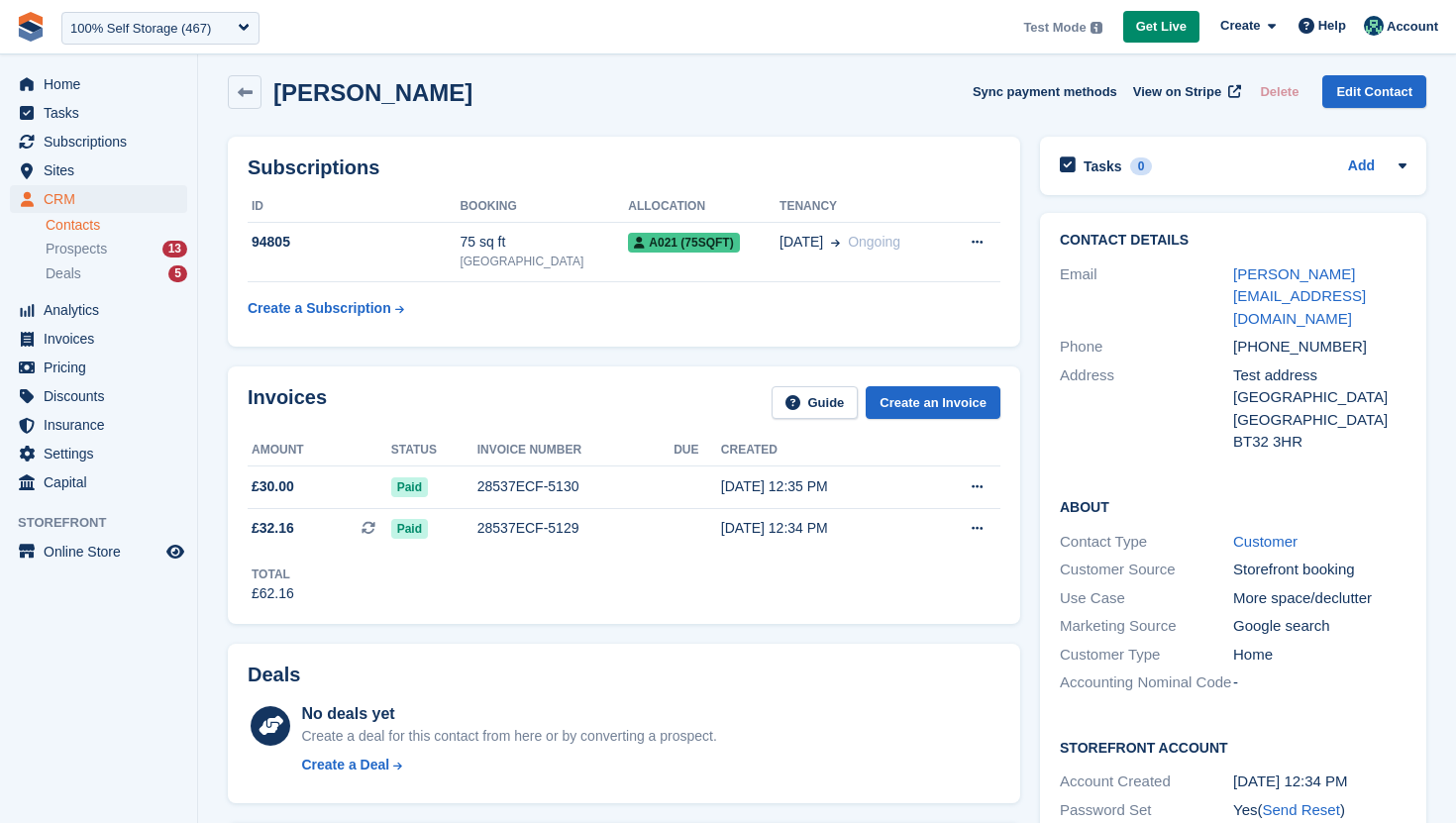 click on "**********" at bounding box center [728, 27] 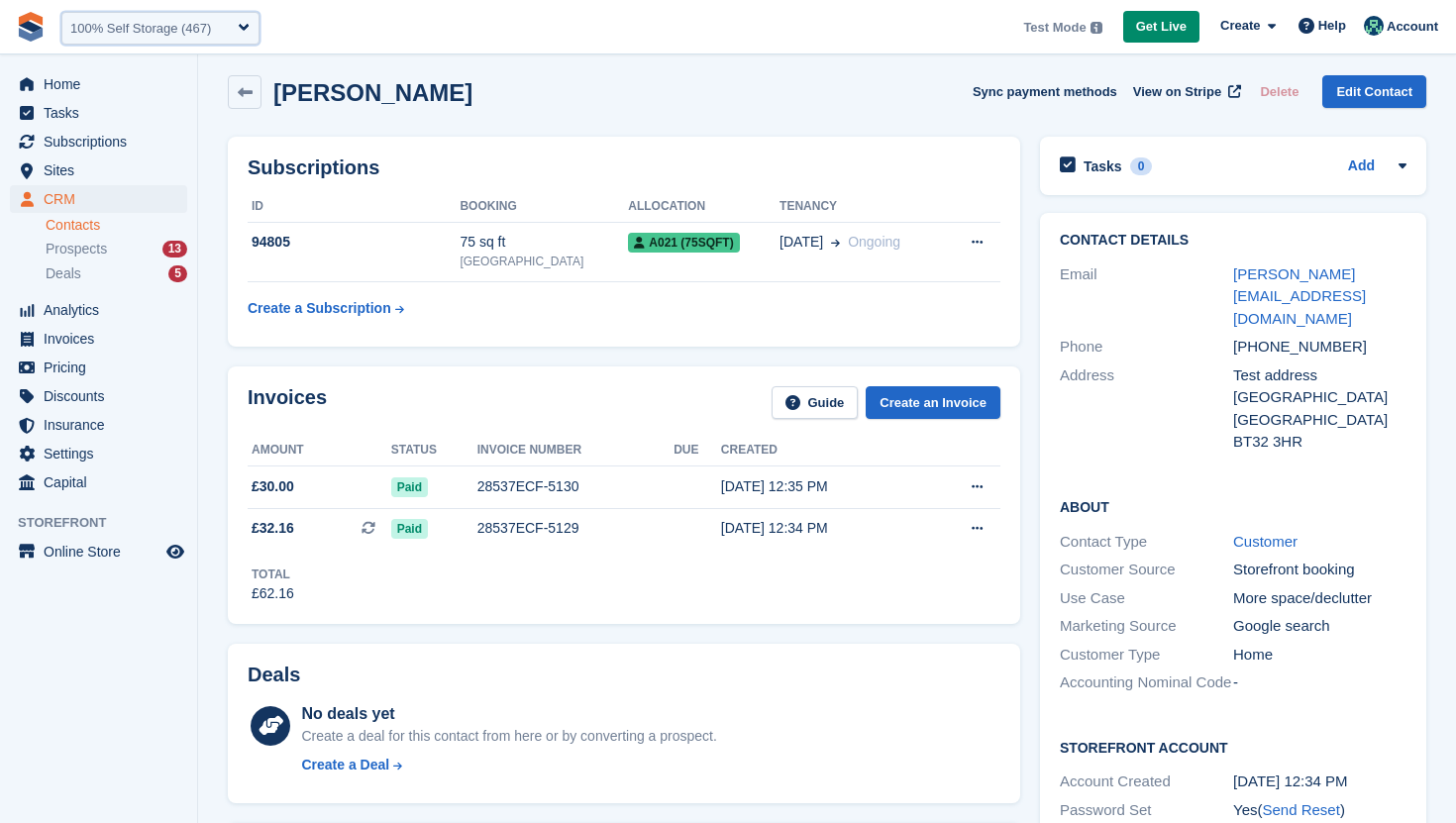 click on "100% Self Storage (467)" at bounding box center [78, 28] 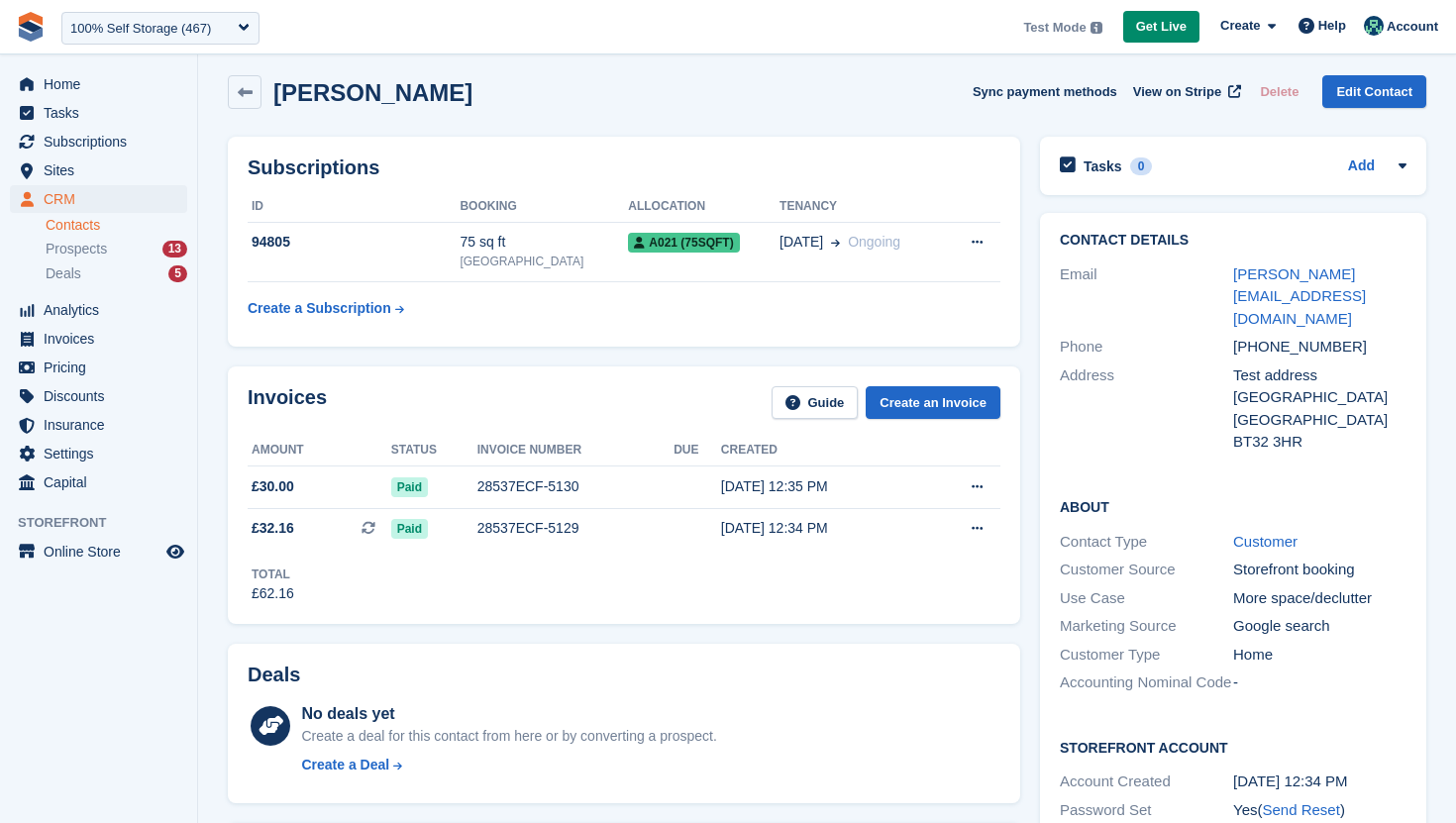 click on "**********" at bounding box center (728, 27) 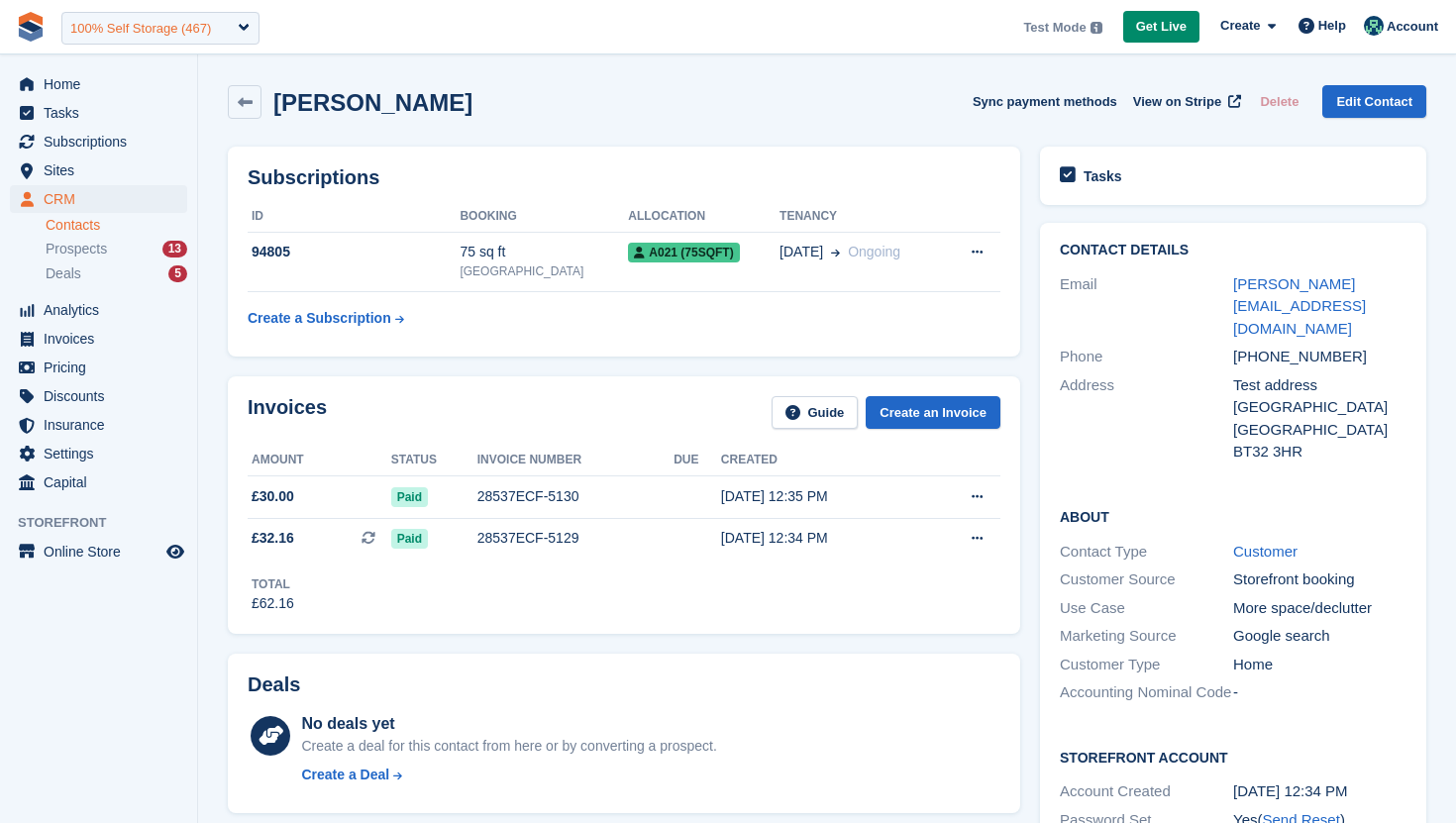 scroll, scrollTop: 10, scrollLeft: 0, axis: vertical 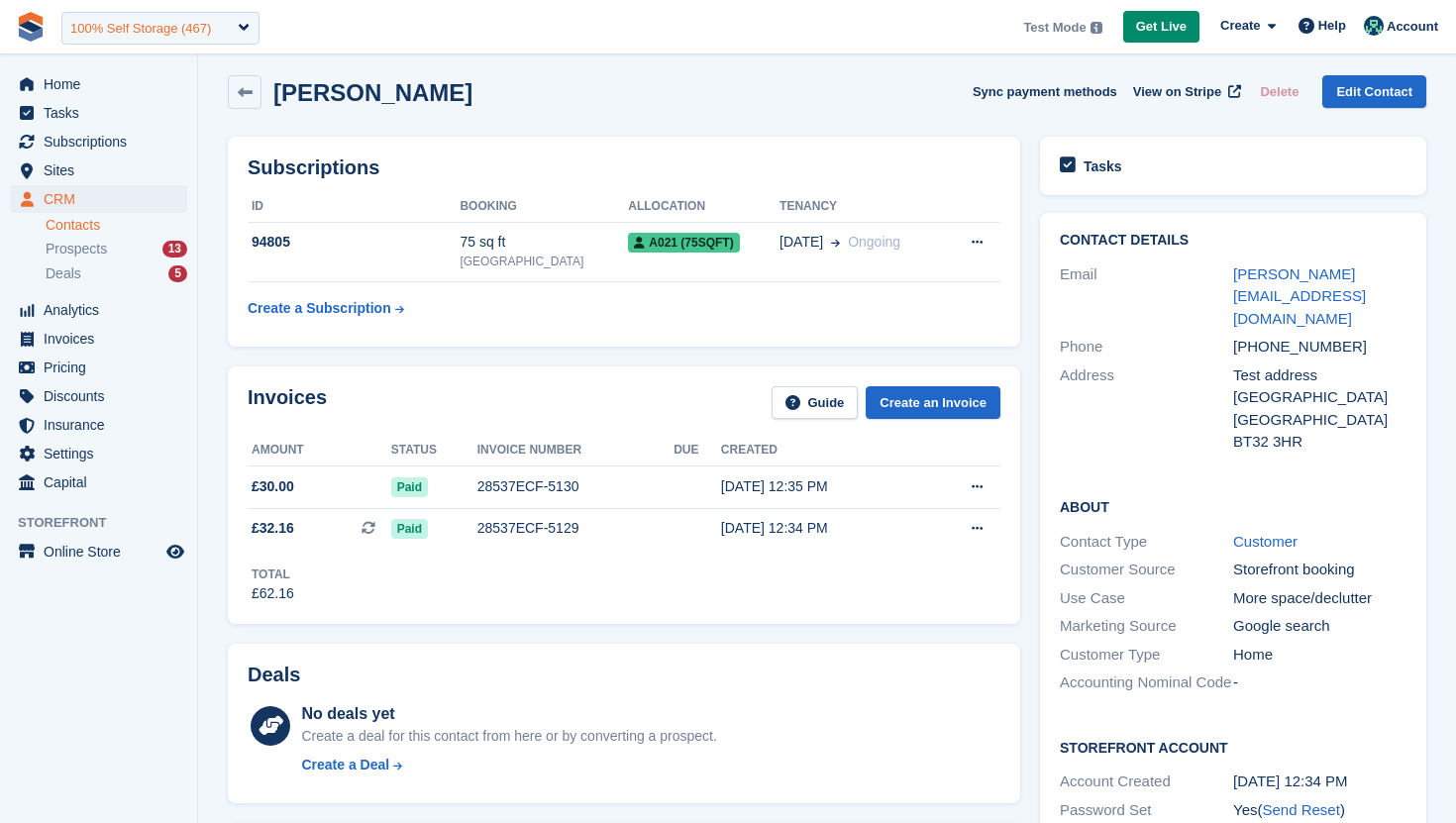 click on "100% Self Storage (467)" at bounding box center (141, 29) 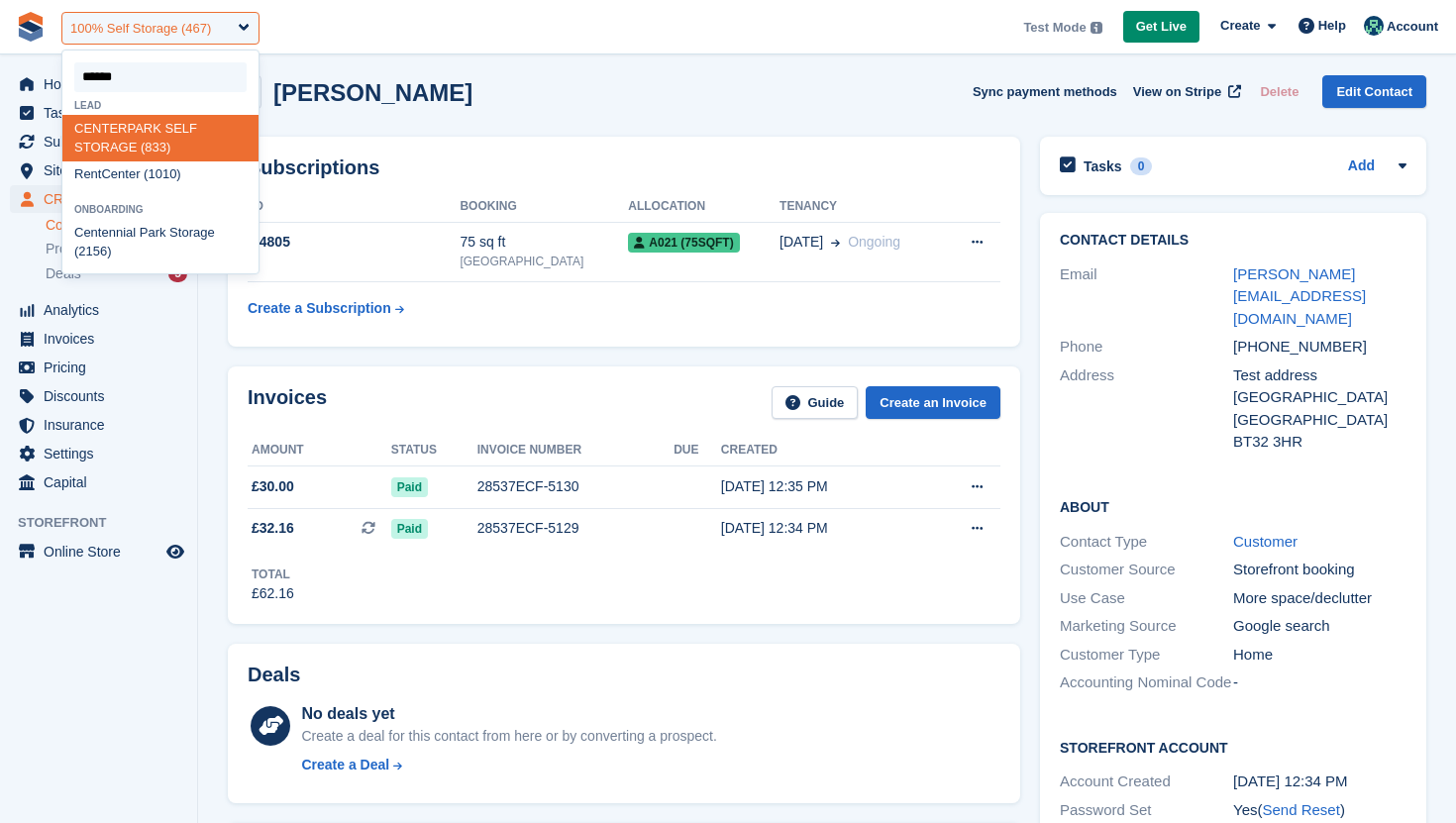 type on "*******" 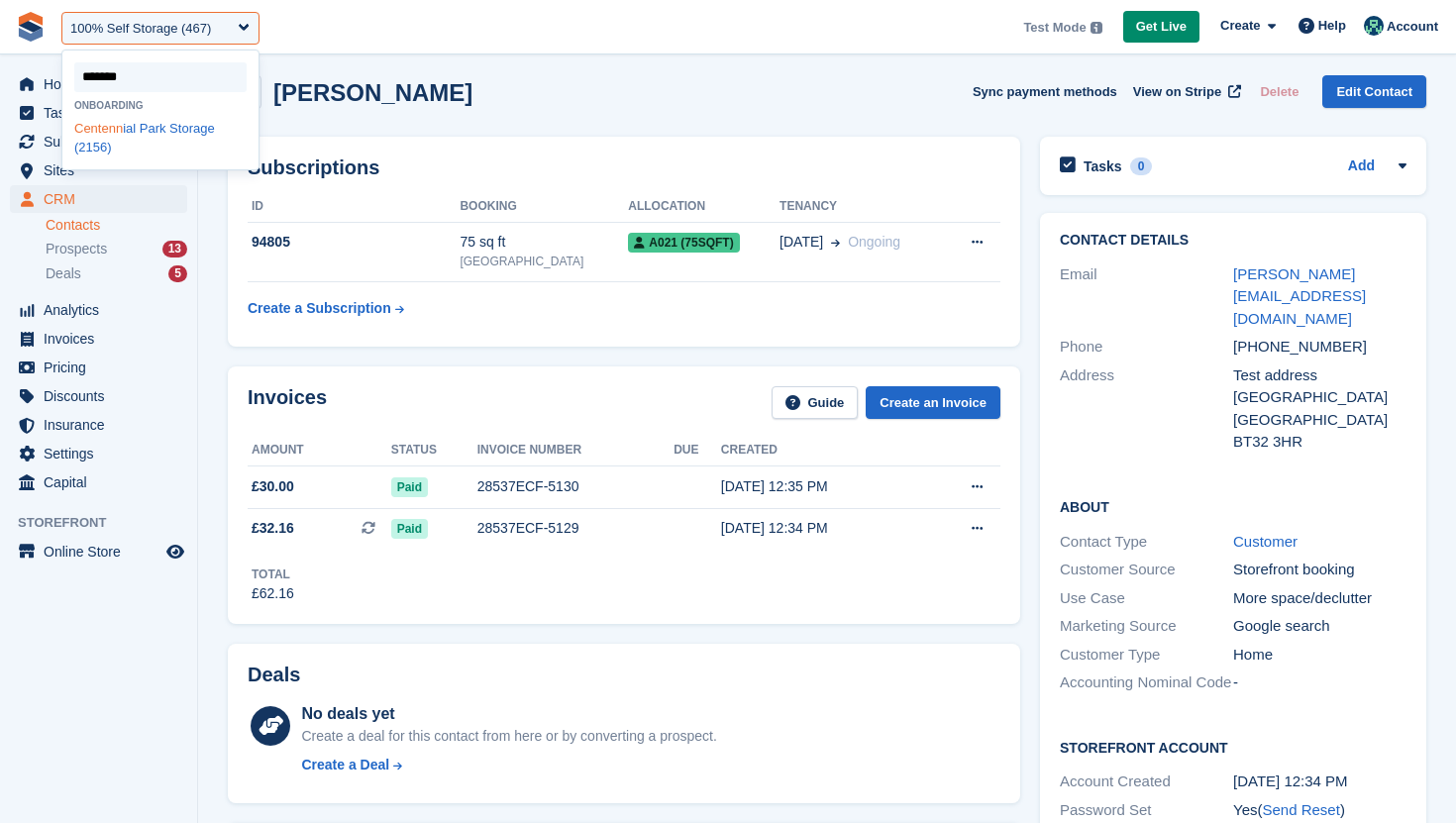 click on "Centenn ial Park Storage (2156)" at bounding box center (160, 138) 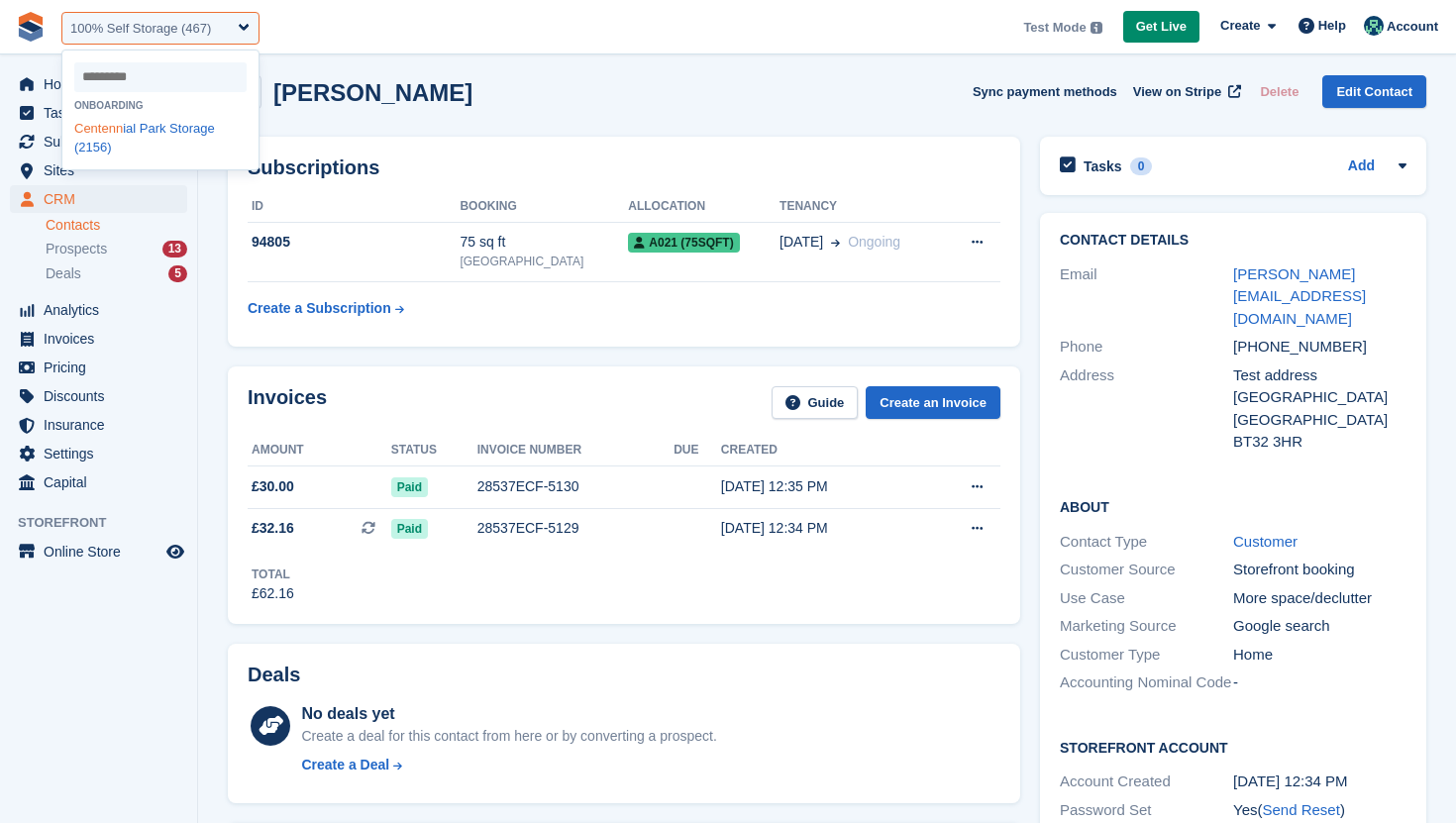 select on "****" 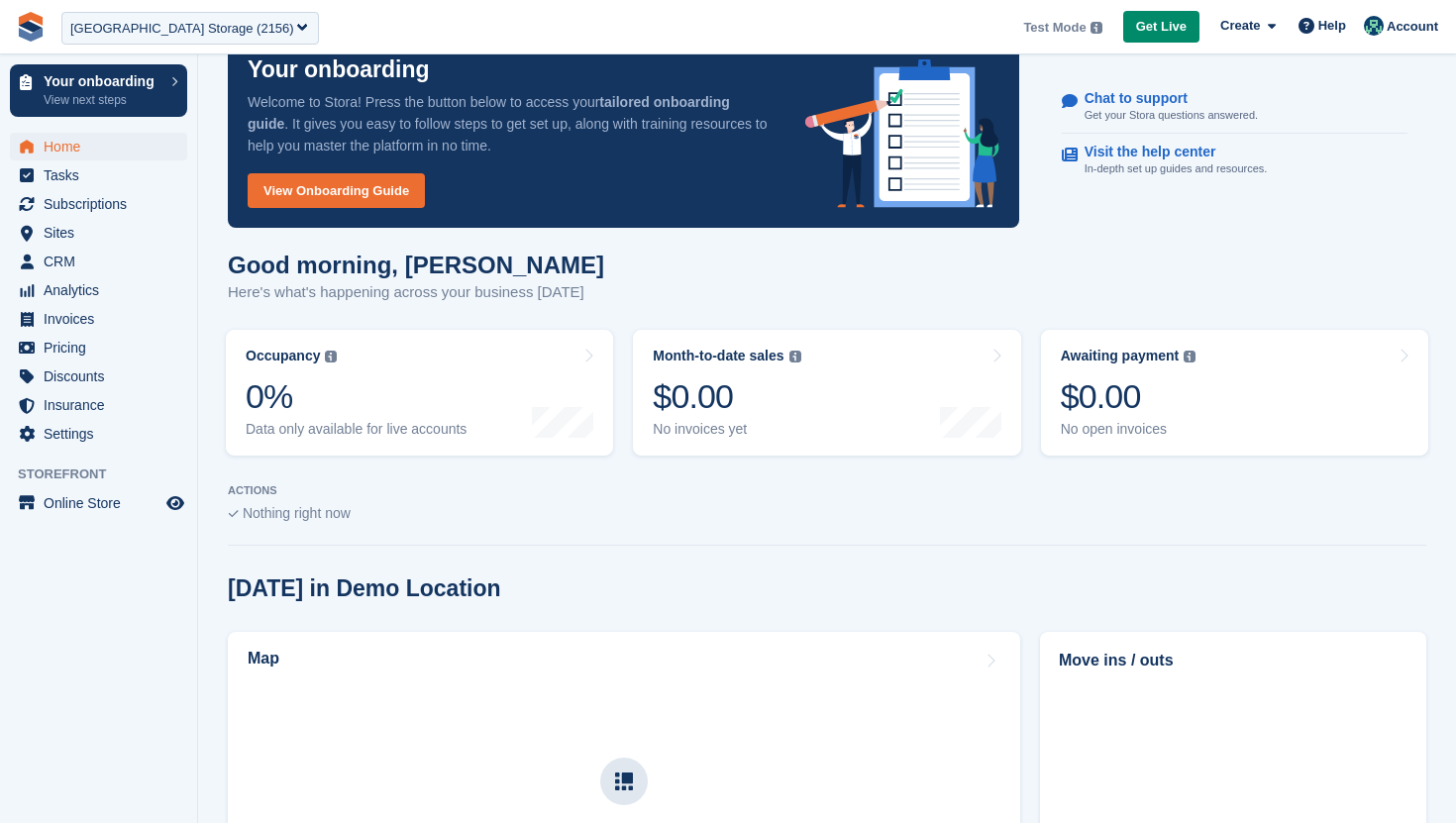 scroll, scrollTop: 0, scrollLeft: 0, axis: both 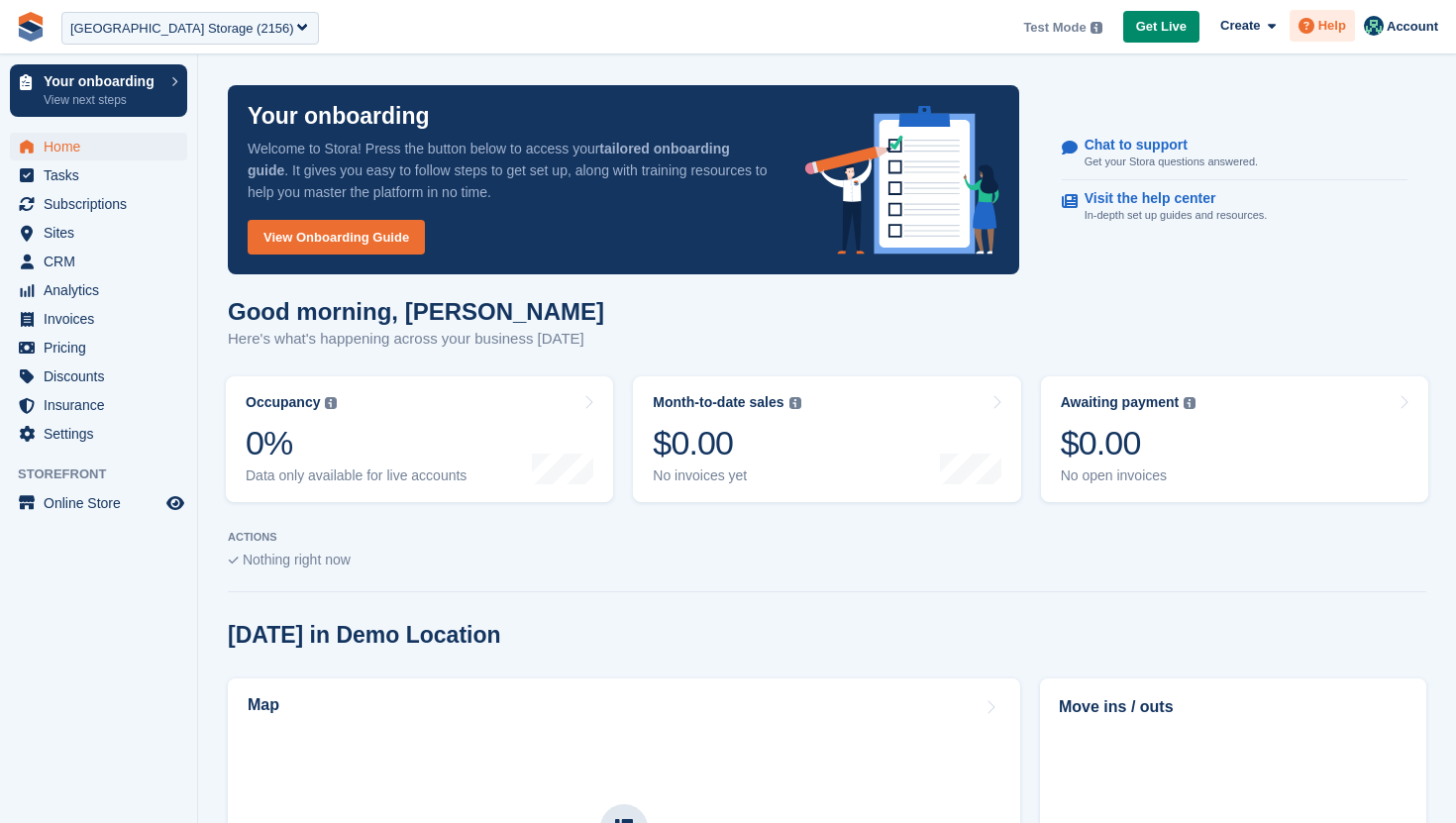 click at bounding box center (1306, 26) 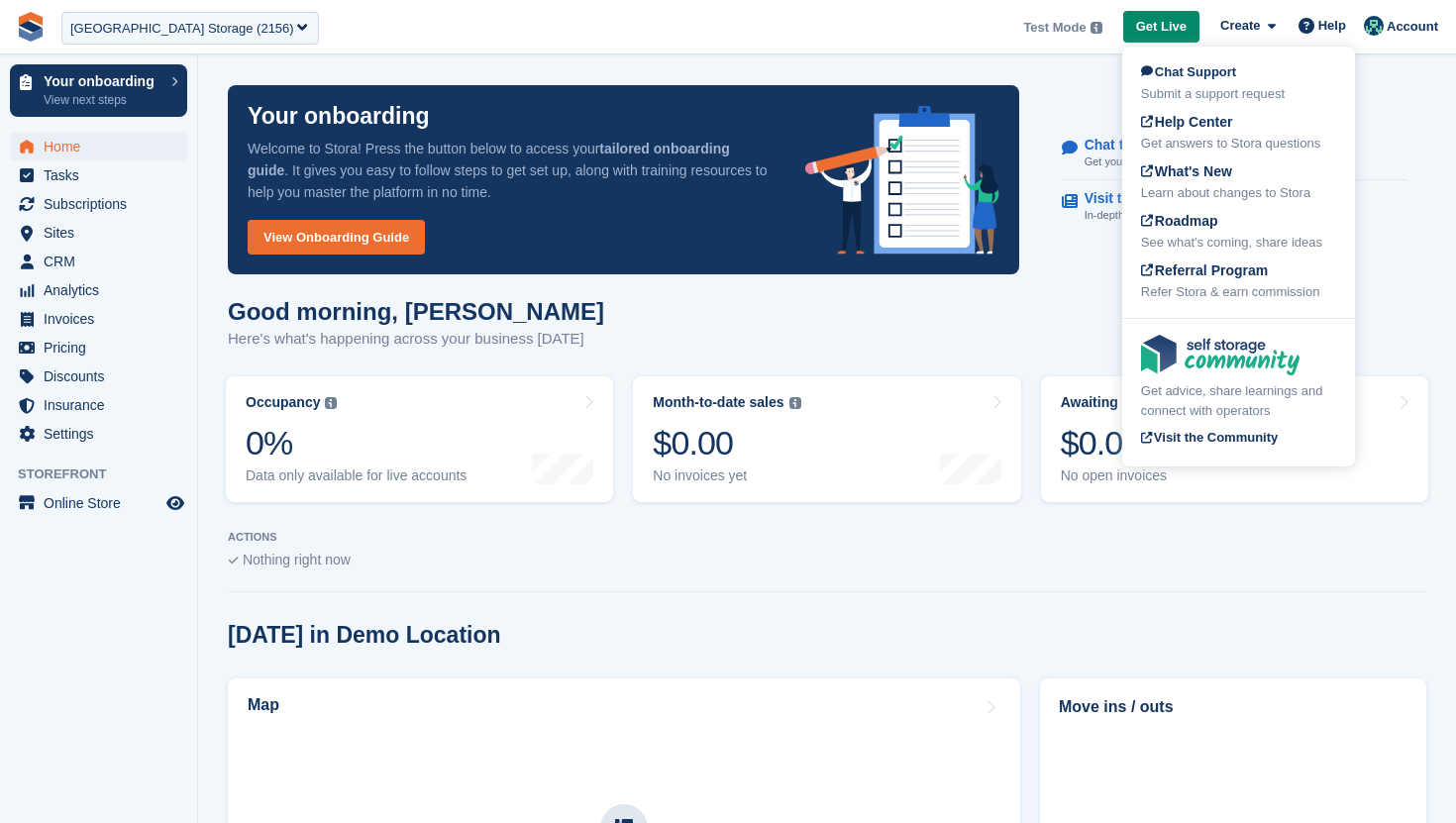 click on "Chat to support
Get your Stora questions answered.
Visit the help center
In-depth set up guides and resources." at bounding box center (1234, 180) 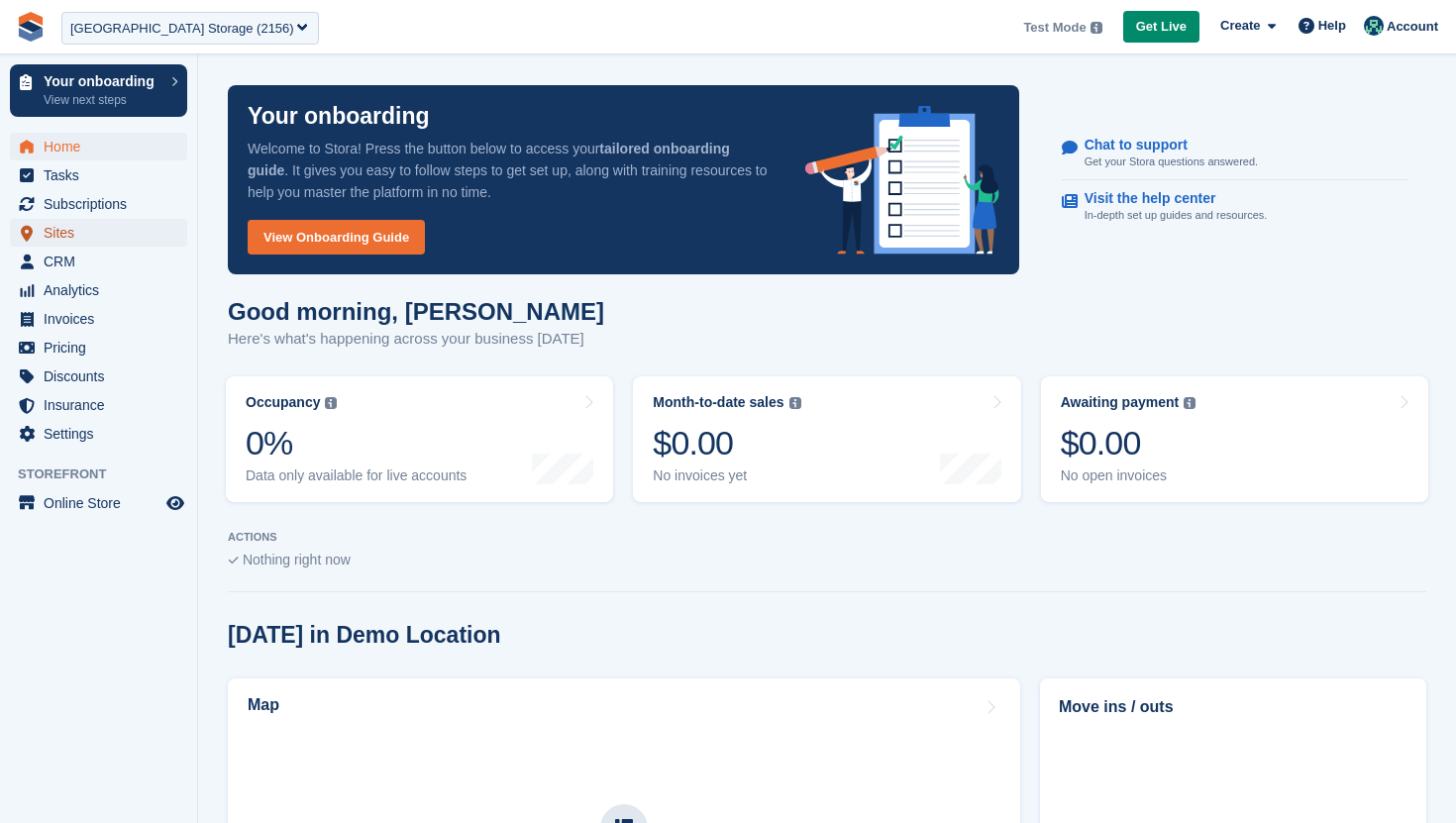 click on "Sites" at bounding box center (103, 233) 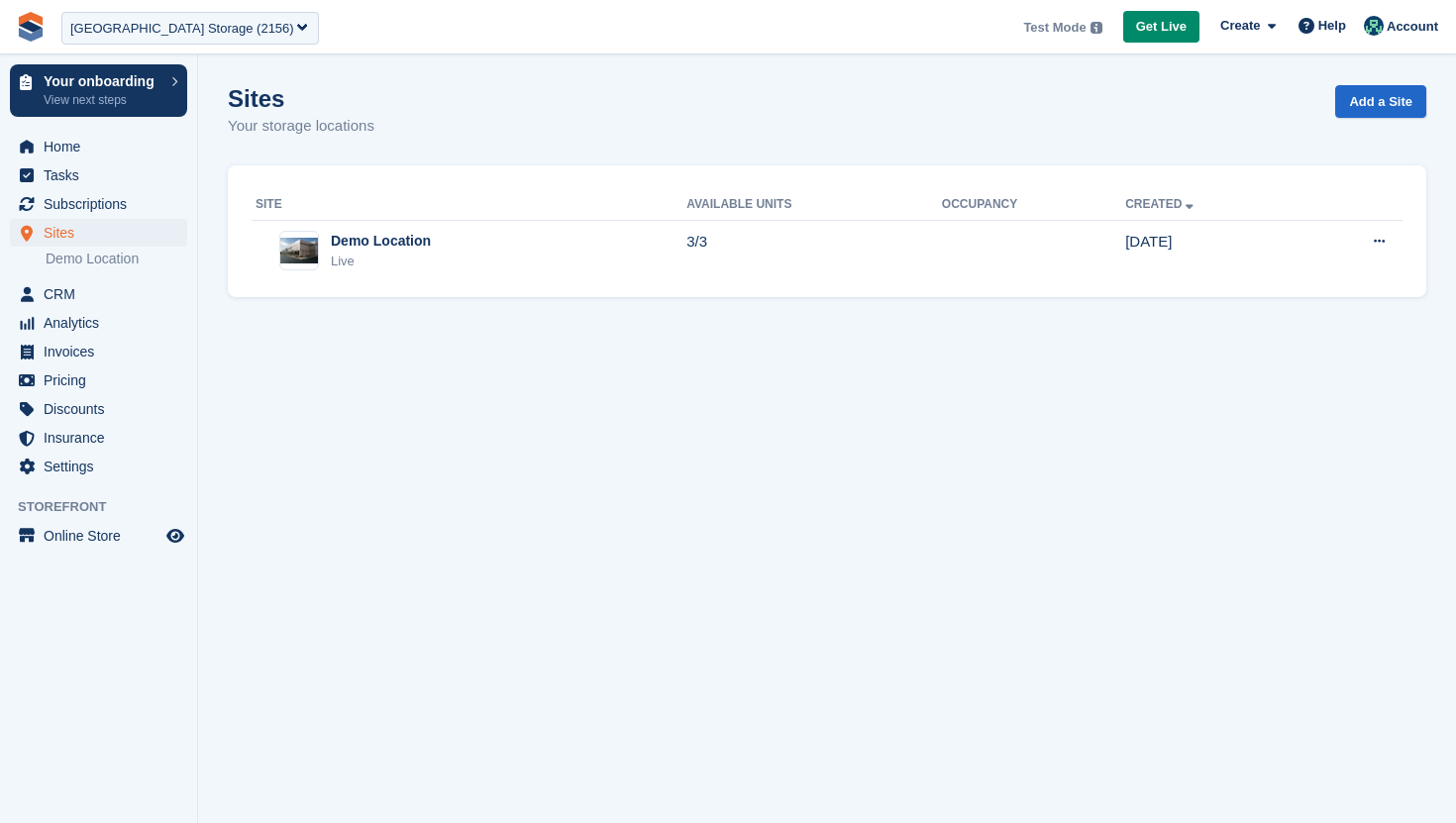 scroll, scrollTop: 0, scrollLeft: 0, axis: both 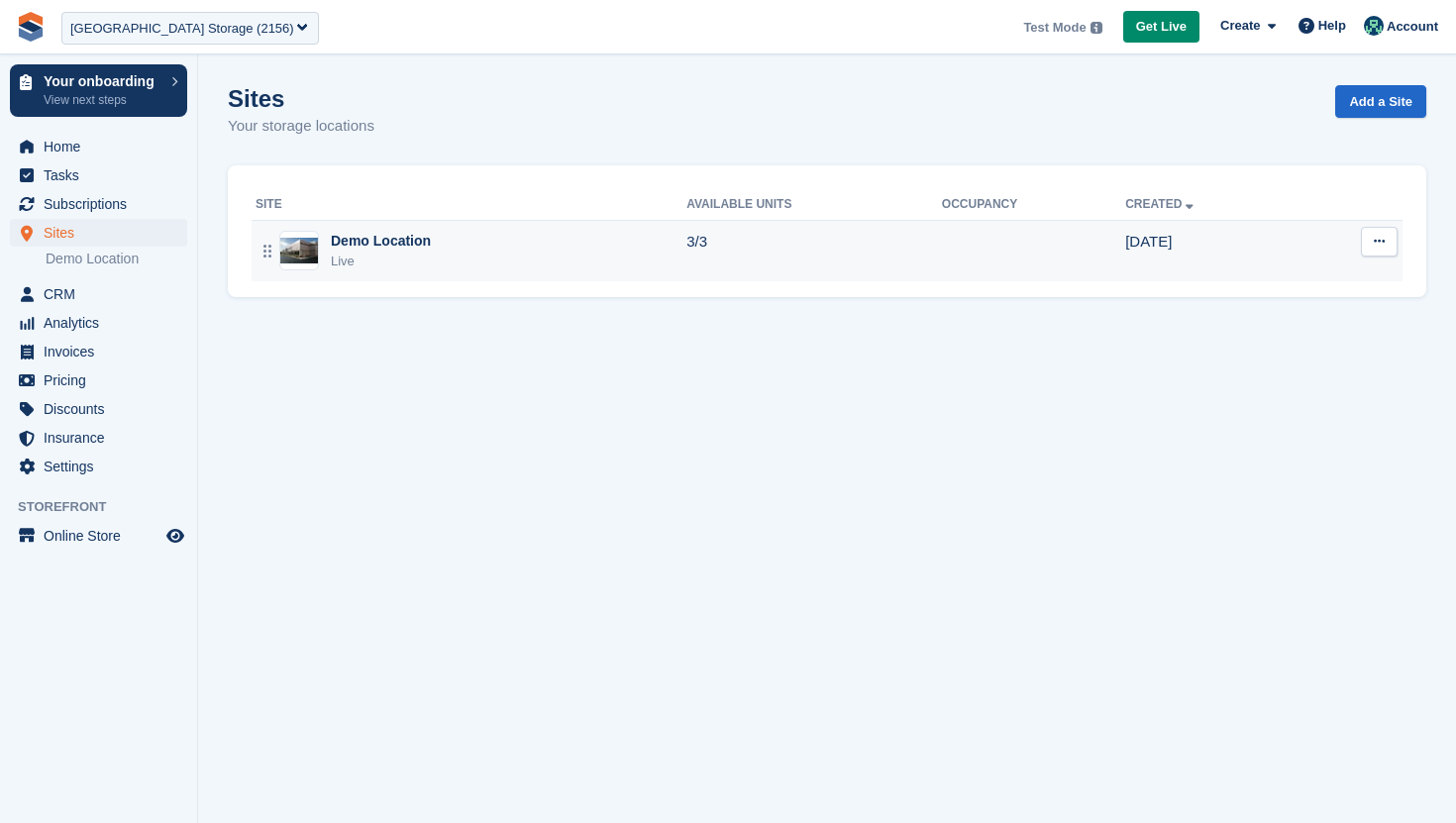 click at bounding box center (1379, 241) 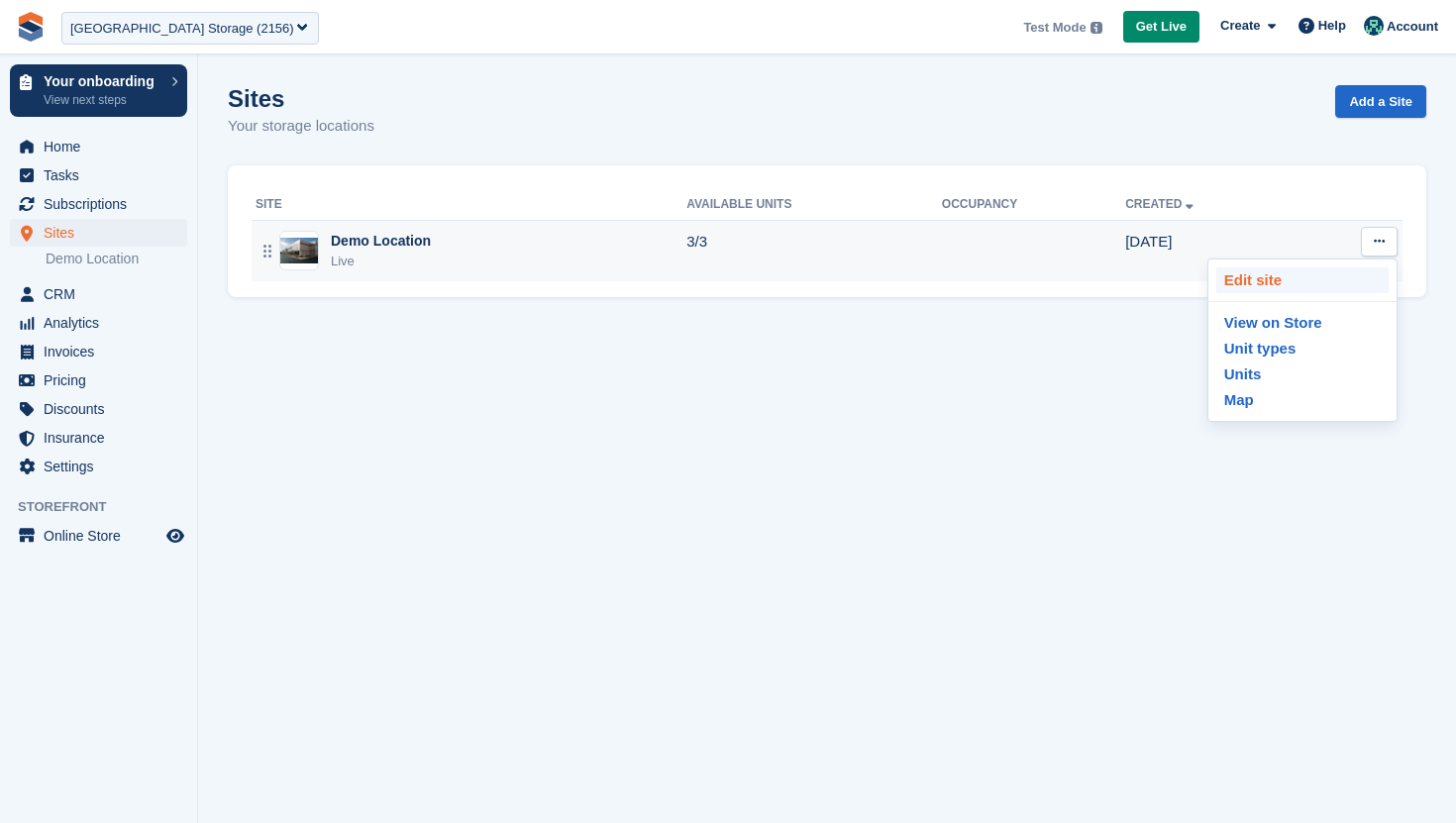 click on "Edit site" at bounding box center [1302, 280] 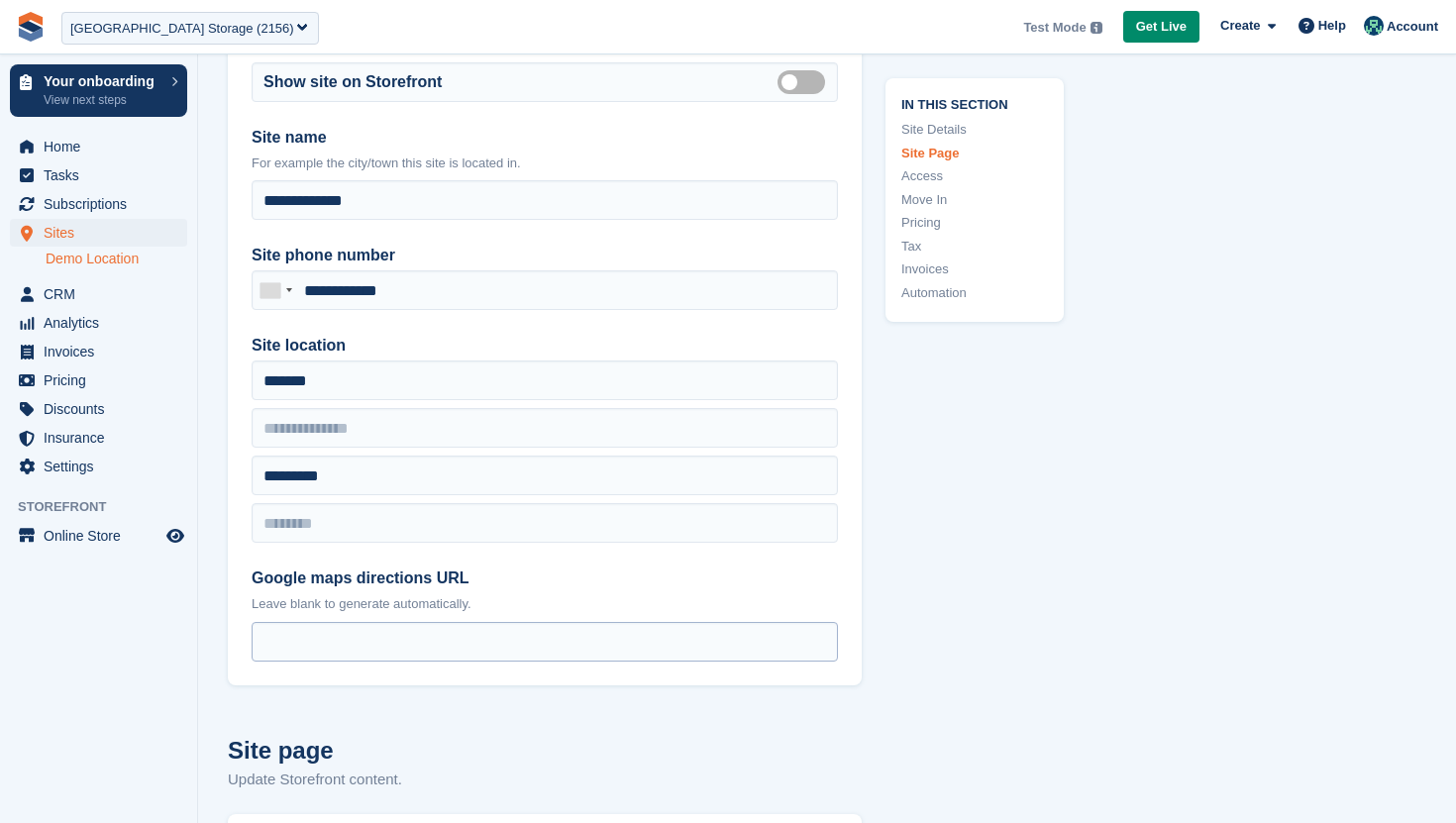 scroll, scrollTop: 127, scrollLeft: 0, axis: vertical 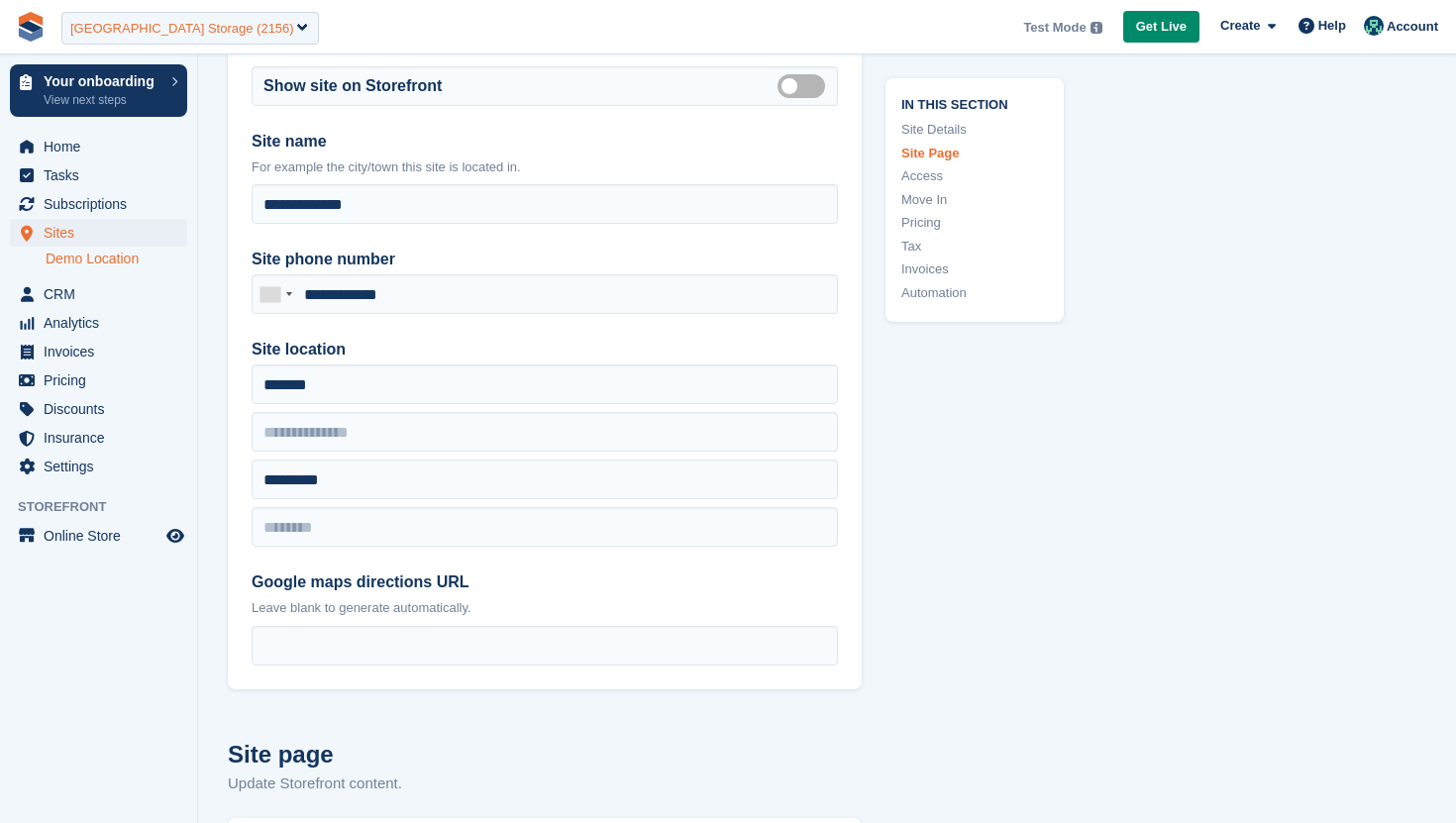 click on "[GEOGRAPHIC_DATA] Storage (2156)" at bounding box center (190, 28) 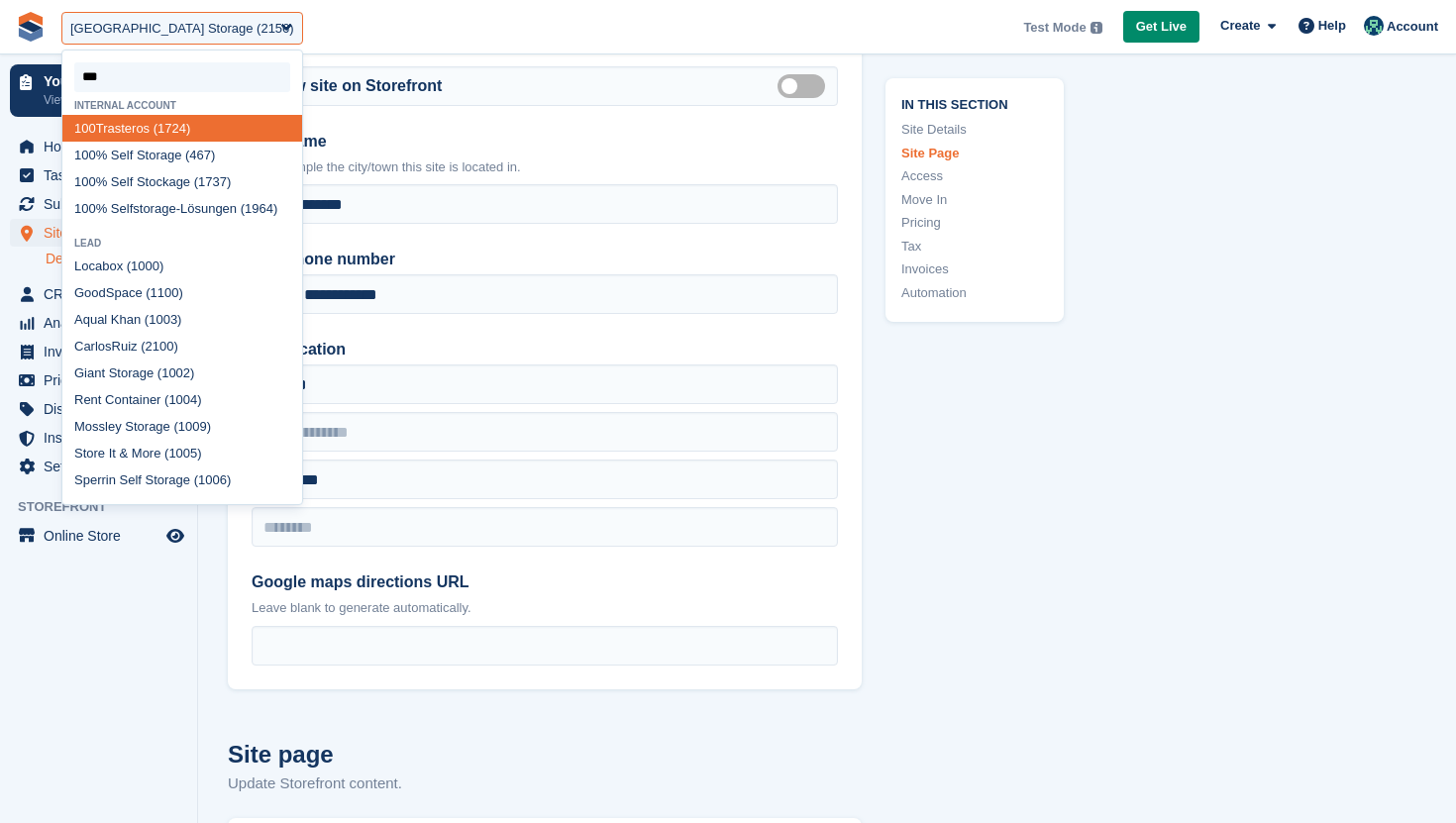 type on "****" 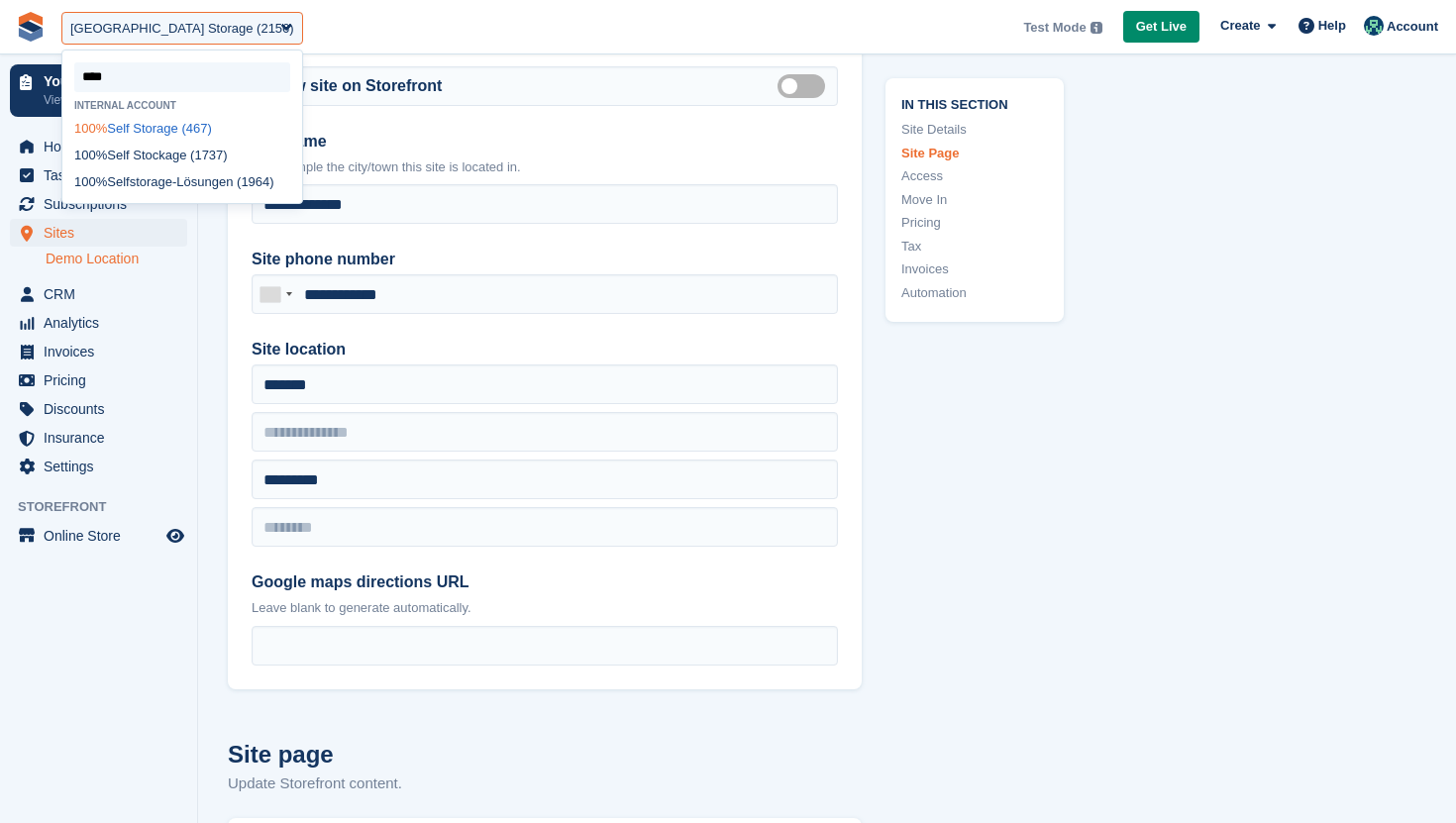 click on "100%  Self Storage (467)" at bounding box center [182, 128] 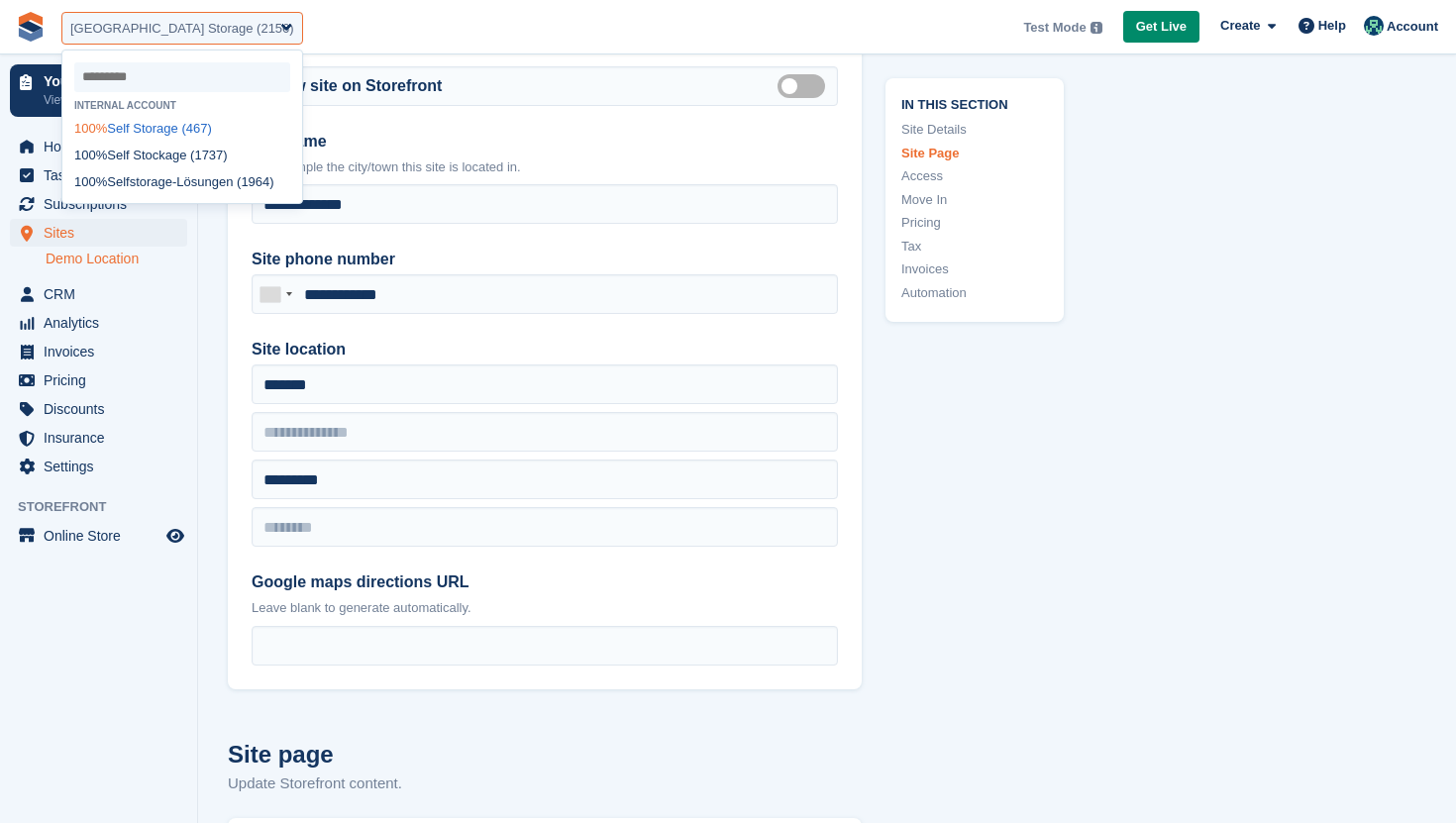 select on "***" 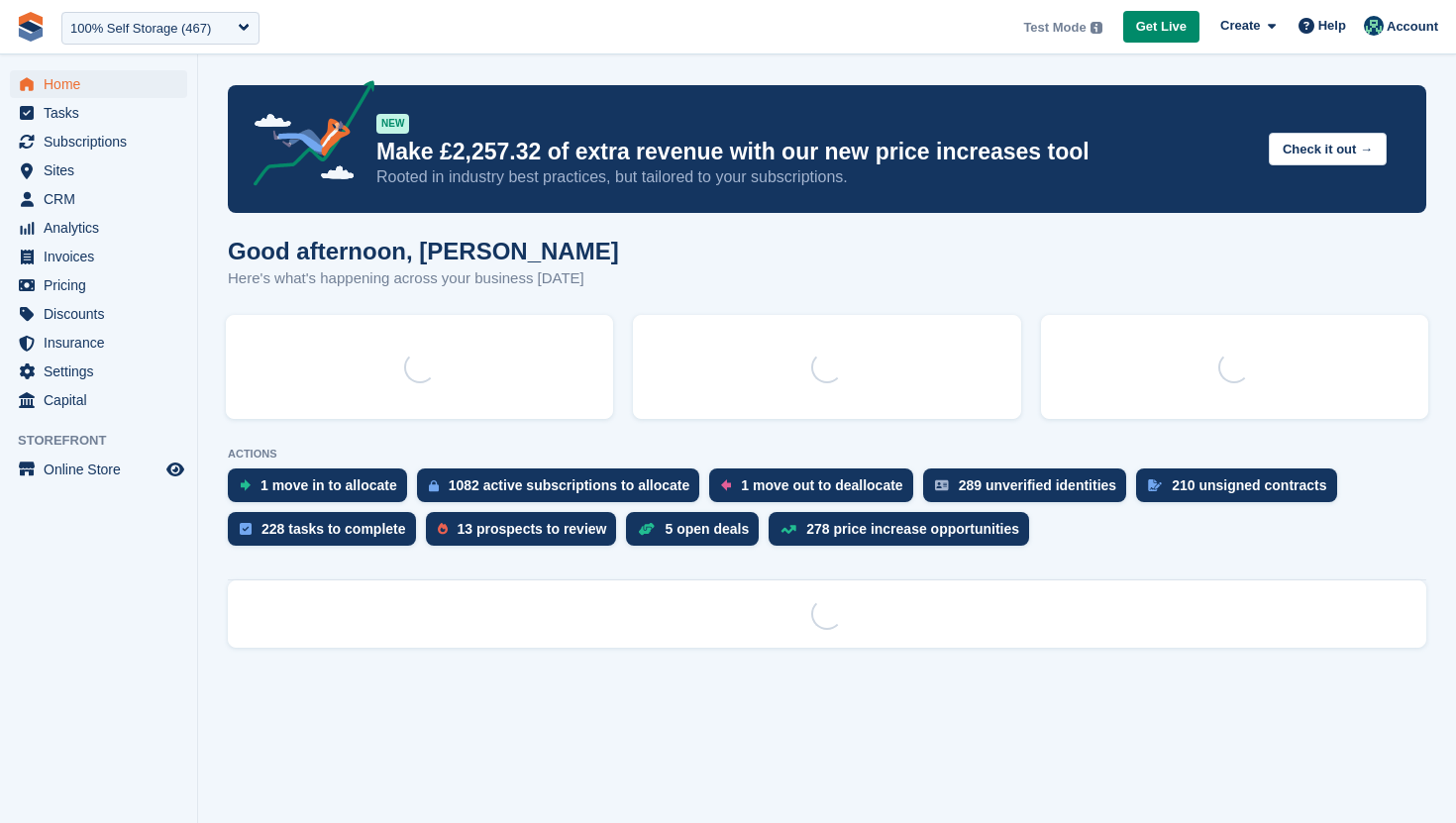 scroll, scrollTop: 0, scrollLeft: 0, axis: both 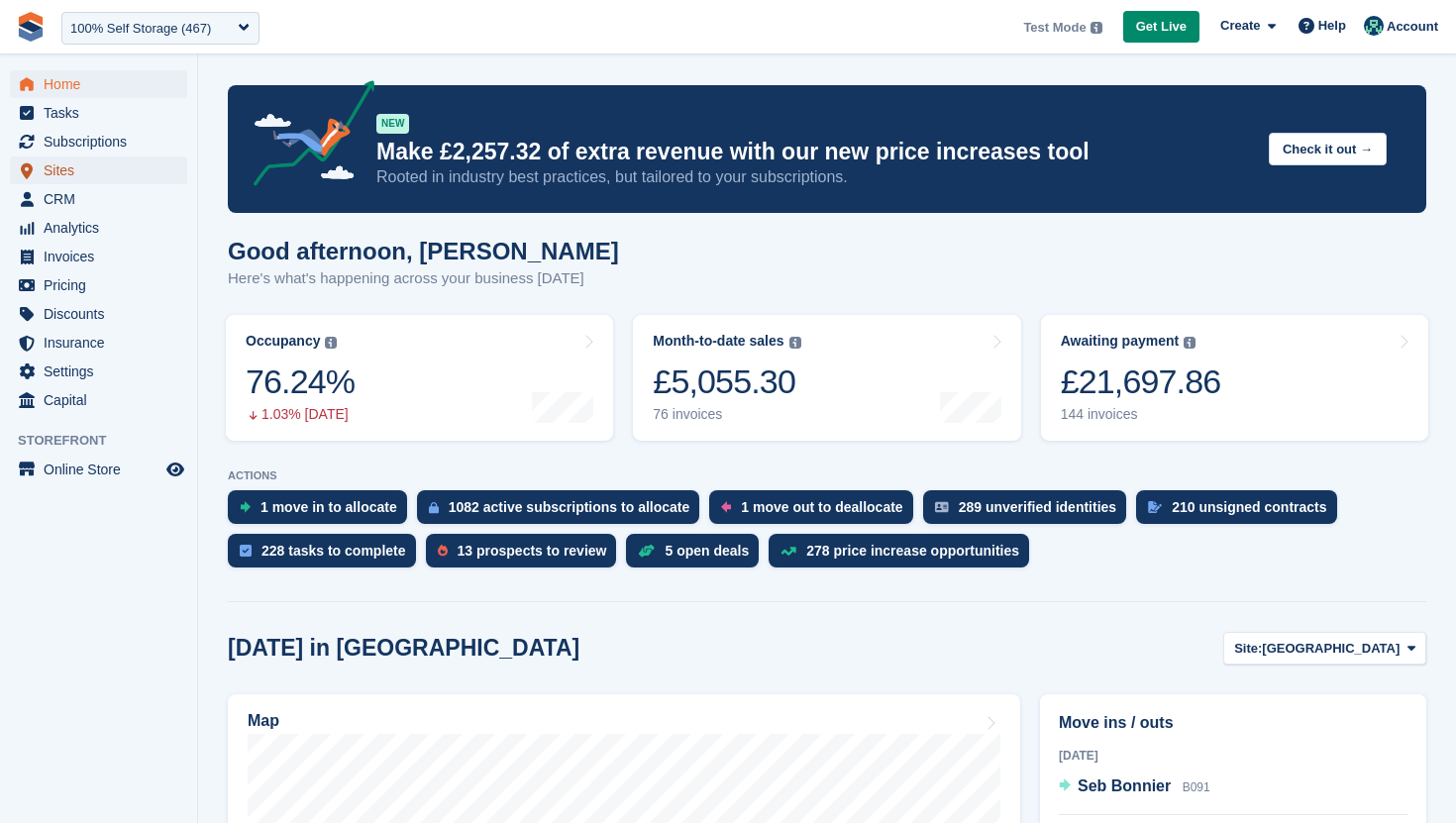 click on "Sites" at bounding box center (103, 170) 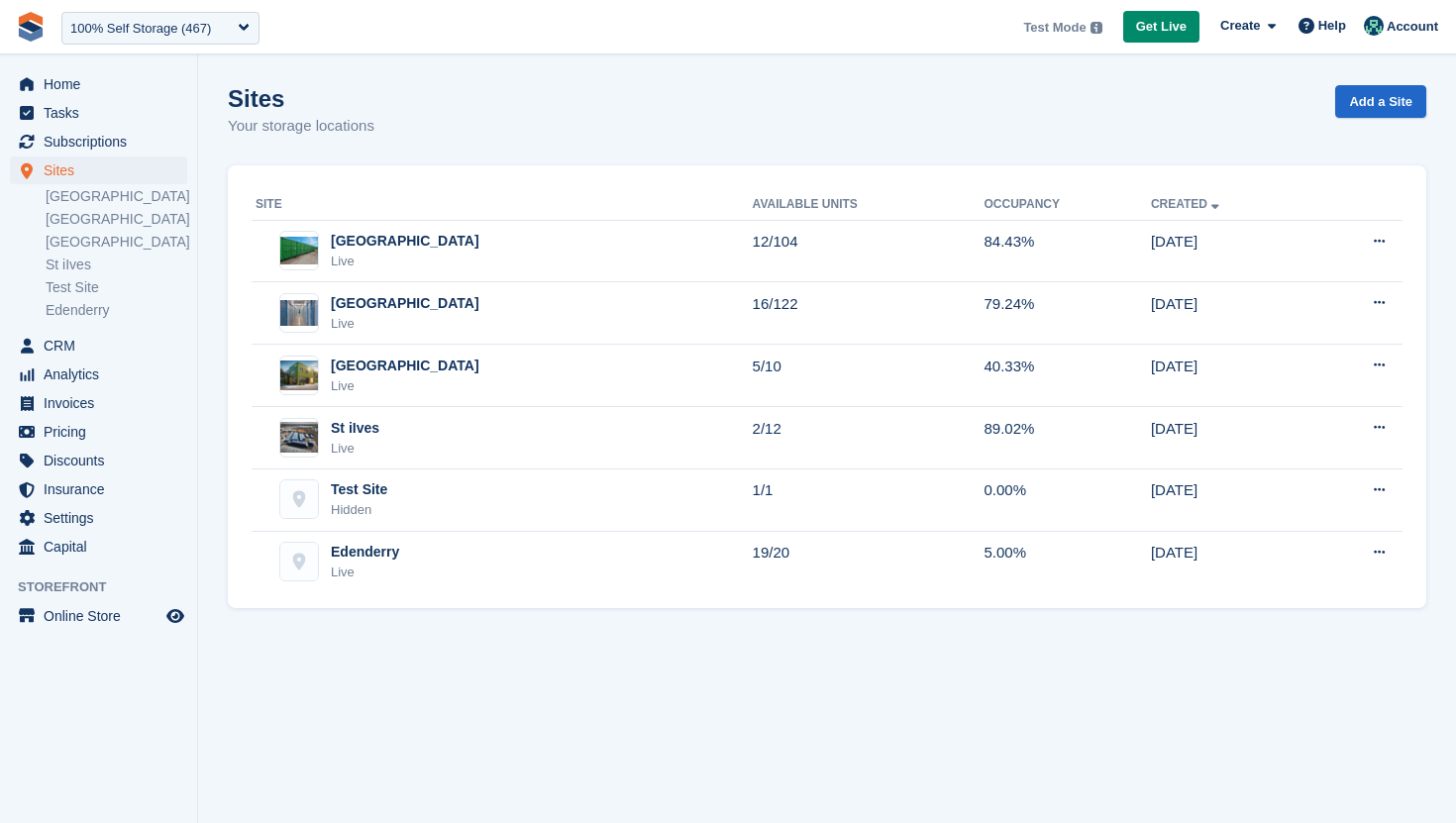 scroll, scrollTop: 0, scrollLeft: 0, axis: both 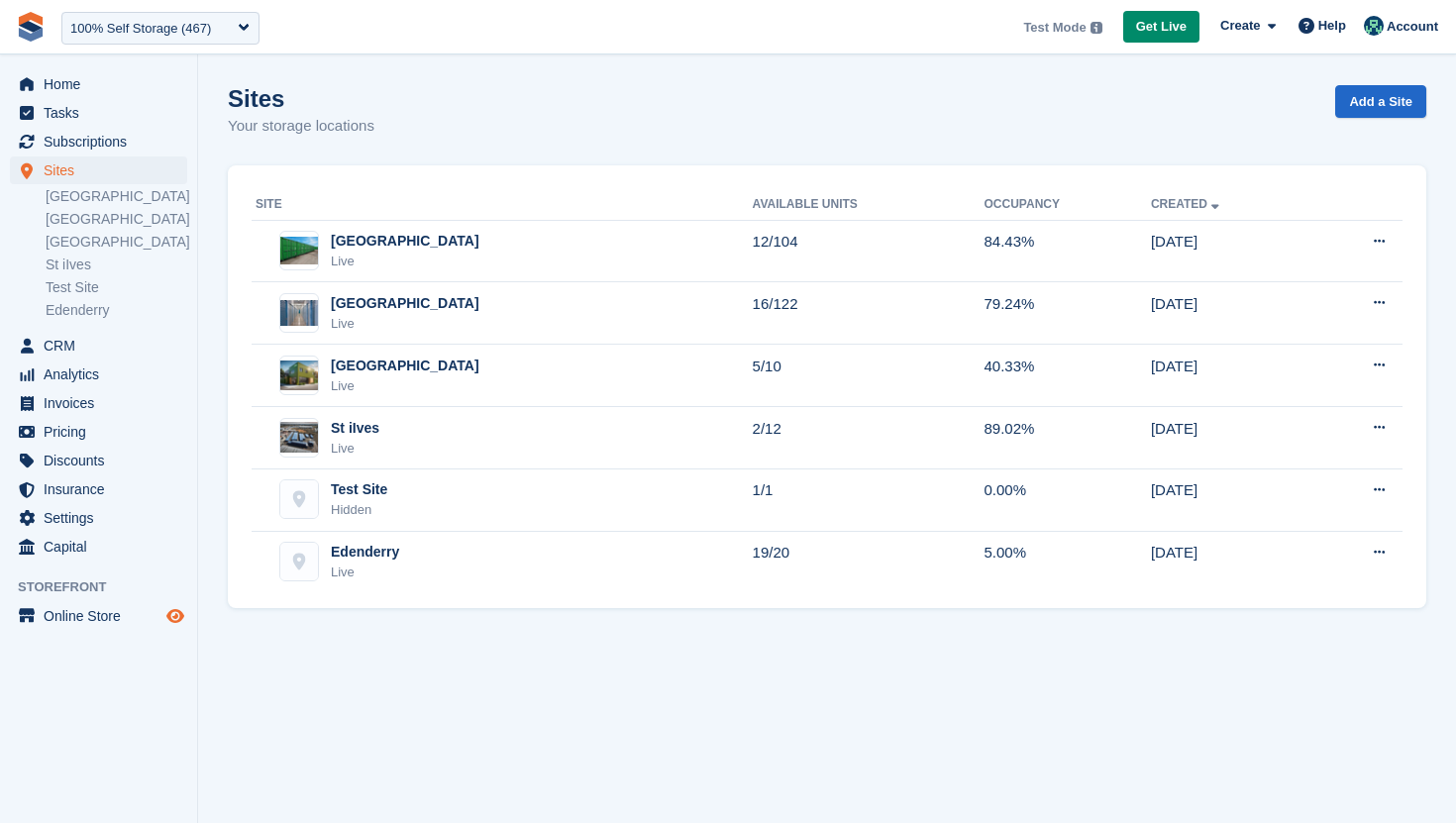 click at bounding box center [175, 616] 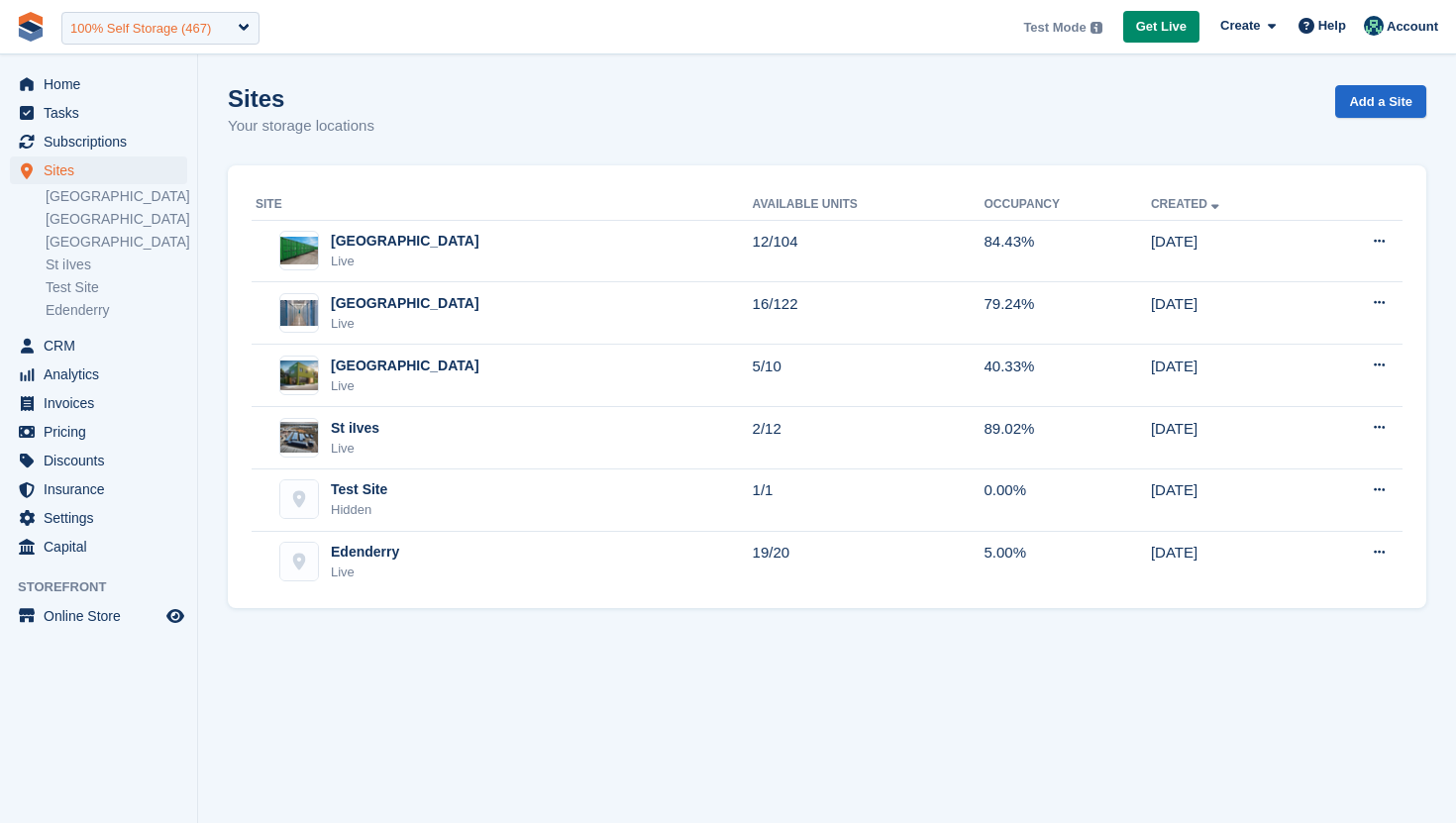 click on "100% Self Storage (467)" at bounding box center [141, 29] 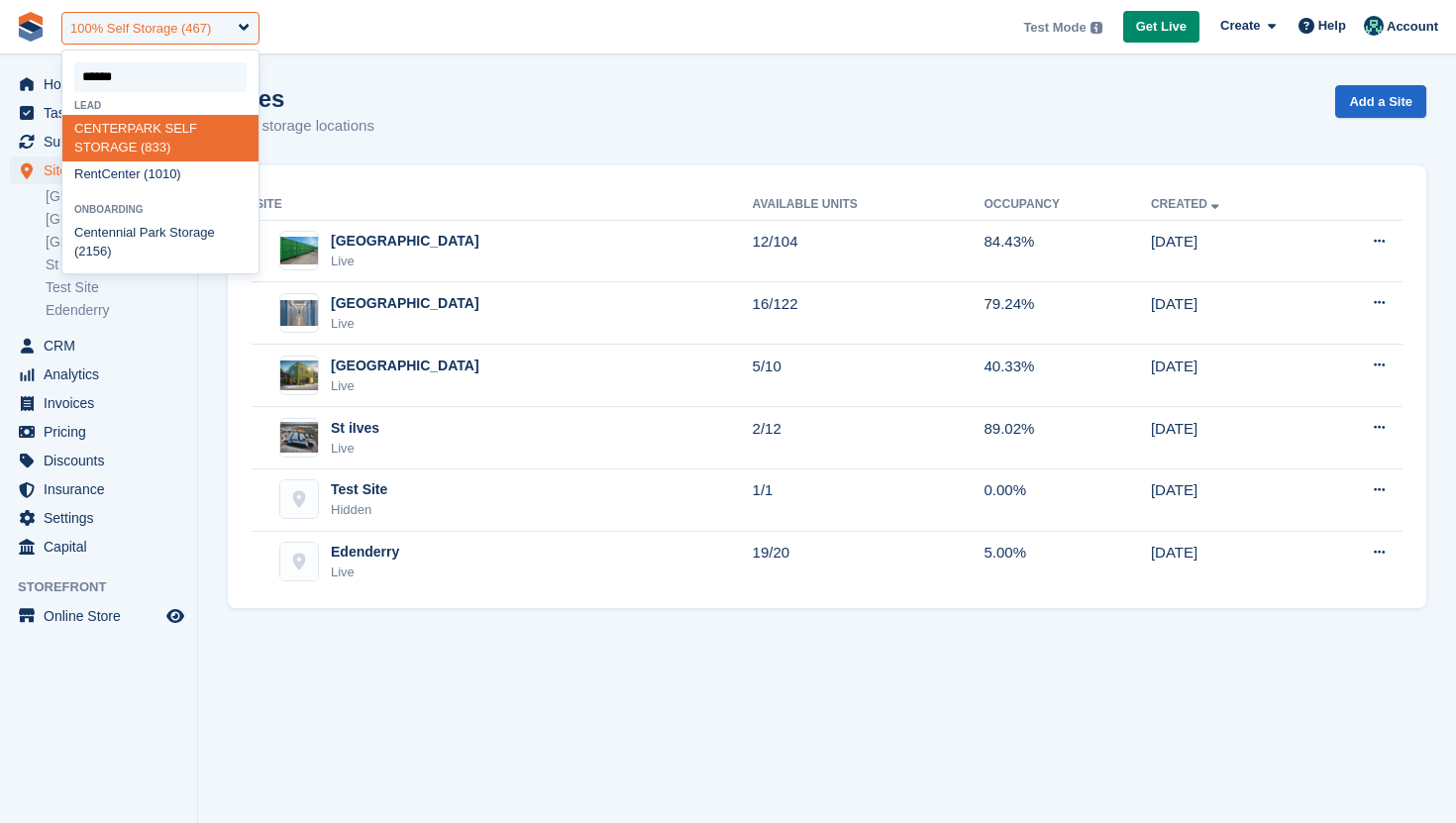 type on "*******" 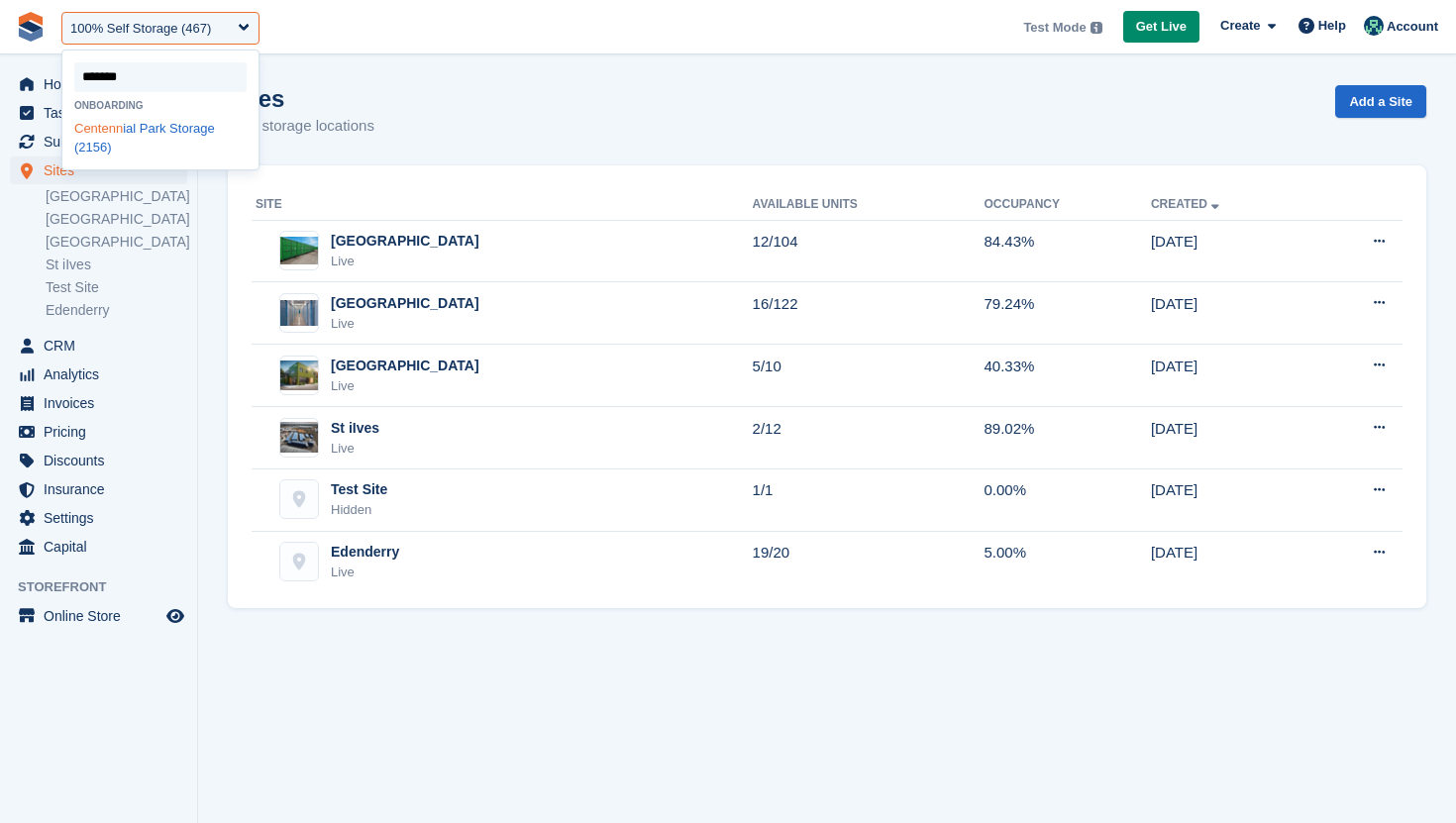 click on "Centenn ial Park Storage (2156)" at bounding box center [160, 138] 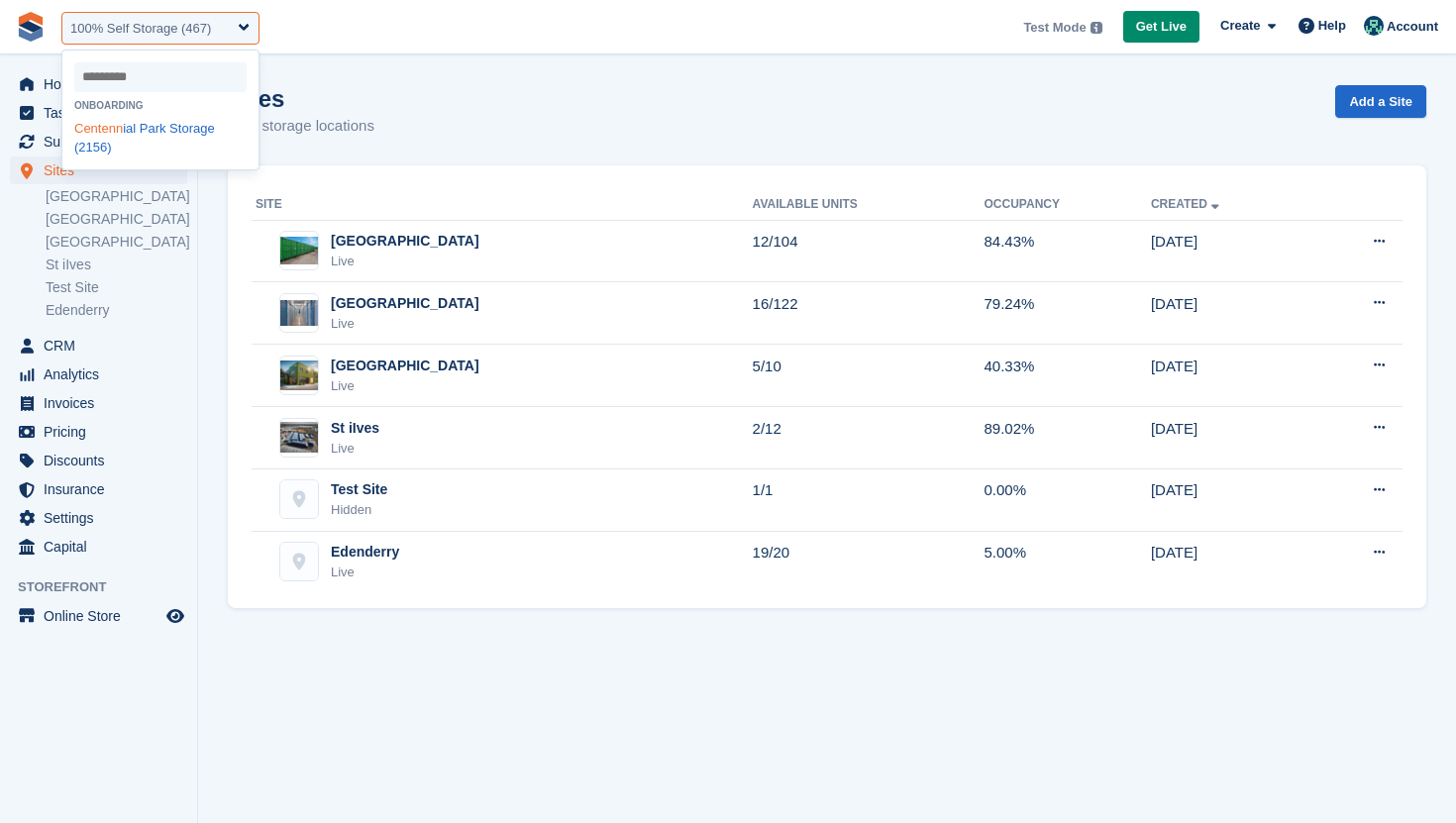 select on "****" 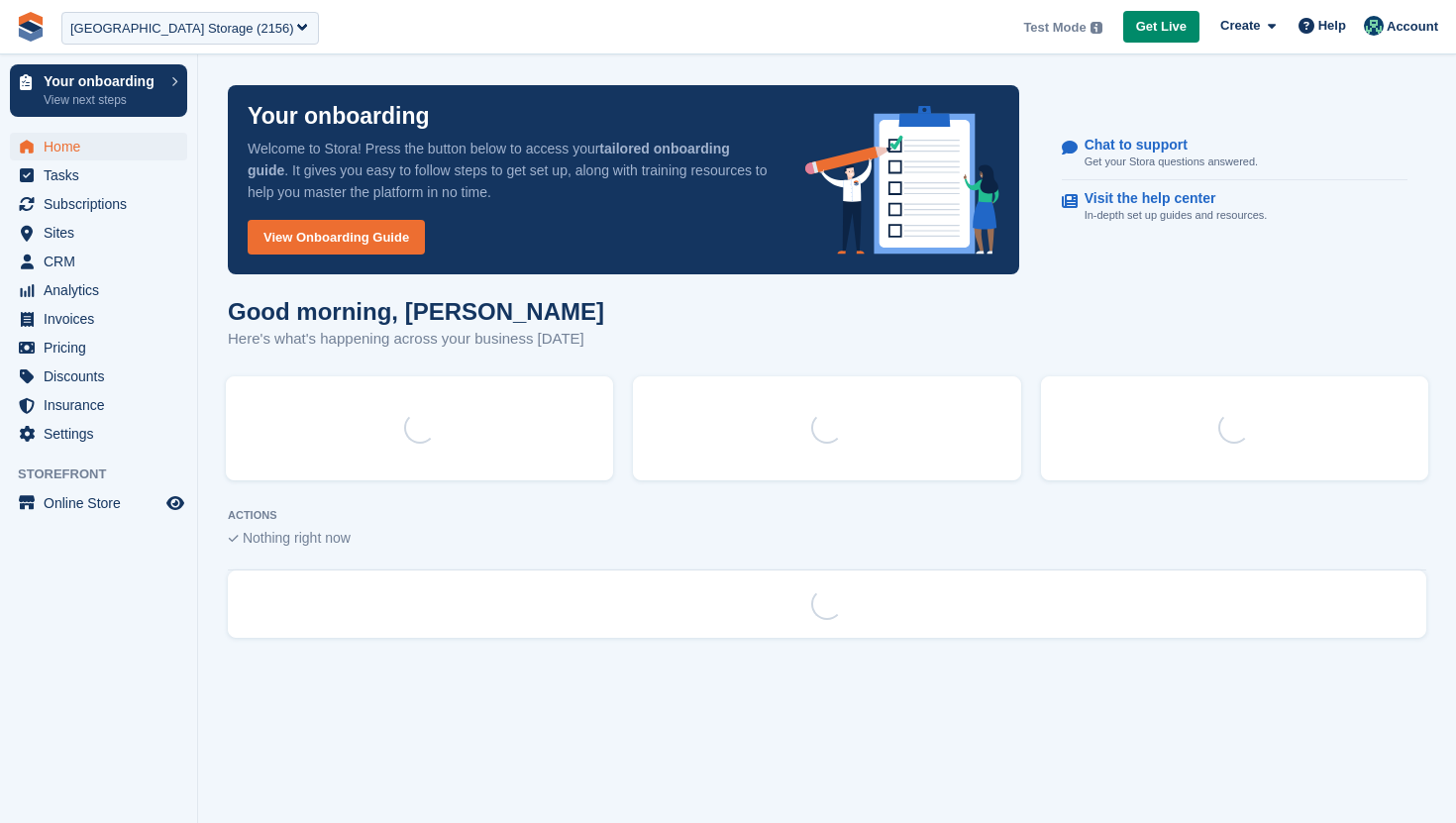 scroll, scrollTop: 0, scrollLeft: 0, axis: both 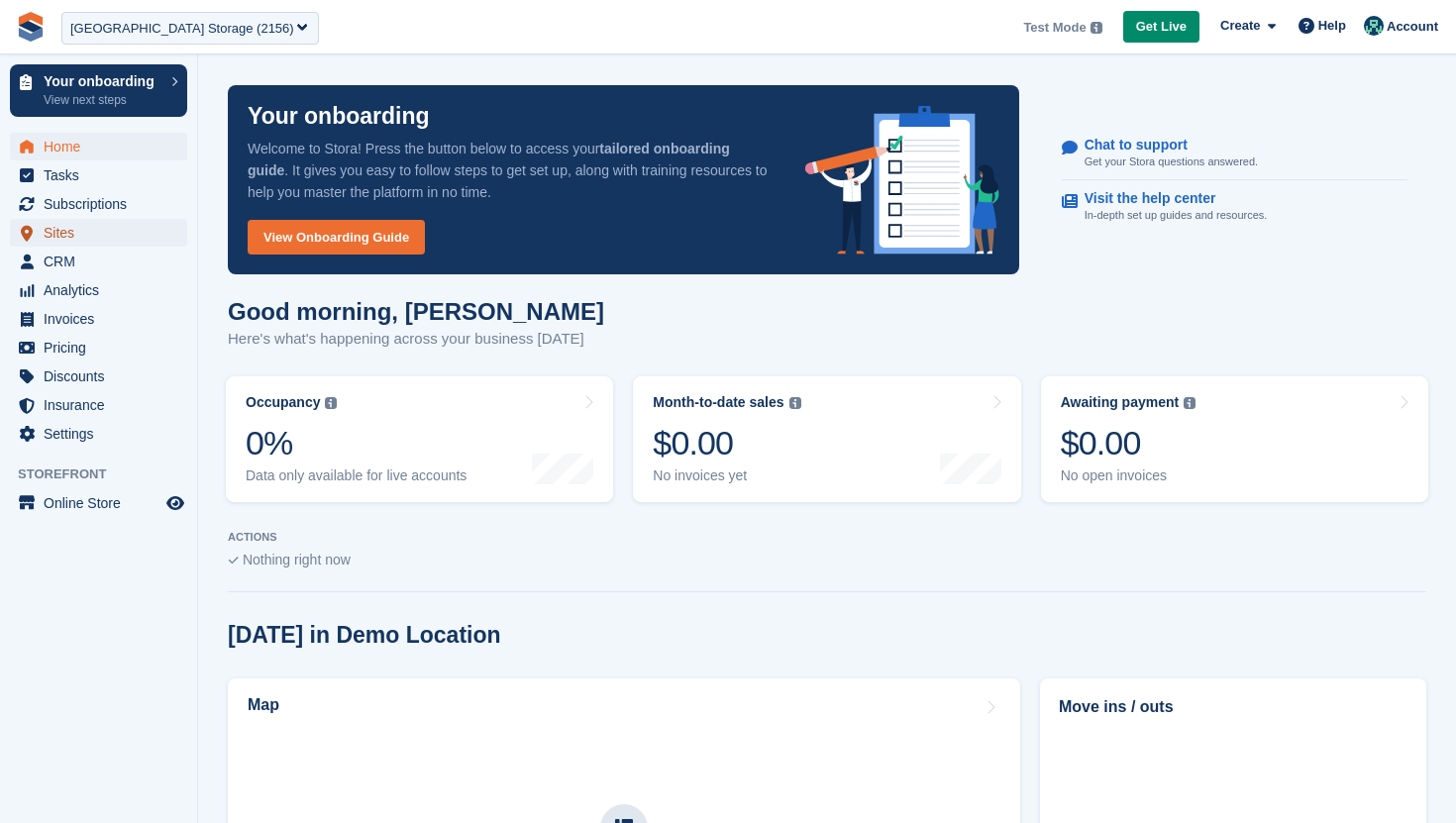click on "Sites" at bounding box center [103, 233] 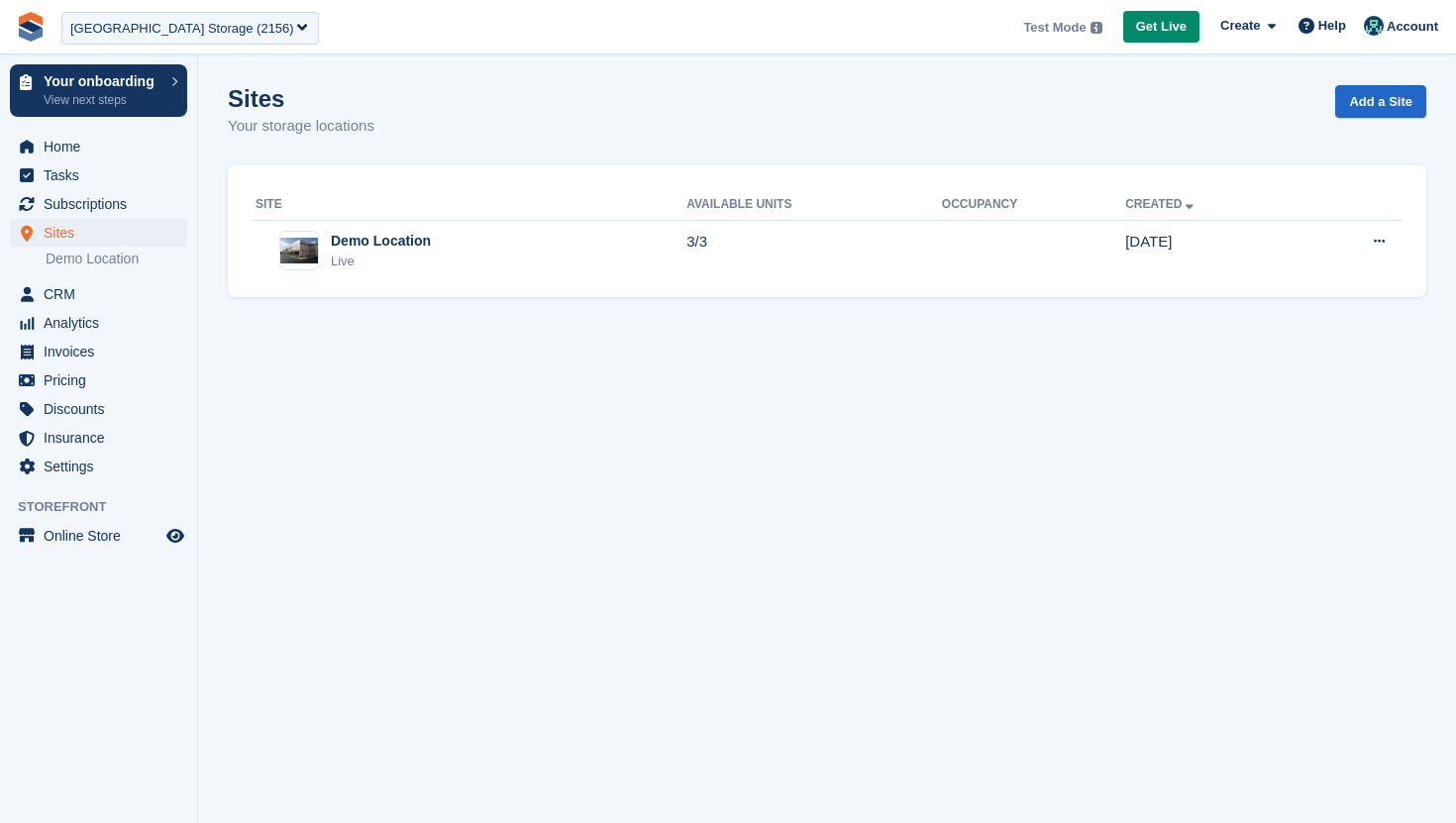 scroll, scrollTop: 0, scrollLeft: 0, axis: both 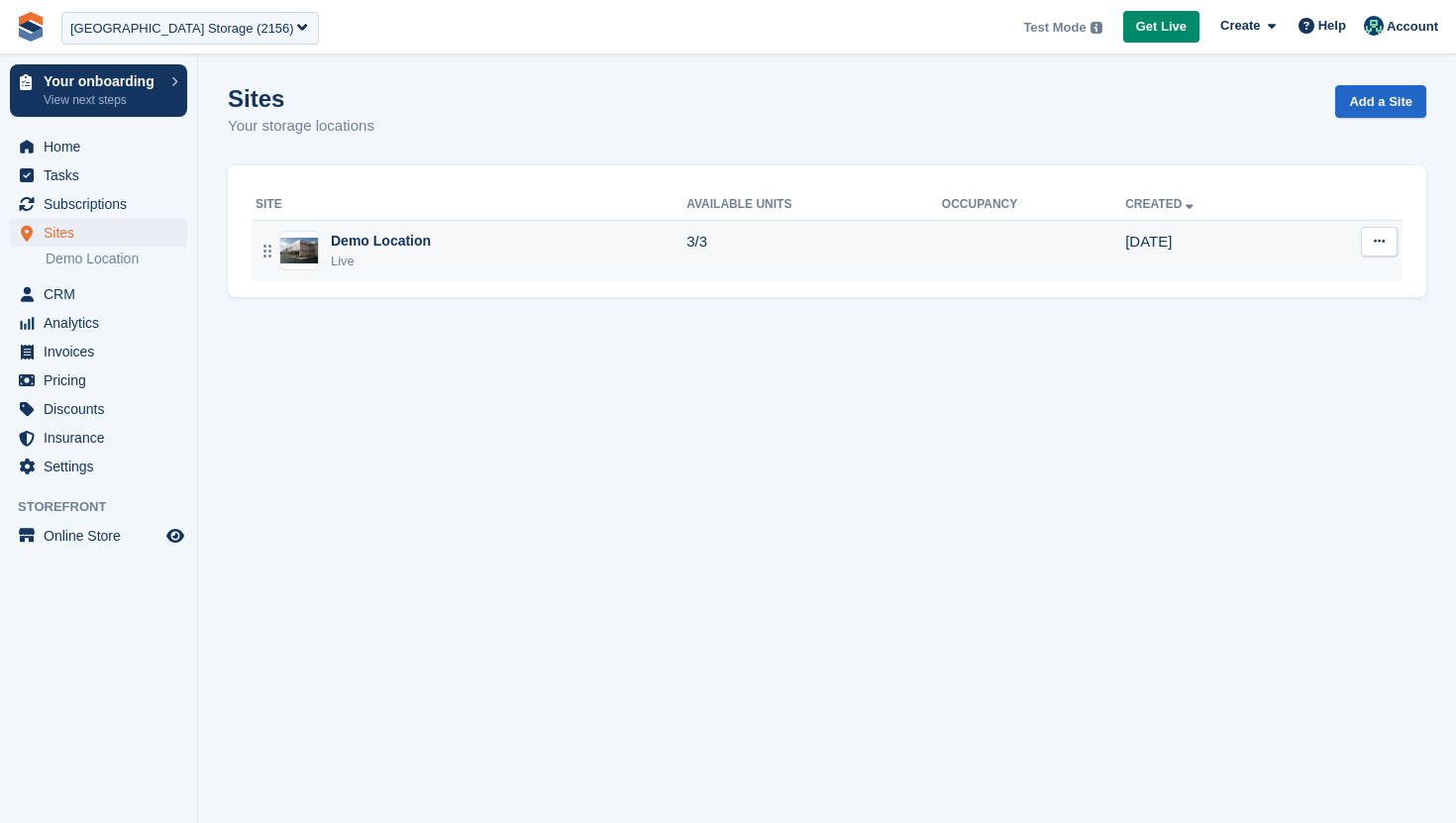 click at bounding box center [1379, 241] 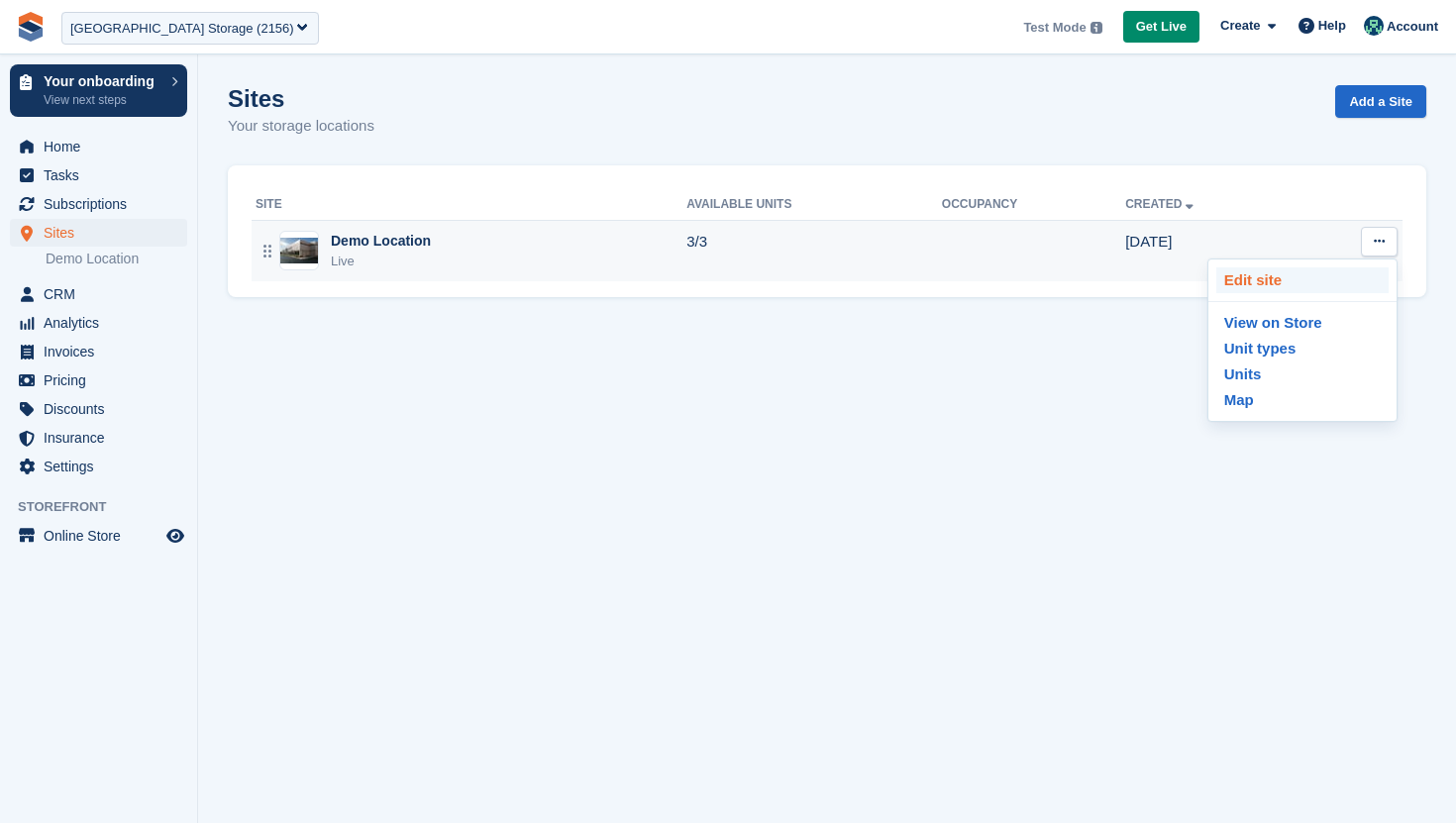 click on "Edit site" at bounding box center [1302, 280] 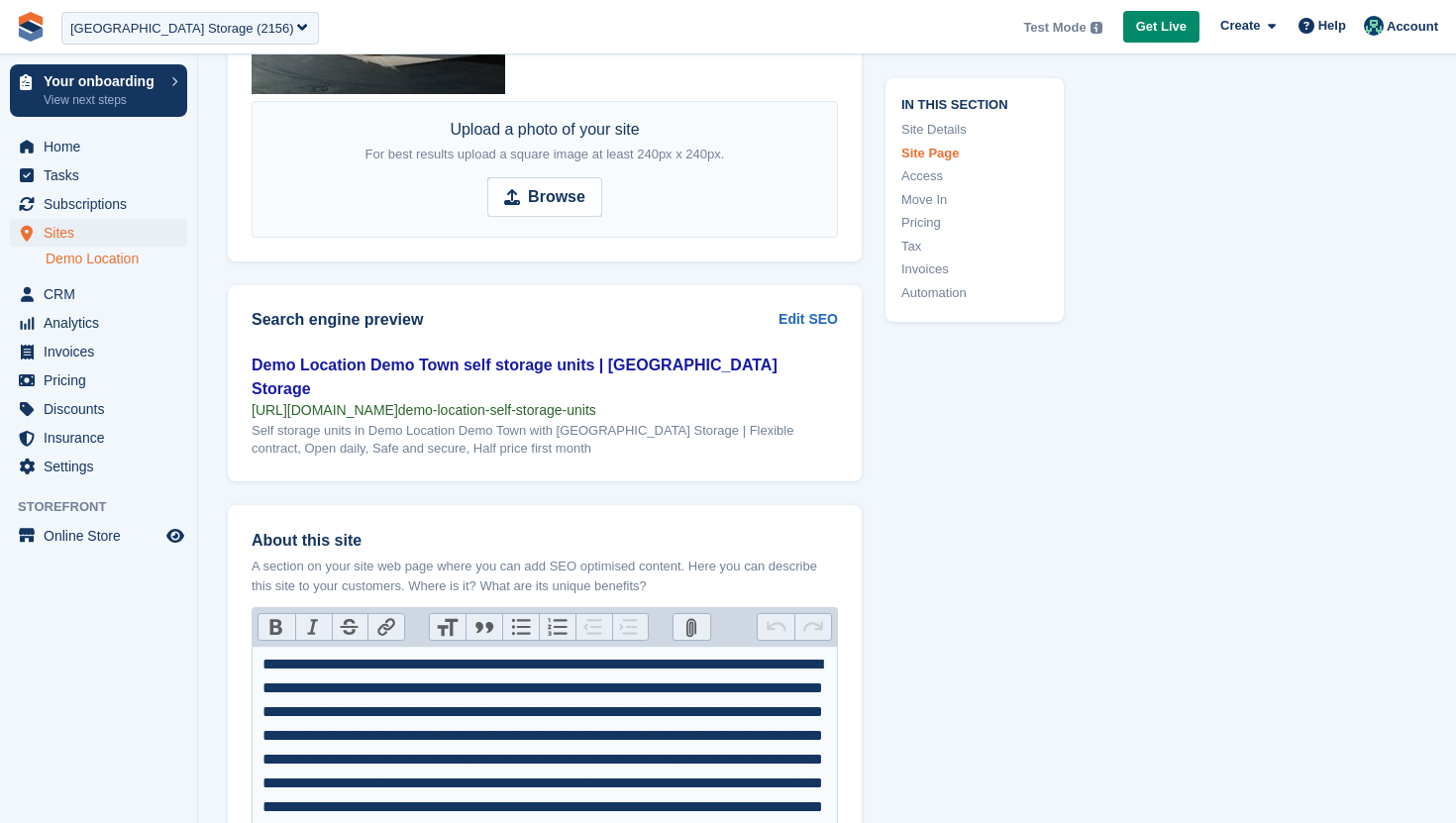 scroll, scrollTop: 2511, scrollLeft: 0, axis: vertical 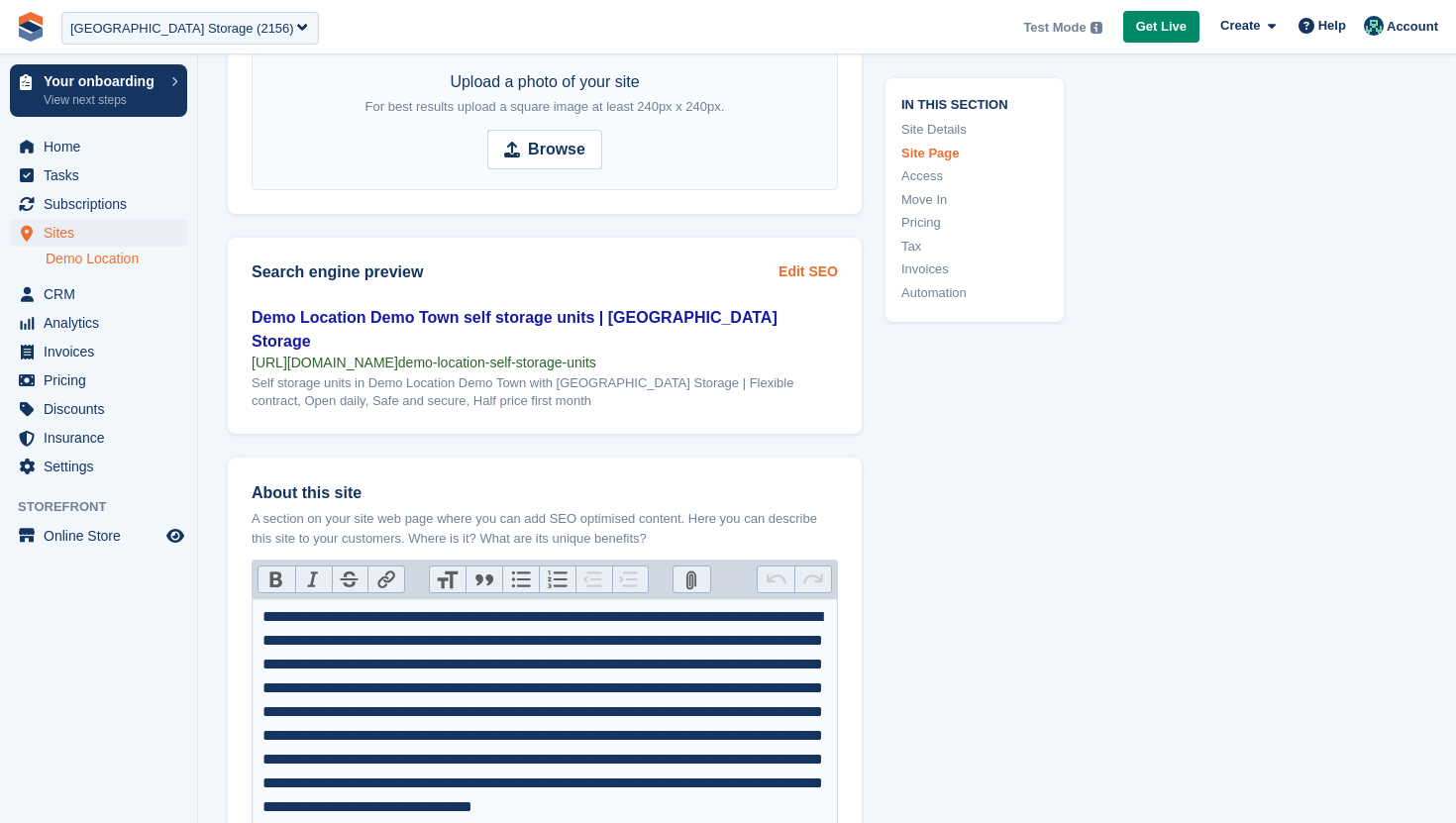 click on "Edit SEO" at bounding box center (808, 271) 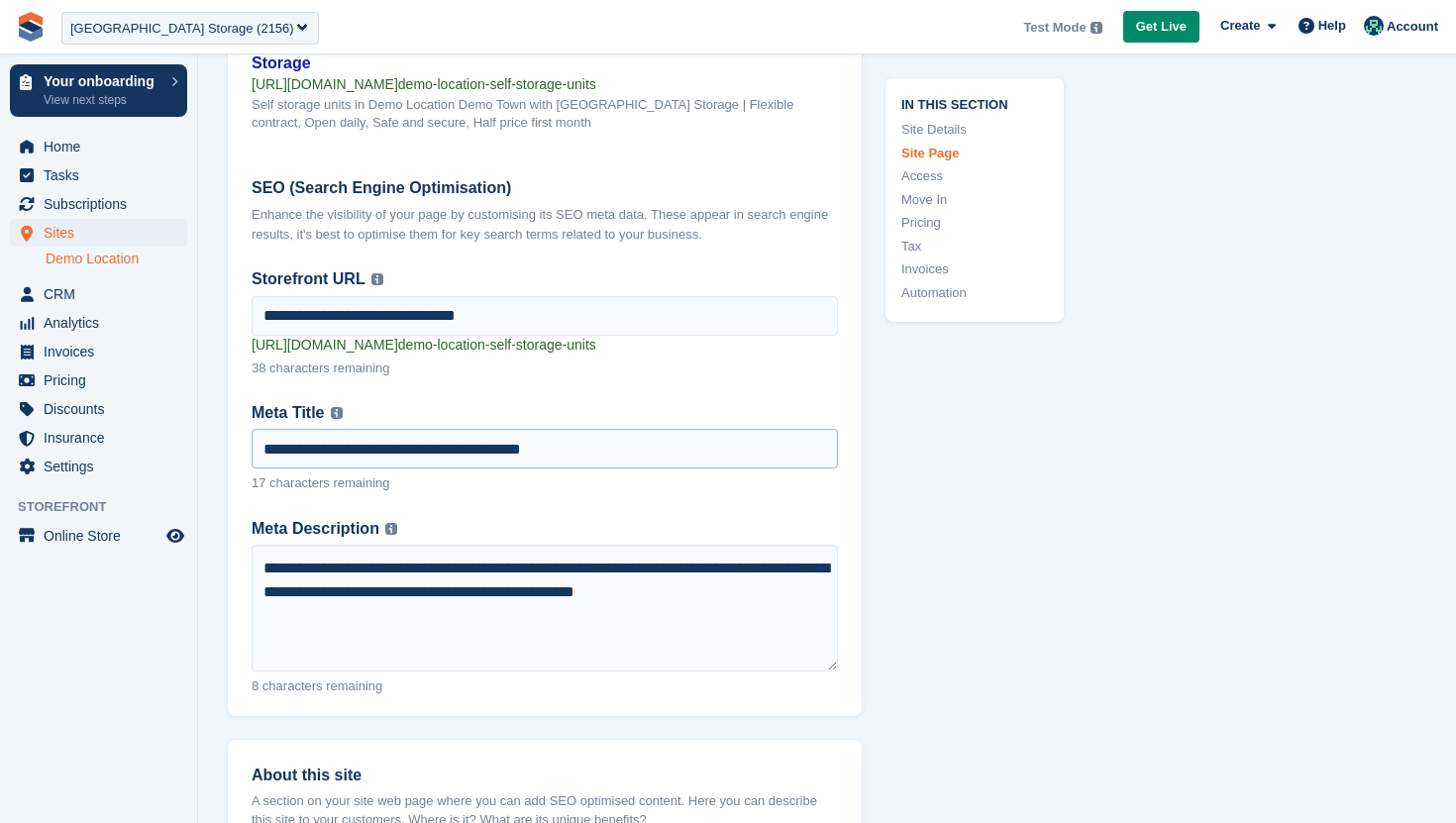 scroll, scrollTop: 2809, scrollLeft: 0, axis: vertical 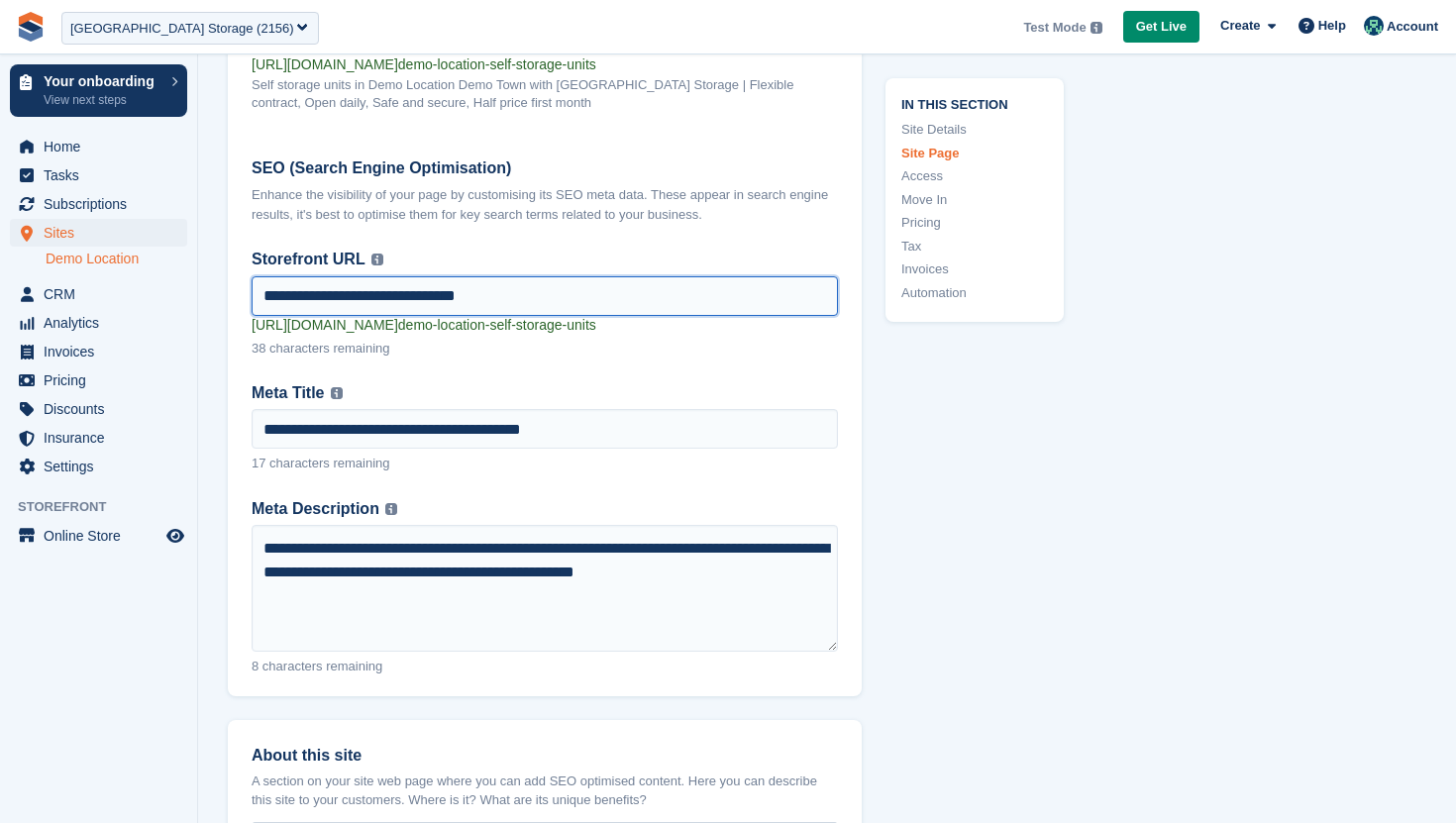 drag, startPoint x: 263, startPoint y: 272, endPoint x: 366, endPoint y: 276, distance: 103.0776 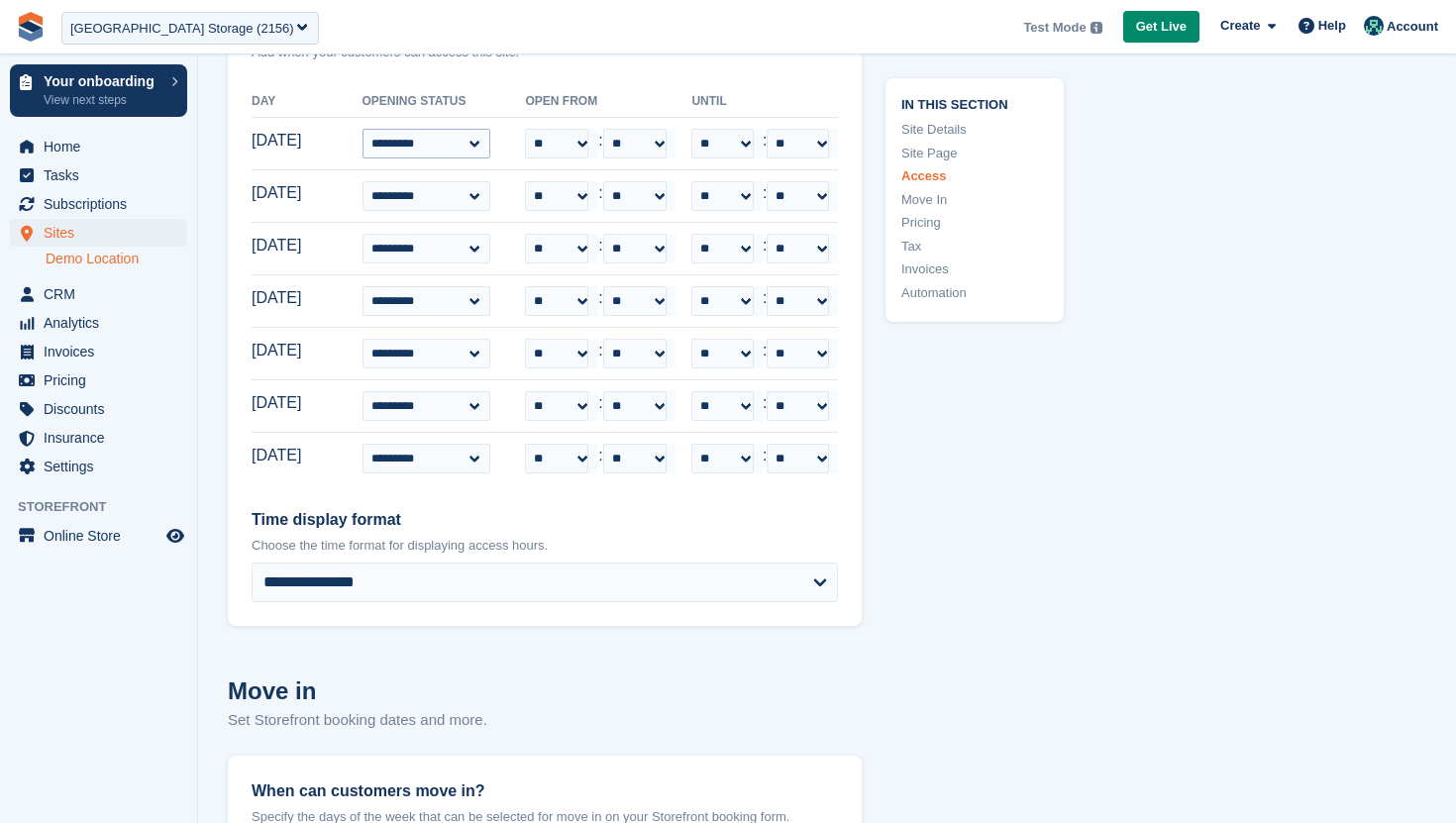 scroll, scrollTop: 5014, scrollLeft: 0, axis: vertical 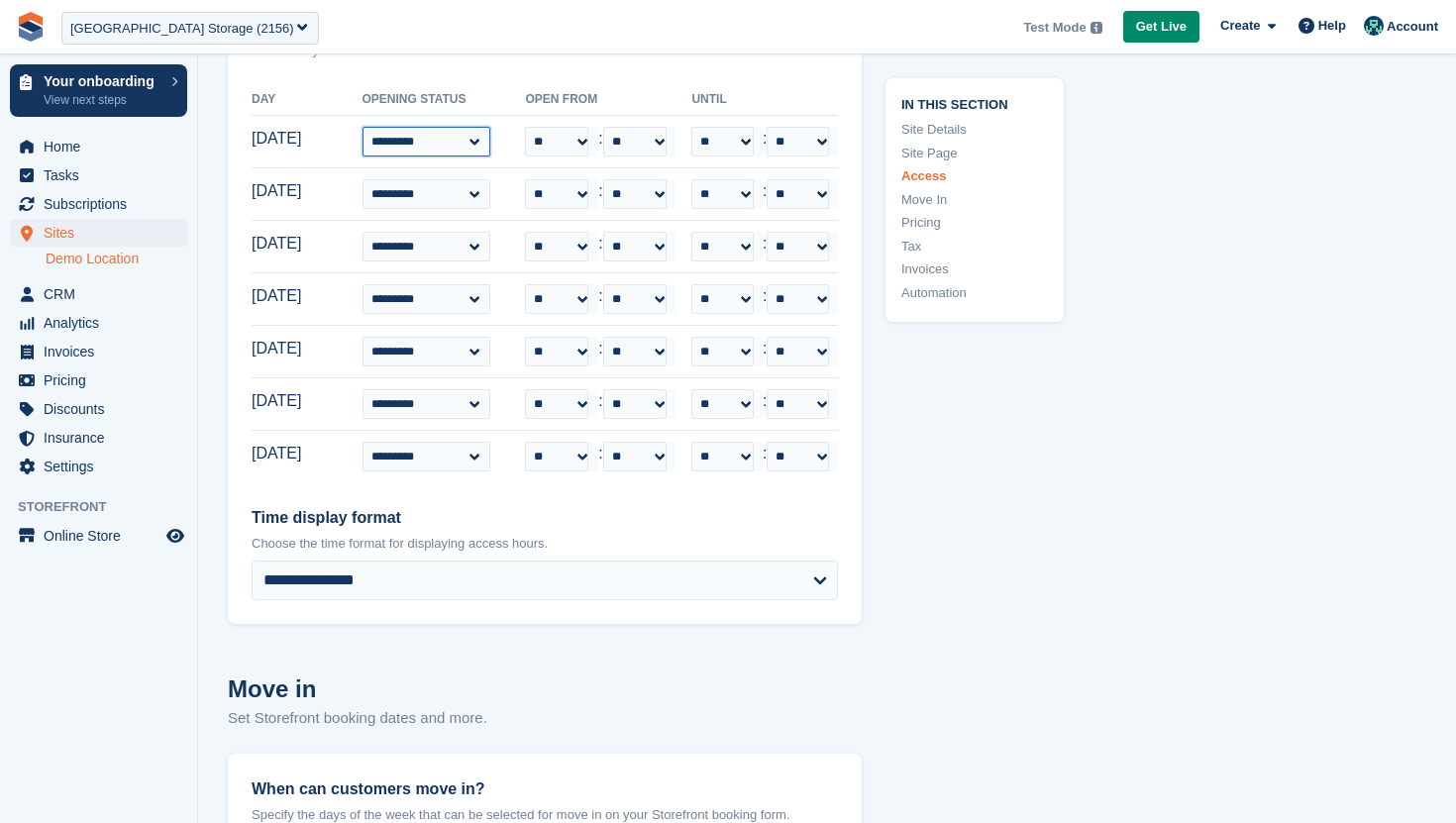 click on "**********" at bounding box center [427, 142] 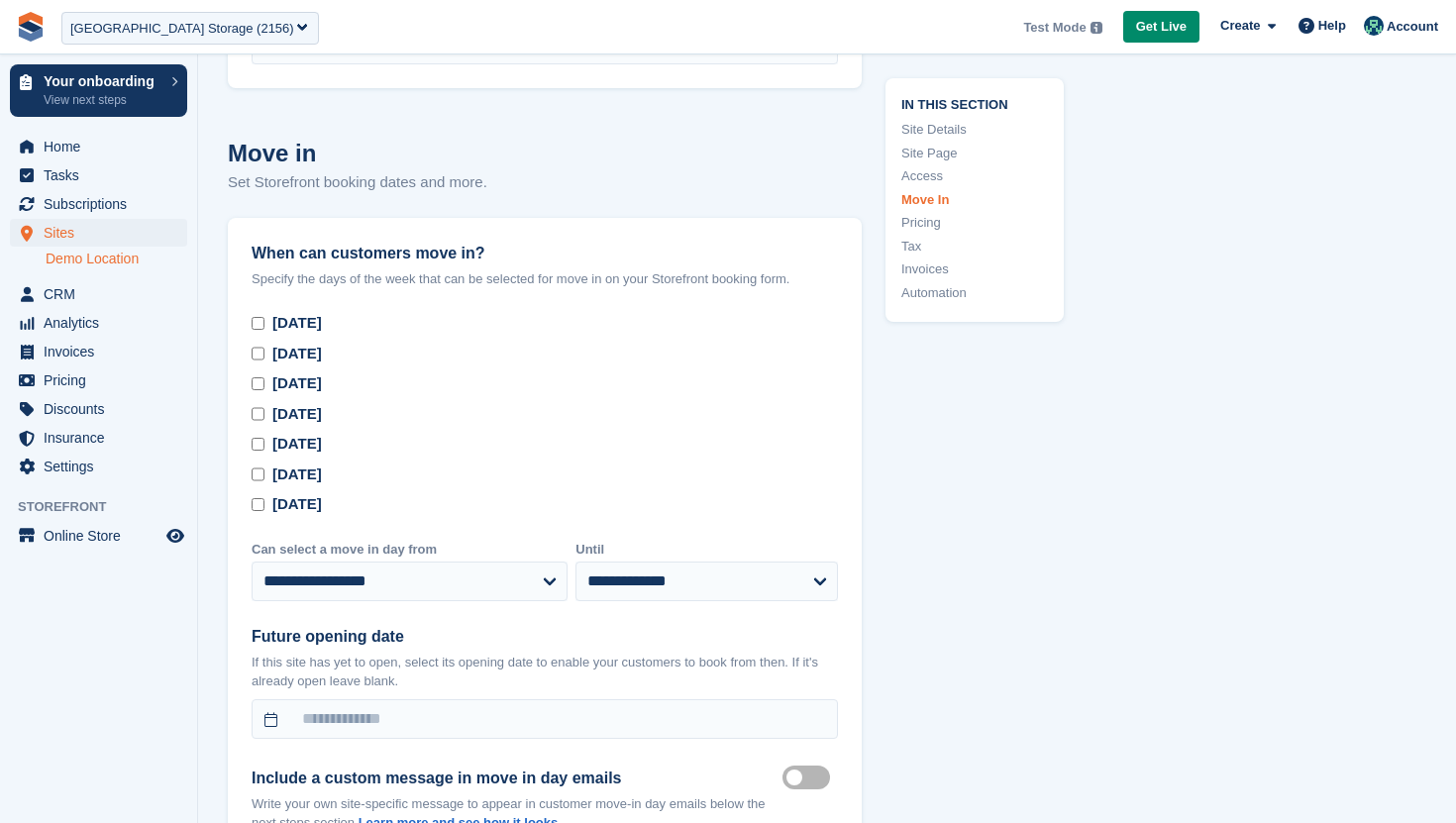 scroll, scrollTop: 5567, scrollLeft: 0, axis: vertical 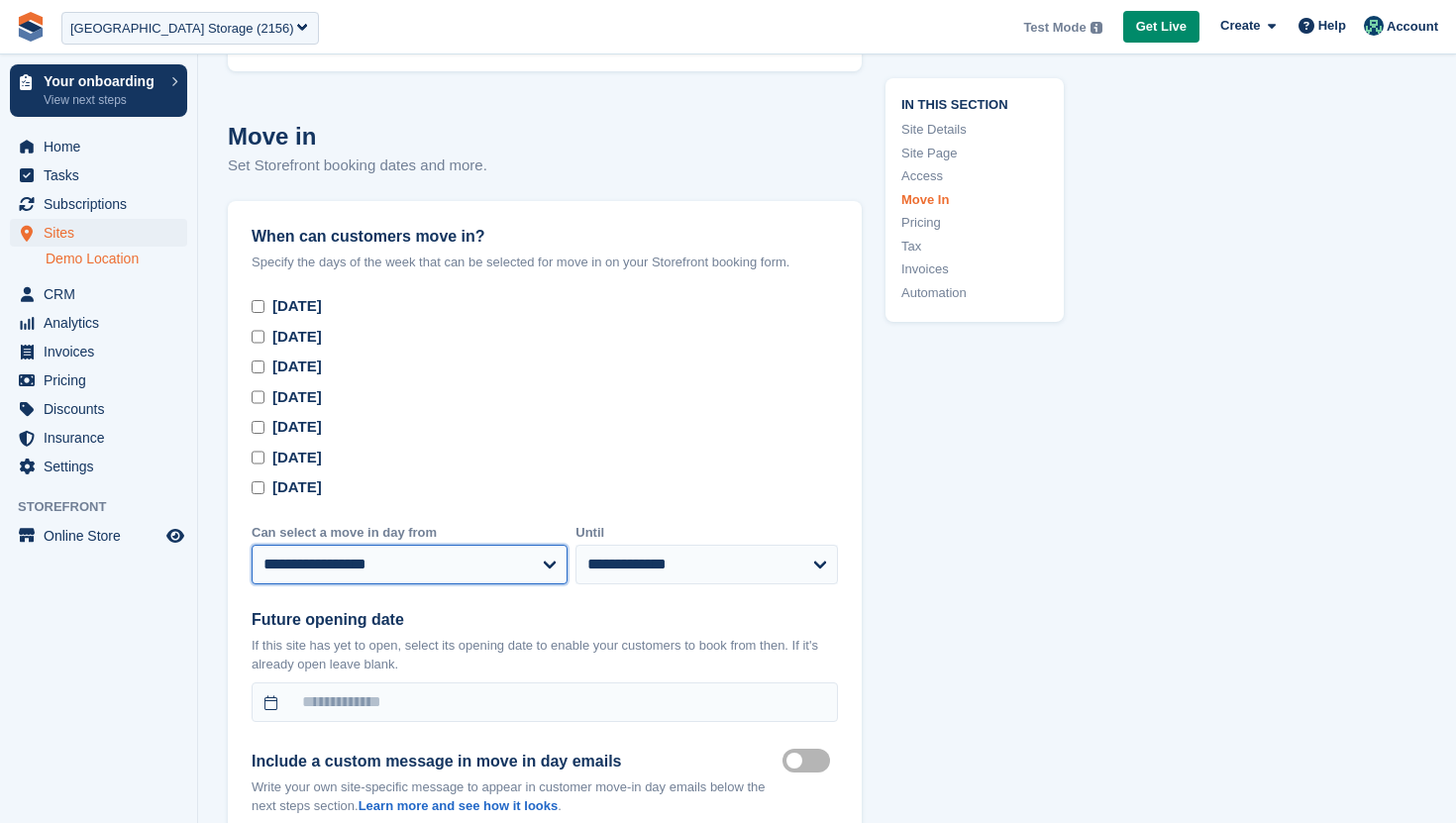 click on "**********" at bounding box center [409, 565] 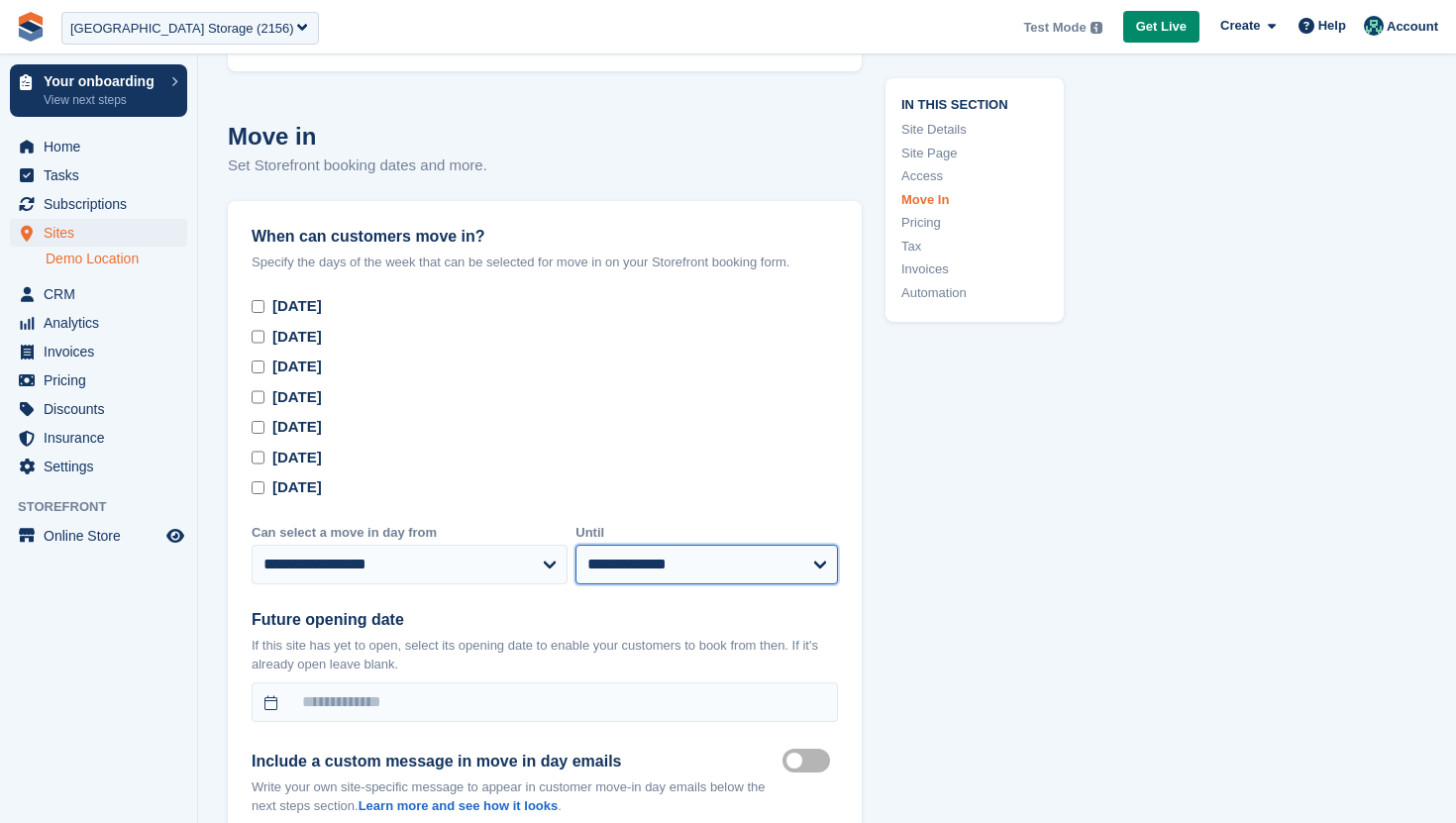 click on "**********" at bounding box center (706, 565) 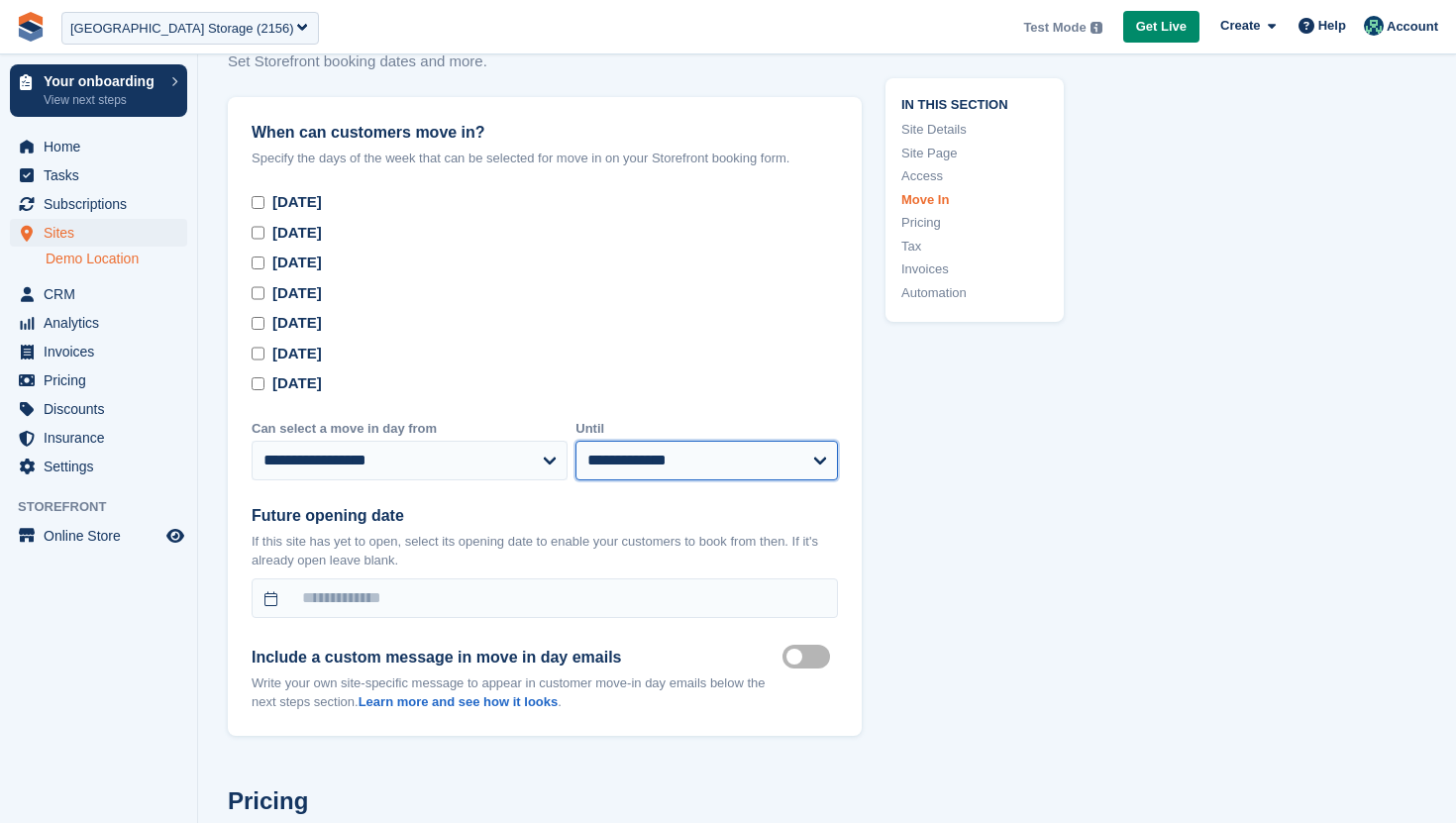 scroll, scrollTop: 5778, scrollLeft: 0, axis: vertical 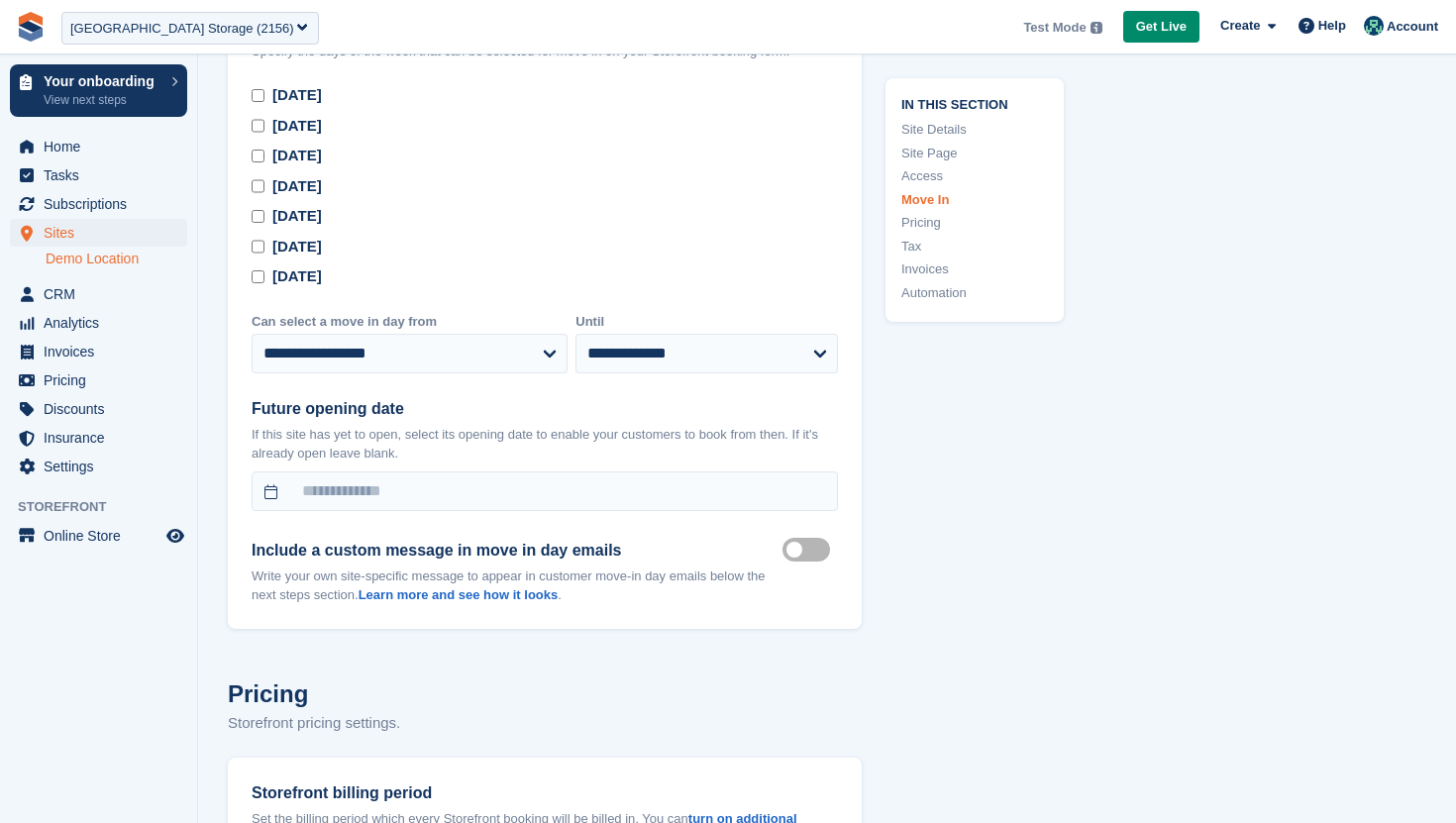 click on "Move in mailer custom message on" at bounding box center (810, 550) 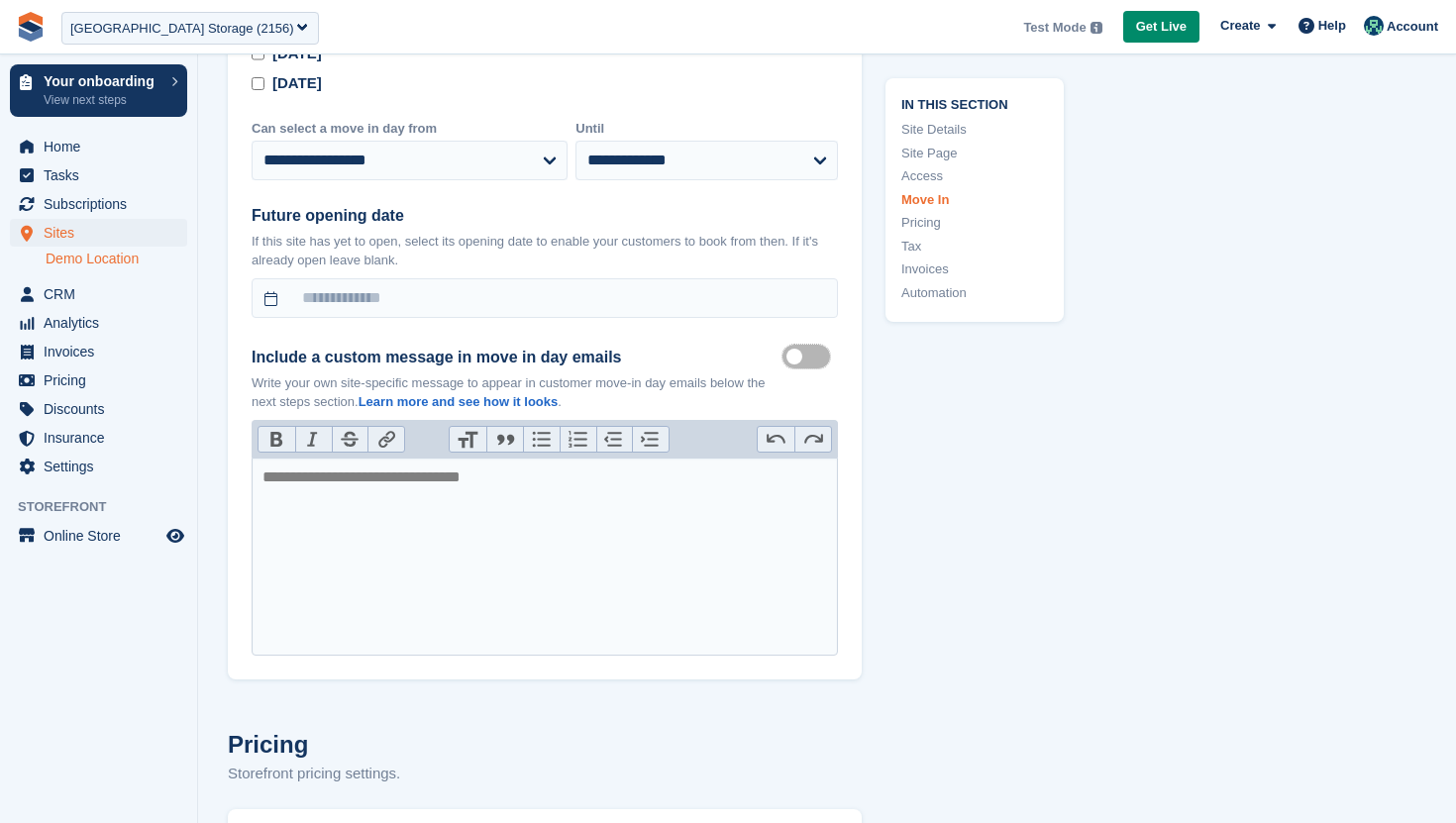 scroll, scrollTop: 5972, scrollLeft: 0, axis: vertical 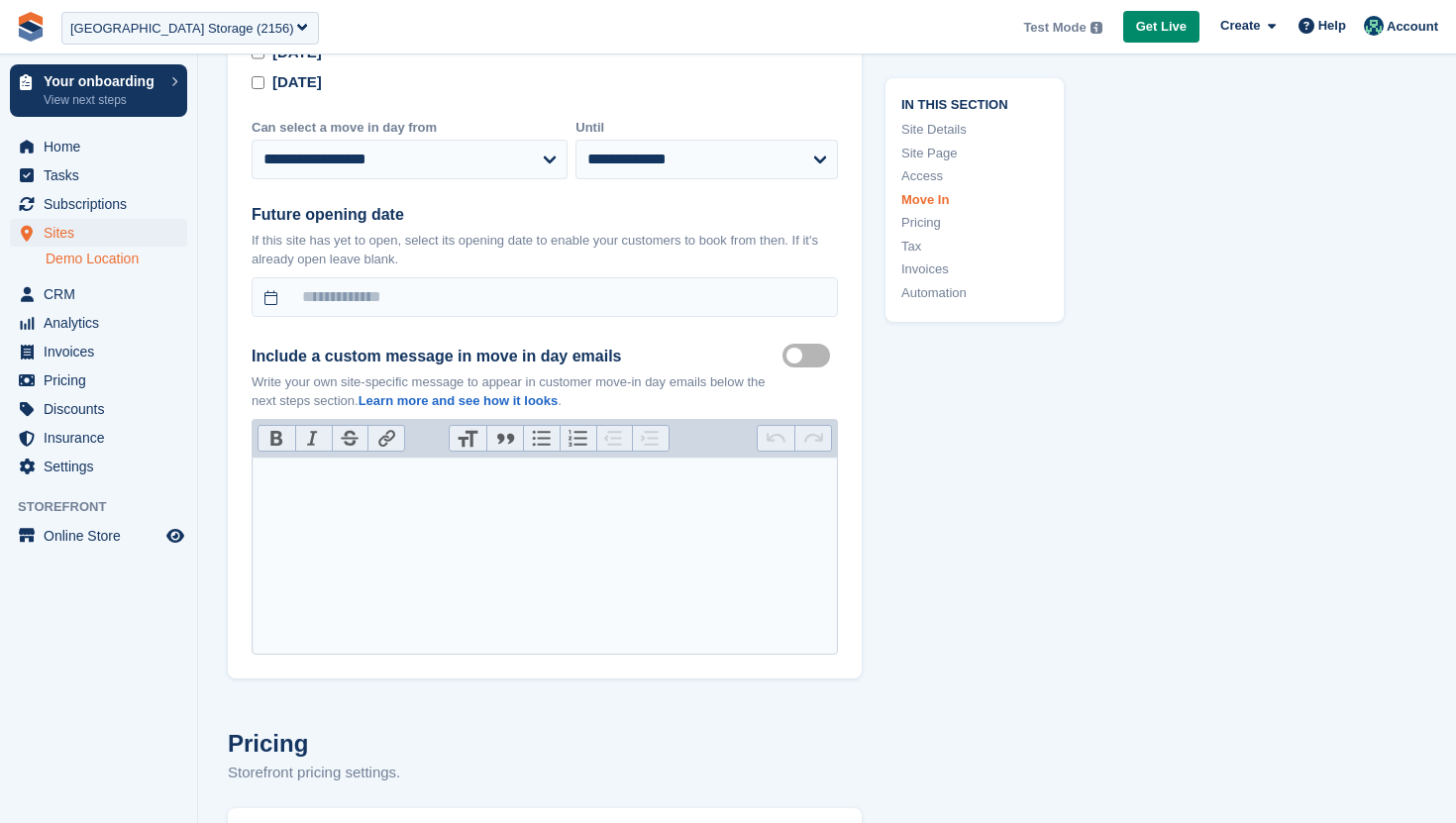 click at bounding box center (545, 556) 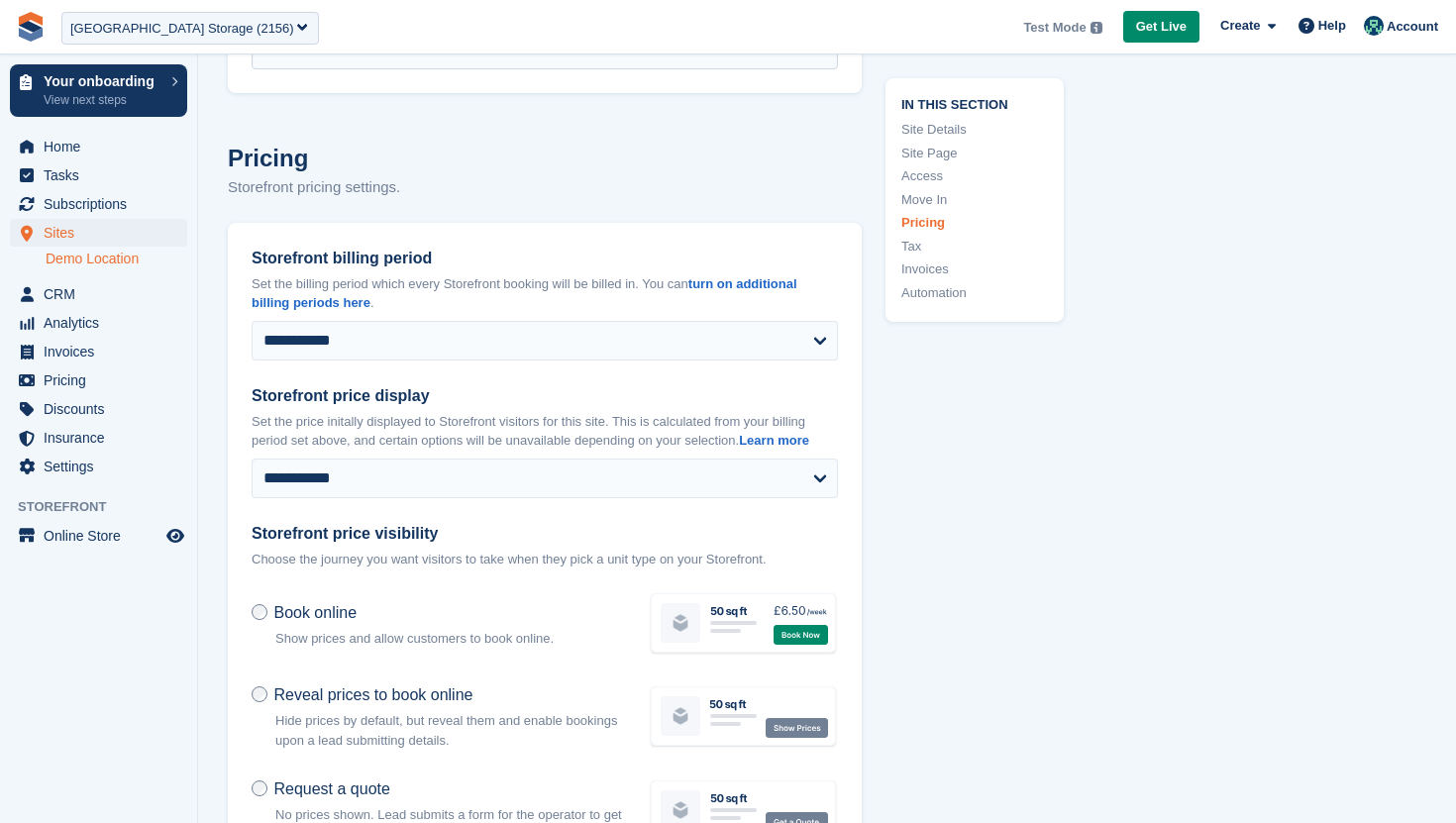 scroll, scrollTop: 6558, scrollLeft: 0, axis: vertical 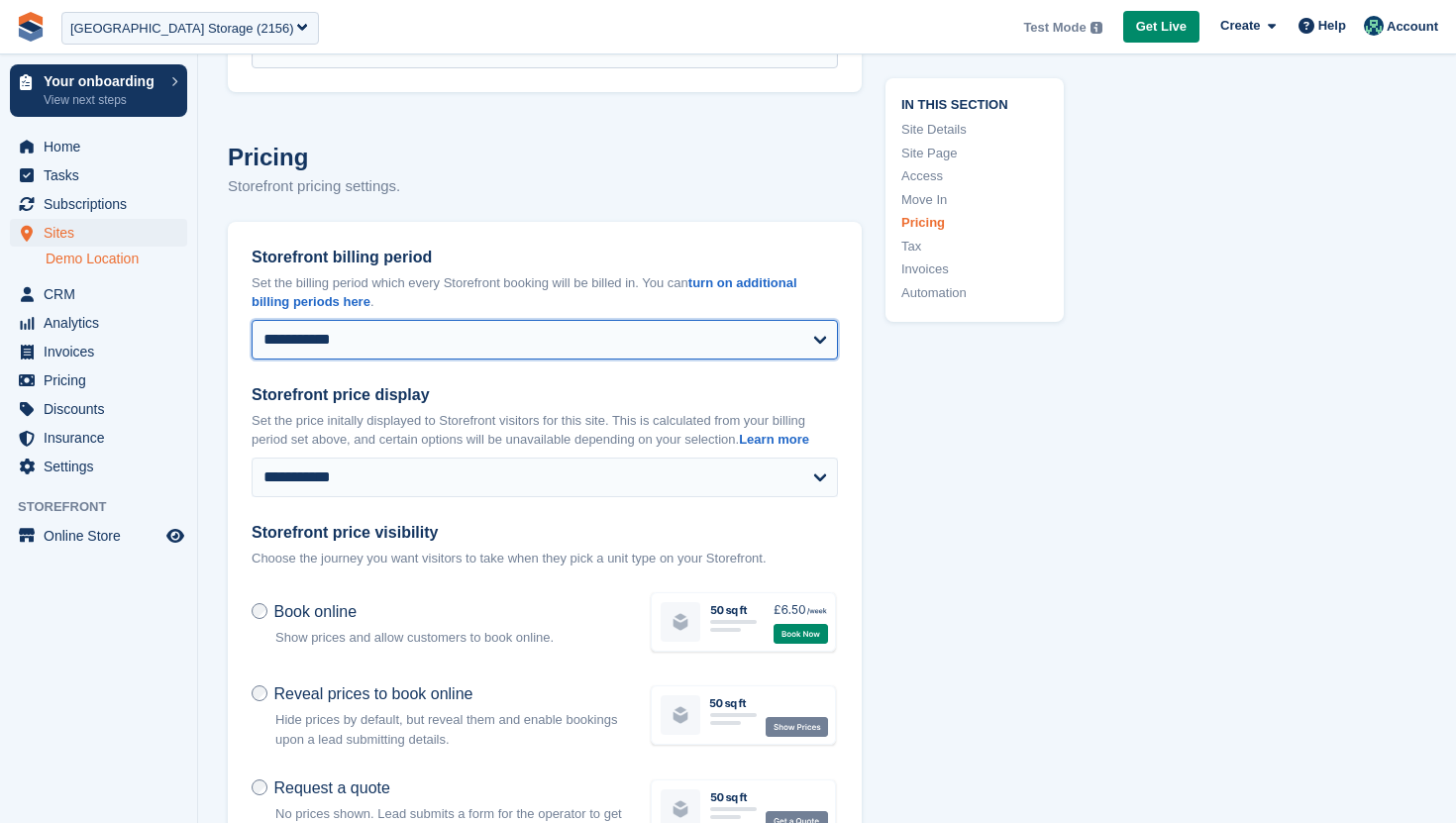 click on "**********" at bounding box center [545, 340] 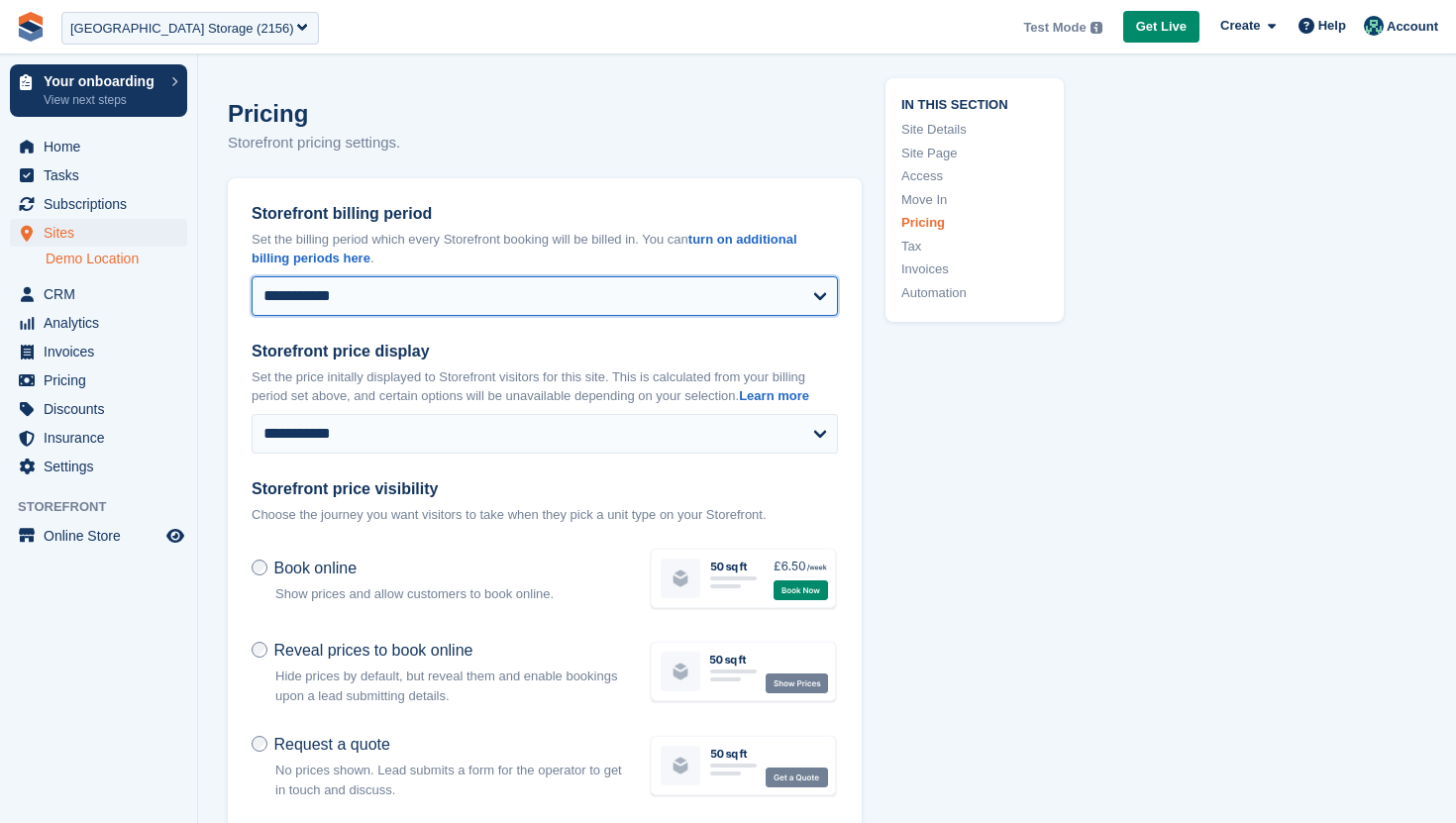 scroll, scrollTop: 6608, scrollLeft: 0, axis: vertical 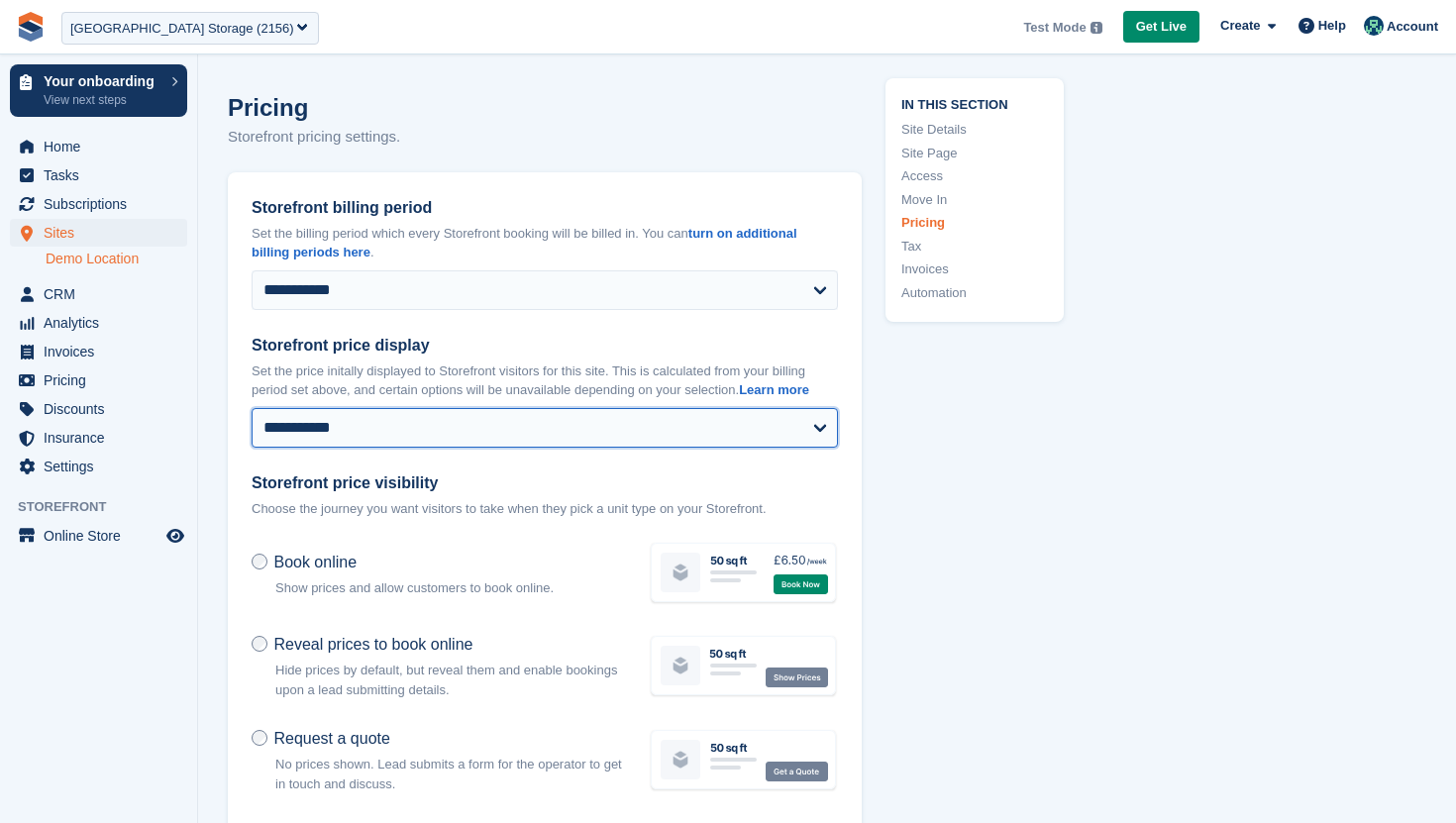 click on "**********" at bounding box center [545, 428] 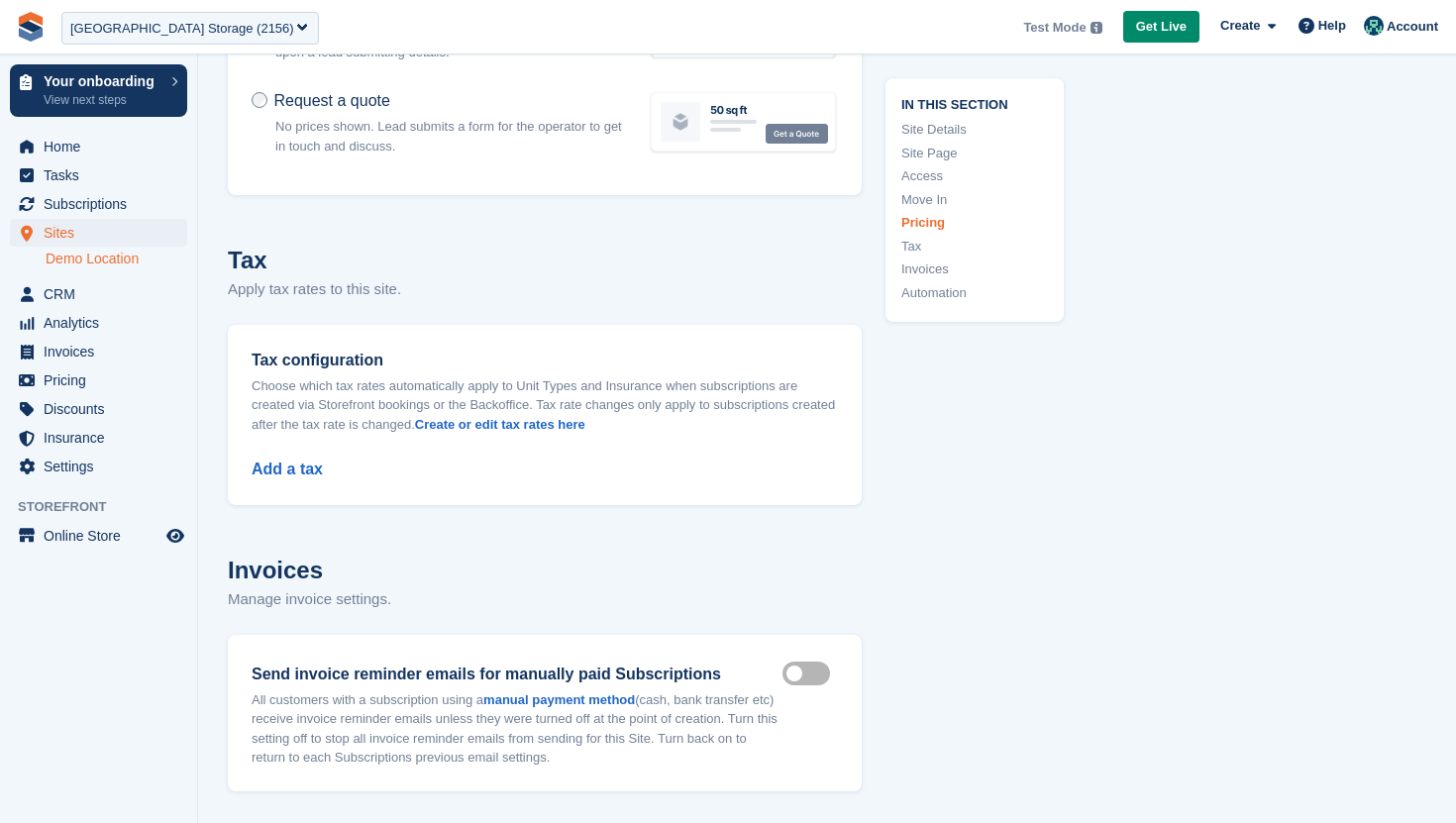scroll, scrollTop: 7259, scrollLeft: 0, axis: vertical 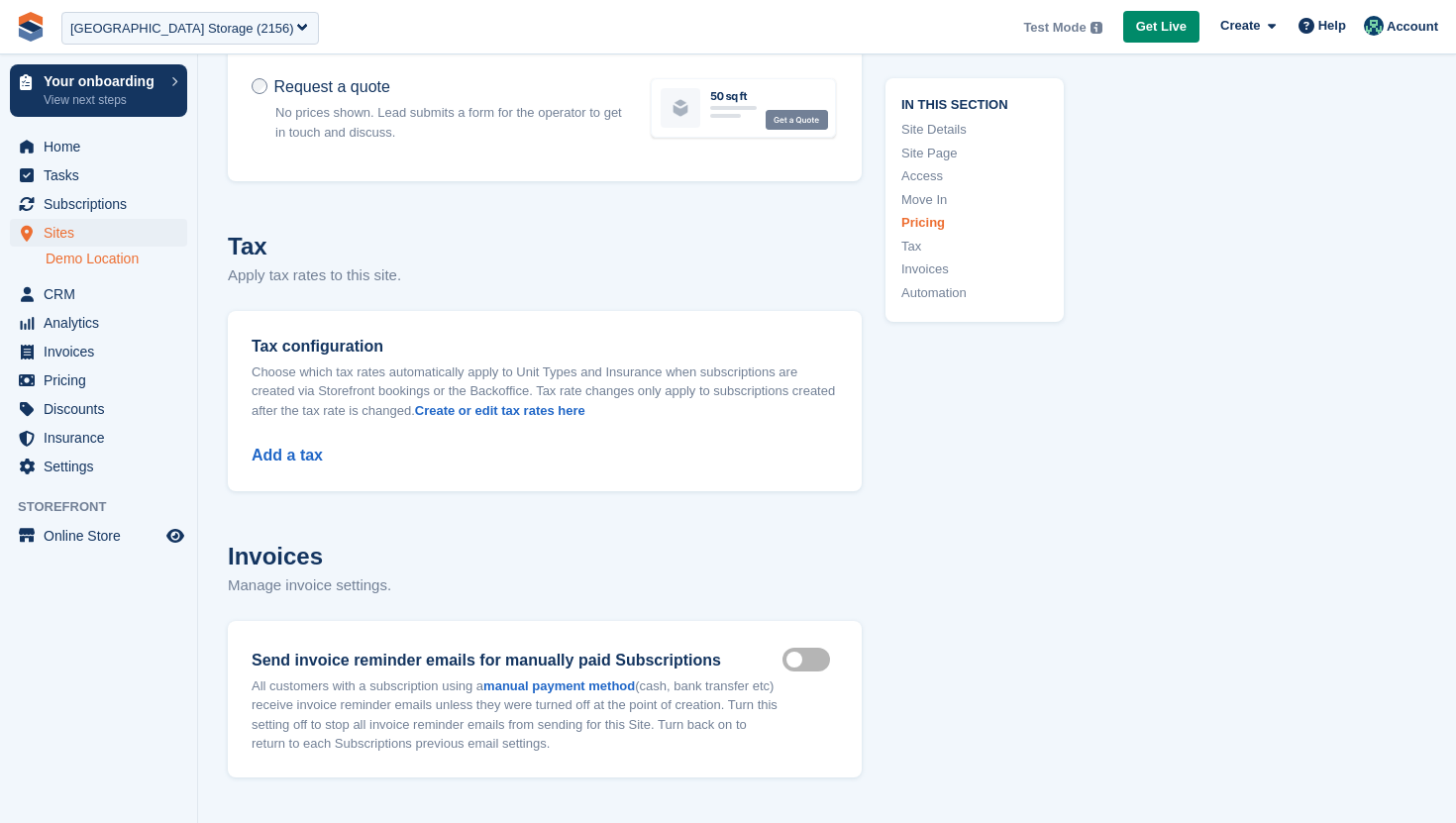 click on "Add a tax" at bounding box center [545, 444] 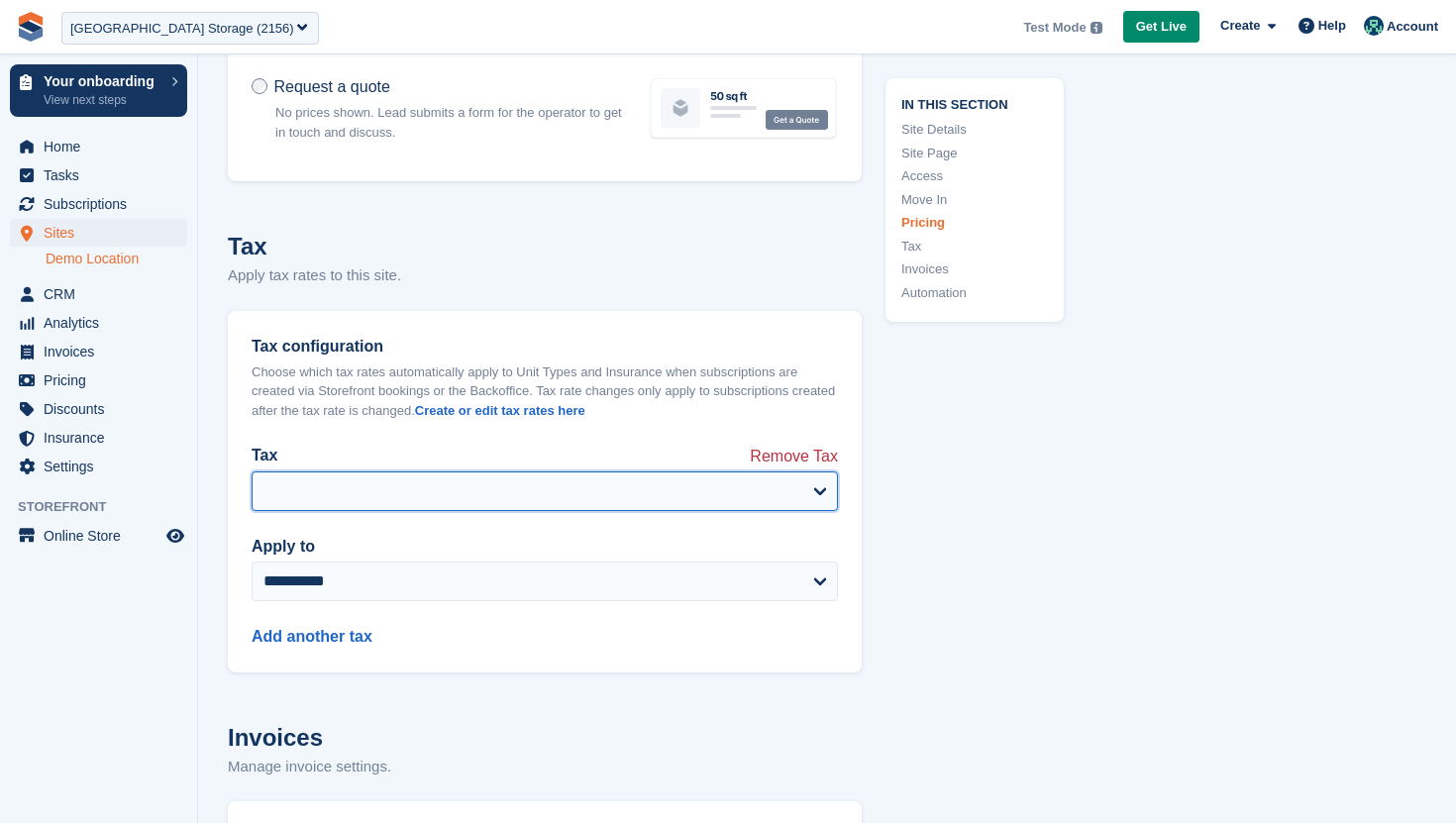 click on "Tax" at bounding box center [545, 491] 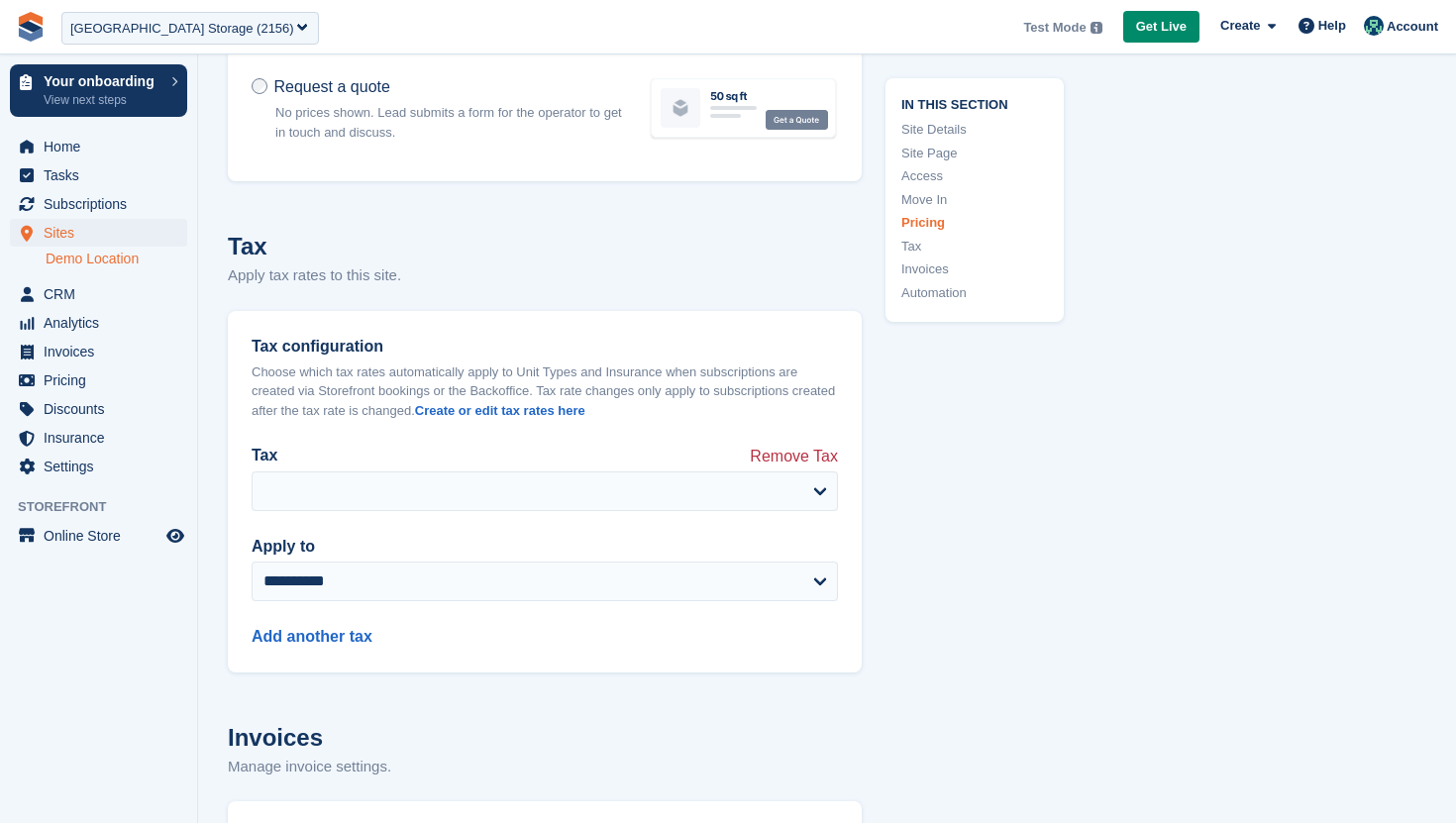 click on "Remove Tax" at bounding box center [793, 455] 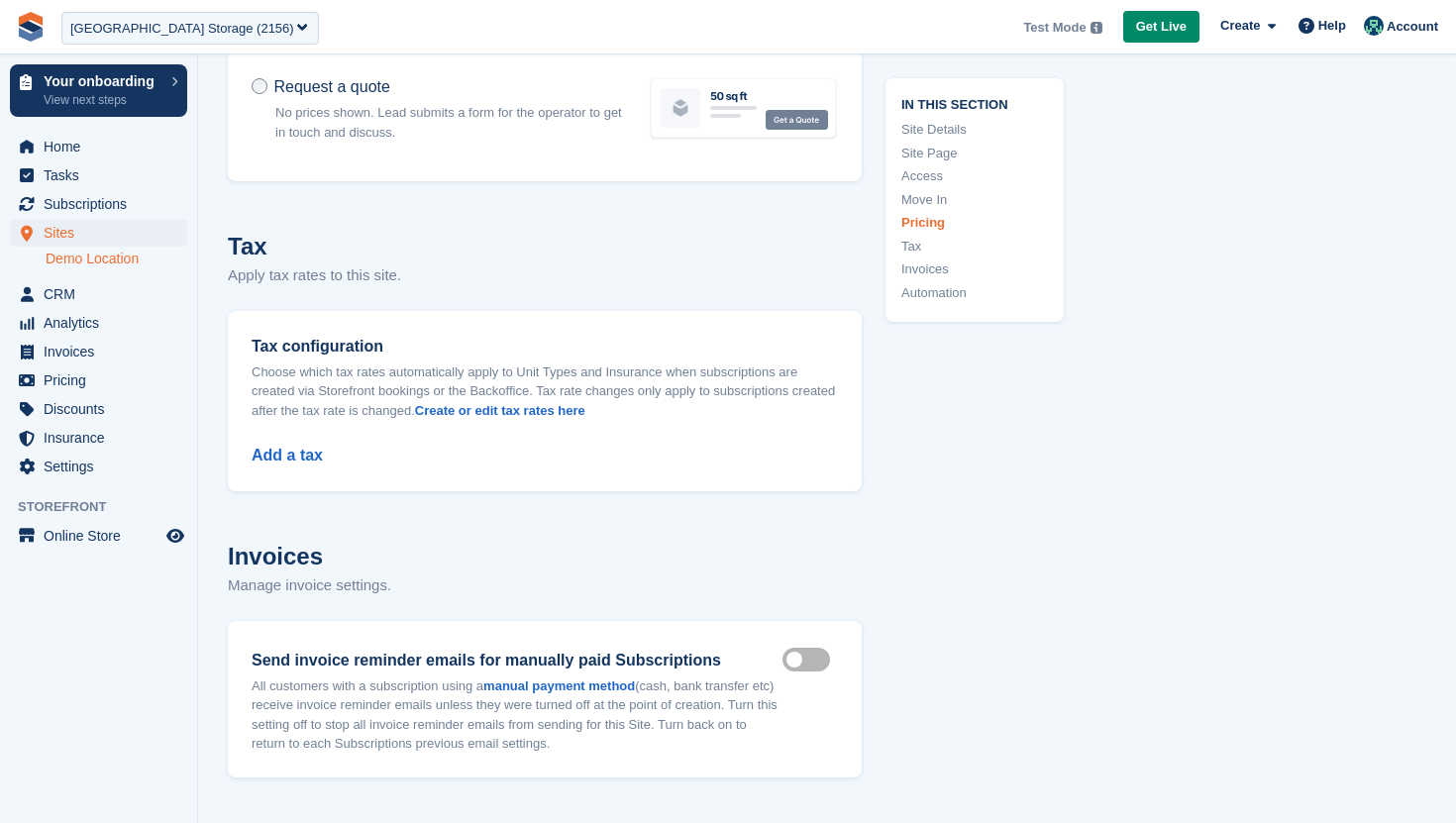 click on "Add a tax" at bounding box center (545, 444) 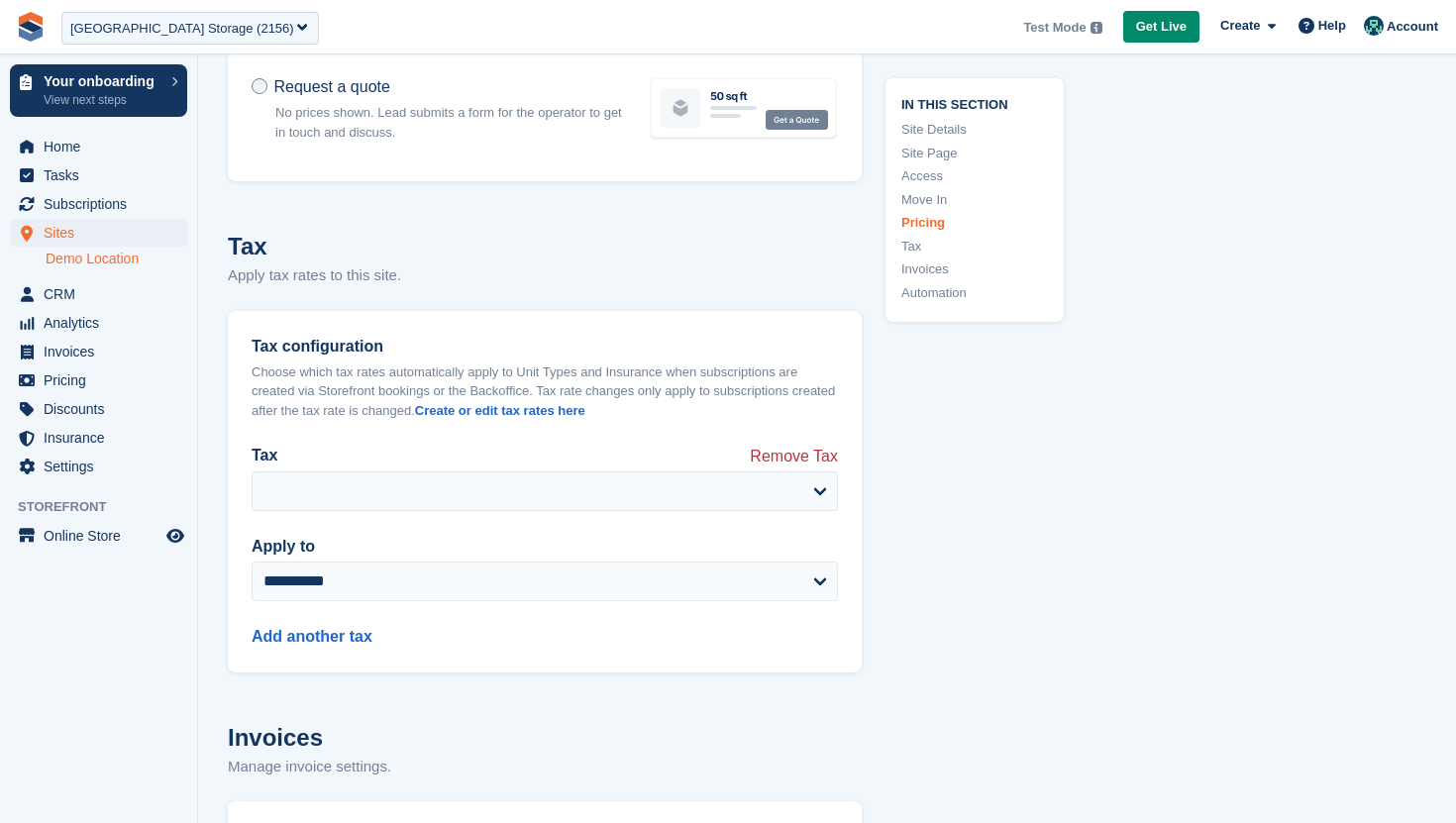 click on "Remove Tax" at bounding box center [793, 455] 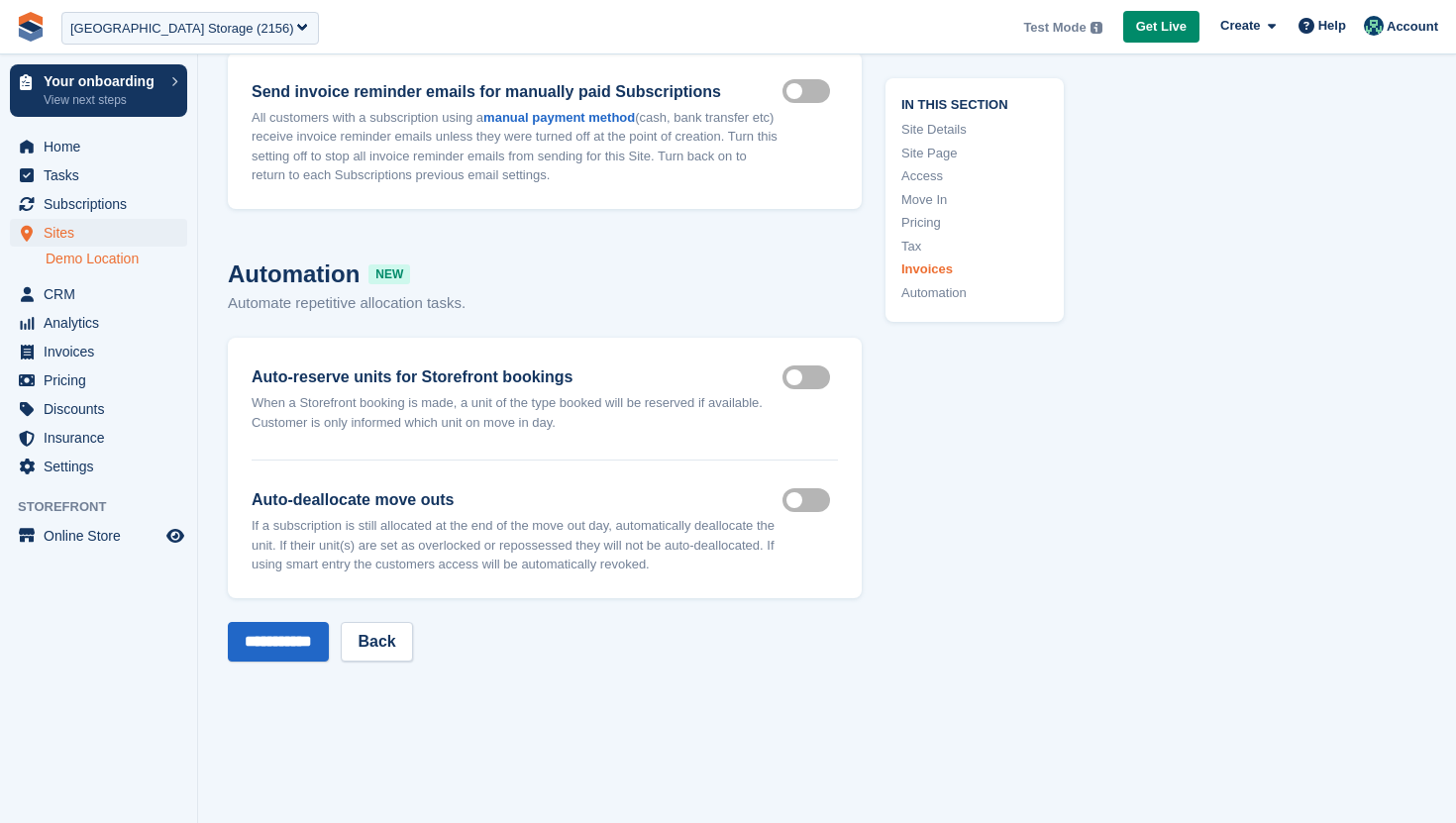 scroll, scrollTop: 7831, scrollLeft: 0, axis: vertical 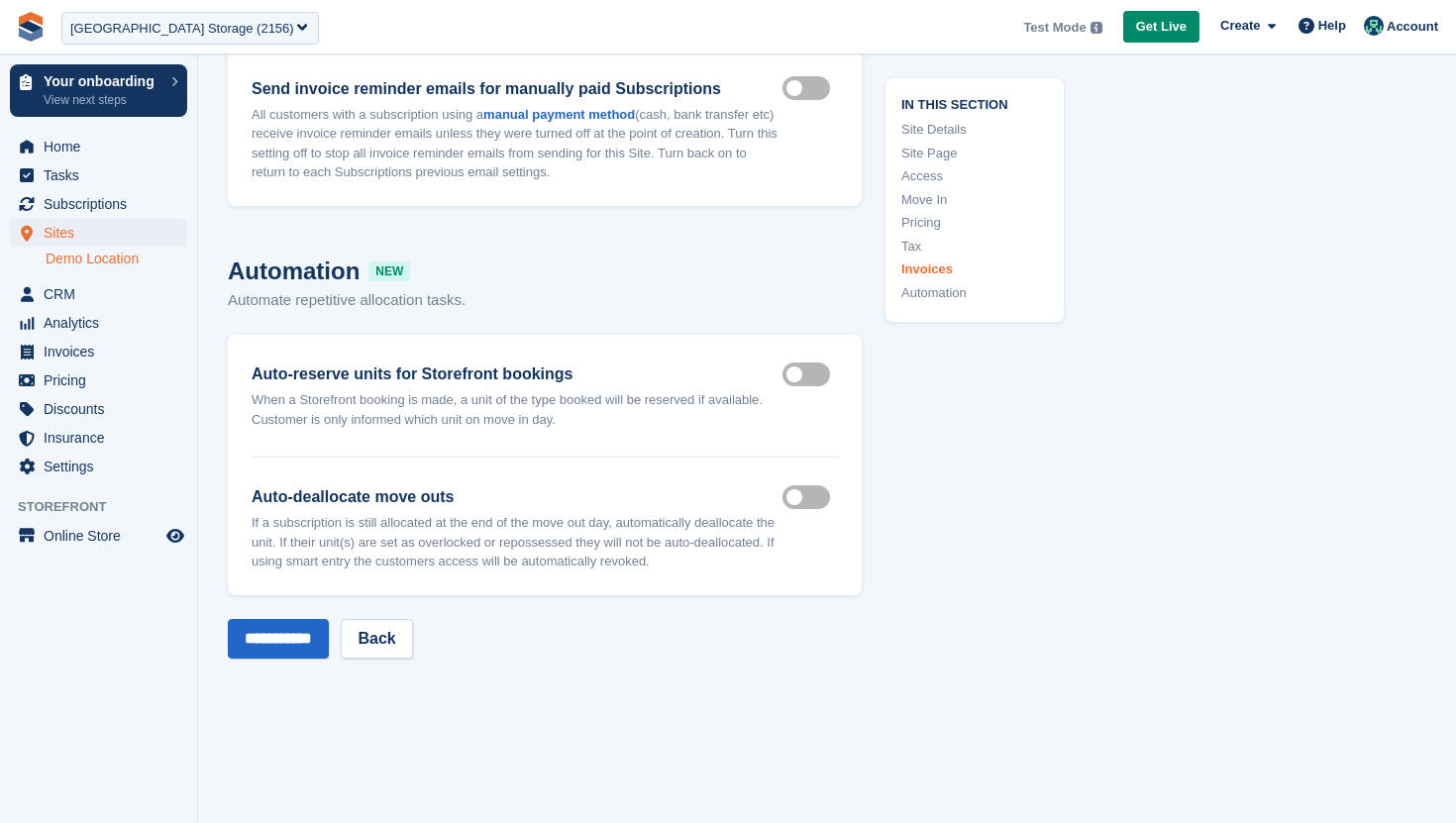 click on "Auto reserve on storefront" at bounding box center [810, 373] 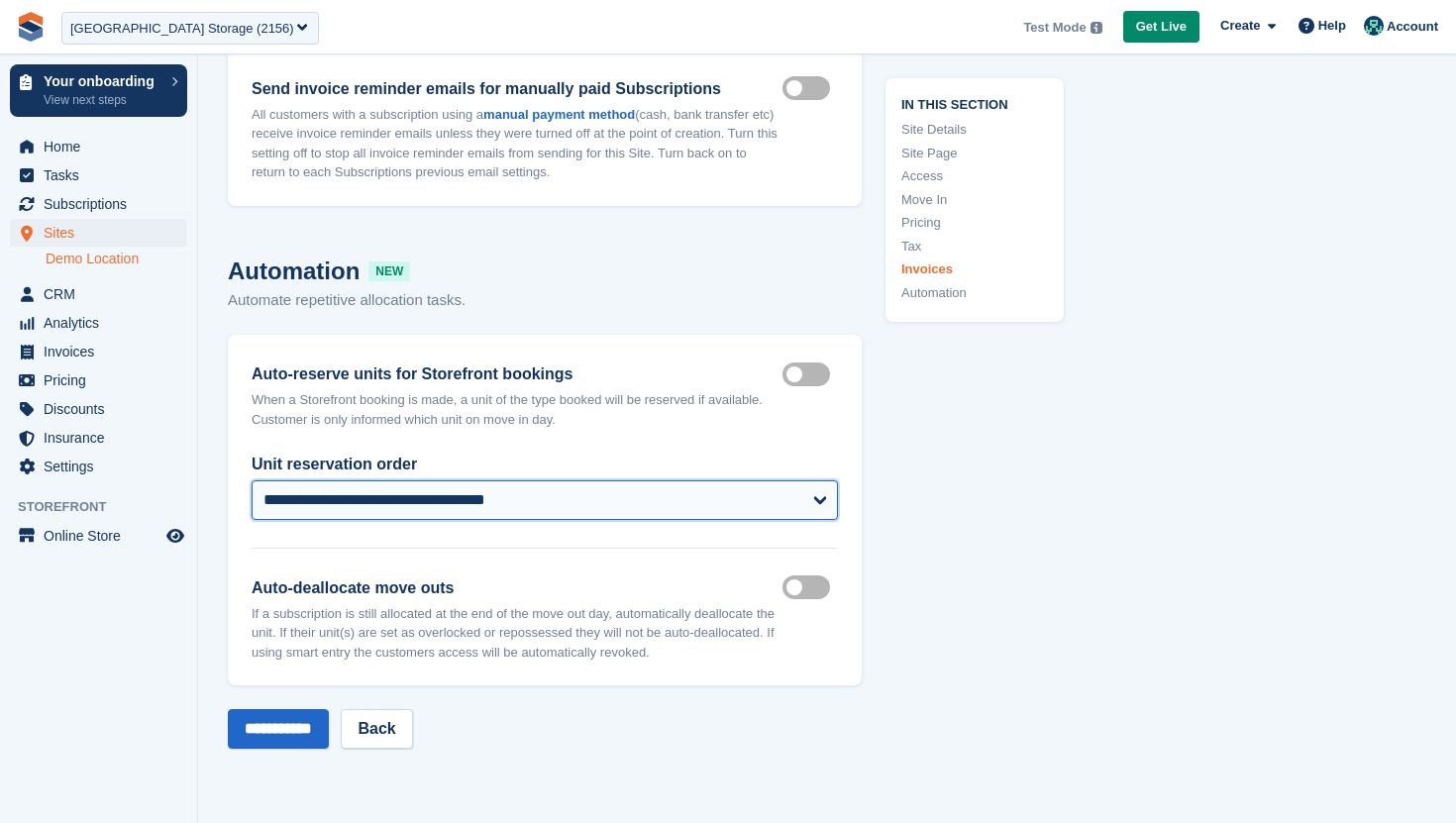 click on "**********" at bounding box center (545, 500) 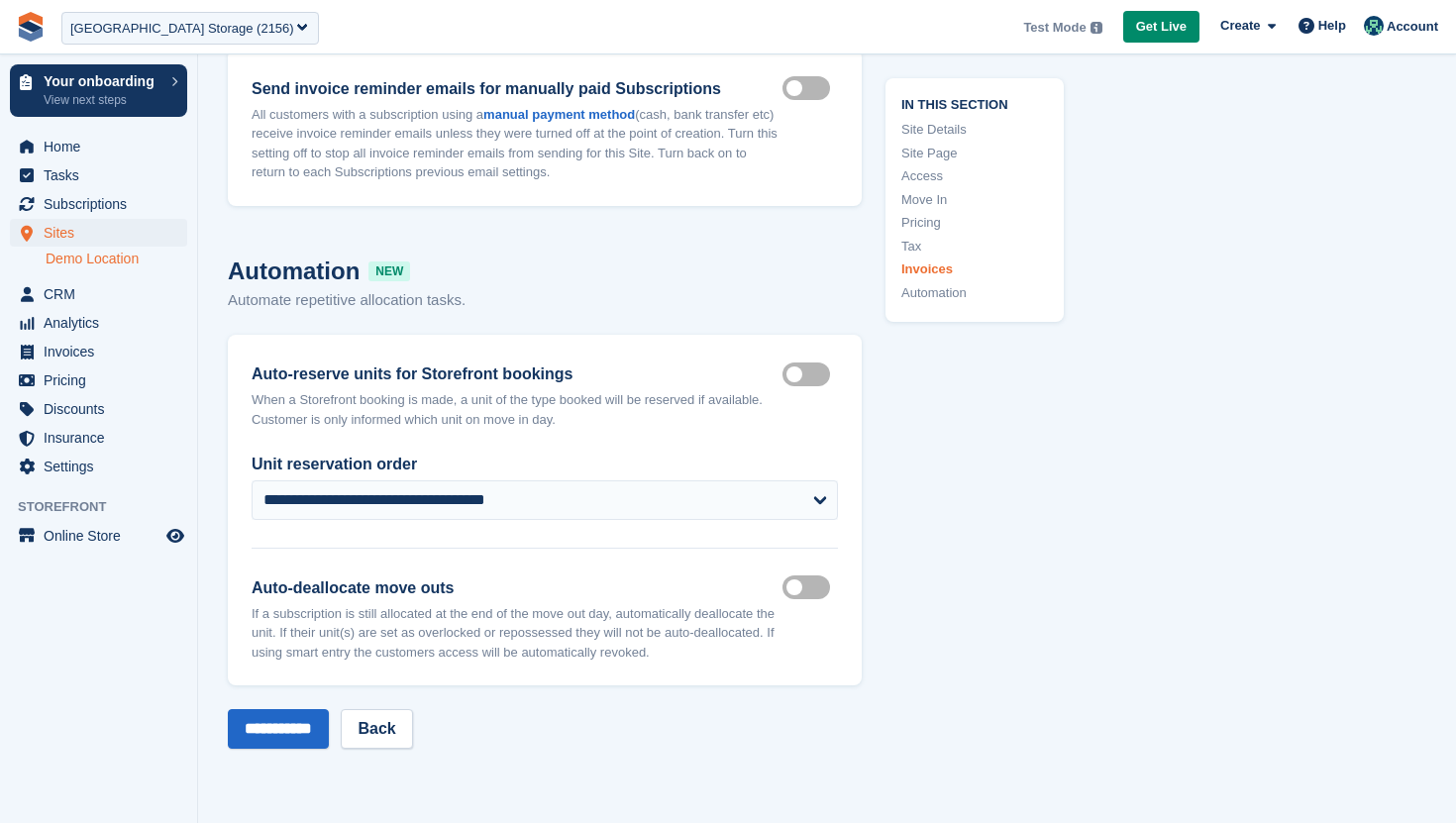 click on "Auto reserve on storefront" at bounding box center [810, 373] 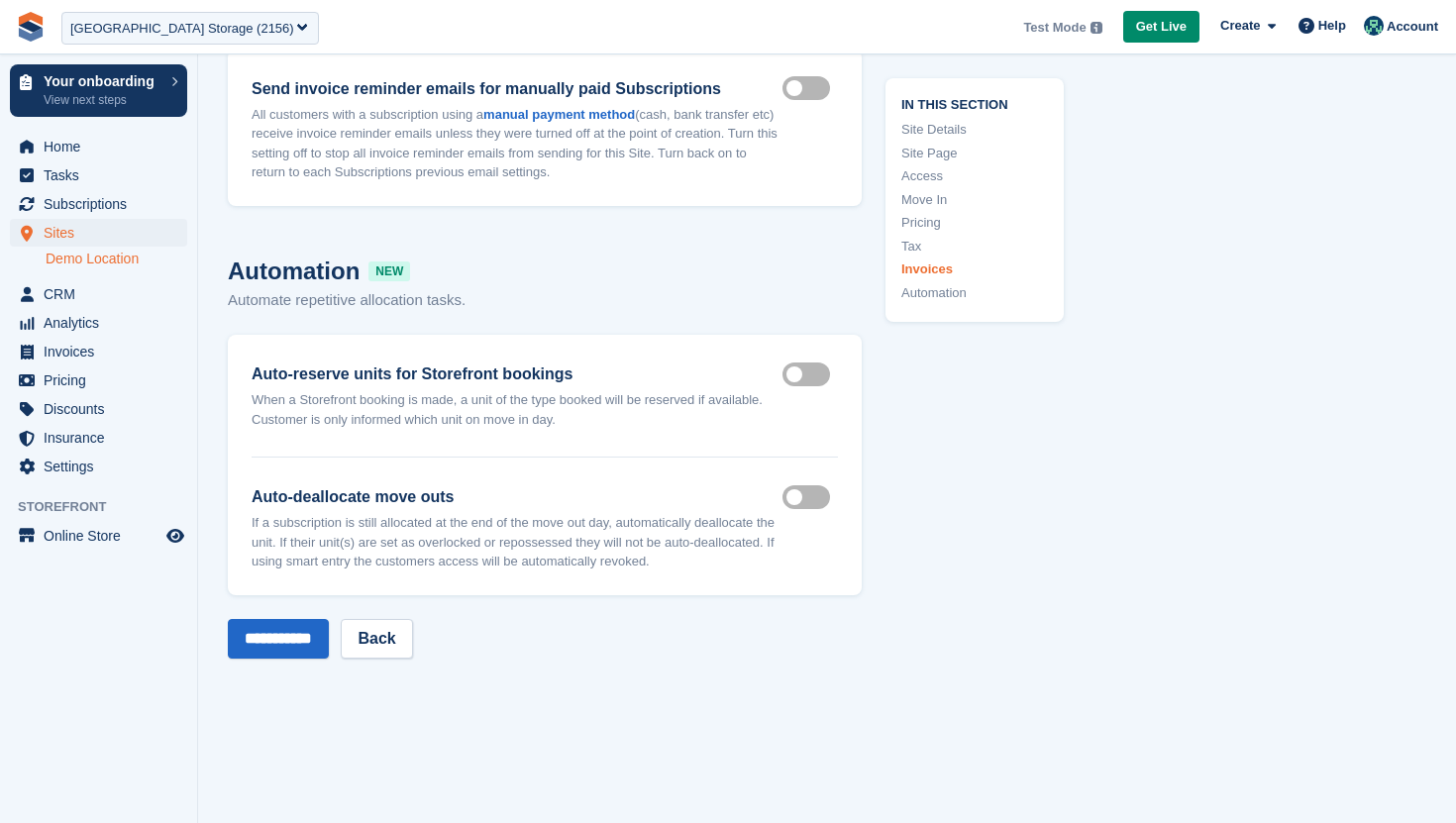 click on "Auto deallocate move outs" at bounding box center [810, 496] 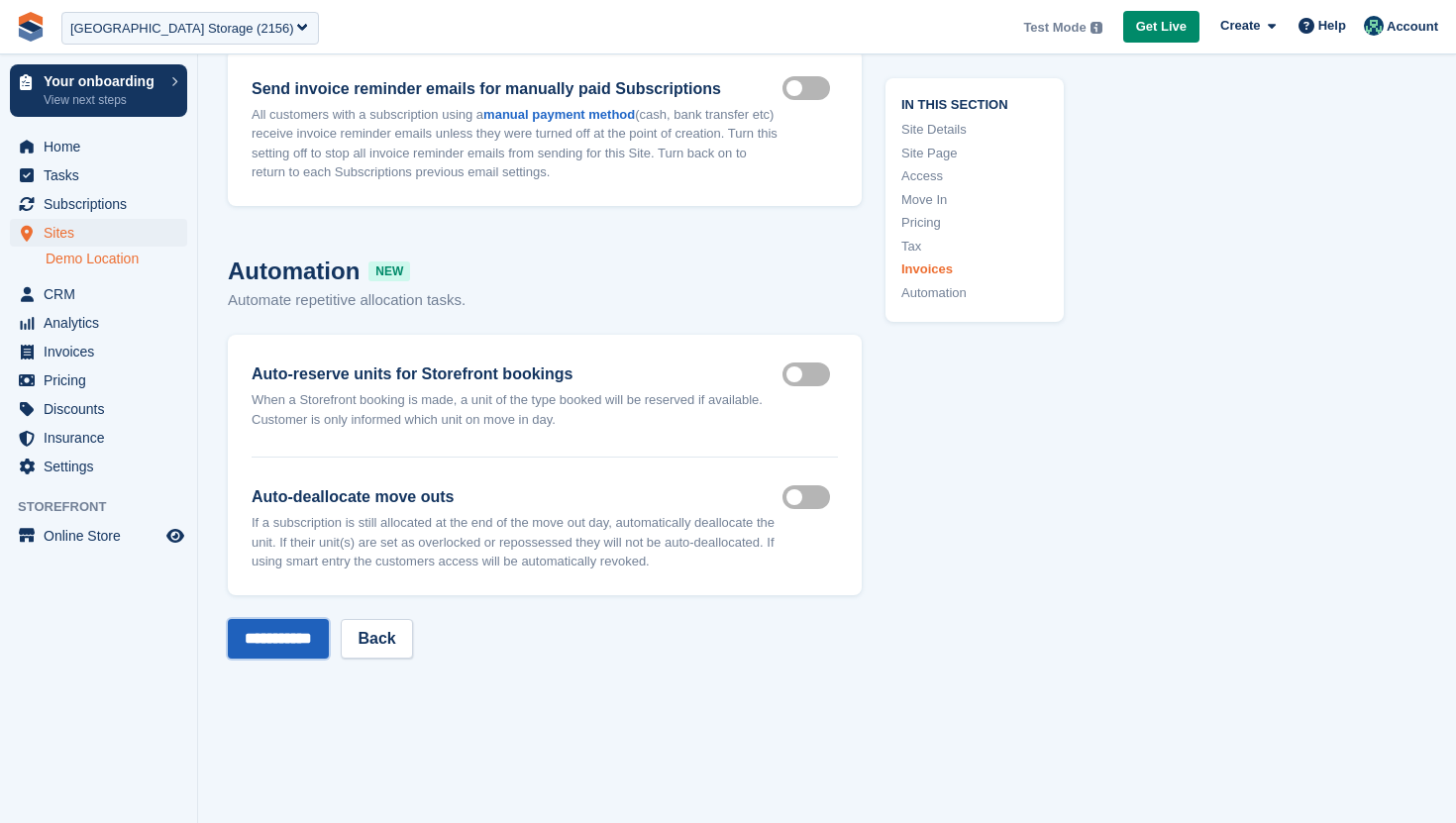 click on "**********" at bounding box center [278, 639] 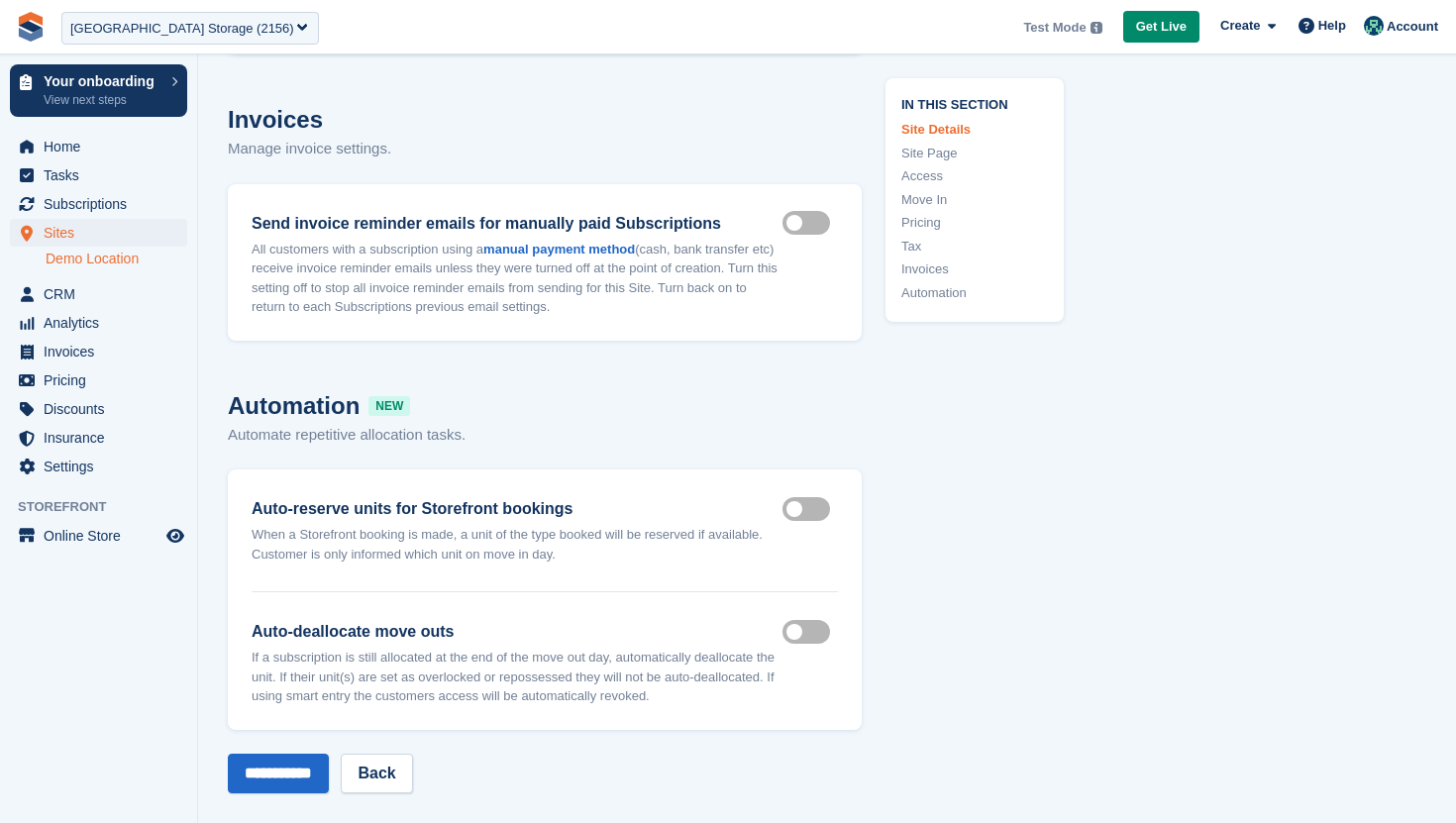 scroll, scrollTop: 0, scrollLeft: 0, axis: both 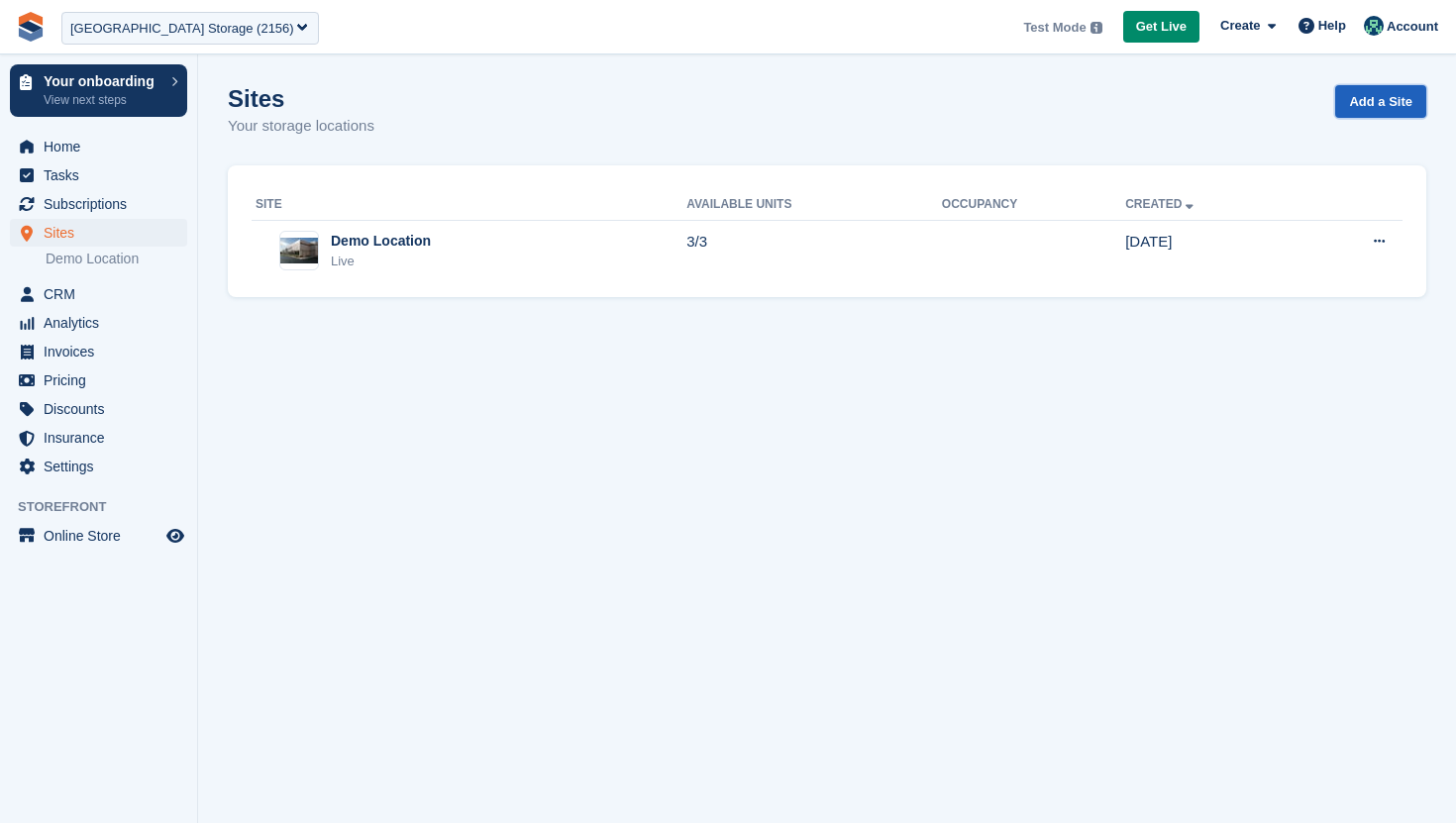 click on "Add a Site" at bounding box center (1381, 101) 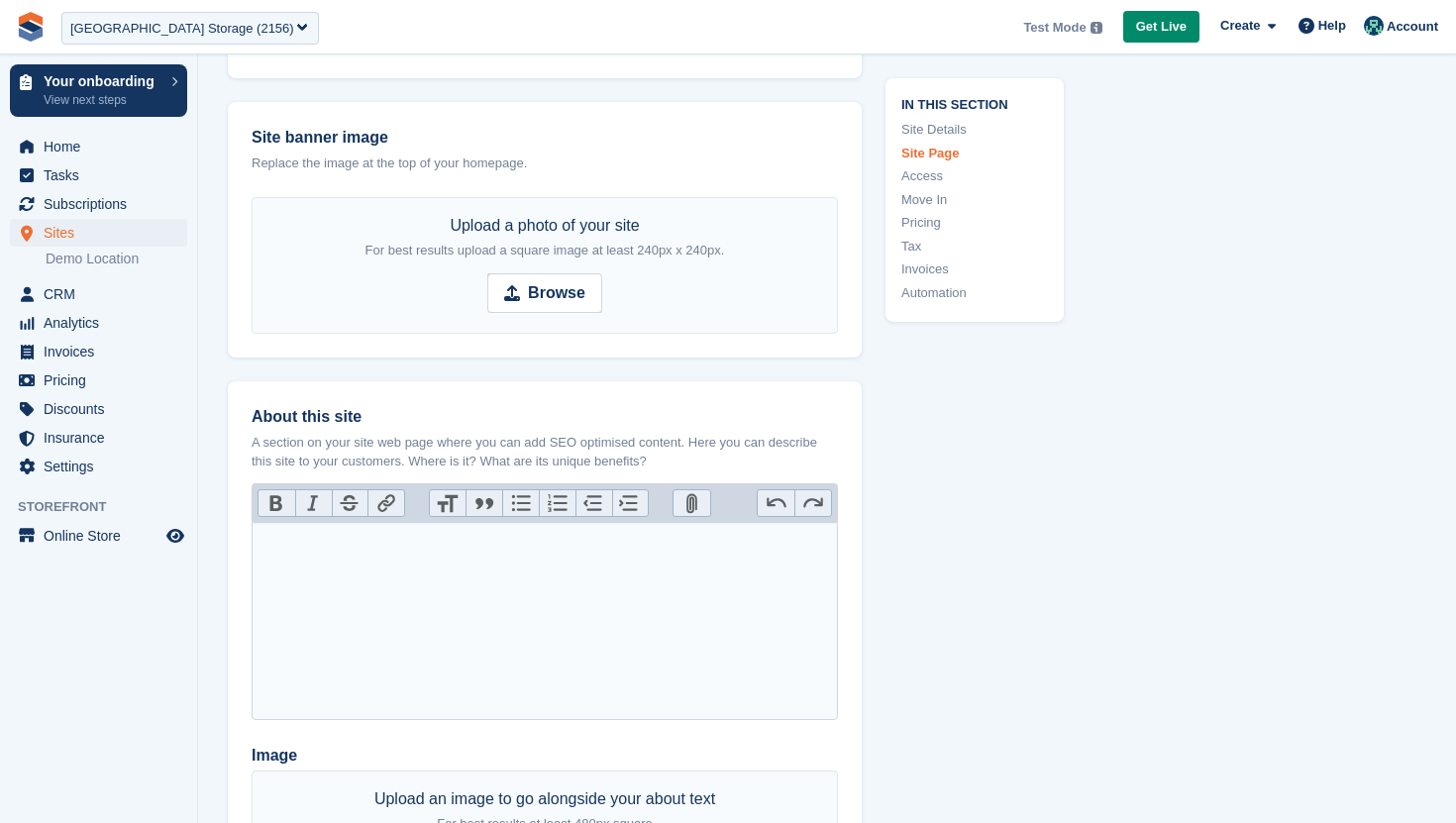 scroll, scrollTop: 2178, scrollLeft: 0, axis: vertical 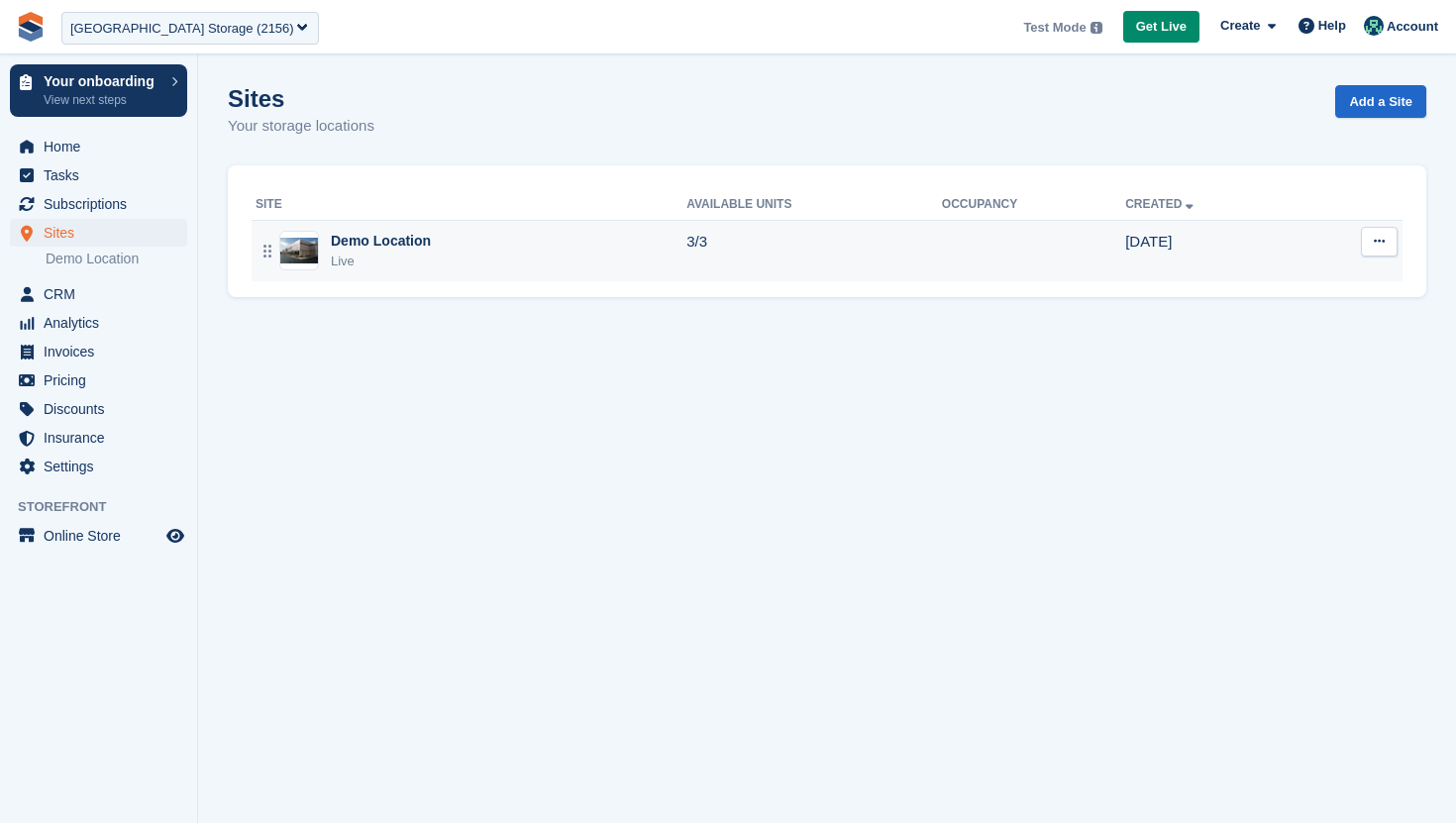 click on "3/3" at bounding box center [814, 251] 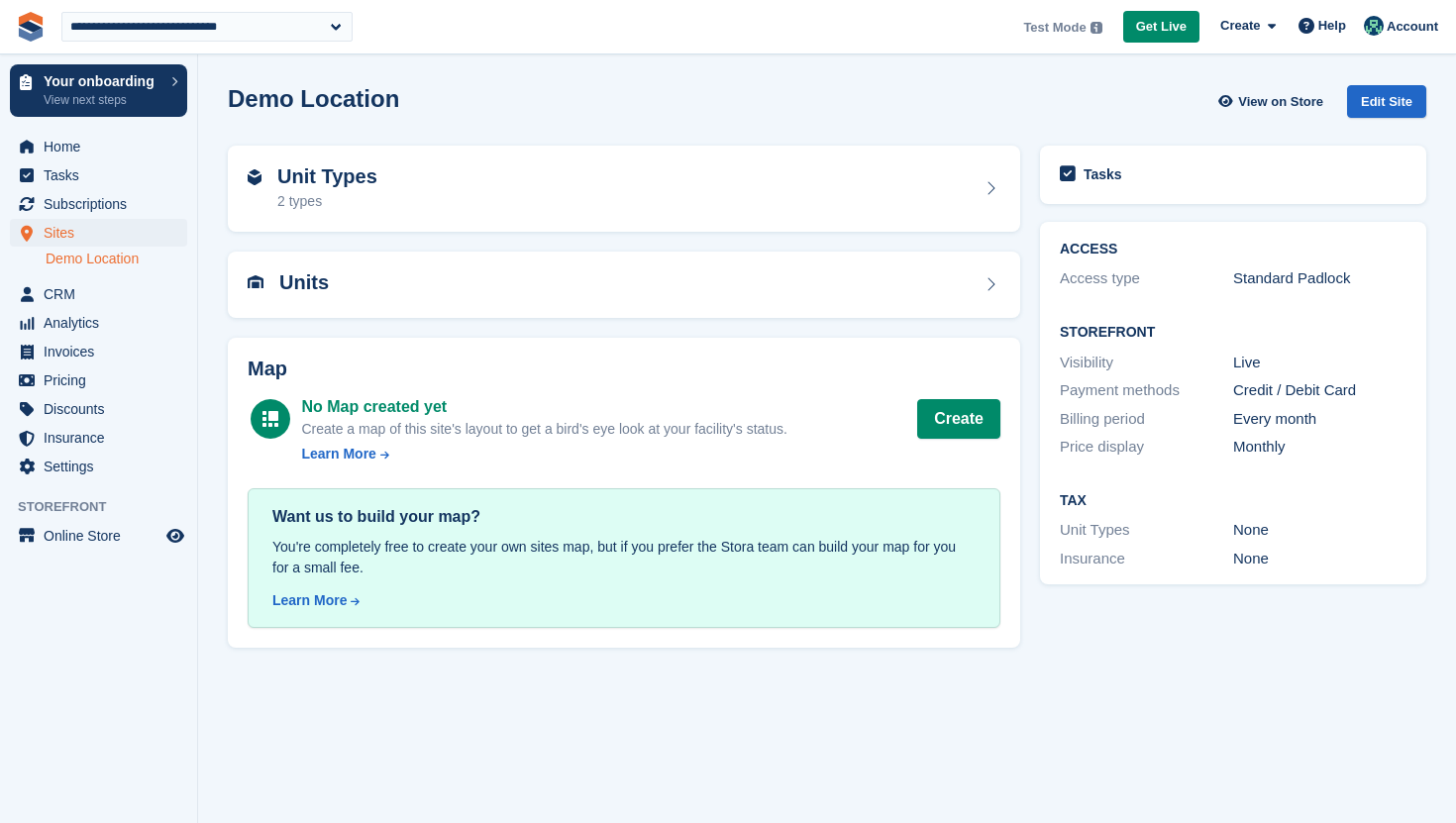 scroll, scrollTop: 0, scrollLeft: 0, axis: both 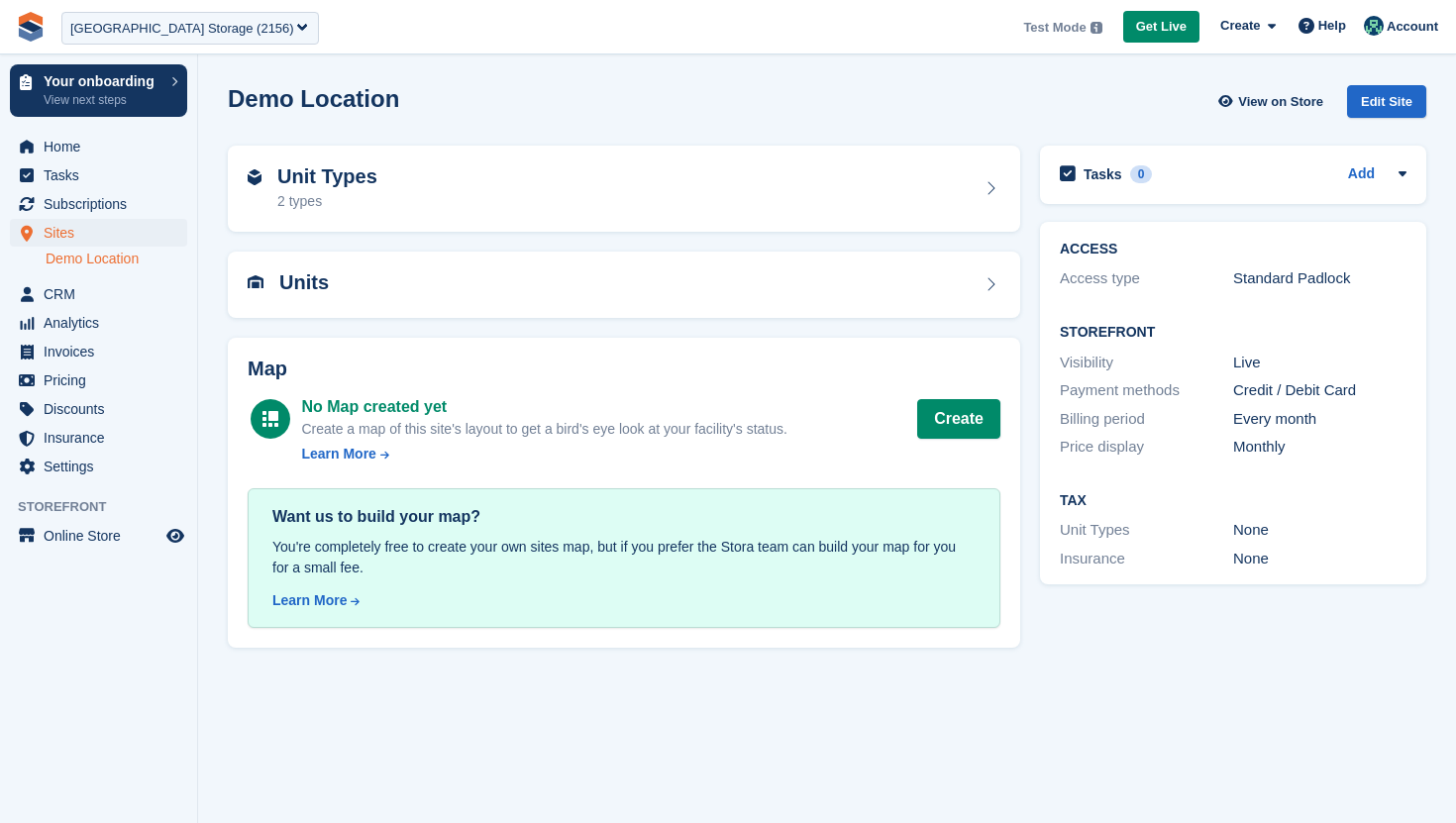 click on "Demo Location" at bounding box center [116, 258] 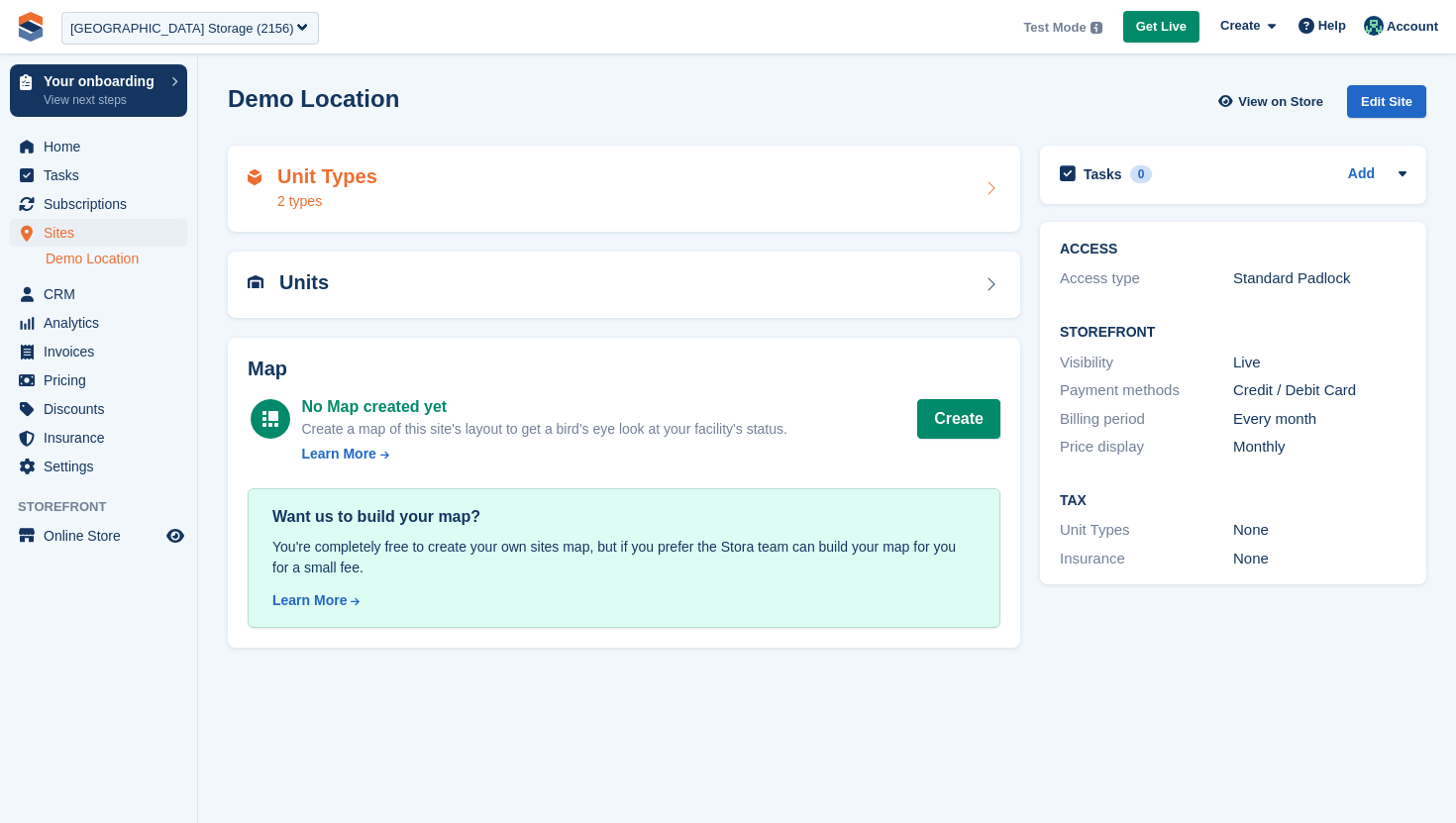 click on "Unit Types
2 types" at bounding box center (624, 189) 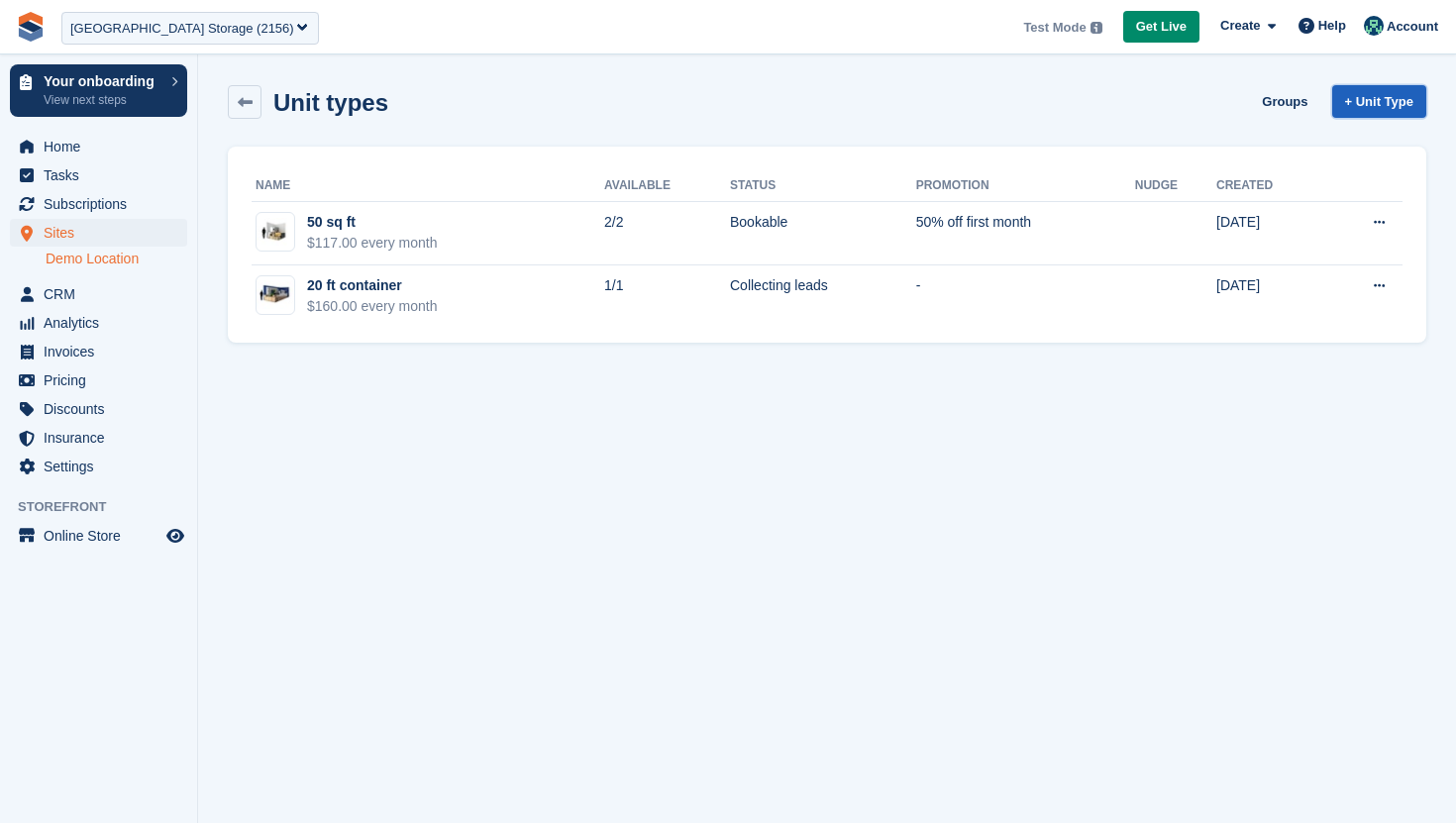 click on "+ Unit Type" at bounding box center (1379, 101) 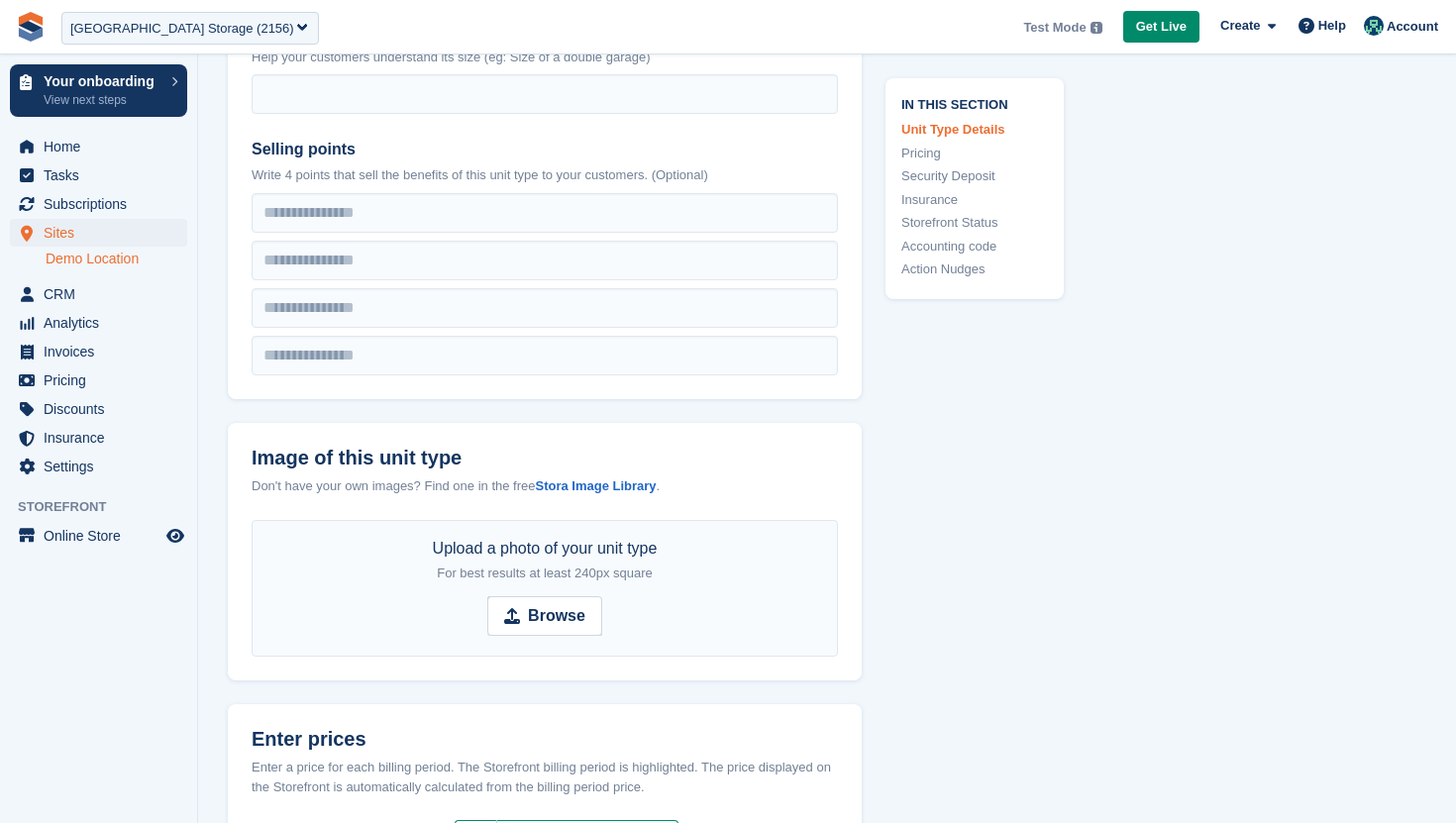 scroll, scrollTop: 703, scrollLeft: 0, axis: vertical 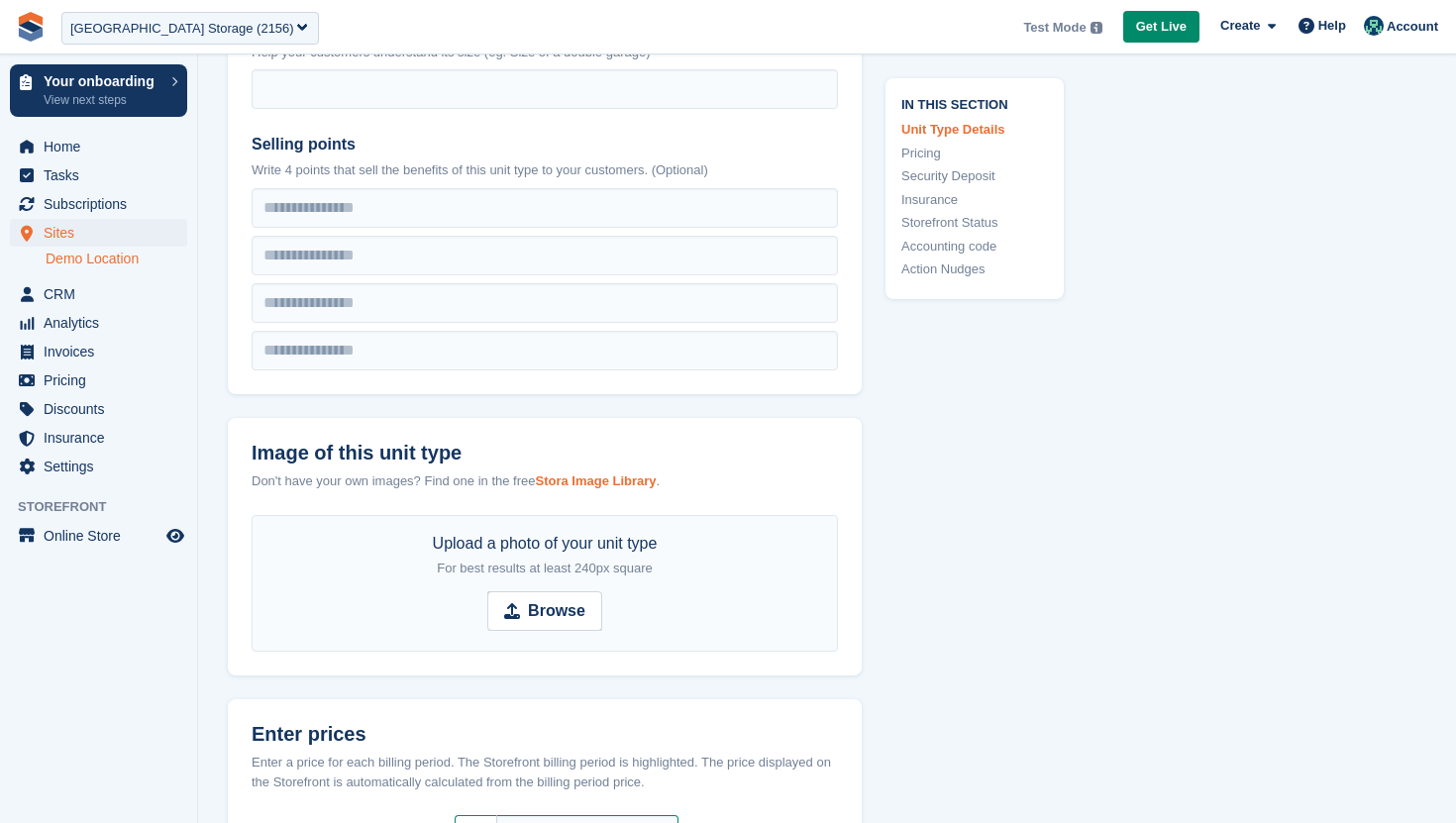 click on "Stora Image Library" at bounding box center [595, 480] 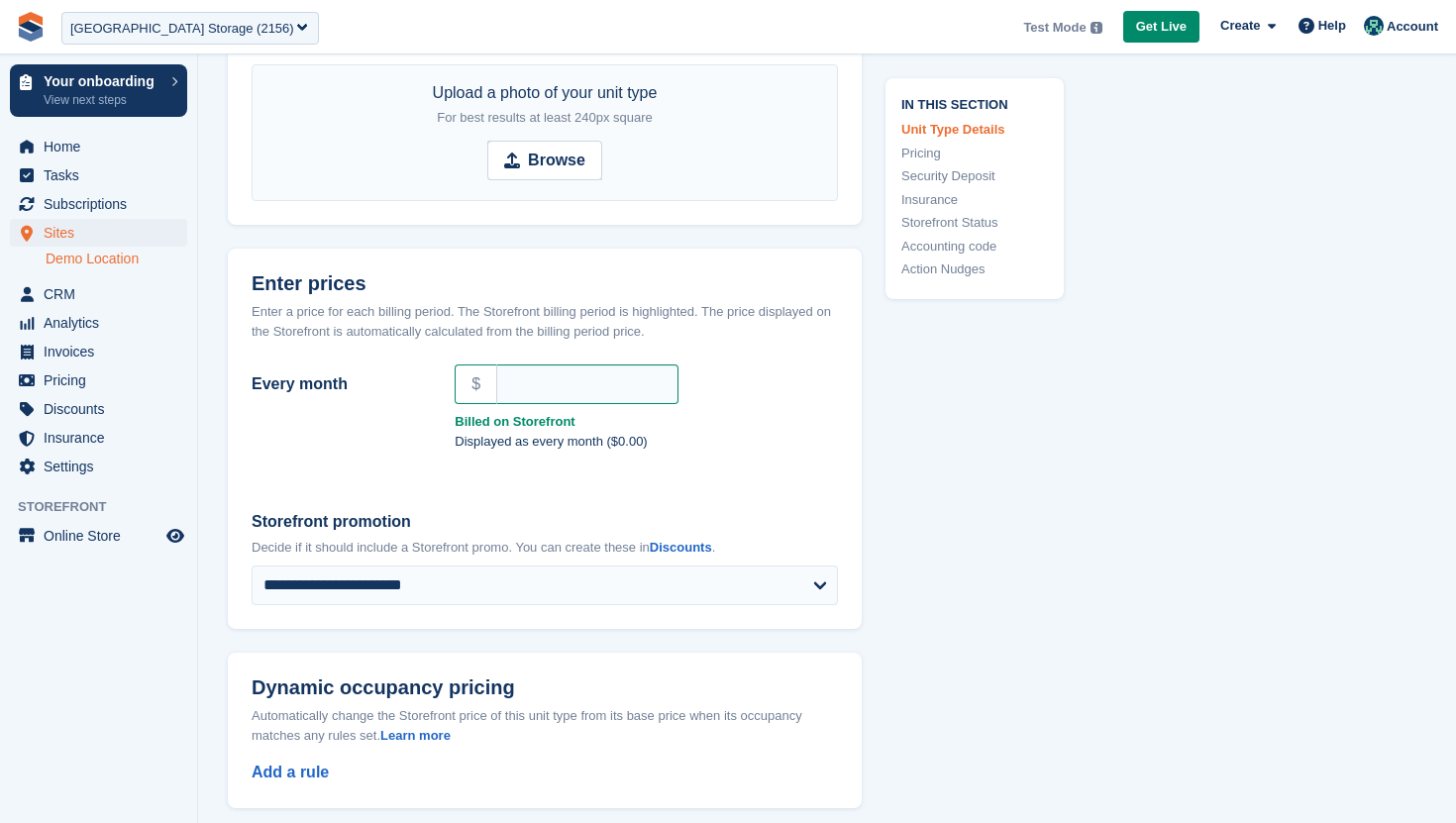 scroll, scrollTop: 1165, scrollLeft: 0, axis: vertical 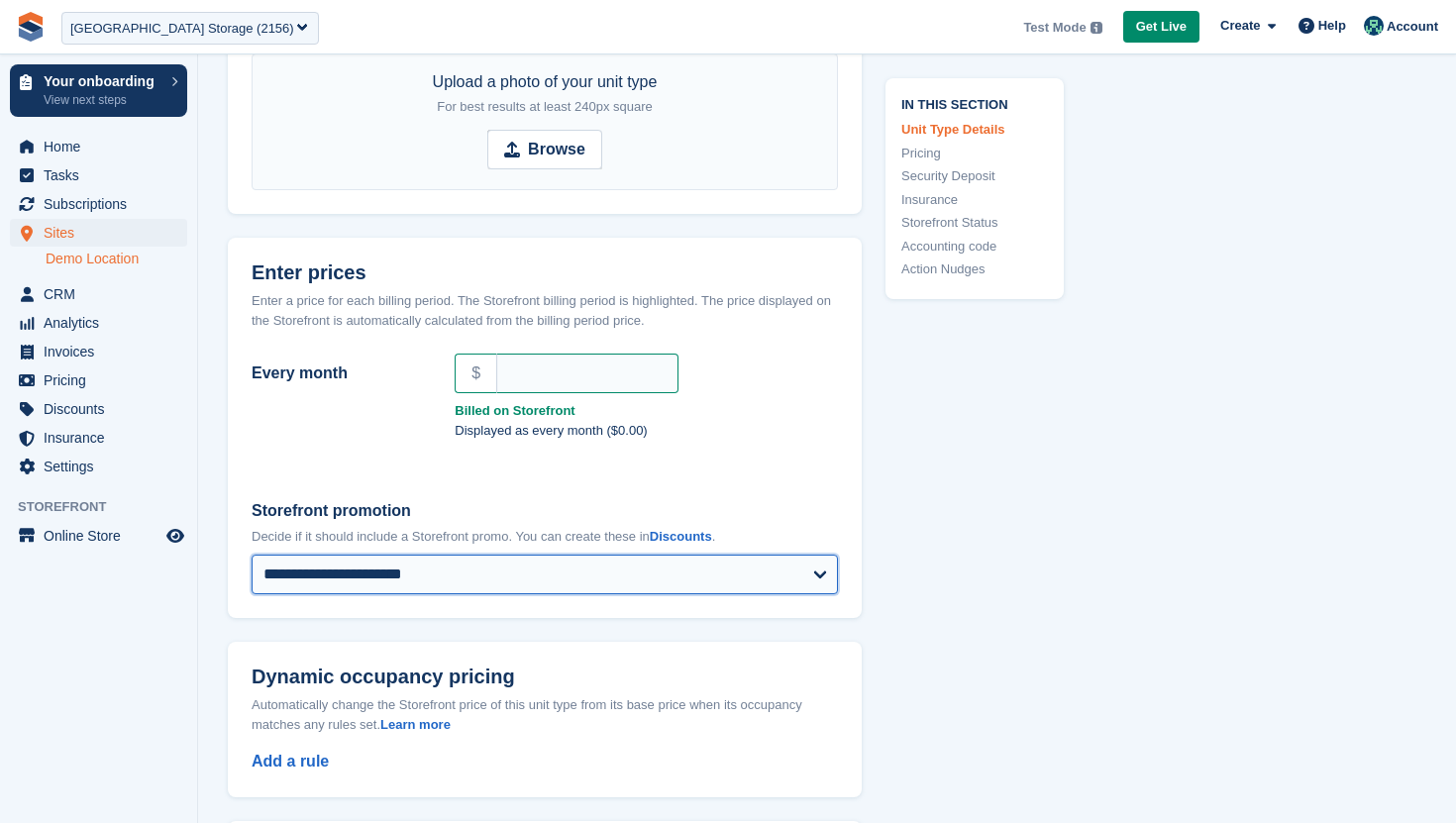 click on "**********" at bounding box center (545, 574) 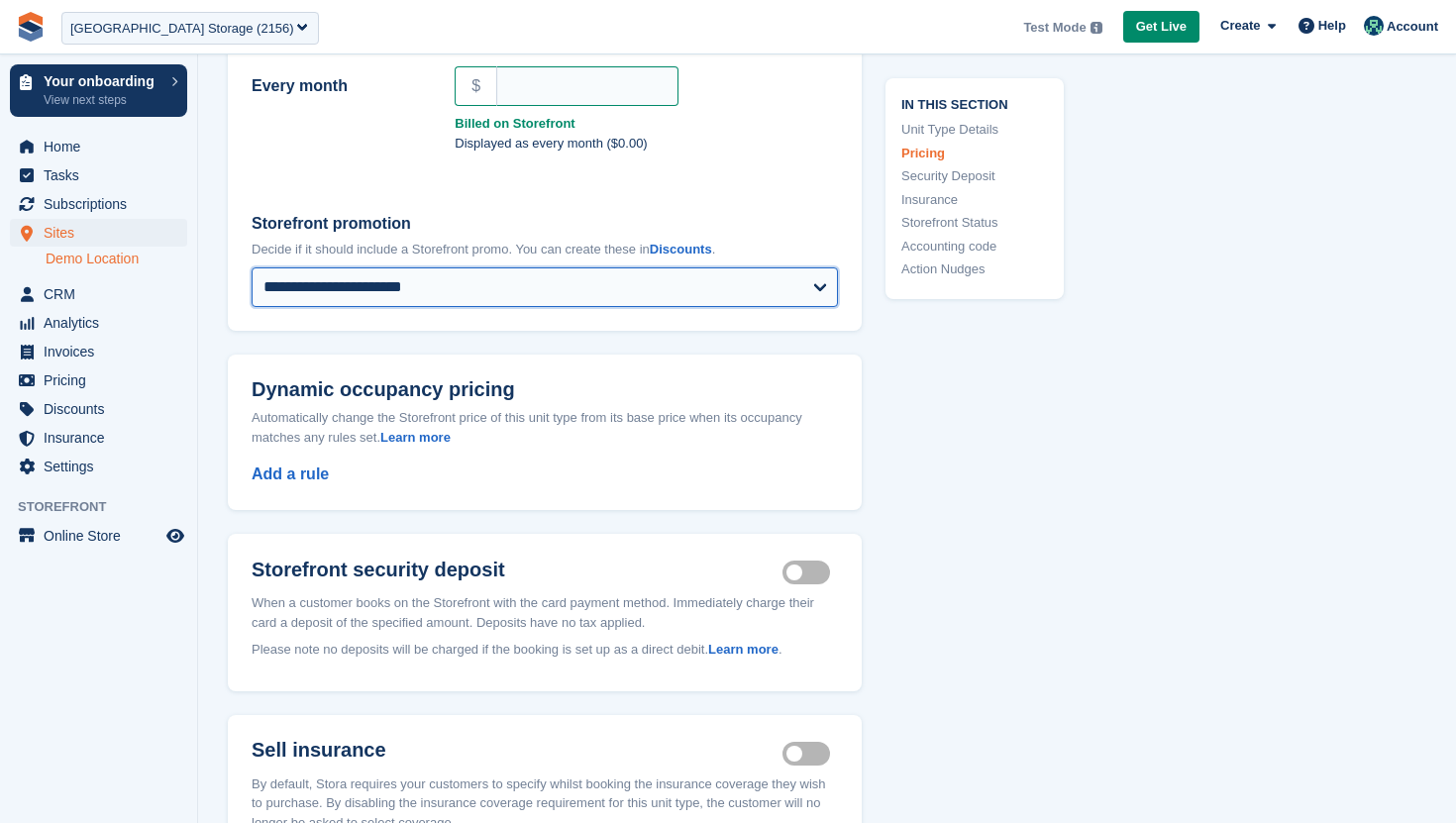 scroll, scrollTop: 1461, scrollLeft: 0, axis: vertical 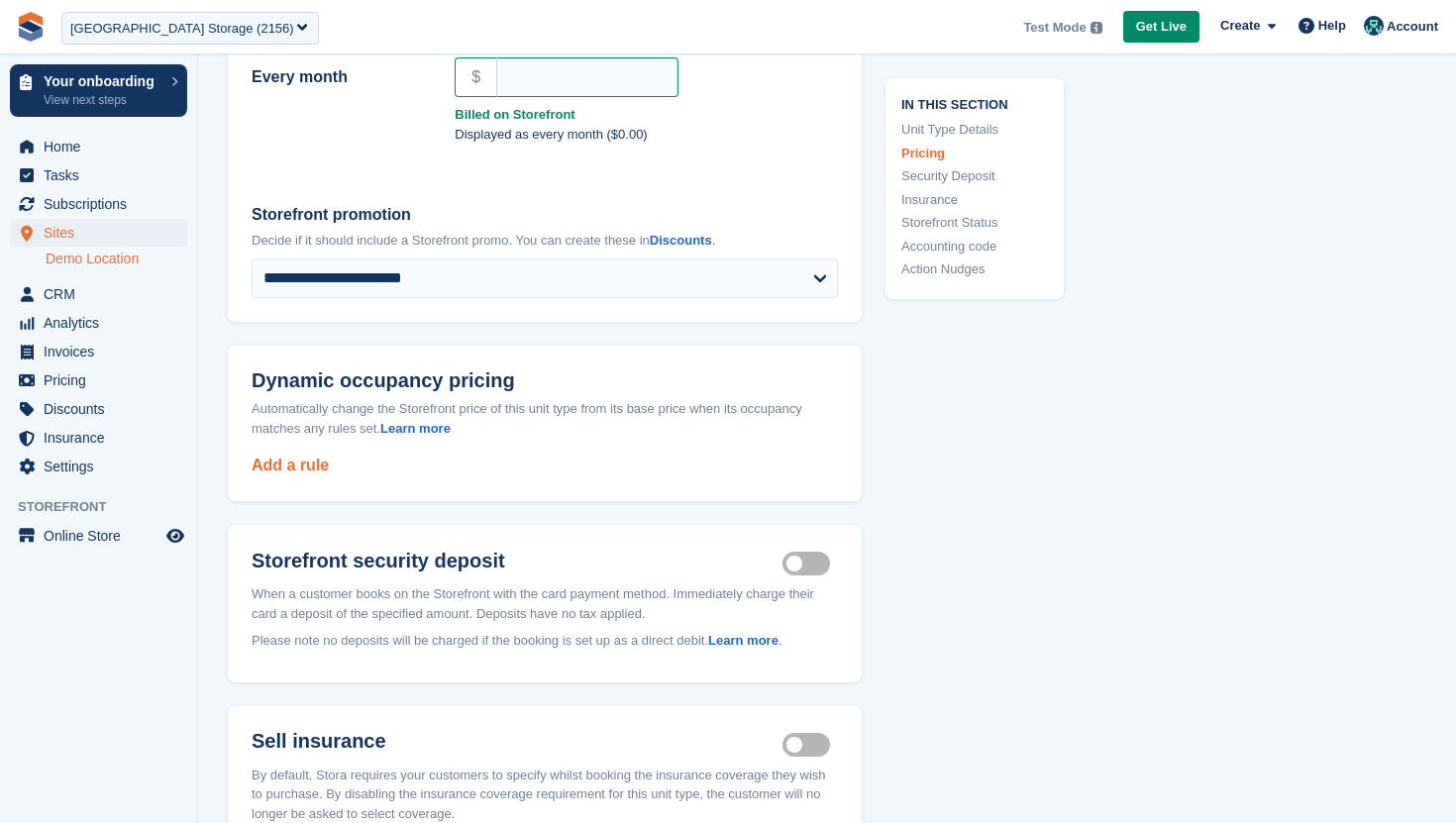 click on "Add a rule" at bounding box center (290, 464) 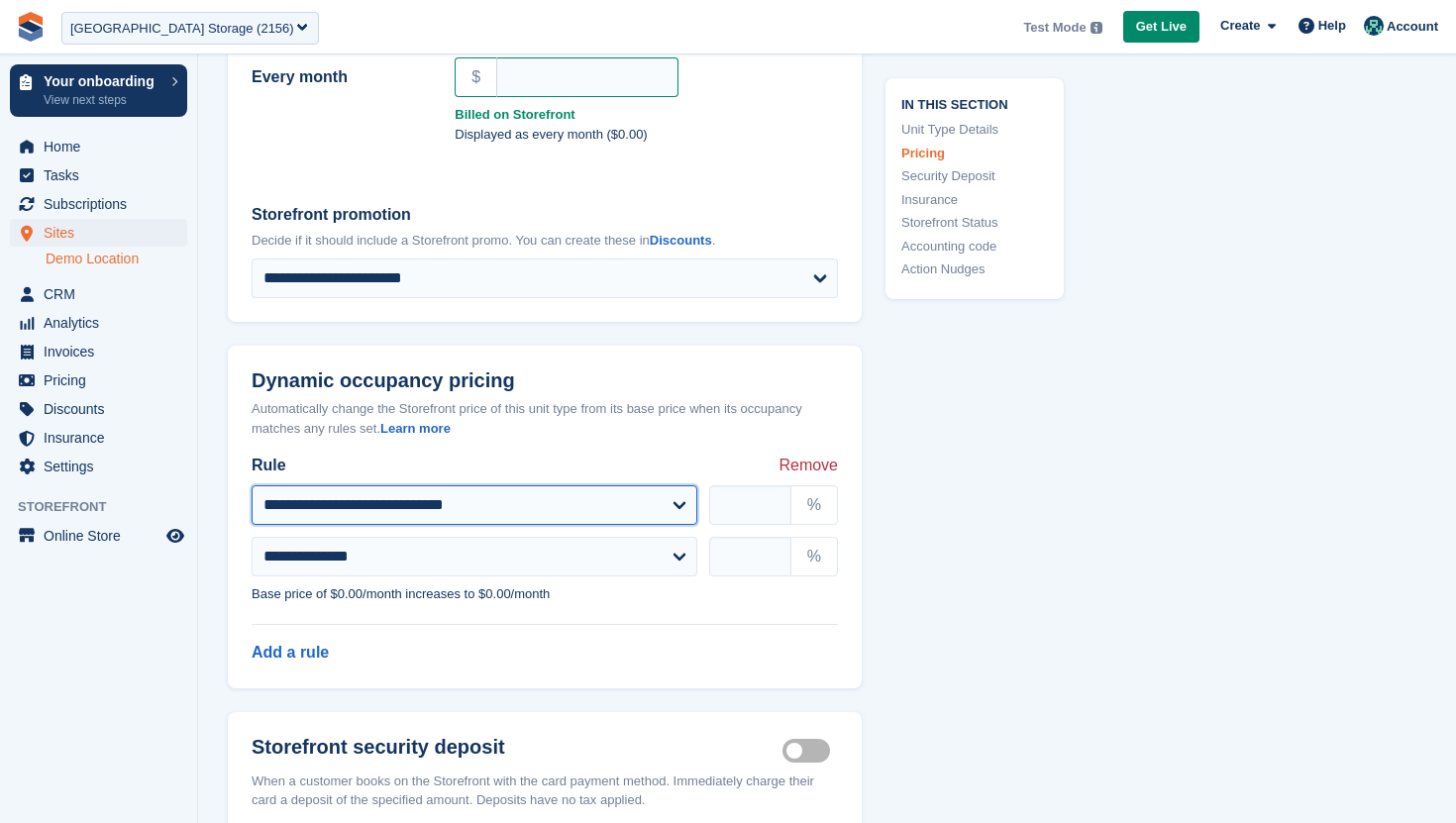 click on "**********" at bounding box center (474, 505) 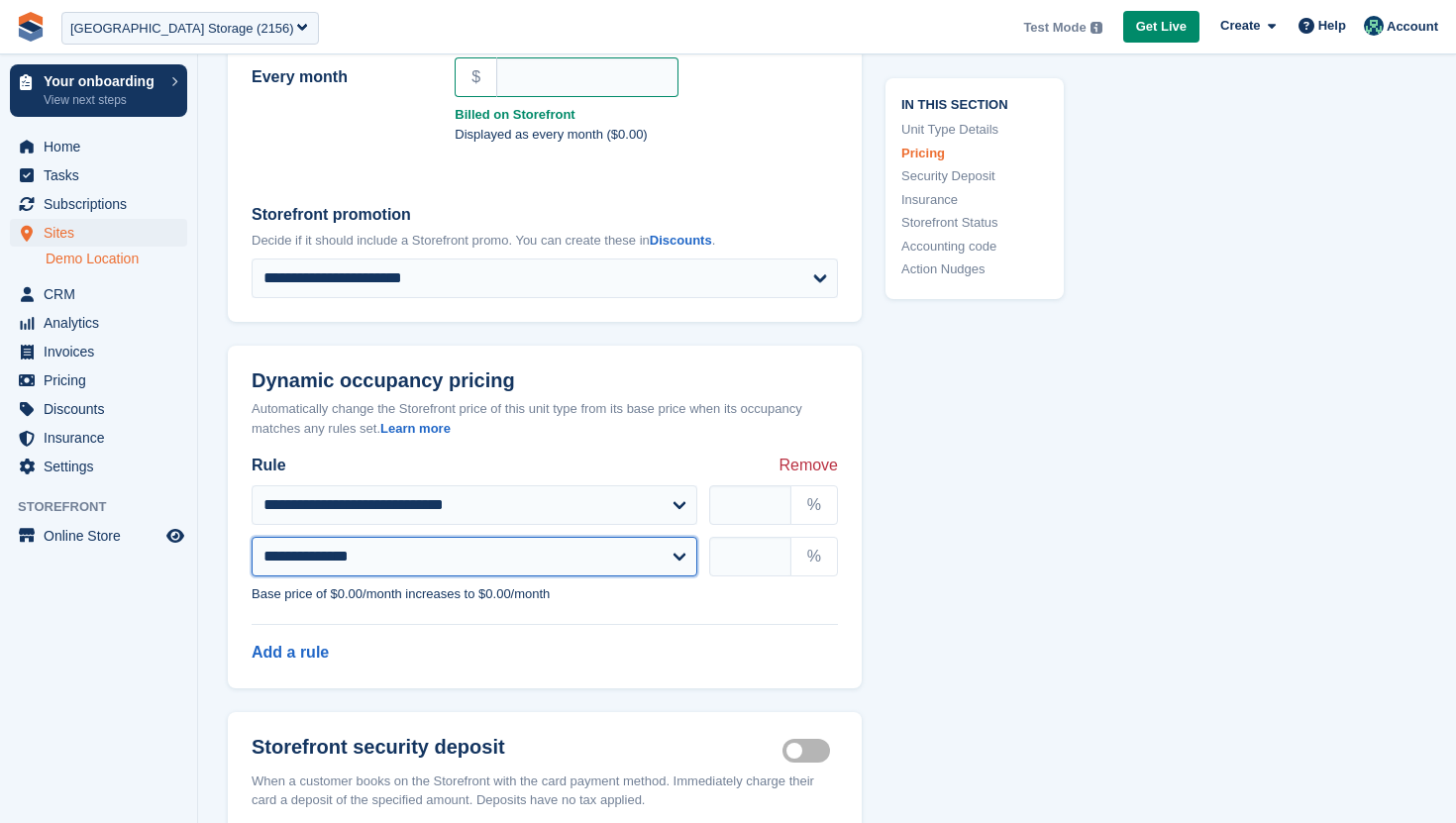 click on "**********" at bounding box center (474, 557) 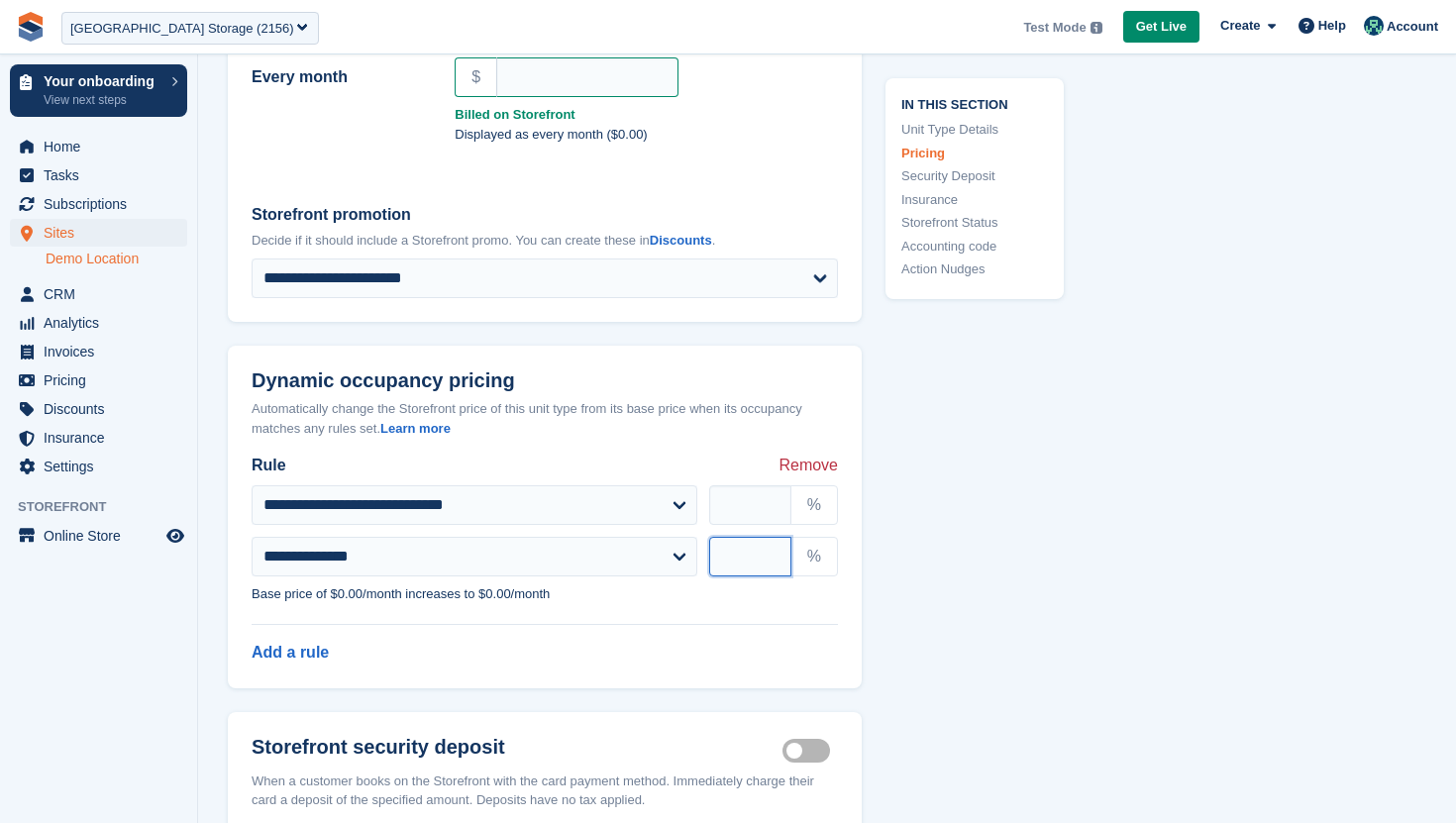 click at bounding box center [750, 557] 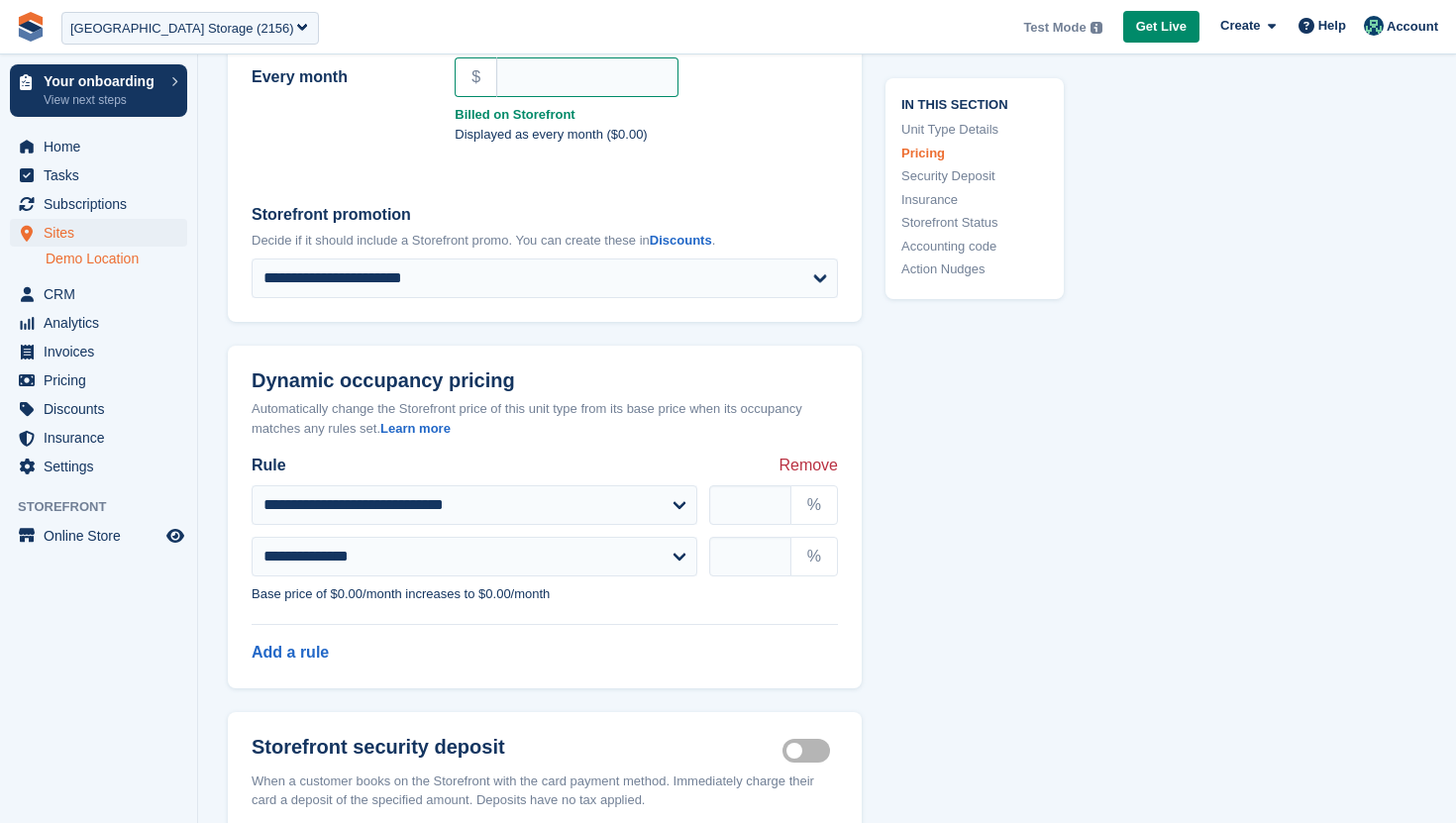 click on "Remove" at bounding box center [808, 465] 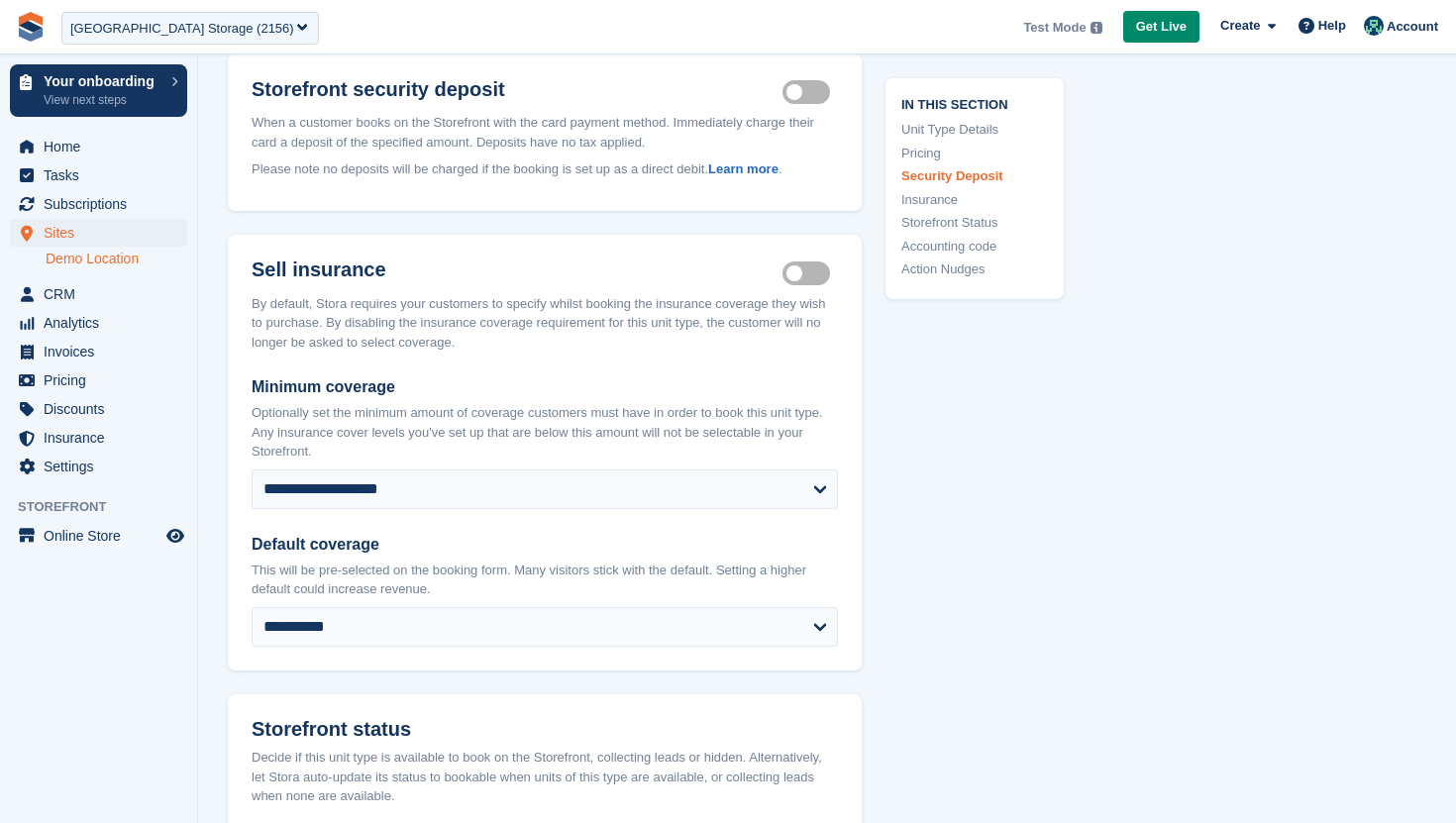 scroll, scrollTop: 1933, scrollLeft: 0, axis: vertical 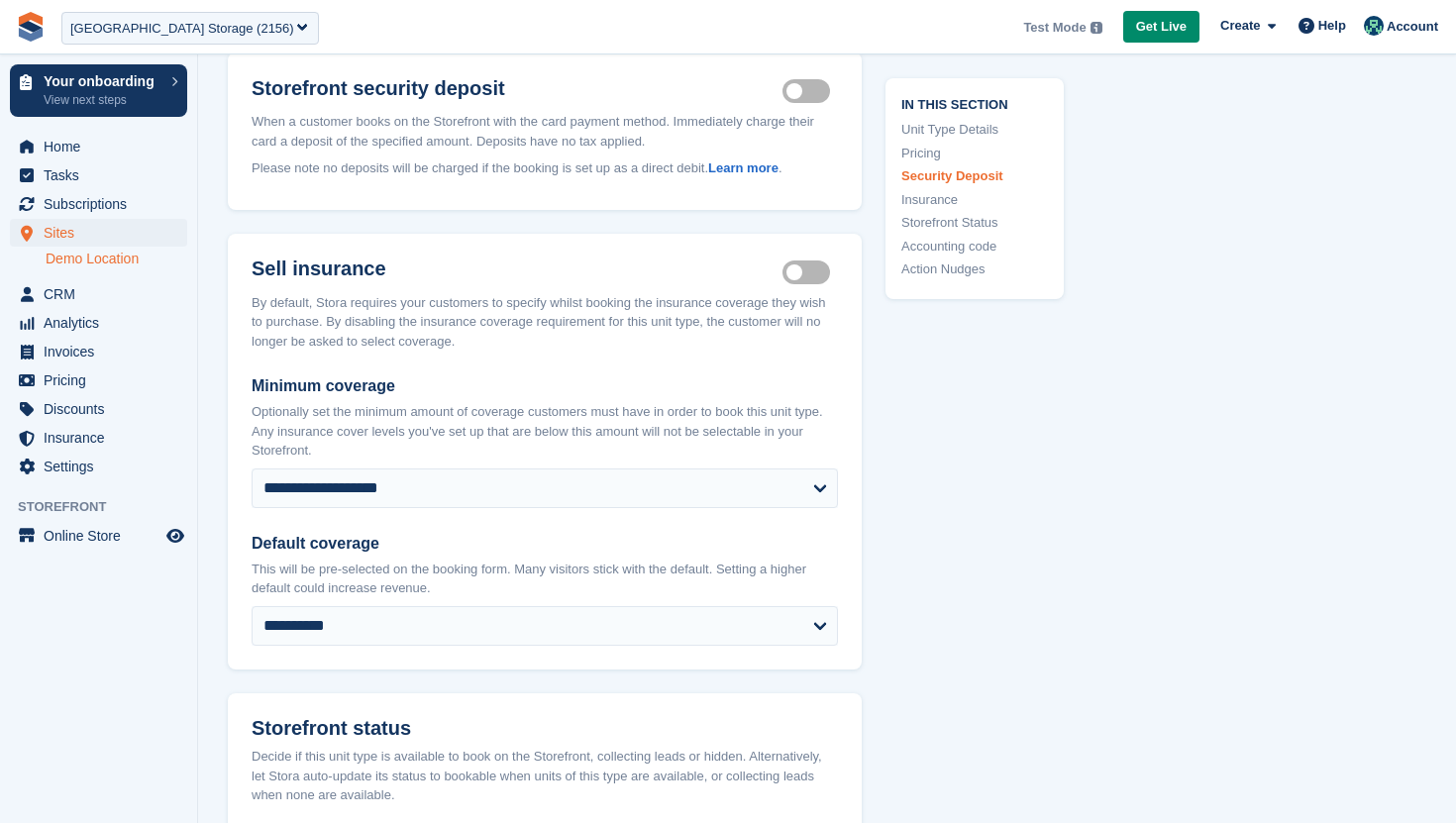 click on "Insurance coverage required" at bounding box center (810, 271) 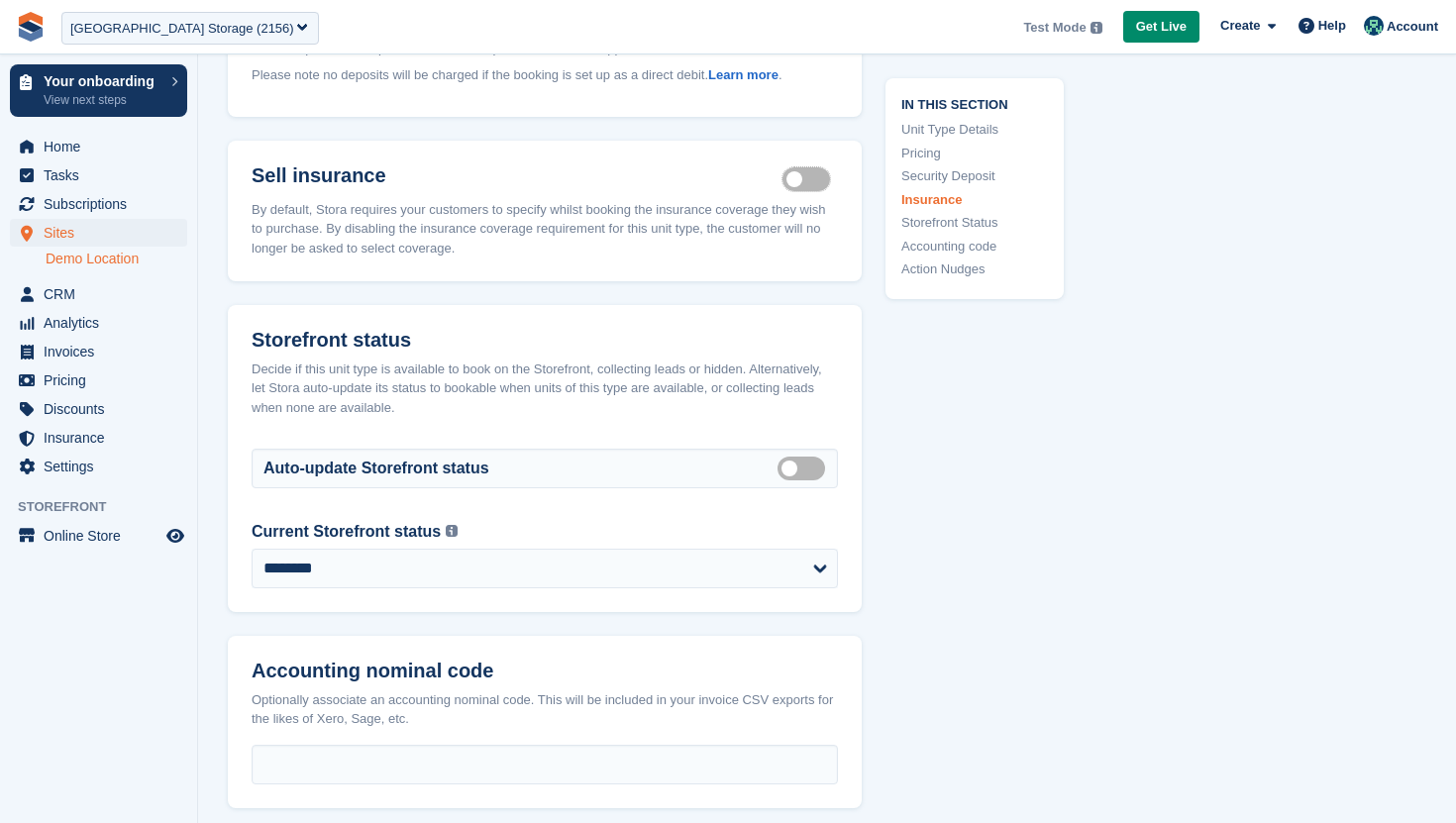 scroll, scrollTop: 2037, scrollLeft: 0, axis: vertical 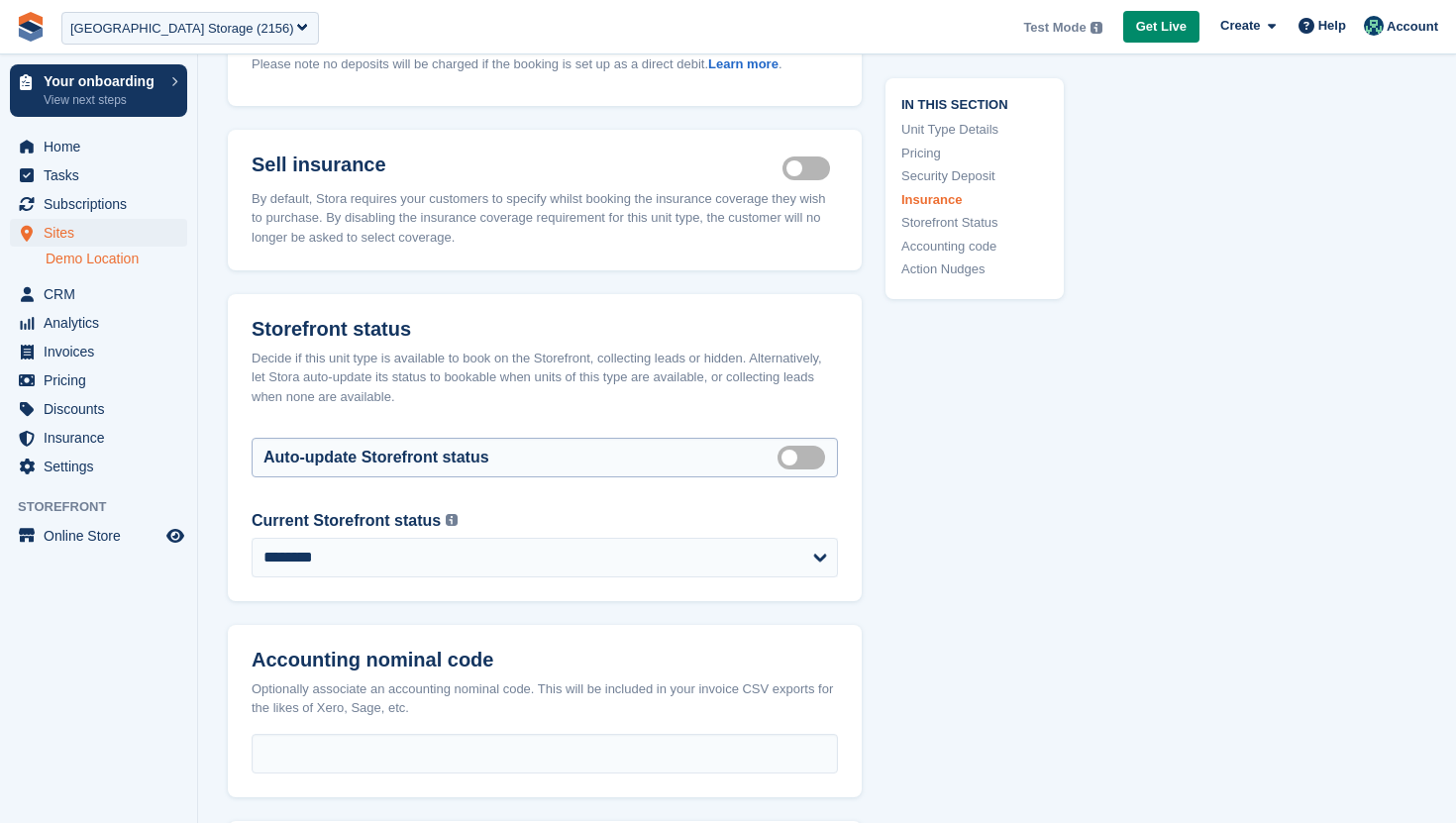 click on "Auto manage storefront status" at bounding box center [805, 457] 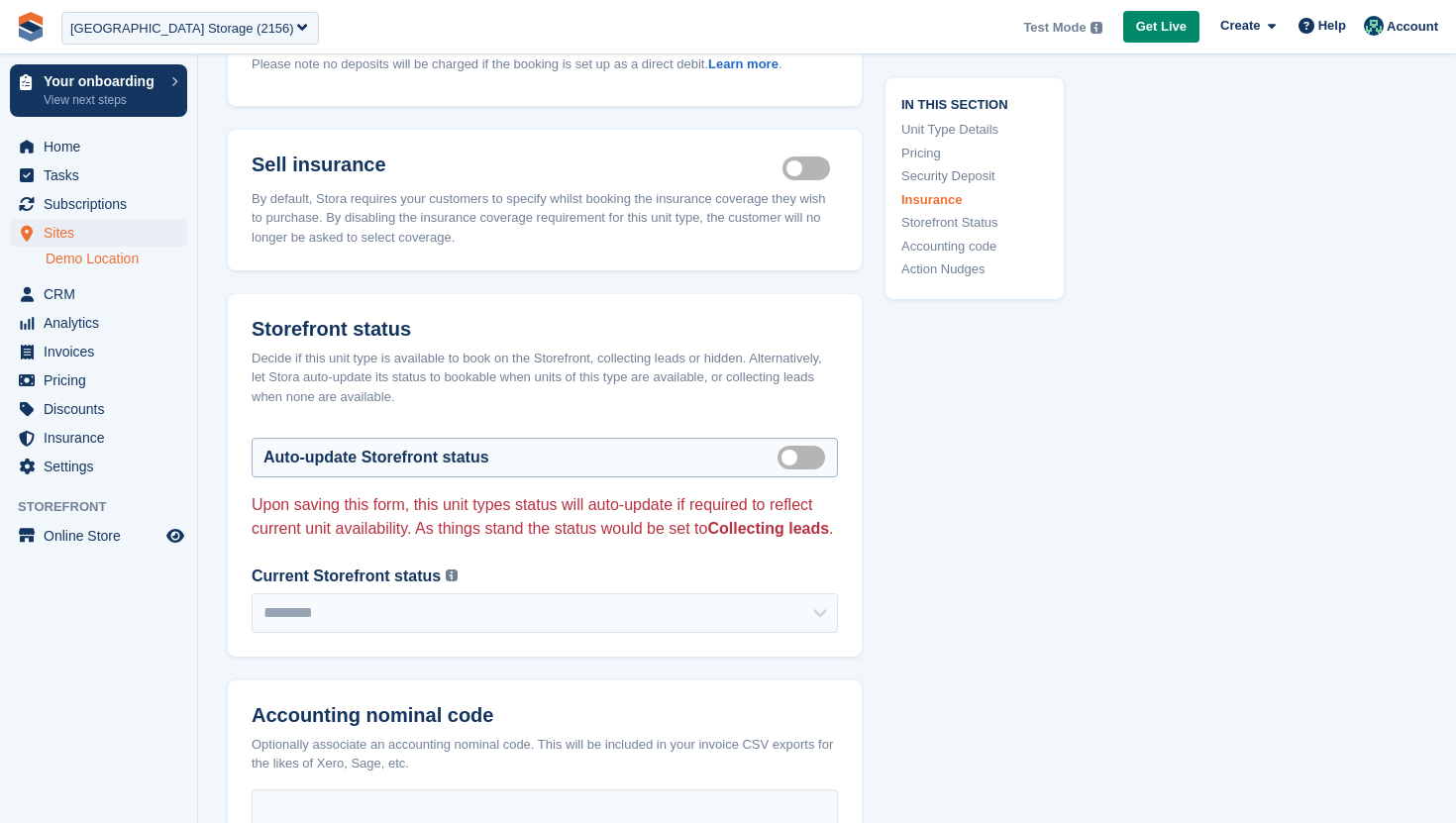 click on "Auto manage storefront status" at bounding box center (805, 457) 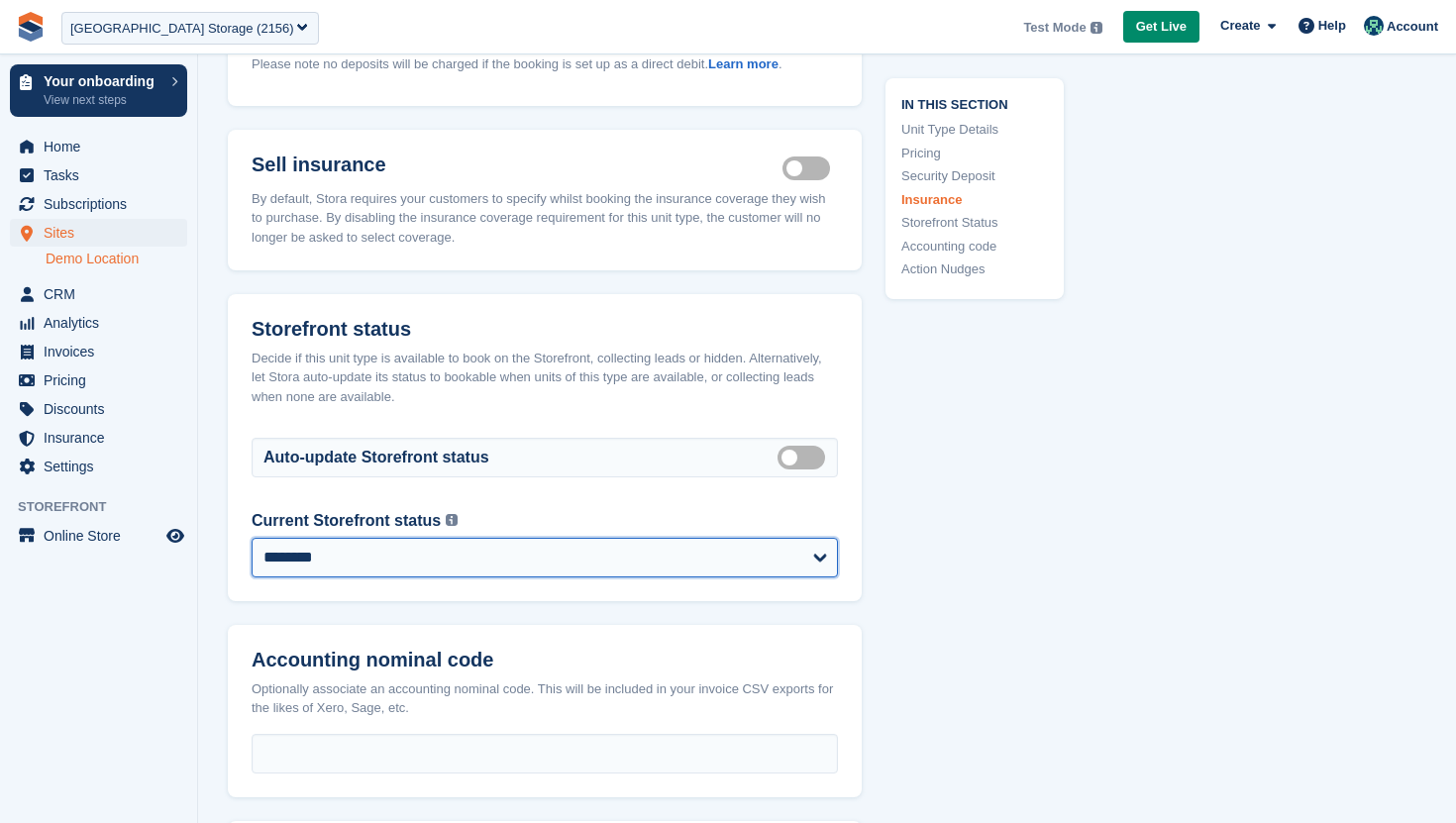 click on "**********" at bounding box center (545, 558) 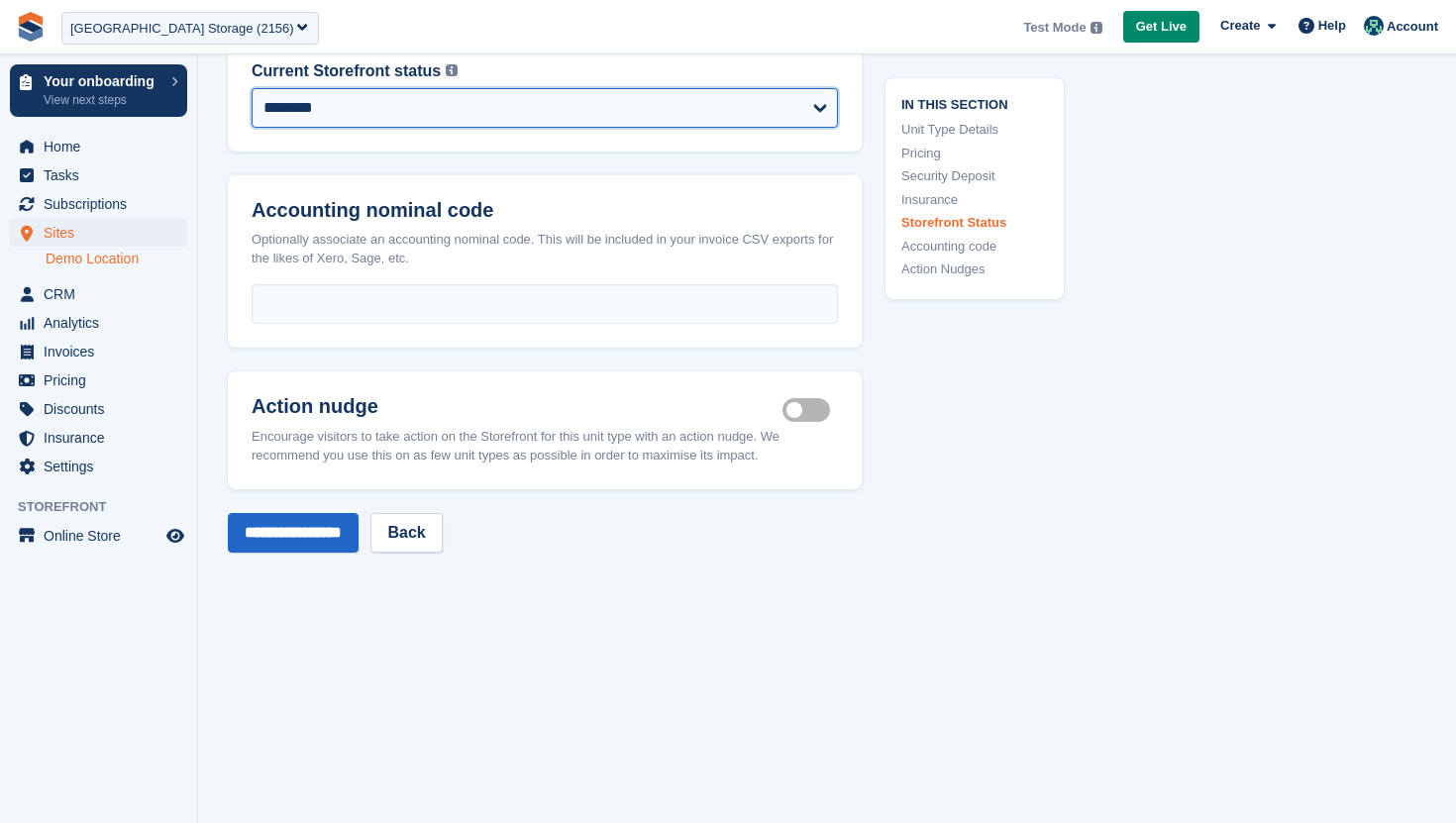 scroll, scrollTop: 2490, scrollLeft: 0, axis: vertical 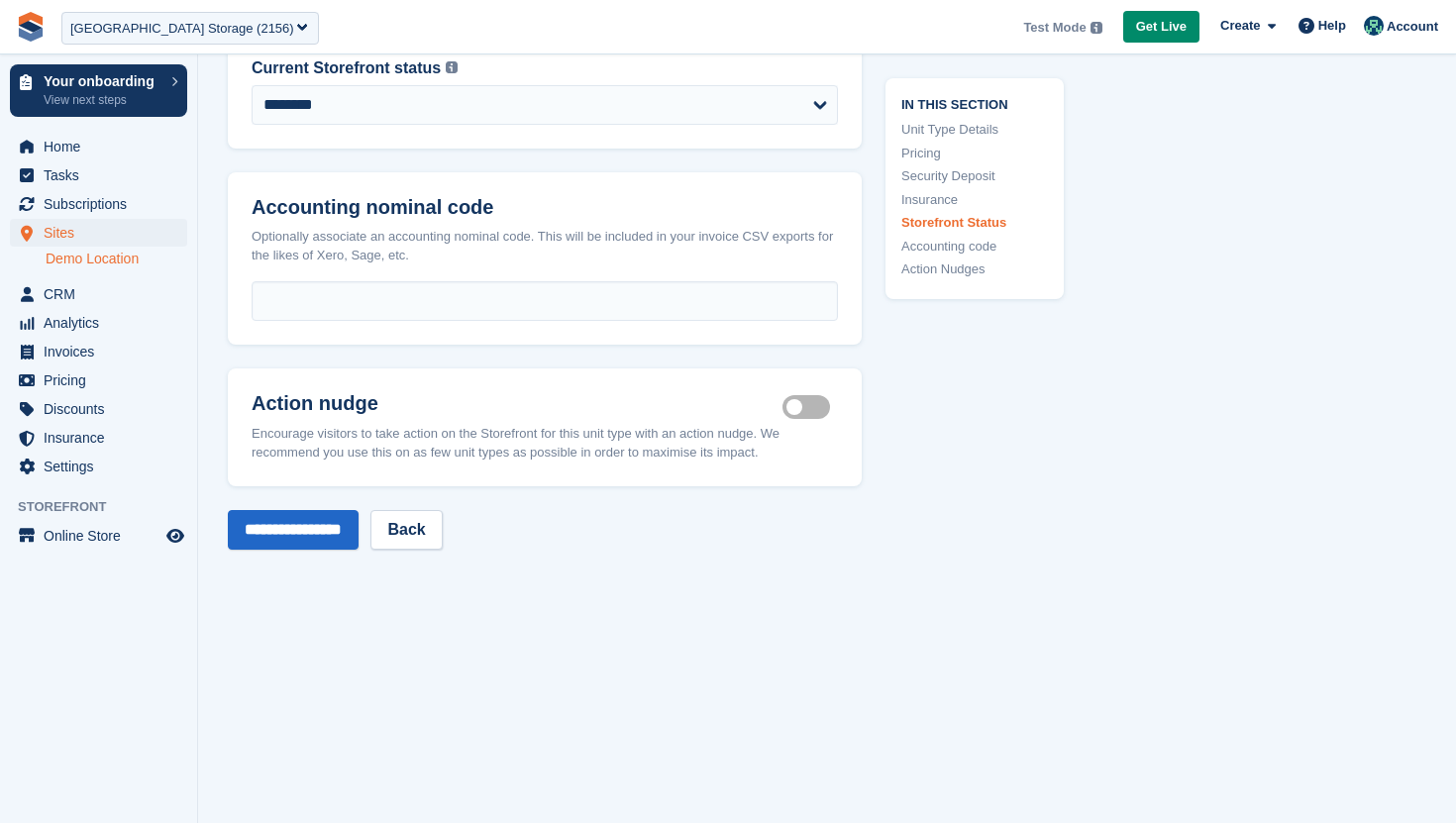 click on "Is active" at bounding box center [810, 406] 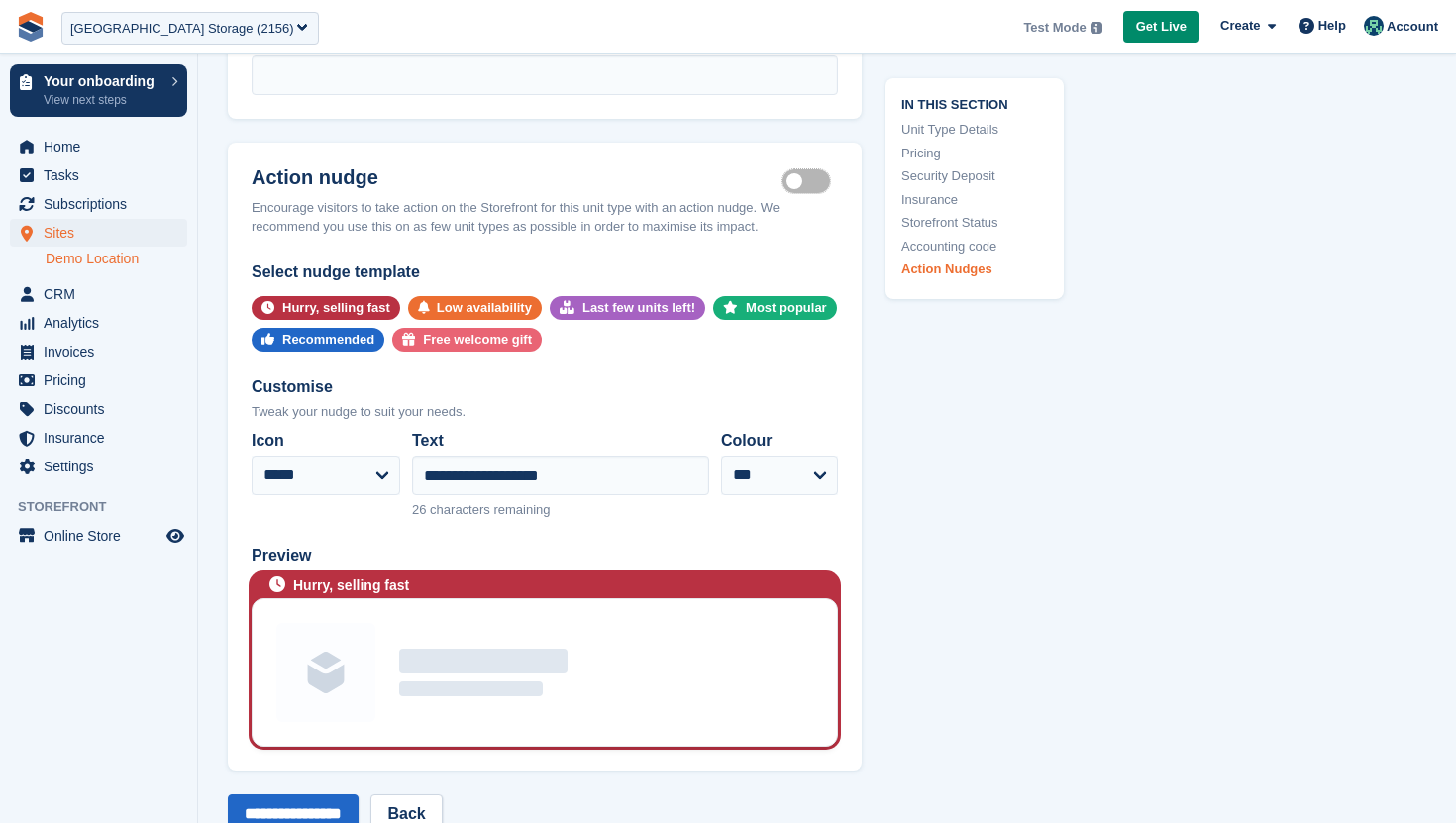 scroll, scrollTop: 2718, scrollLeft: 0, axis: vertical 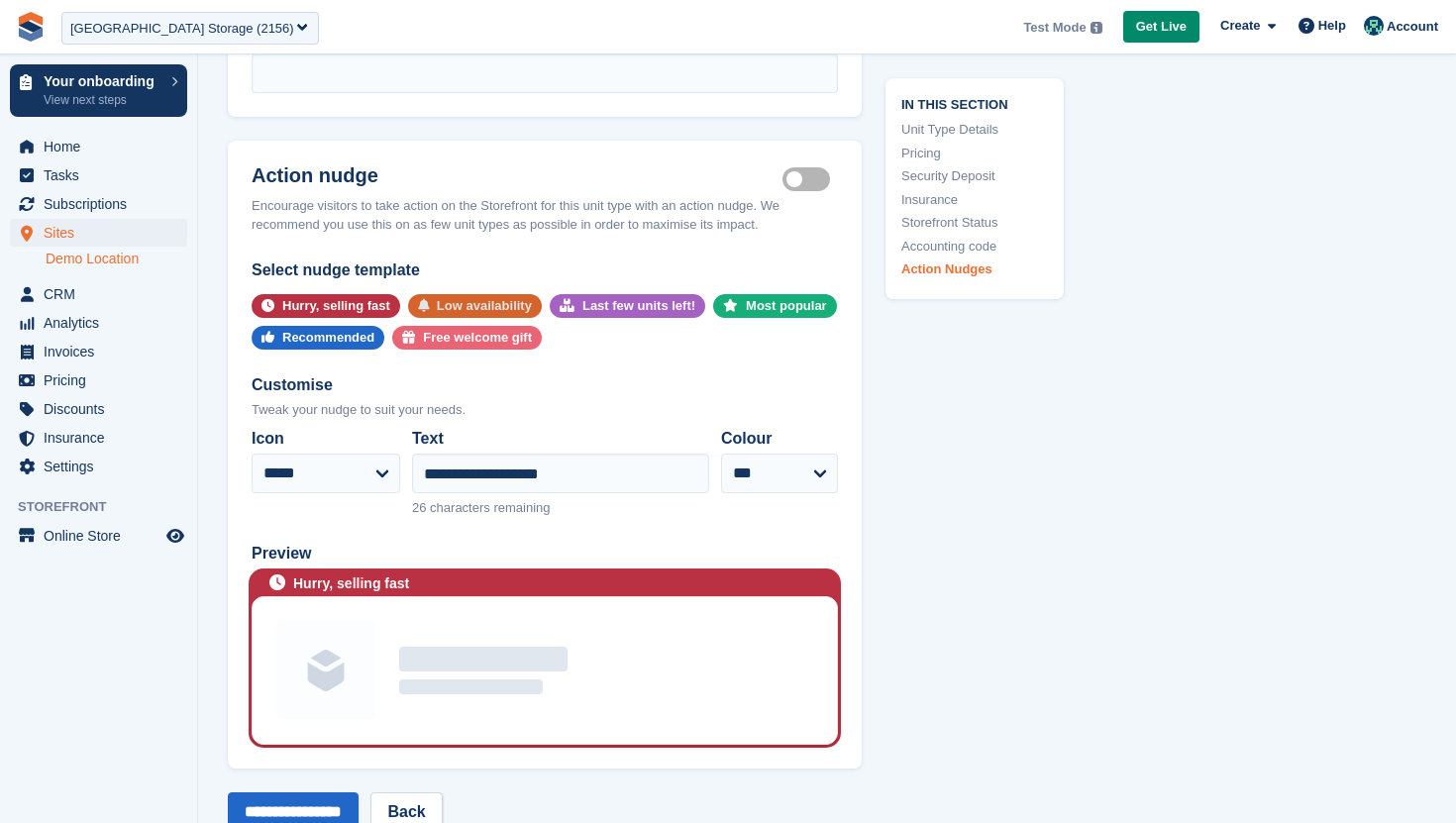 click on "Low availability" at bounding box center (484, 306) 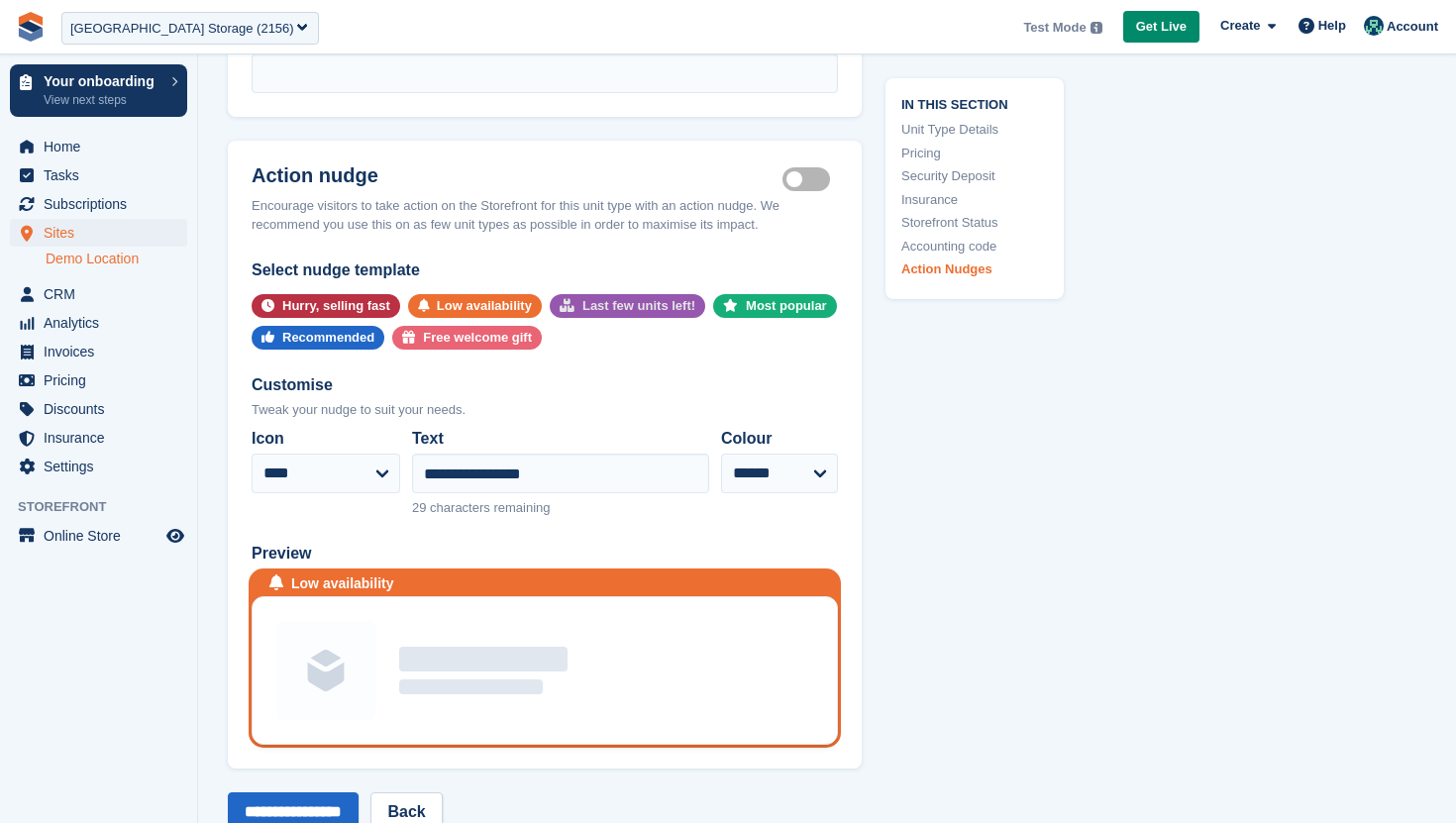 click on "Last few units left!" at bounding box center [639, 306] 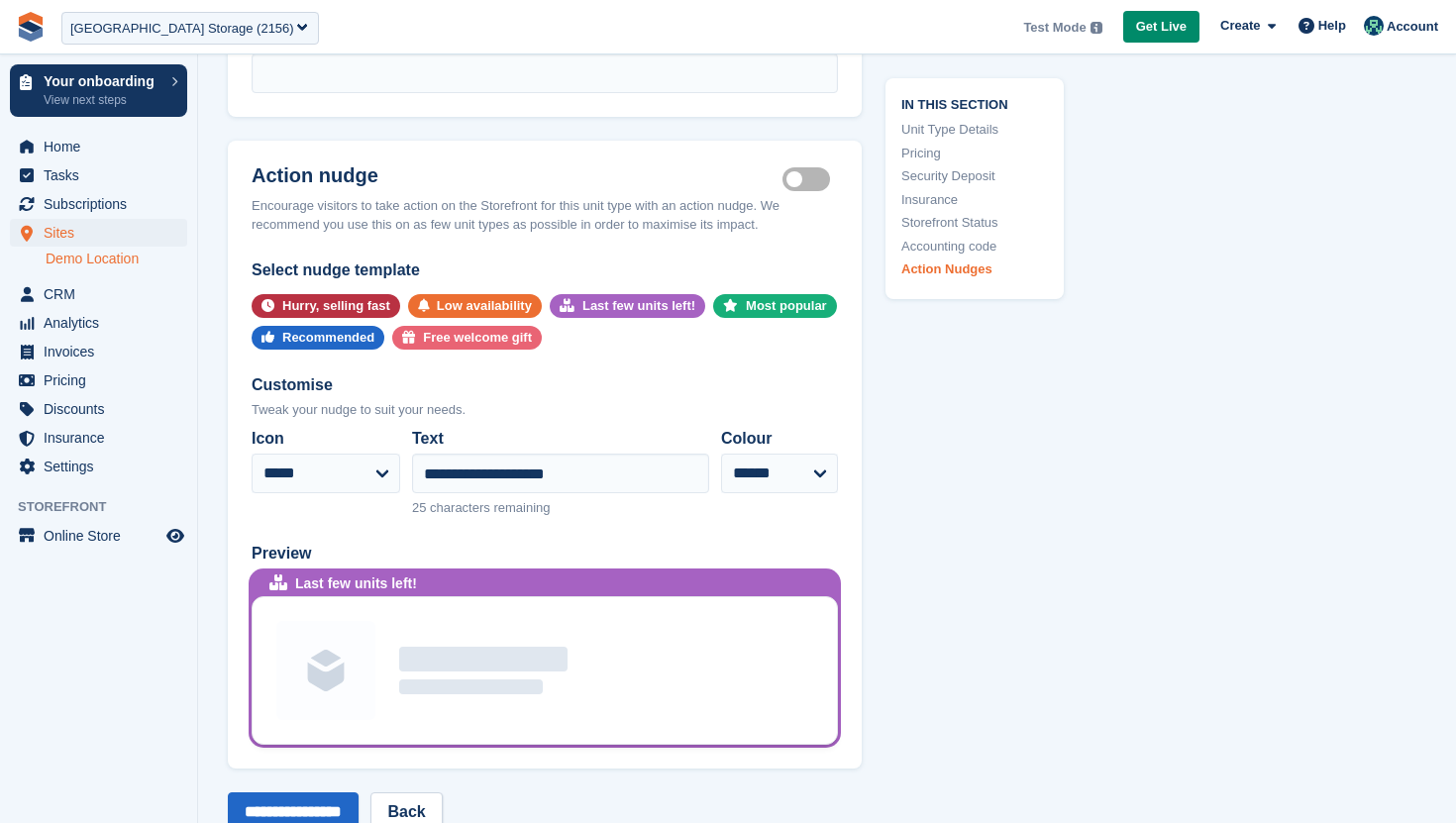 click on "Is active" at bounding box center (810, 178) 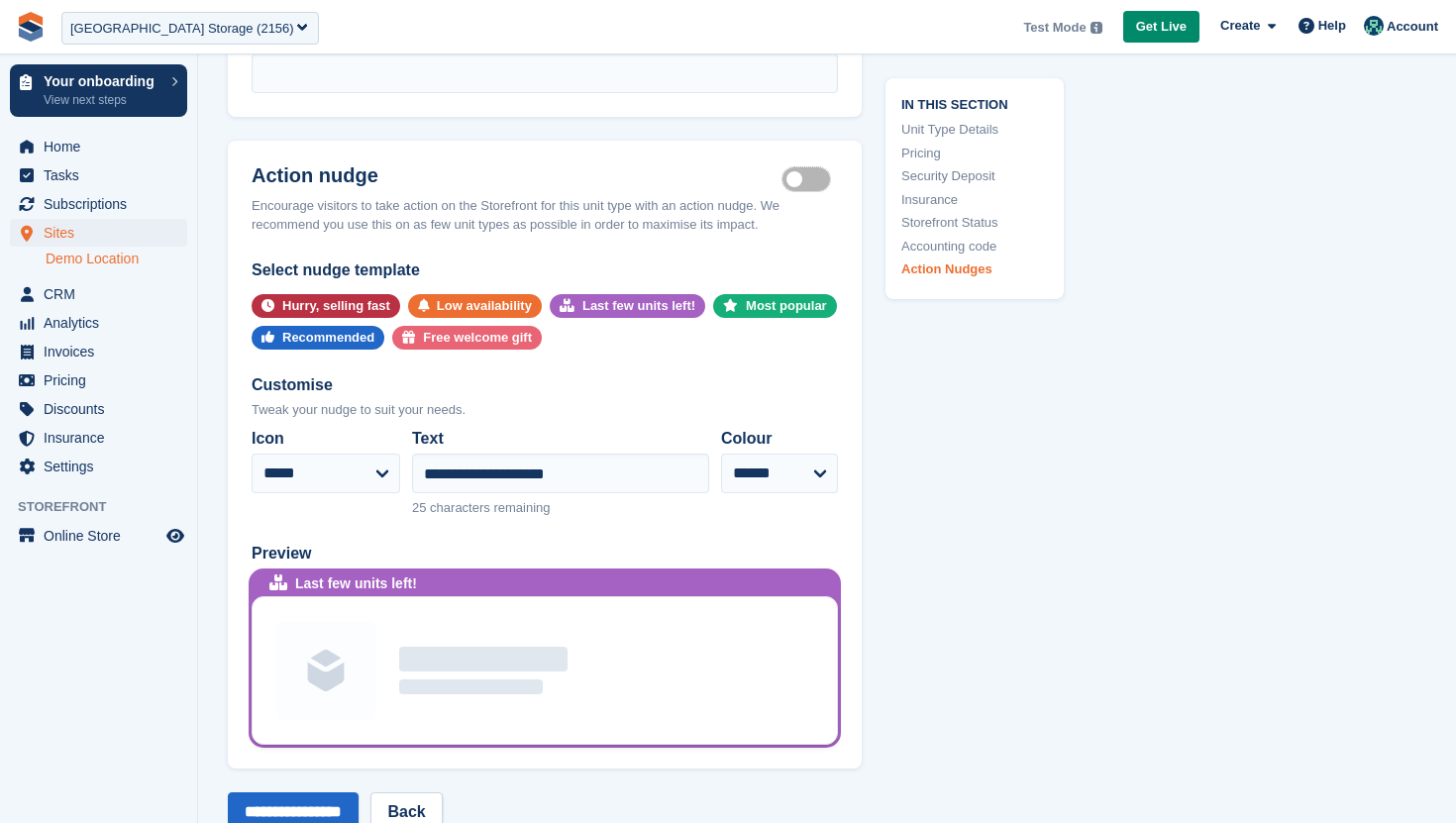 scroll, scrollTop: 2673, scrollLeft: 0, axis: vertical 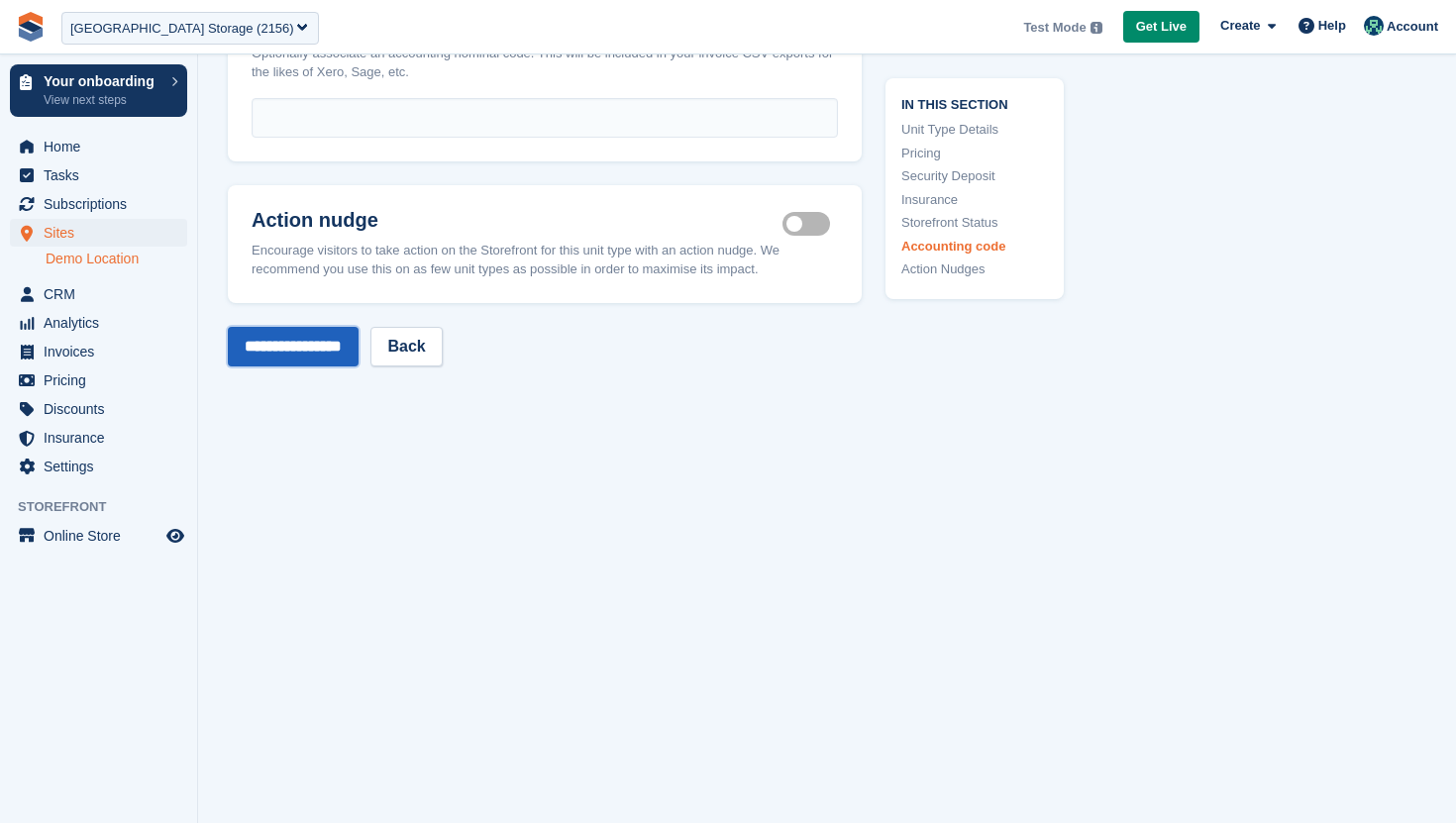 click on "**********" at bounding box center [293, 347] 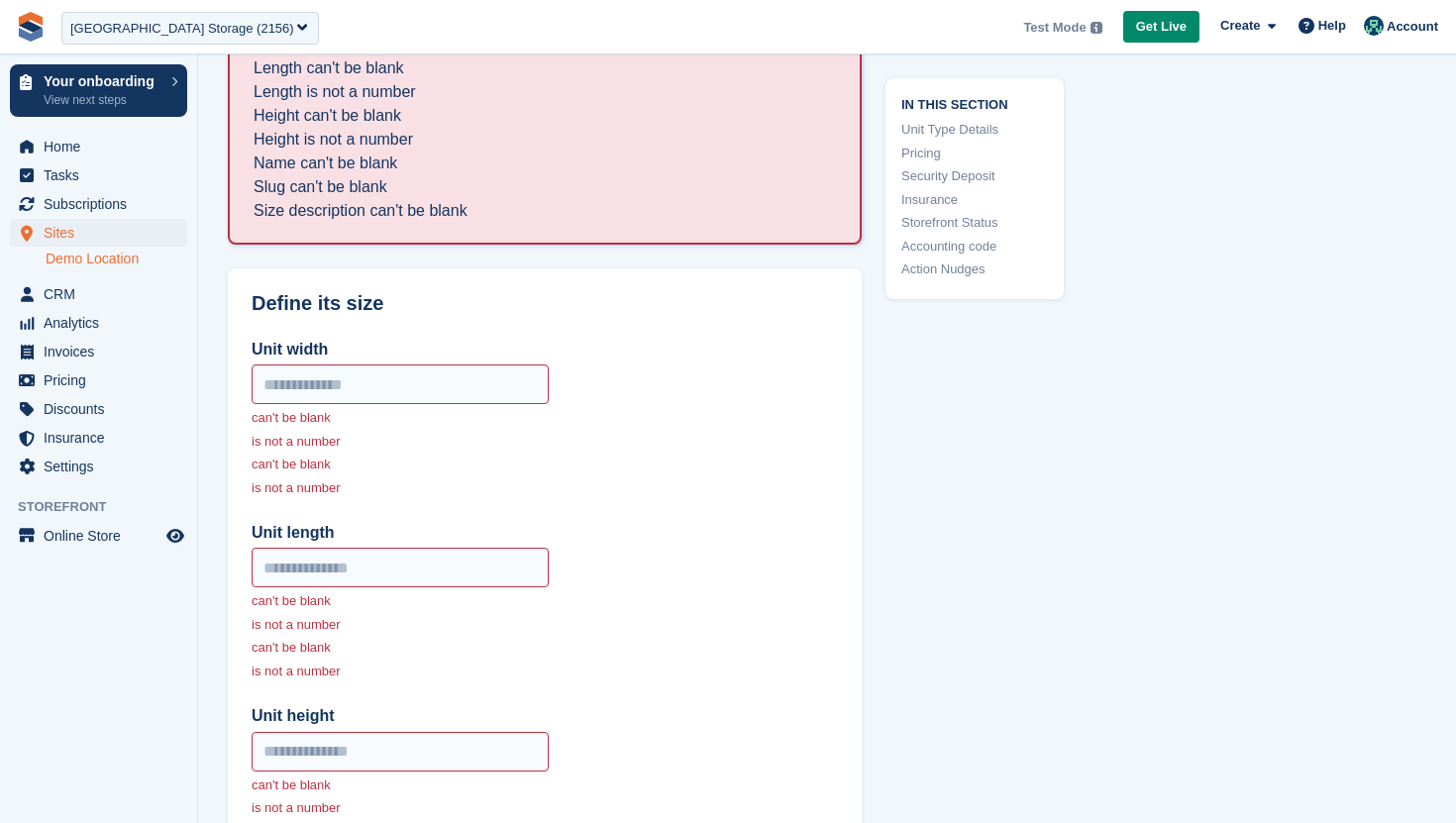 scroll, scrollTop: 231, scrollLeft: 0, axis: vertical 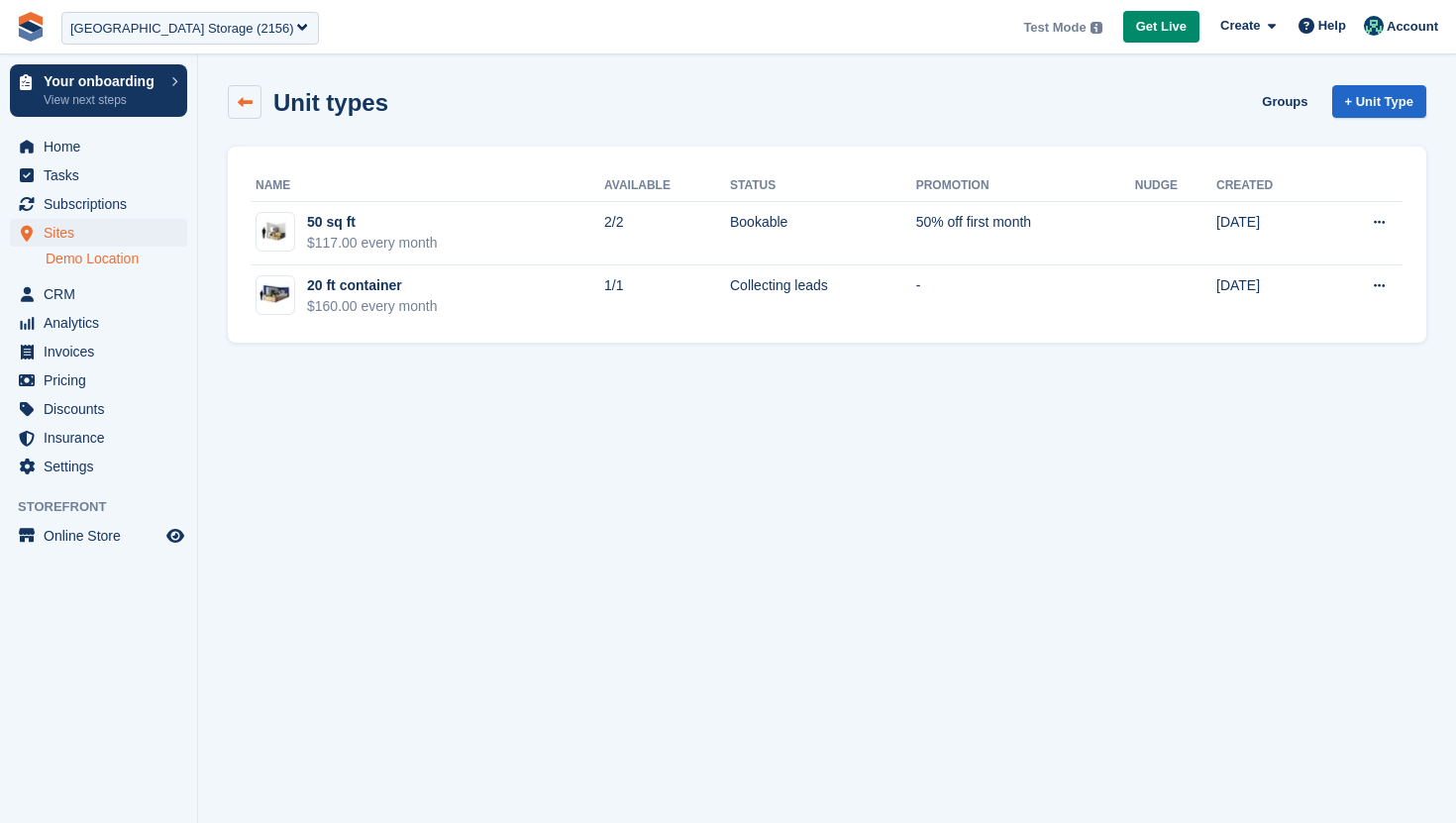 click at bounding box center [245, 102] 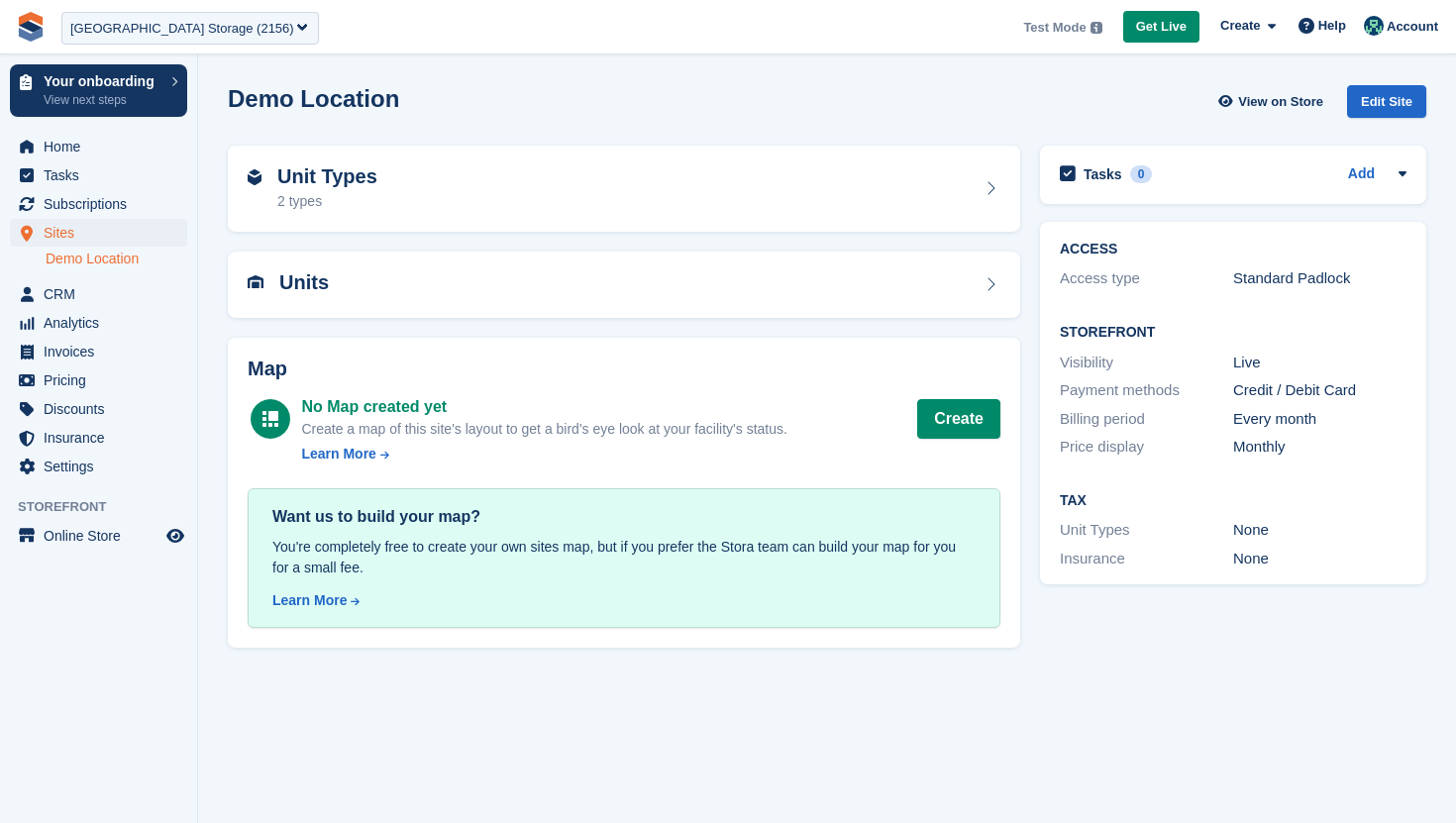 click on "Demo Location" at bounding box center (116, 258) 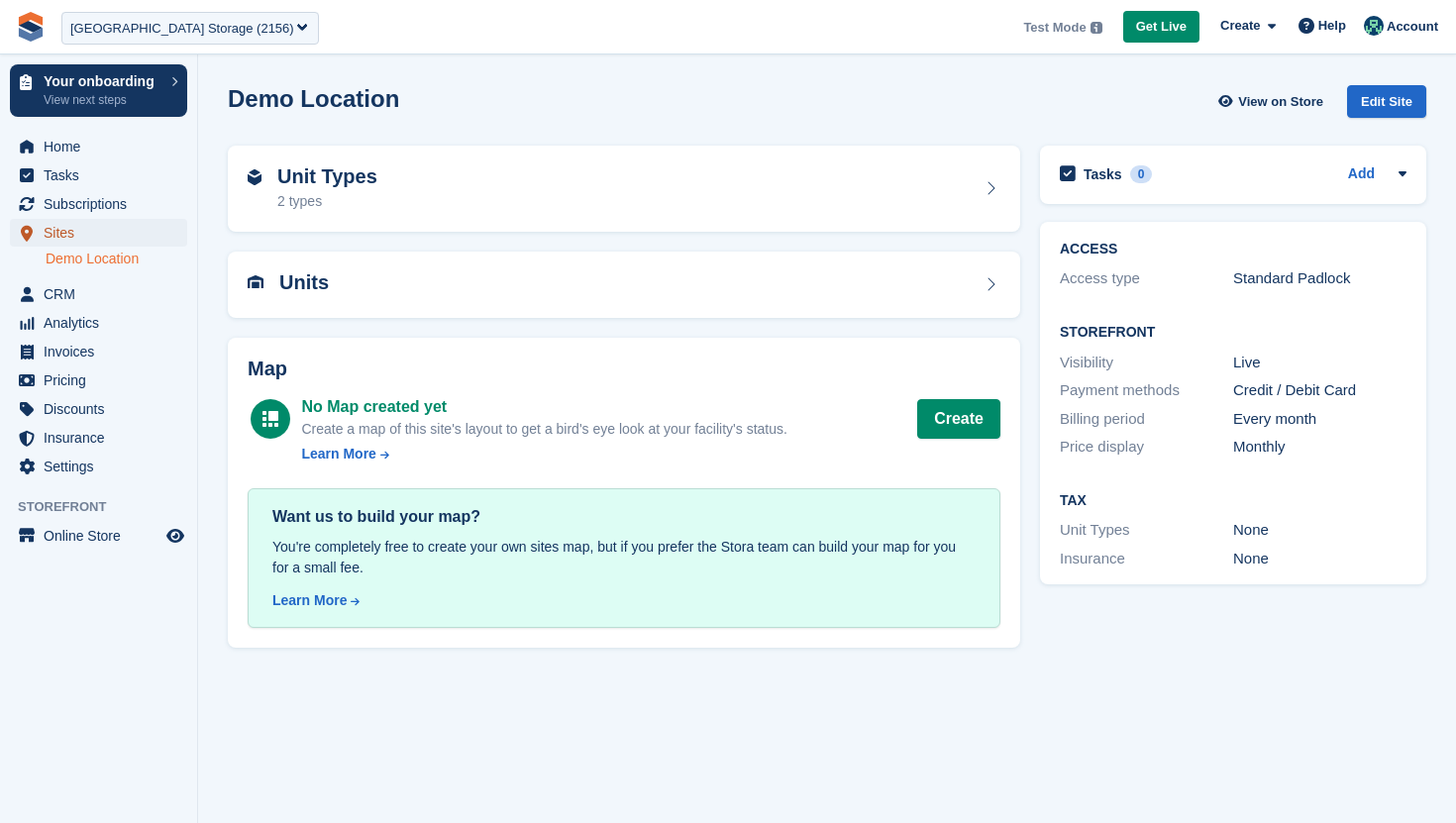 click on "Sites" at bounding box center (103, 233) 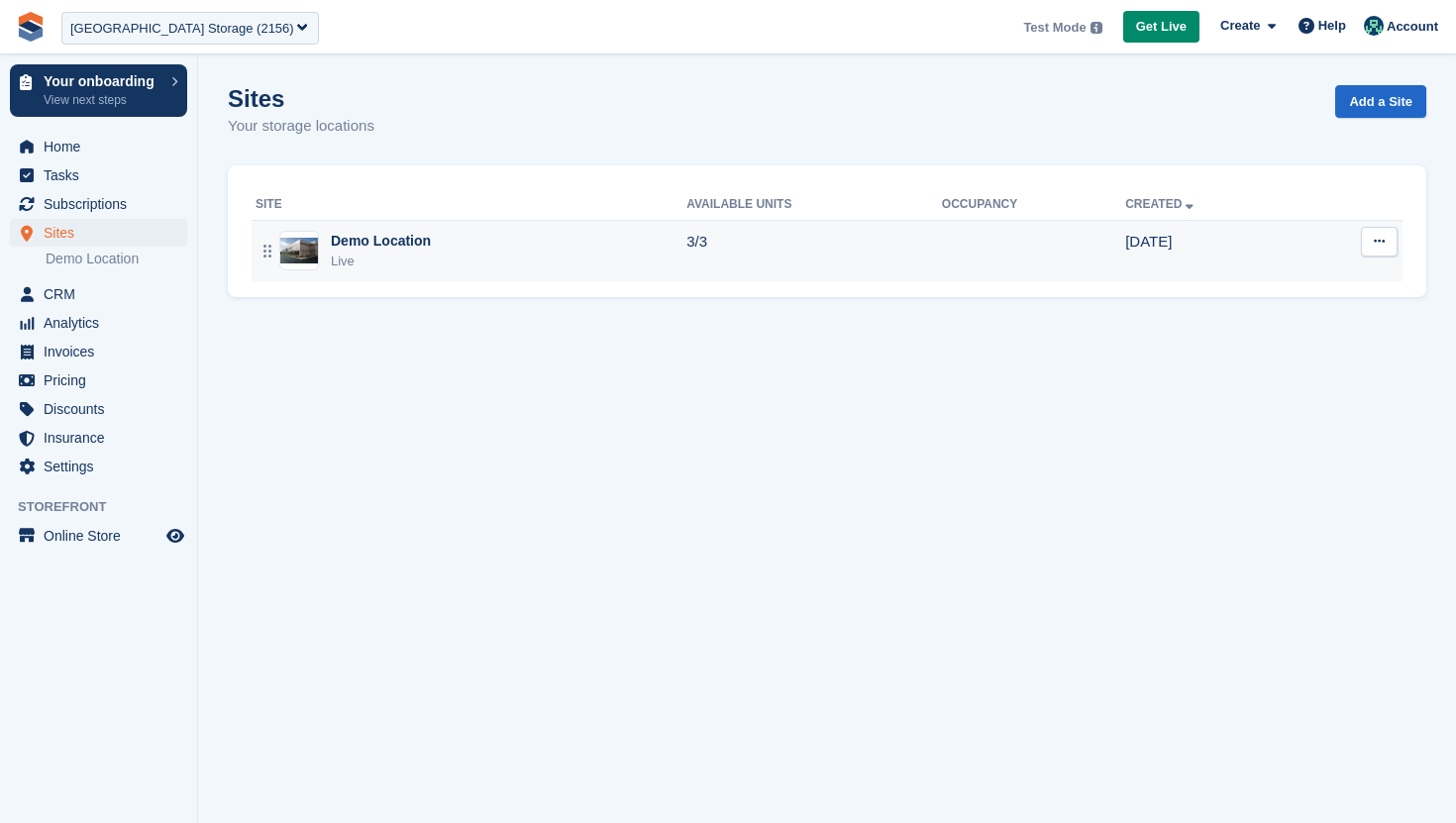 click at bounding box center [1379, 242] 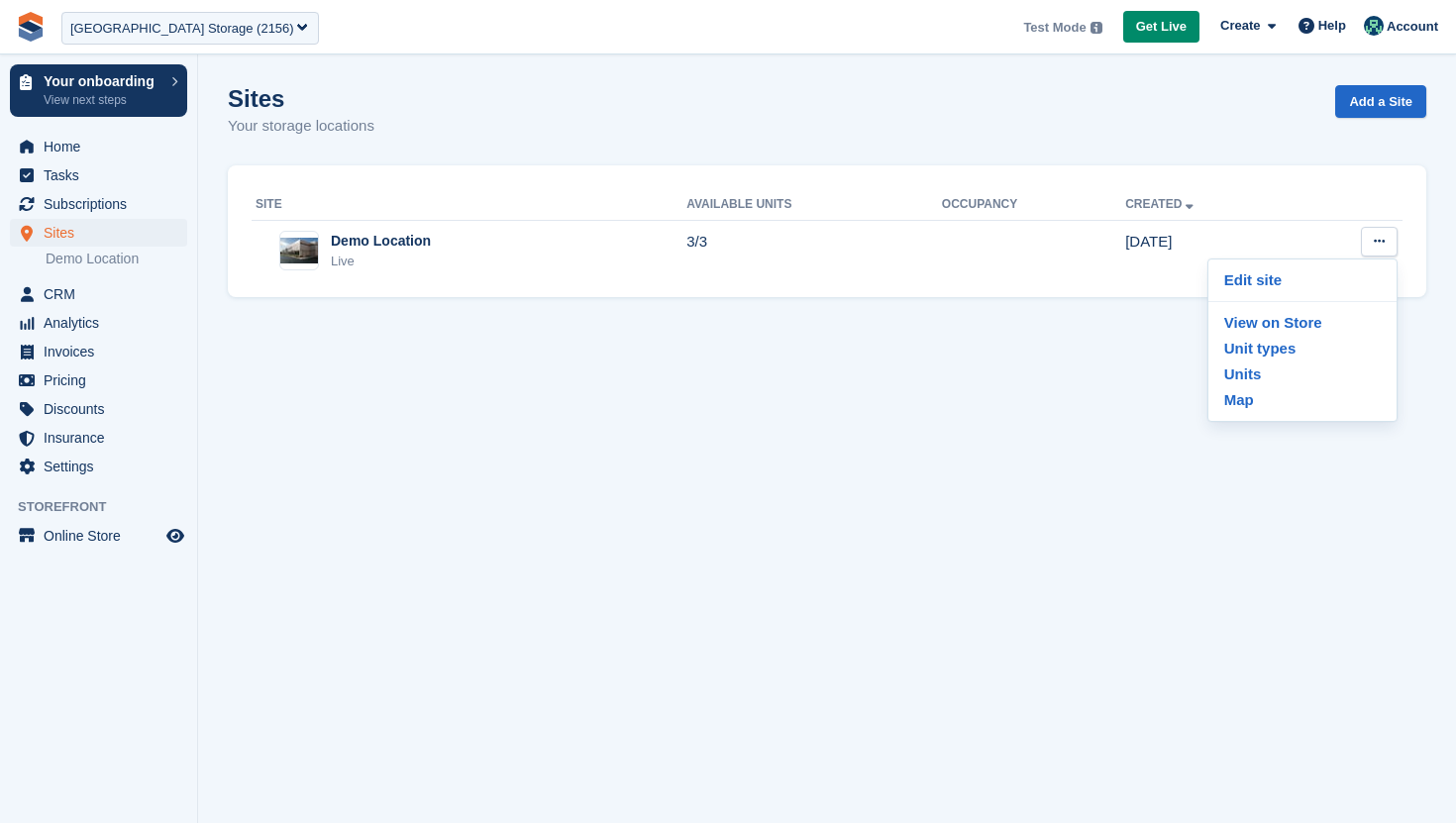 click on "Sites
Your storage locations
Add a Site" at bounding box center (827, 123) 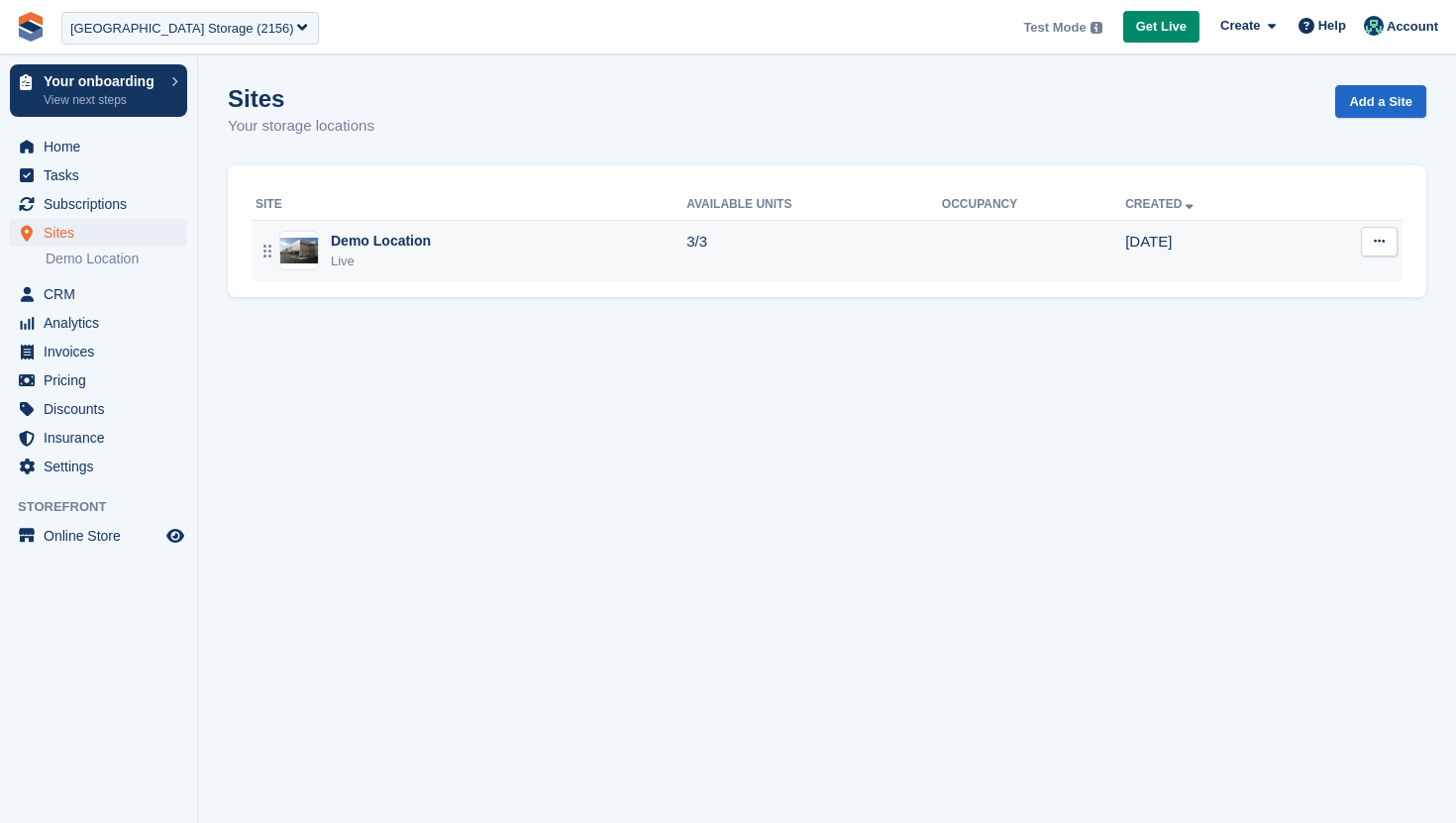 click on "3/3" at bounding box center (814, 251) 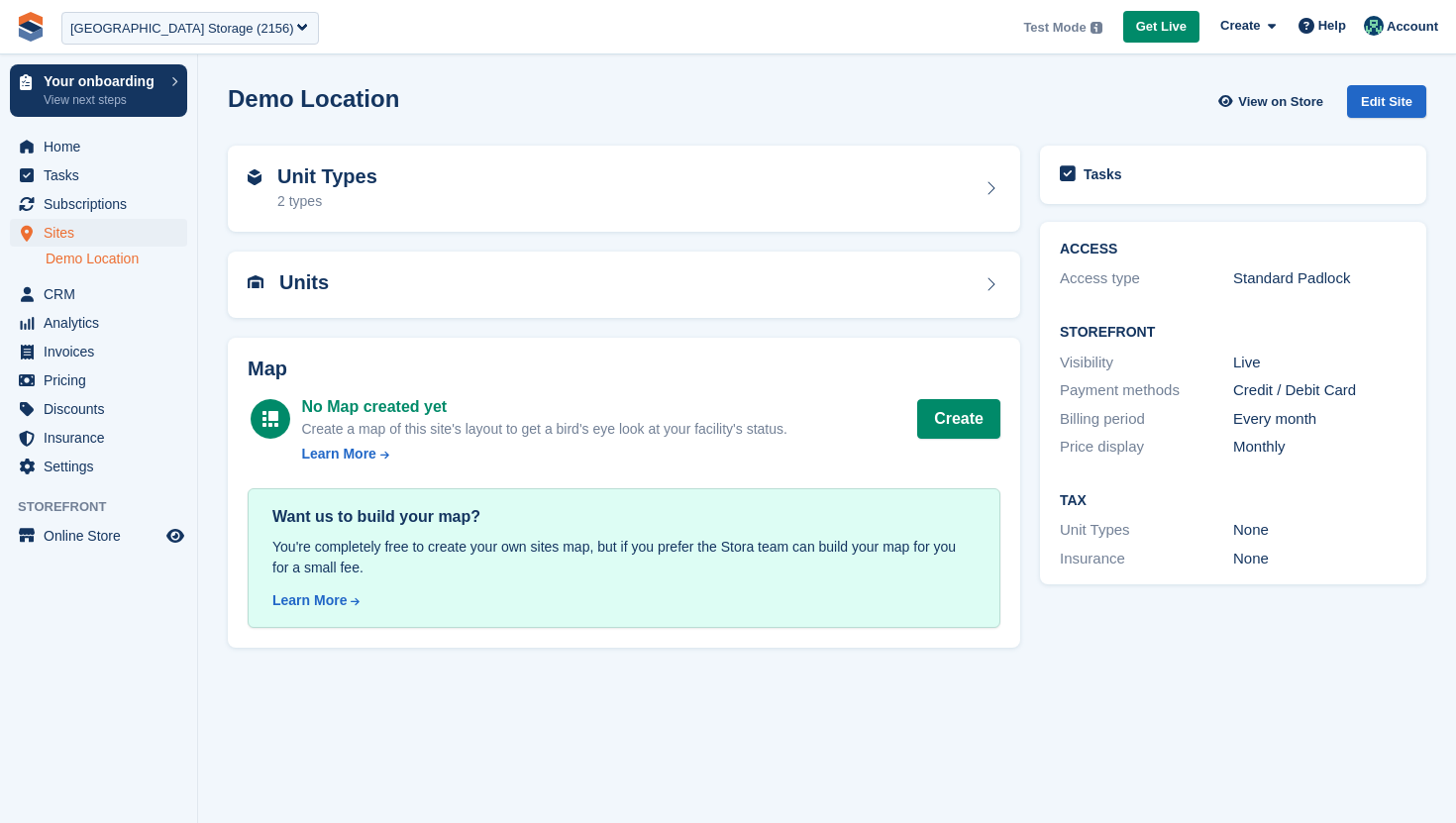 scroll, scrollTop: 0, scrollLeft: 0, axis: both 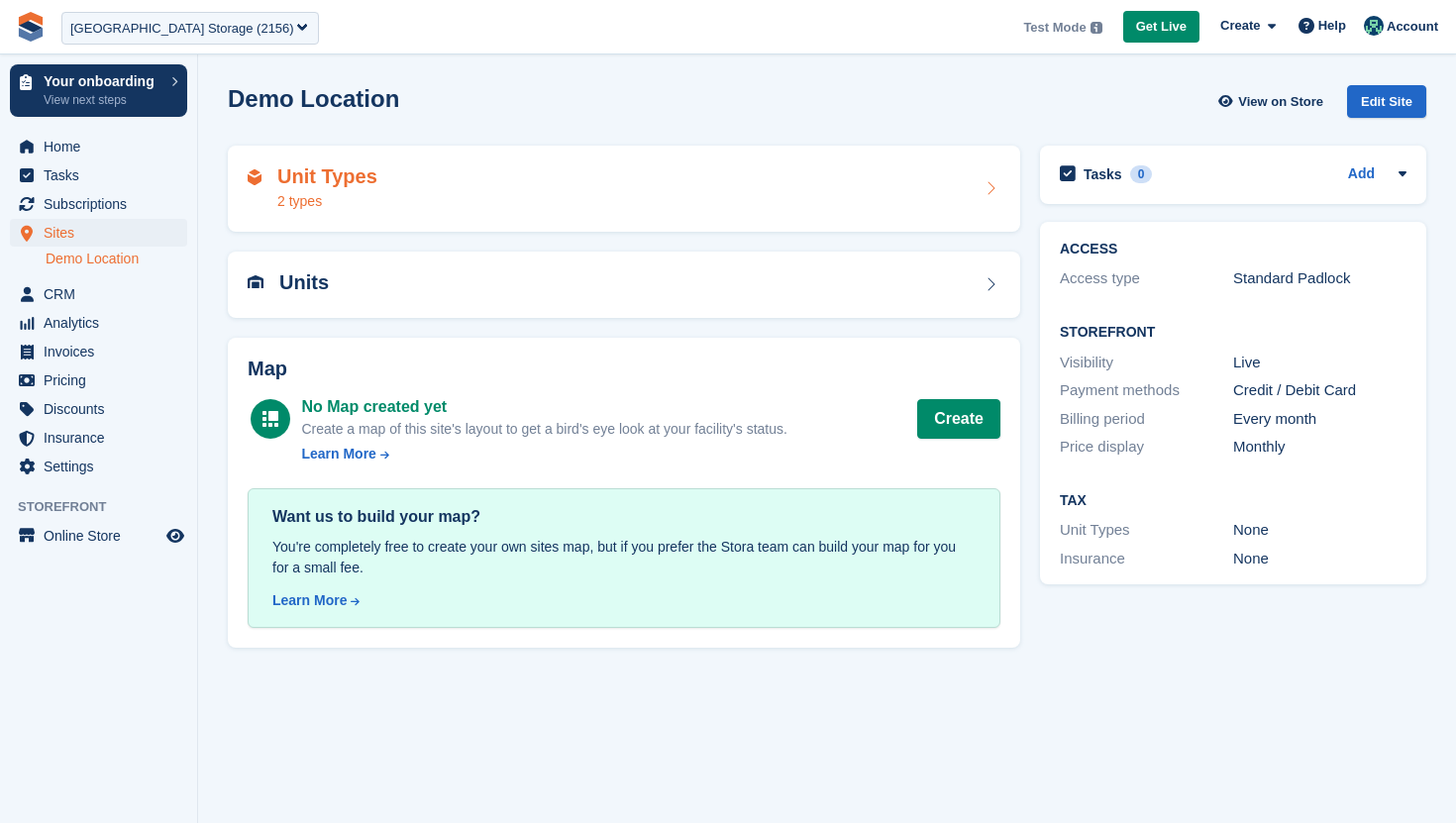 click on "Unit Types
2 types" at bounding box center [624, 189] 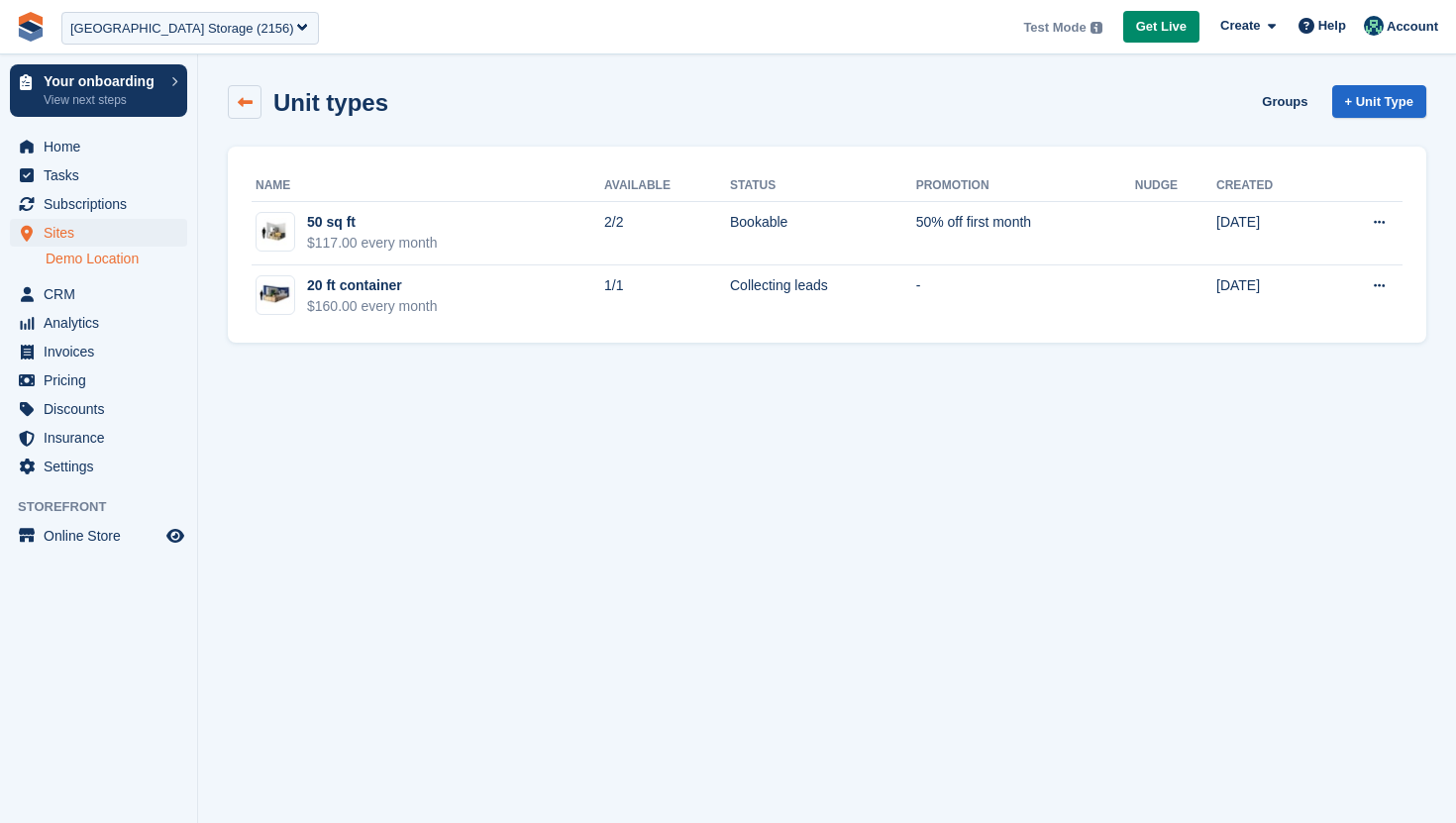 click at bounding box center (245, 102) 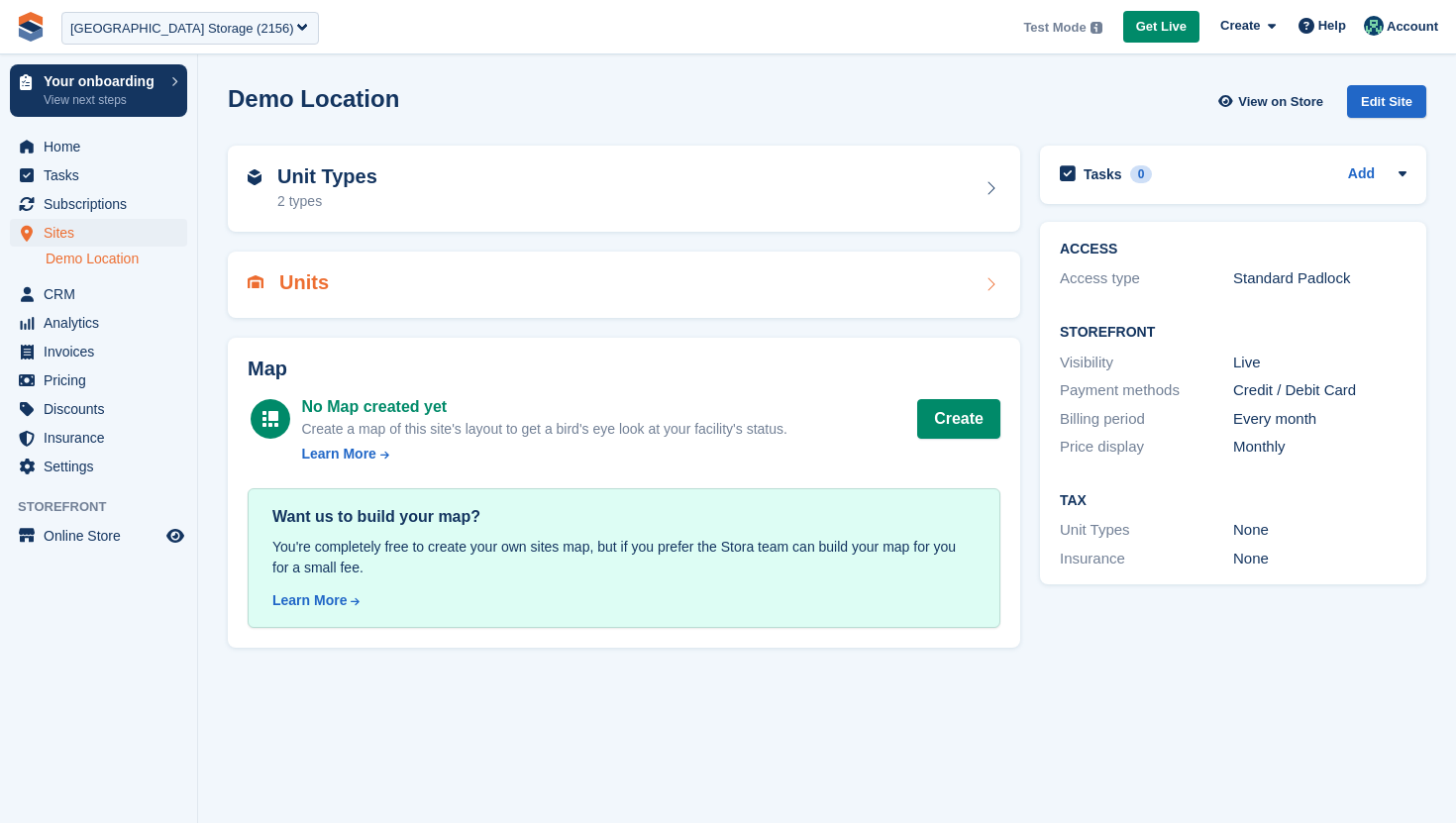 click on "Units" at bounding box center [624, 284] 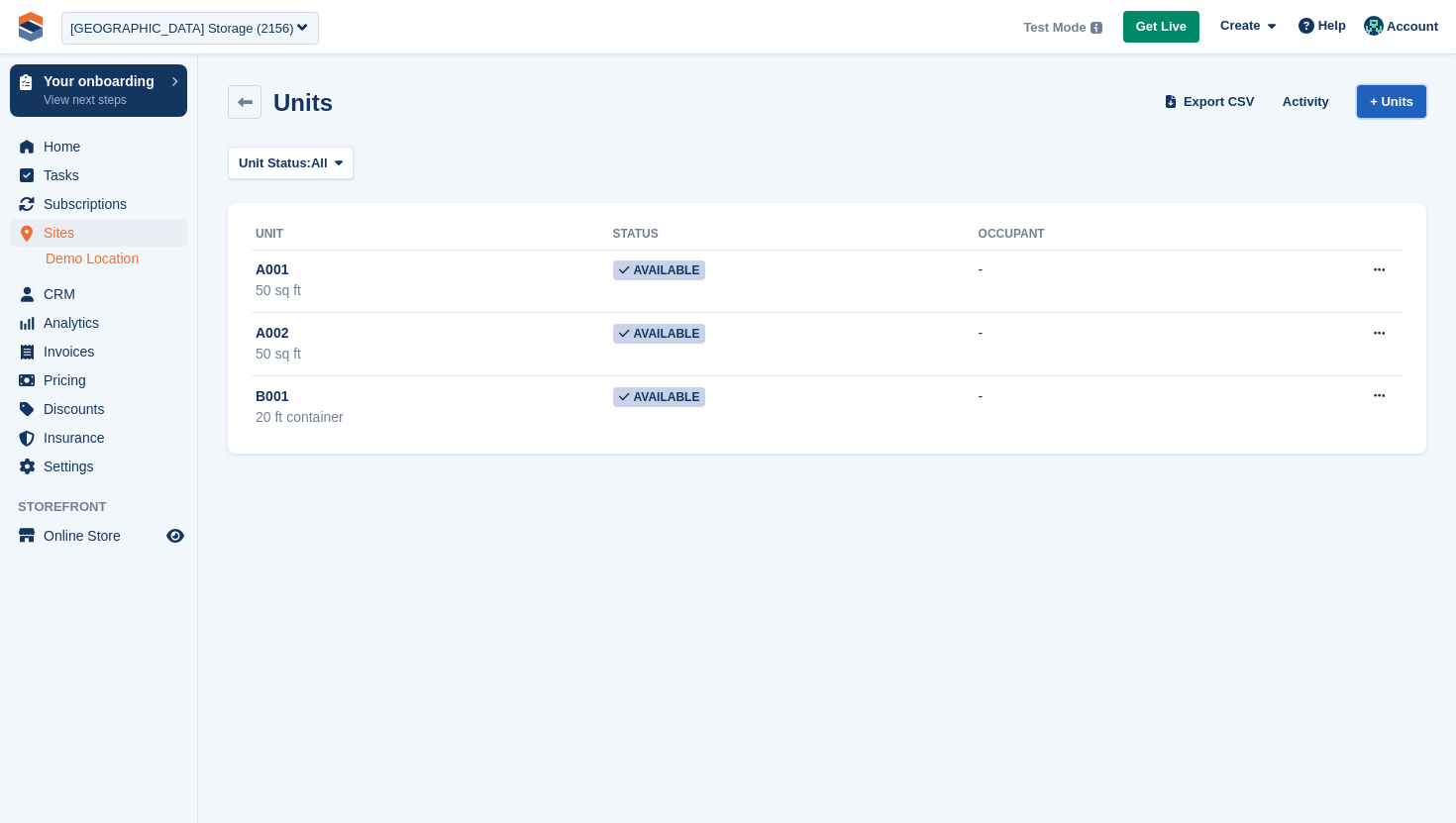 click on "+ Units" at bounding box center [1392, 101] 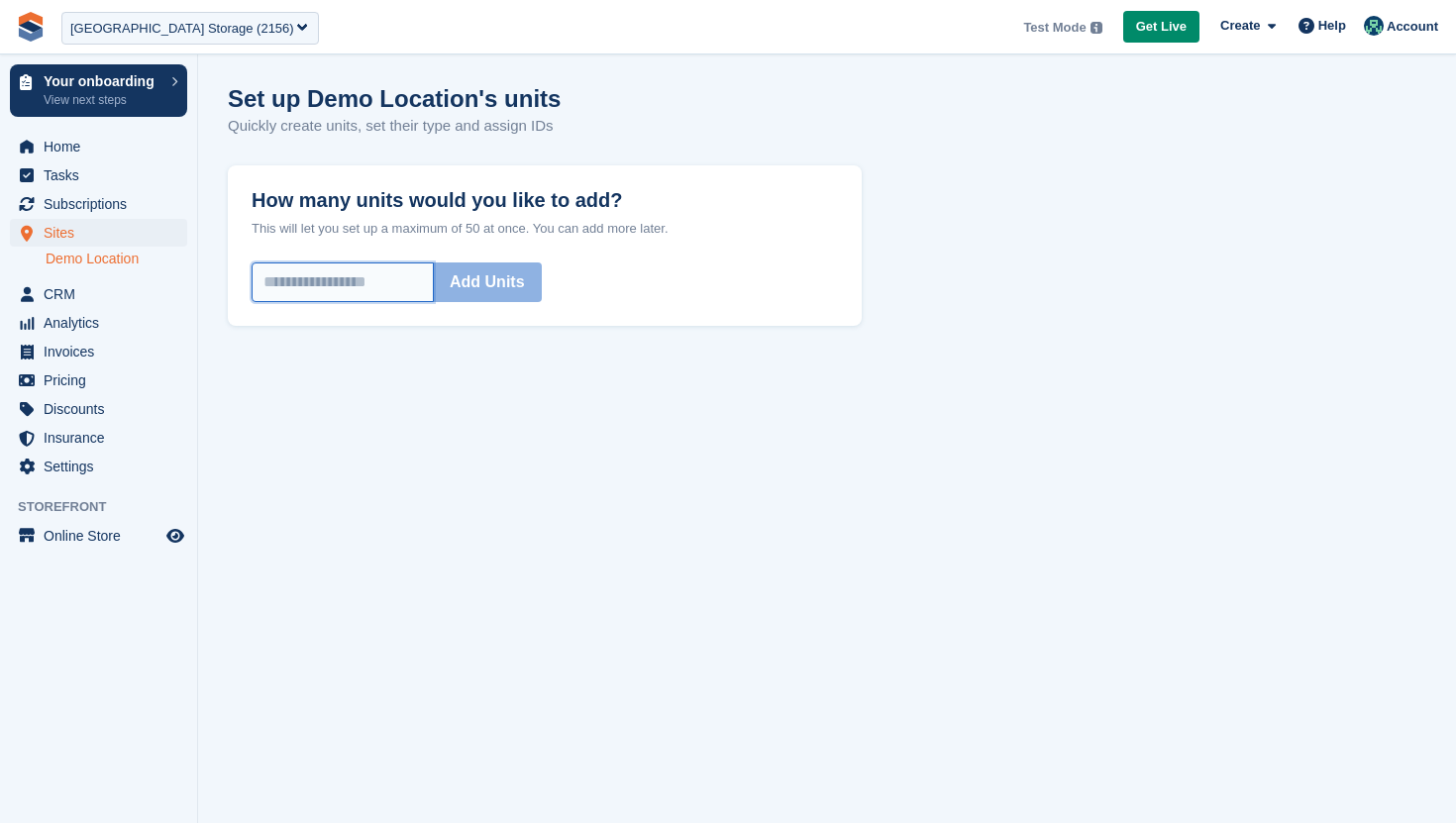 click on "How many units would you like to add?" at bounding box center [343, 282] 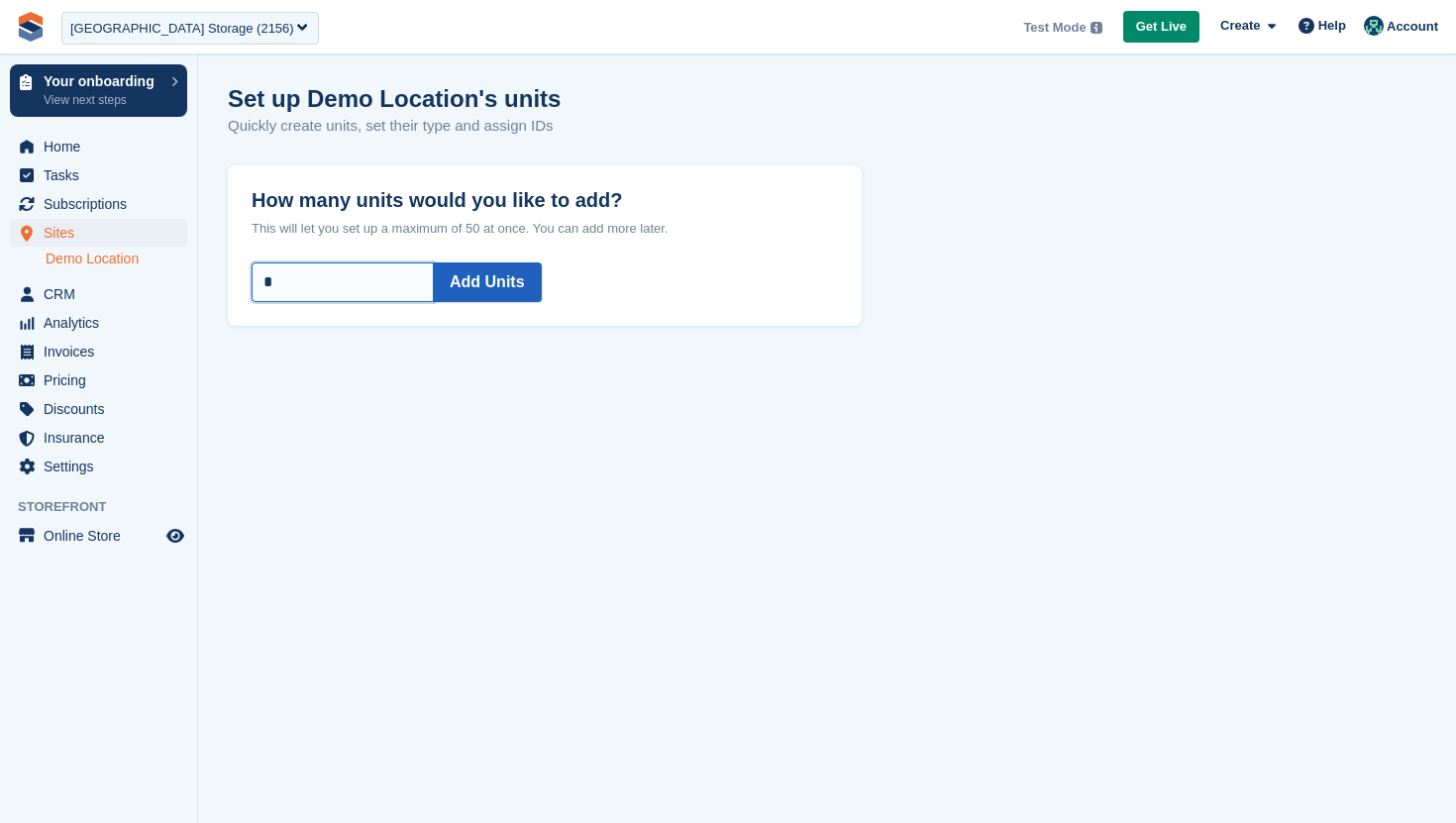 type on "*" 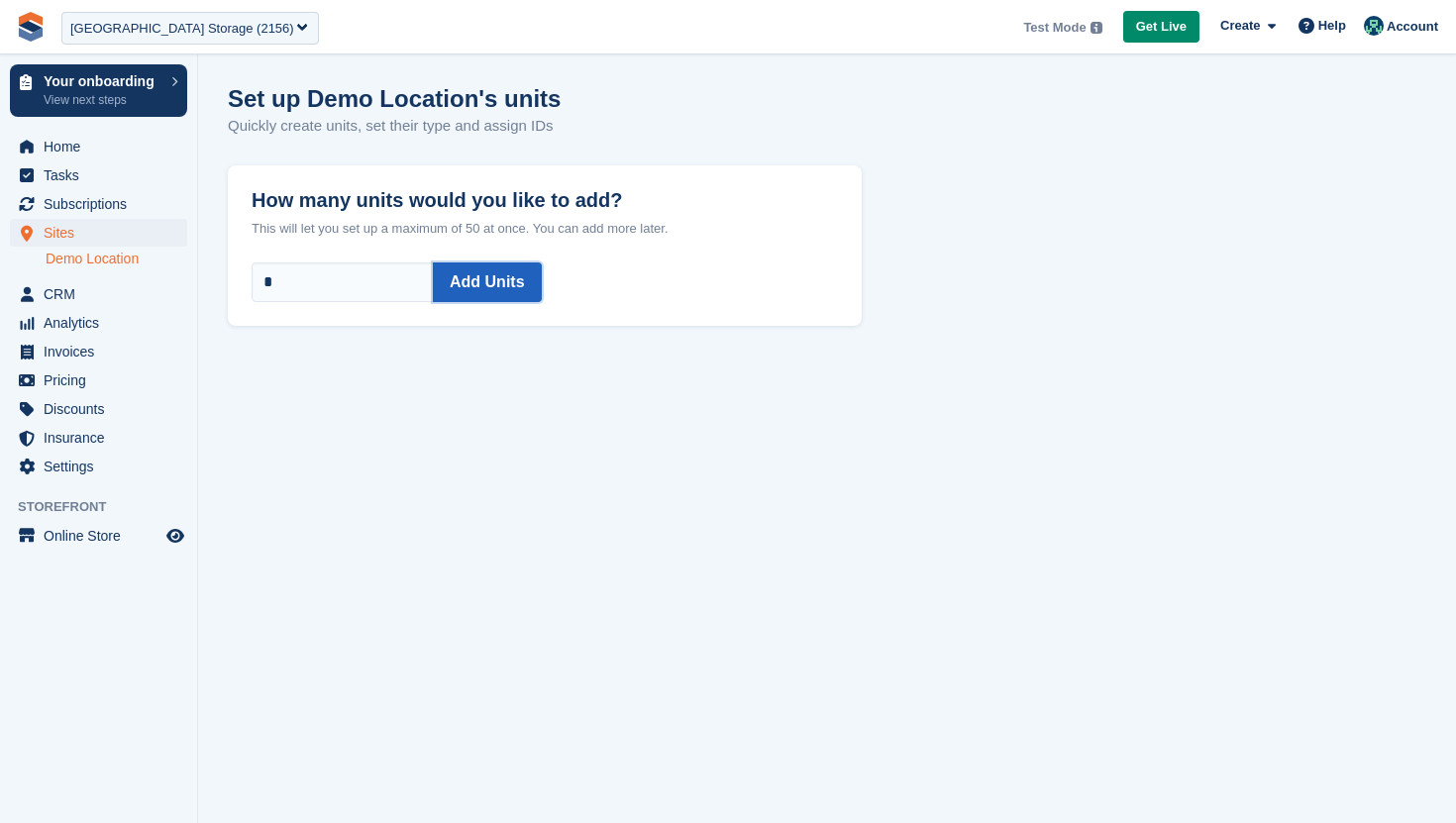 click on "Add Units" at bounding box center (487, 282) 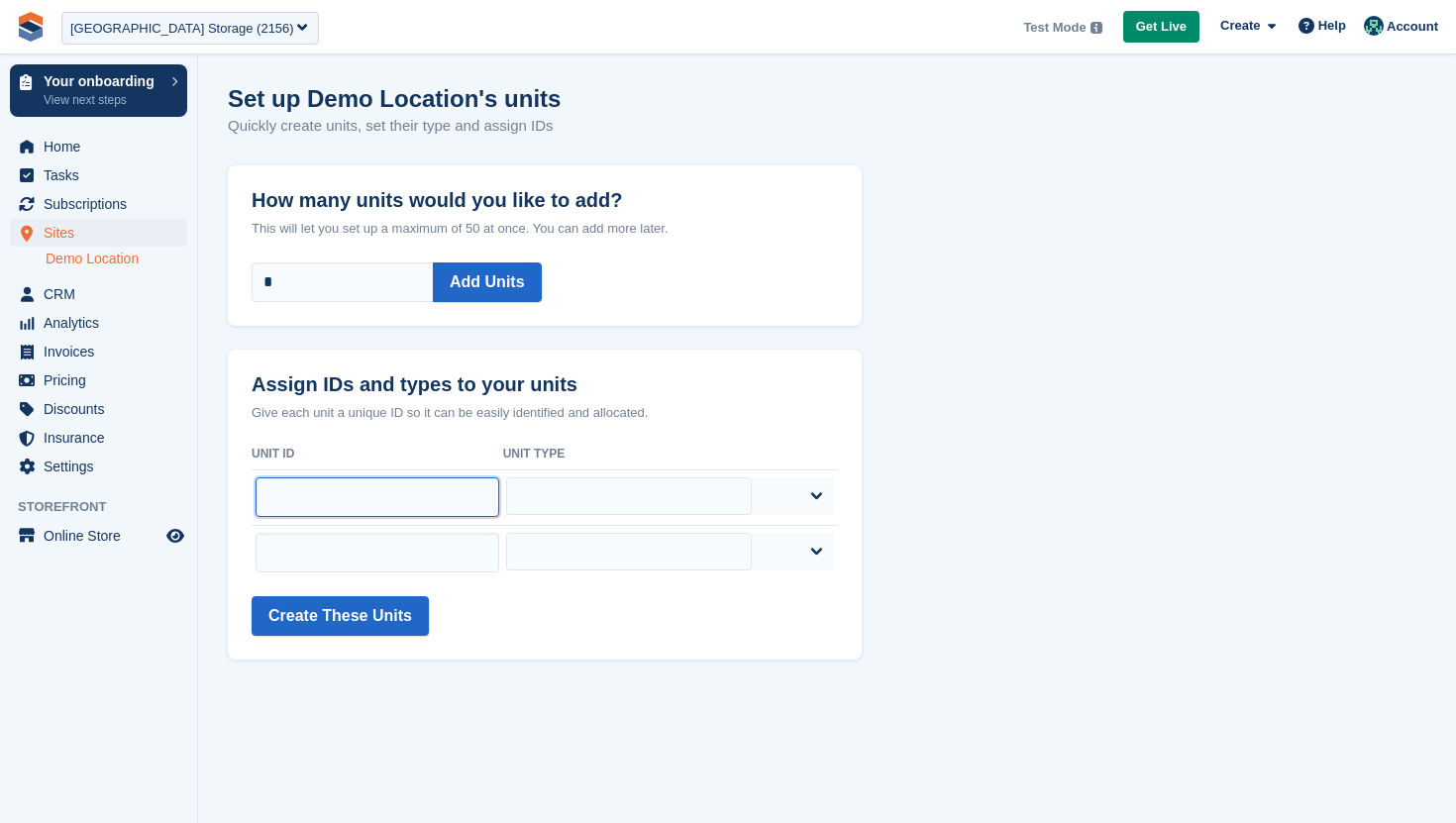 click at bounding box center [377, 497] 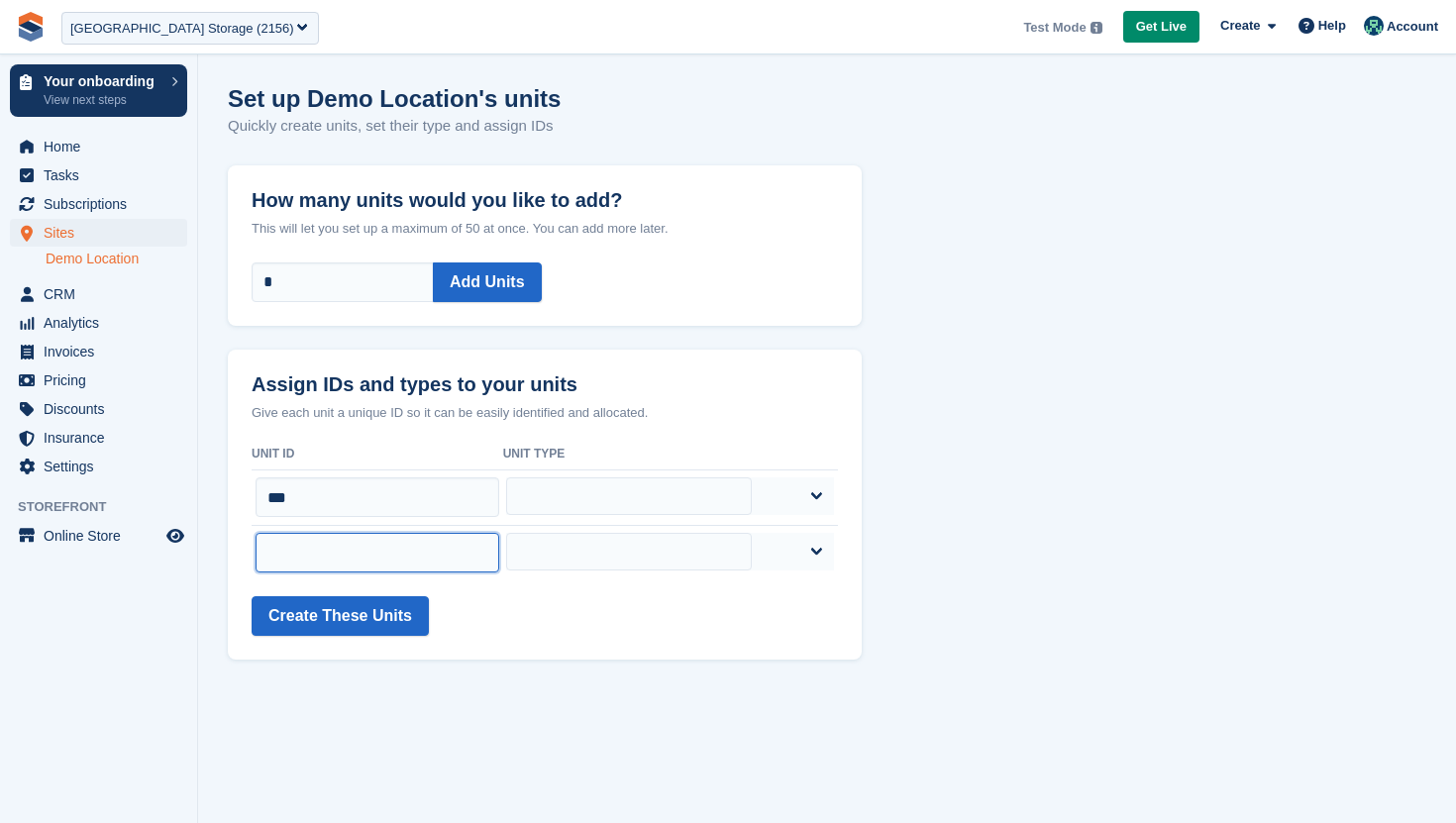 click at bounding box center [377, 553] 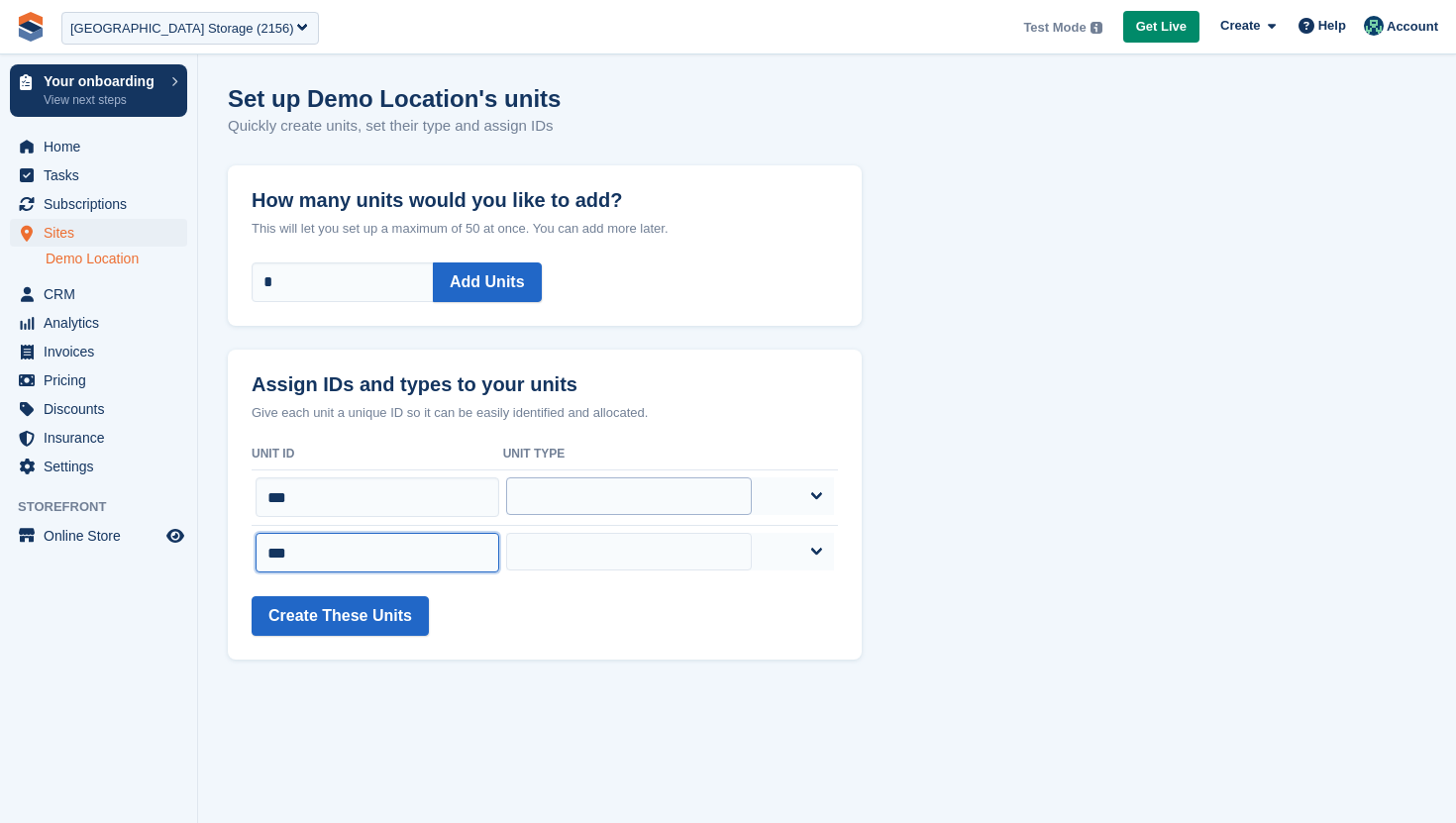 type on "***" 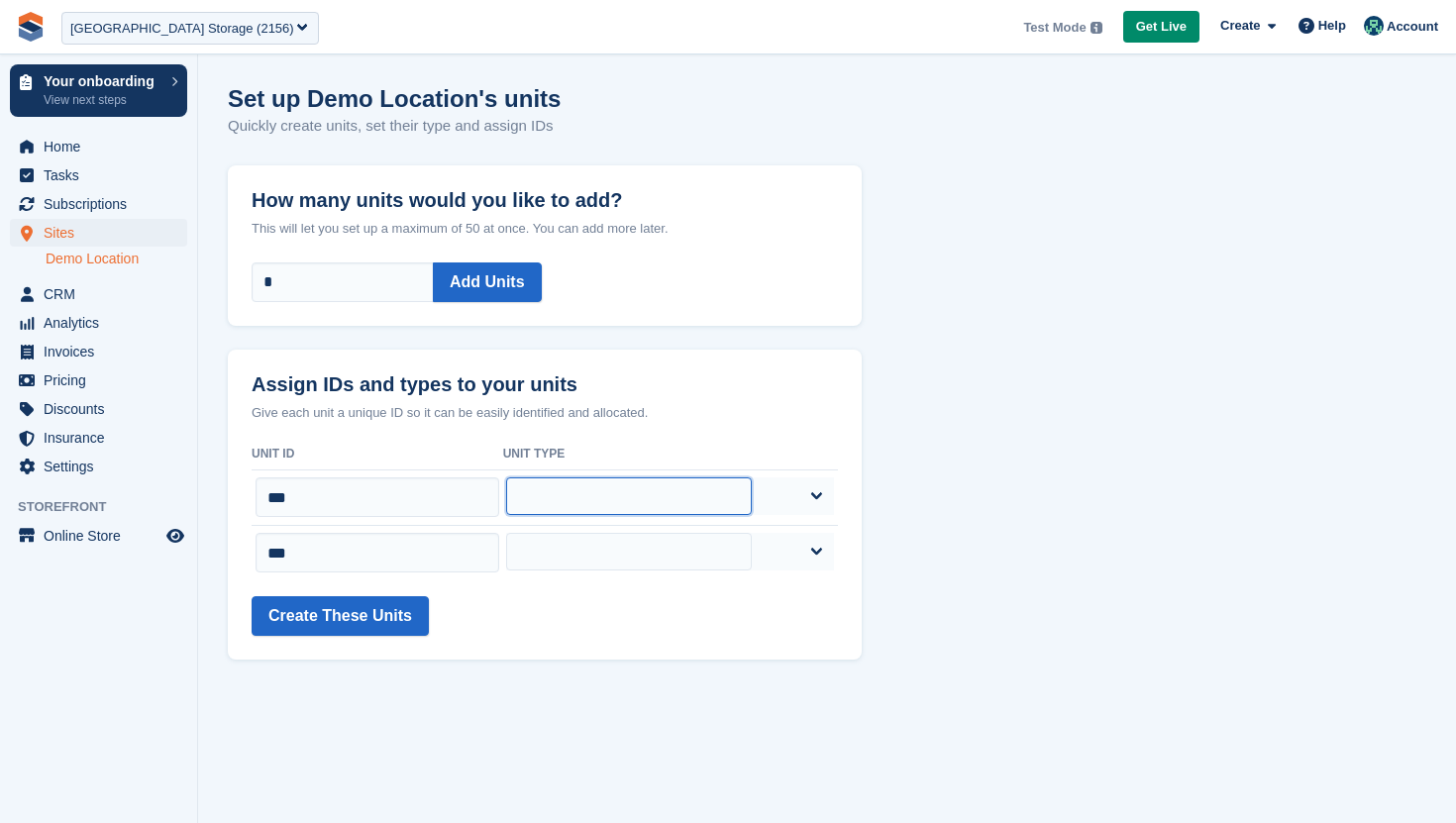 click on "**********" at bounding box center [629, 496] 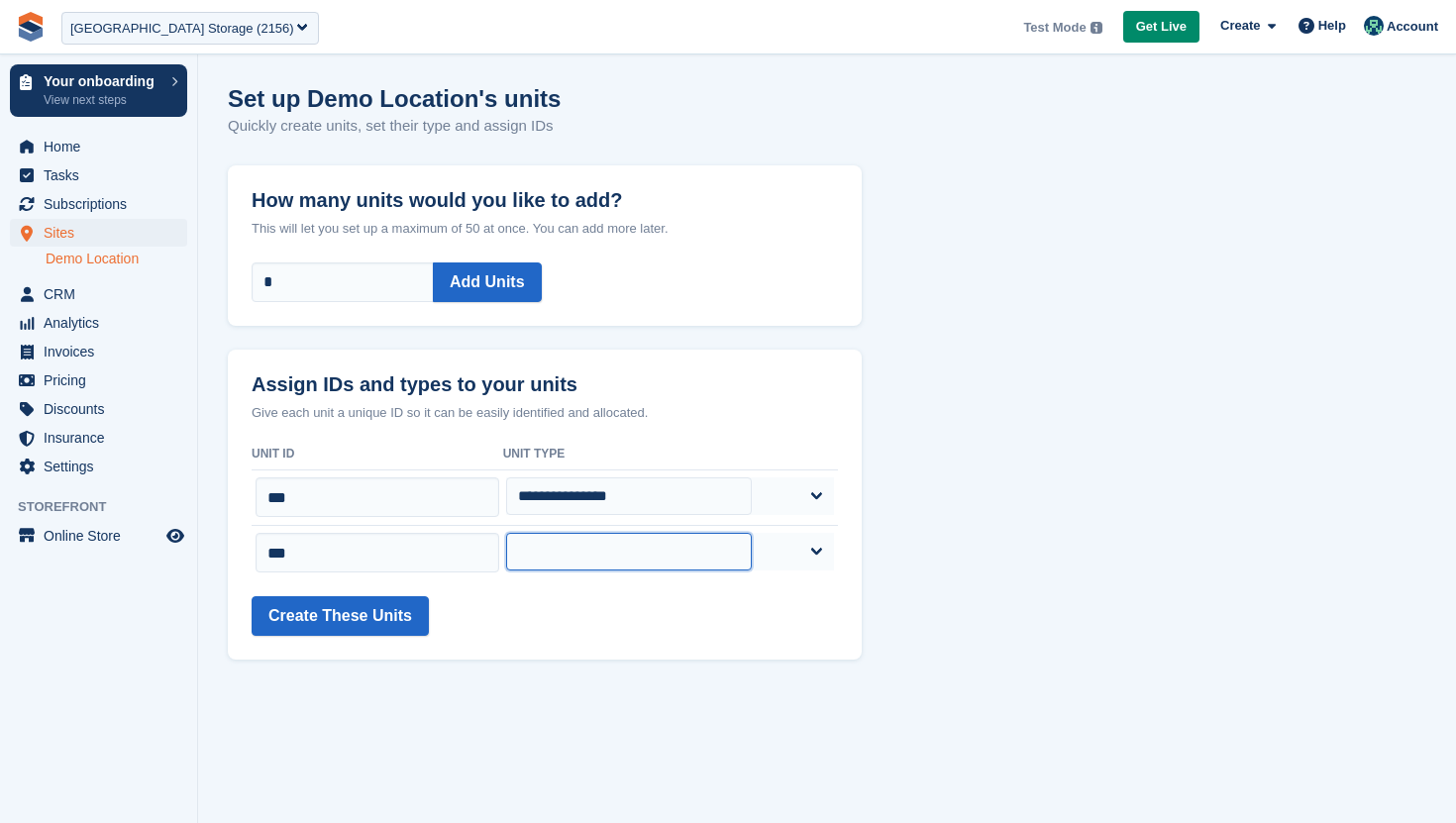 click on "**********" at bounding box center [629, 552] 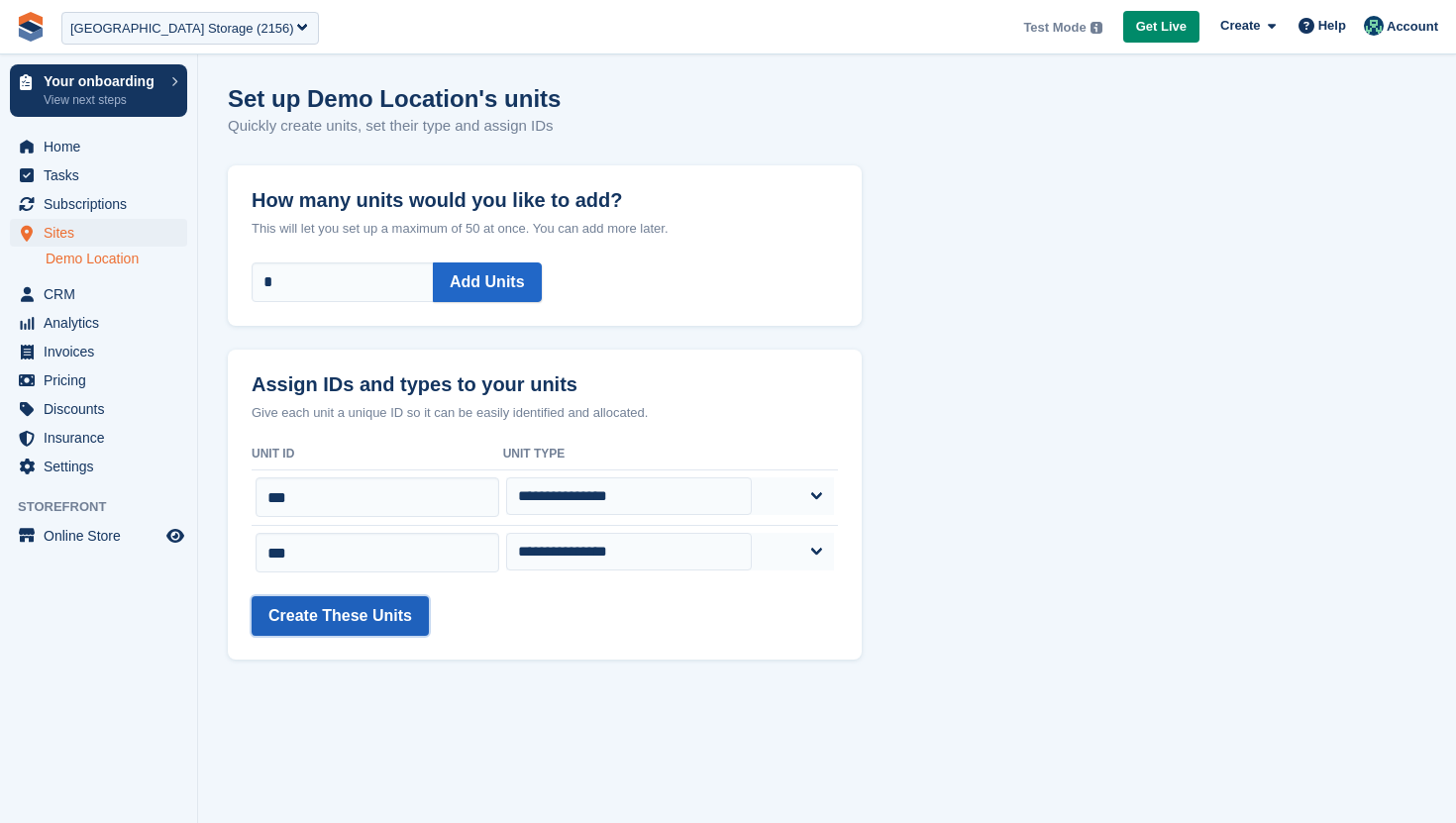 click on "Create These Units" at bounding box center (340, 616) 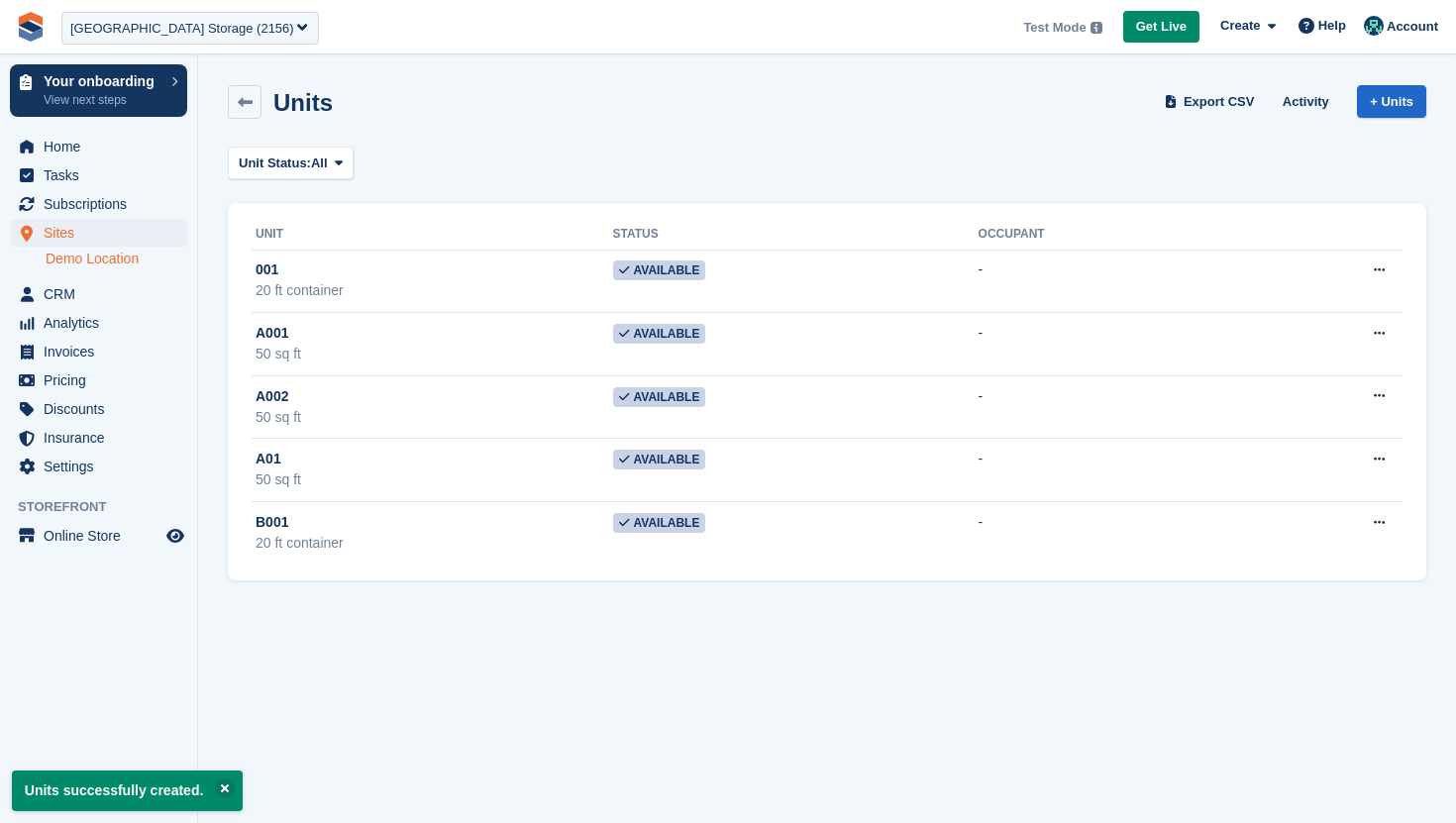 scroll, scrollTop: 0, scrollLeft: 0, axis: both 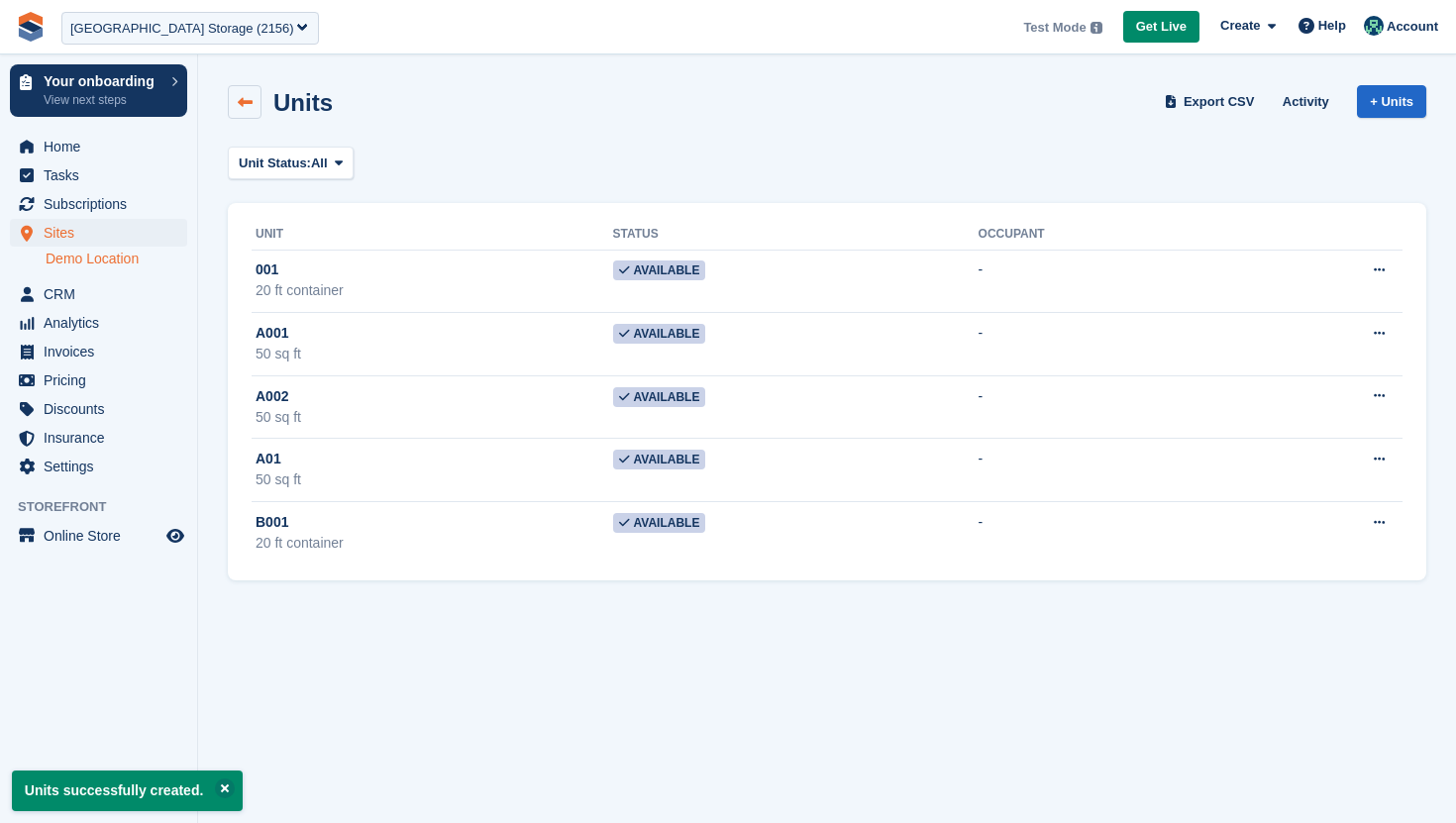 click at bounding box center (245, 102) 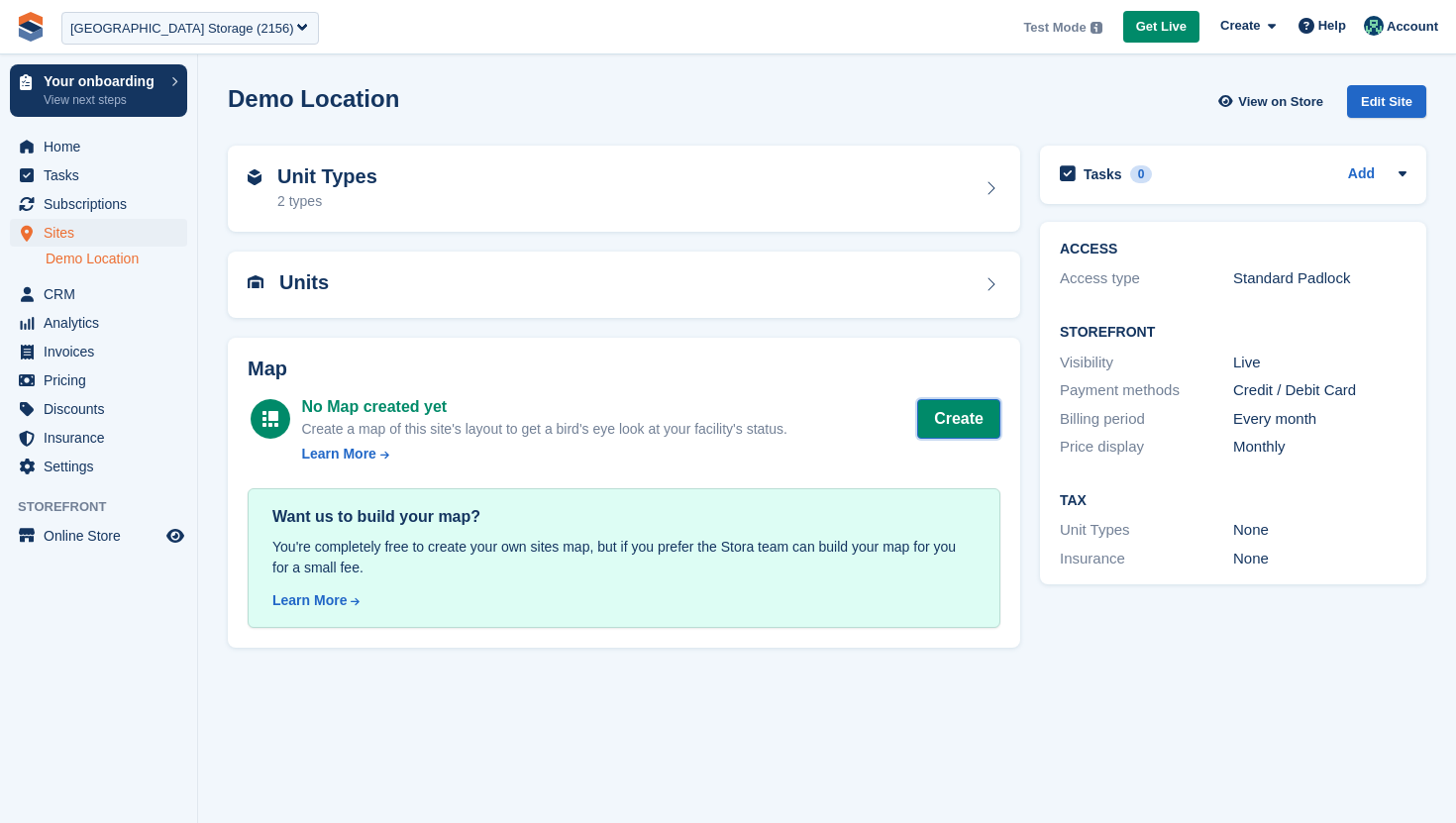 click on "Create" at bounding box center (959, 419) 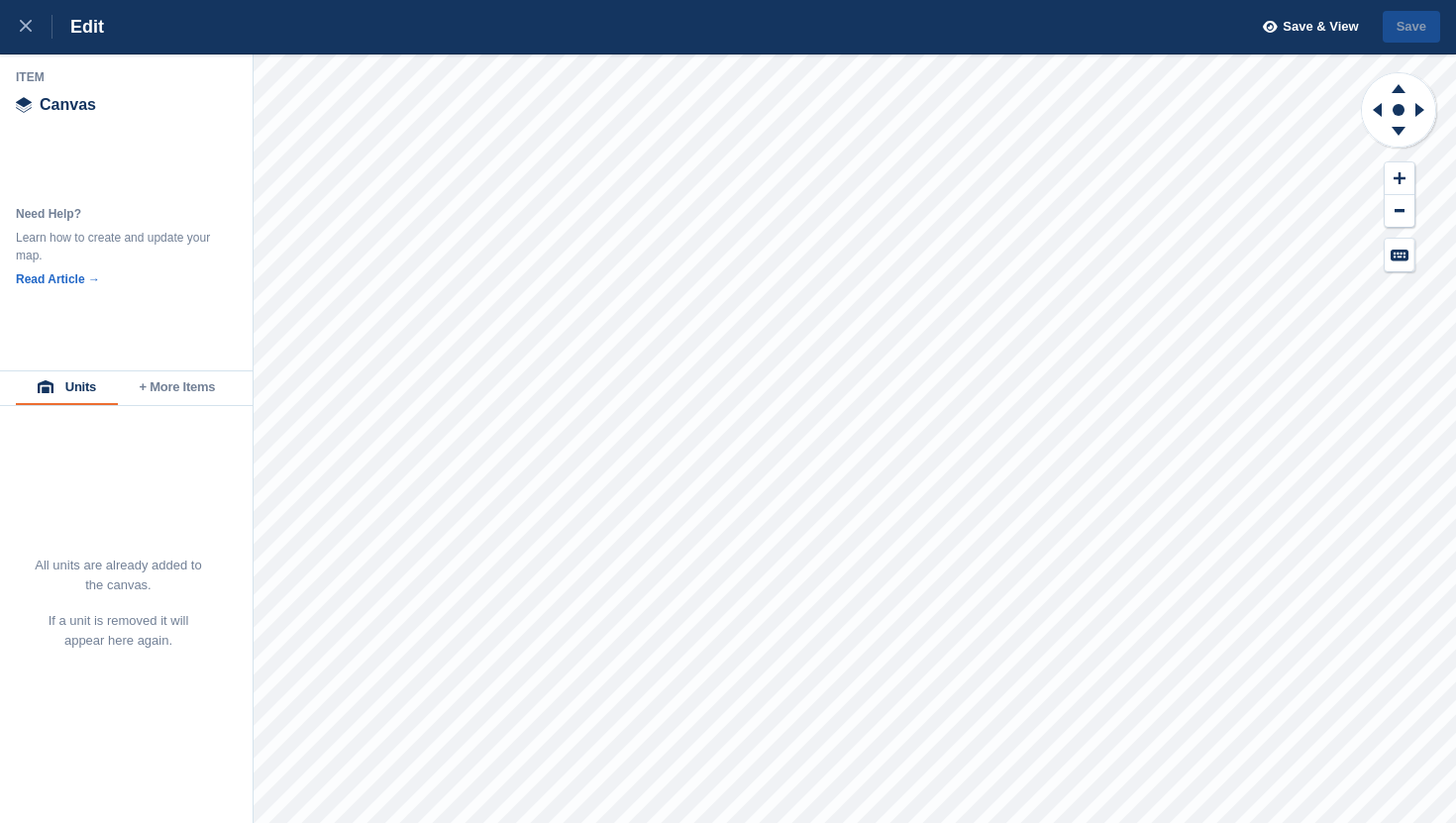 scroll, scrollTop: 0, scrollLeft: 0, axis: both 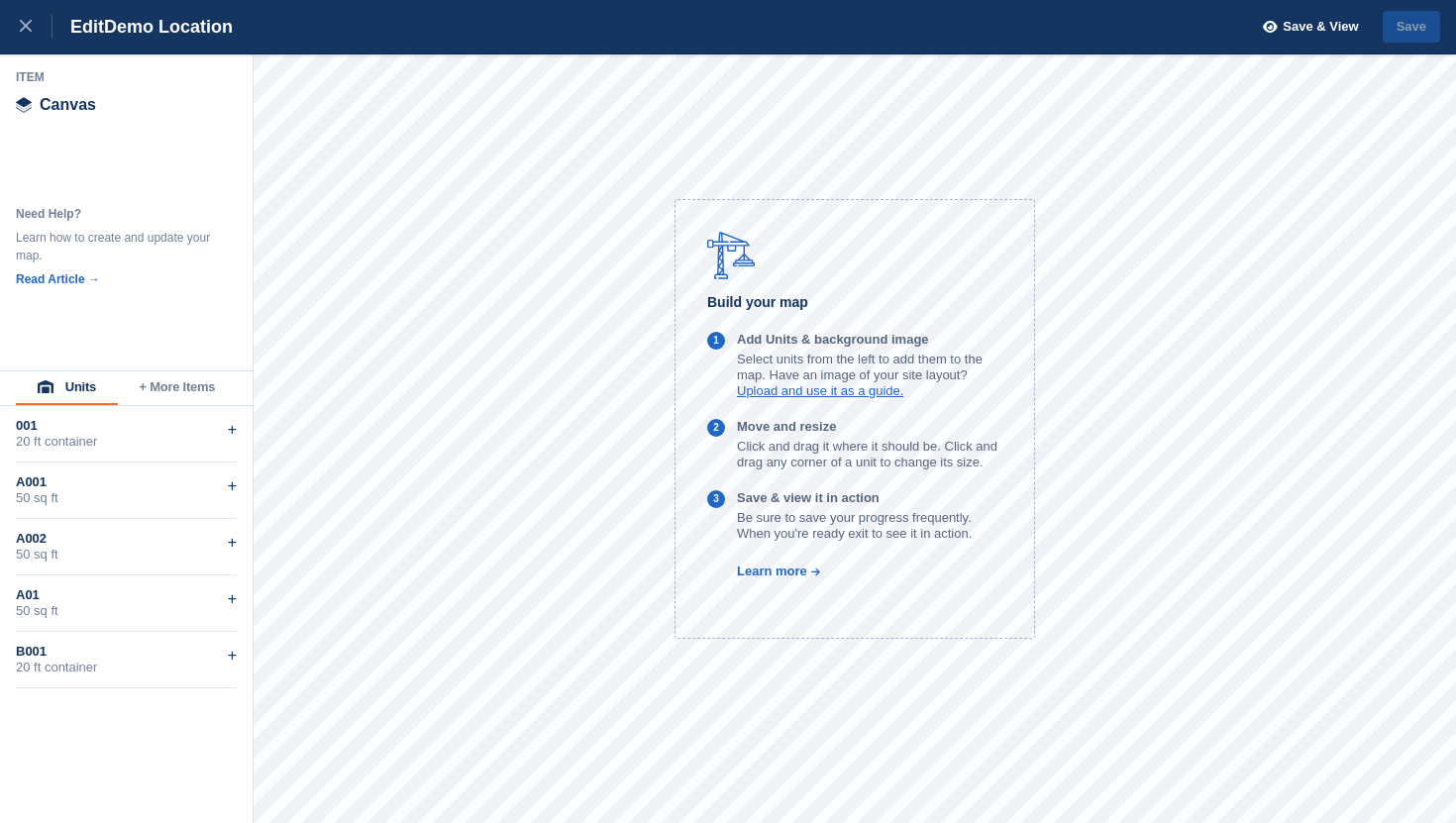 click on "+ More Items" at bounding box center (177, 388) 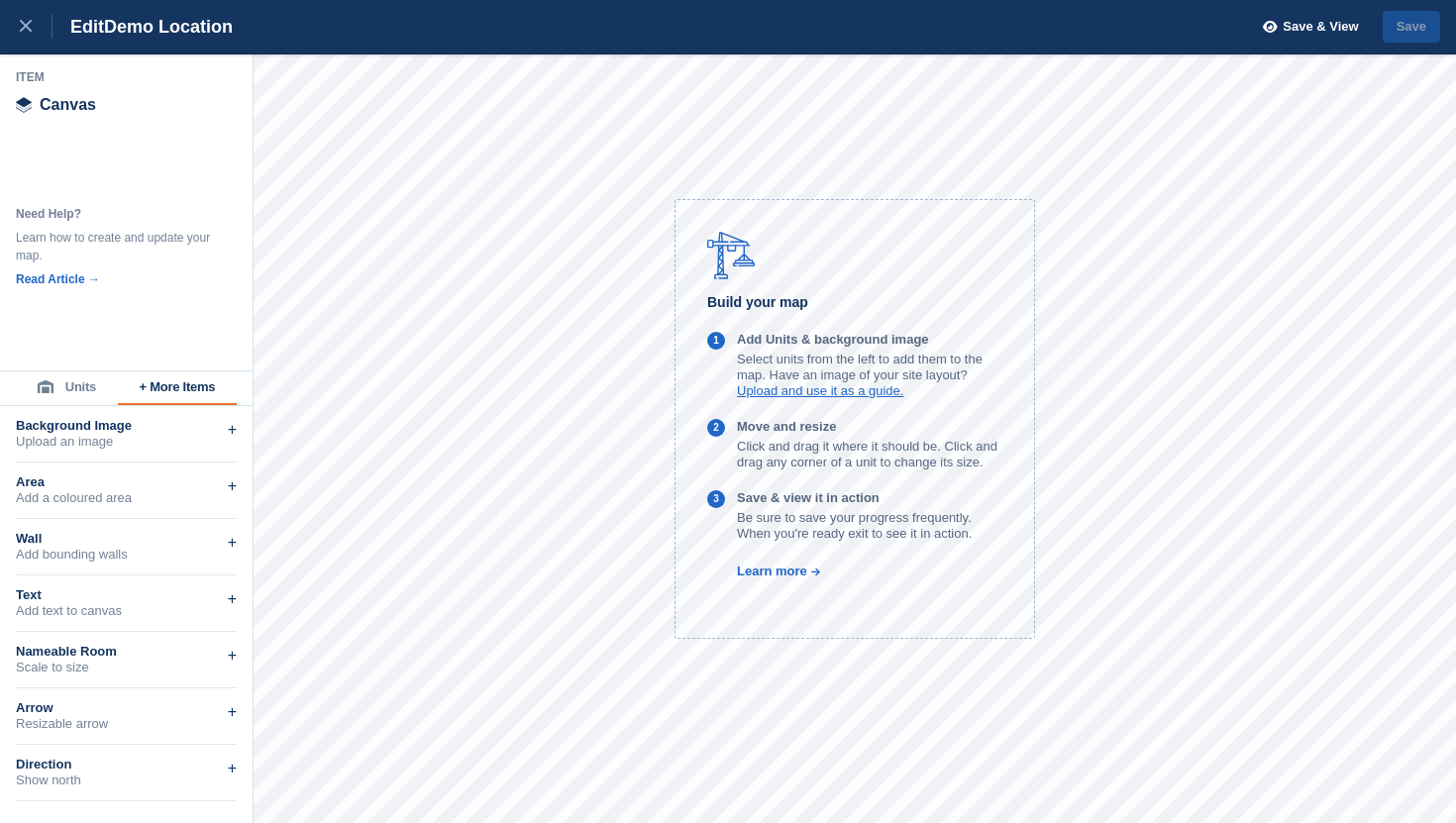 click on "Units" at bounding box center (66, 388) 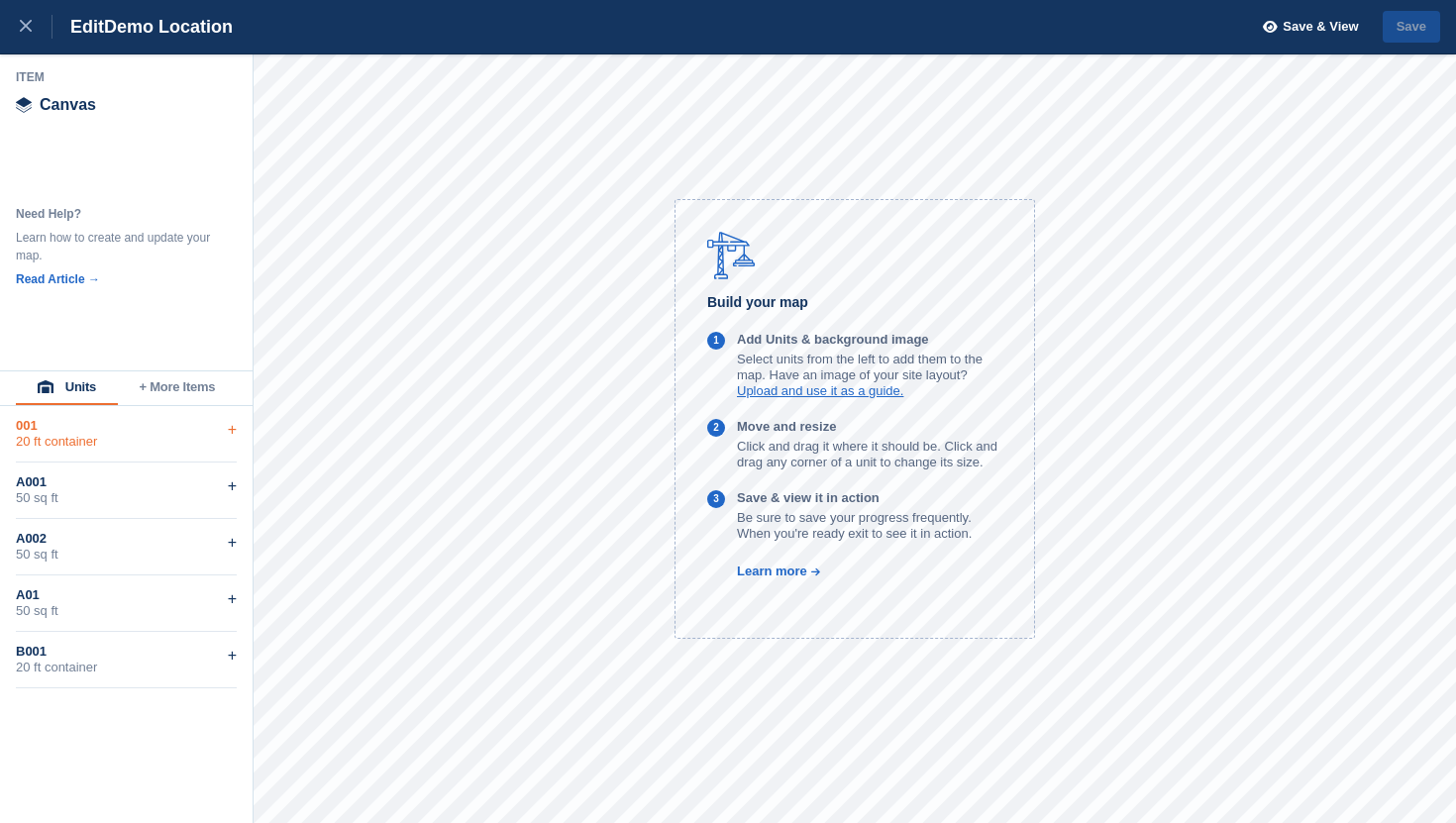 click on "20 ft container" at bounding box center [126, 442] 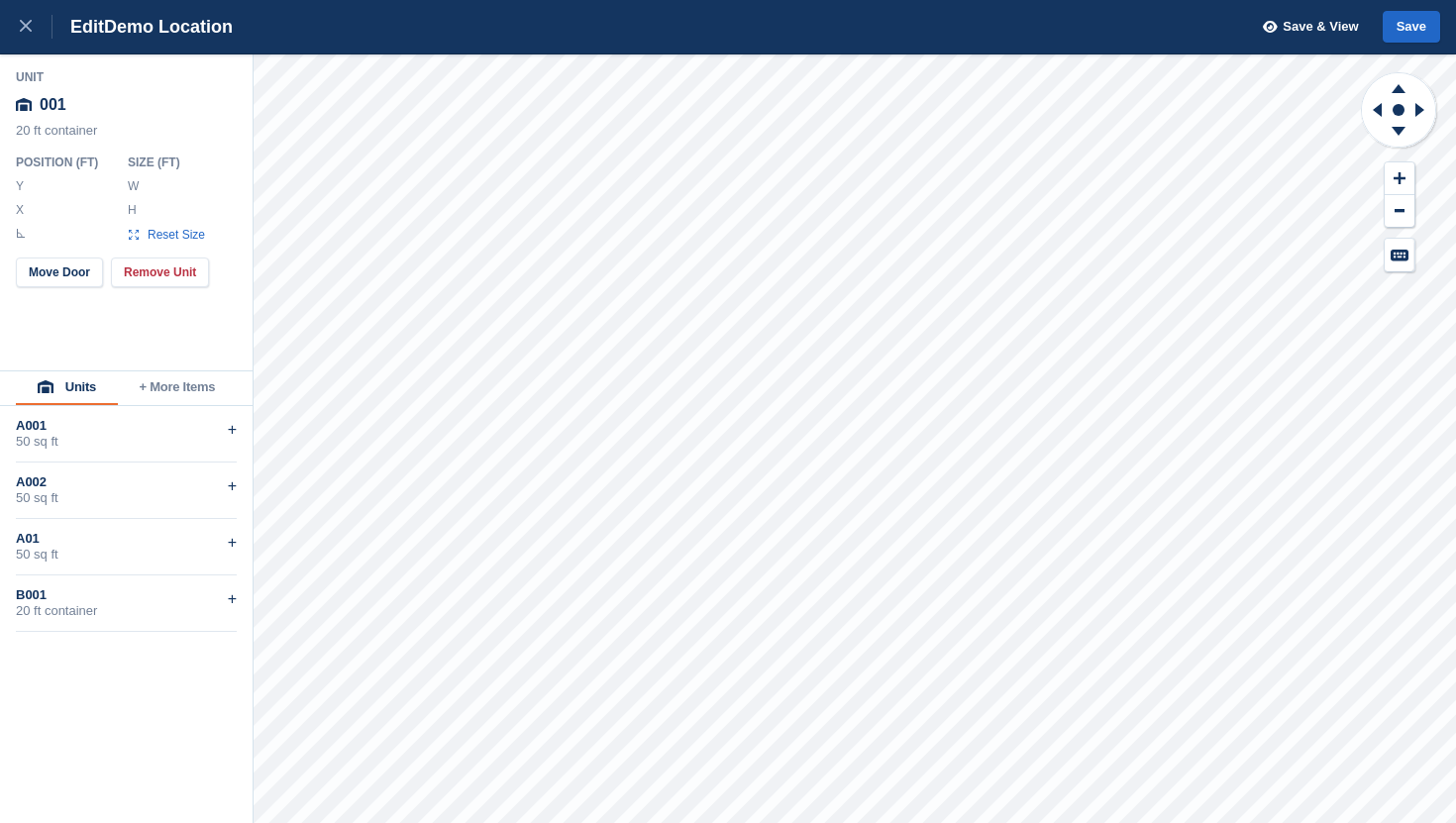 click on "50 sq ft" at bounding box center [126, 442] 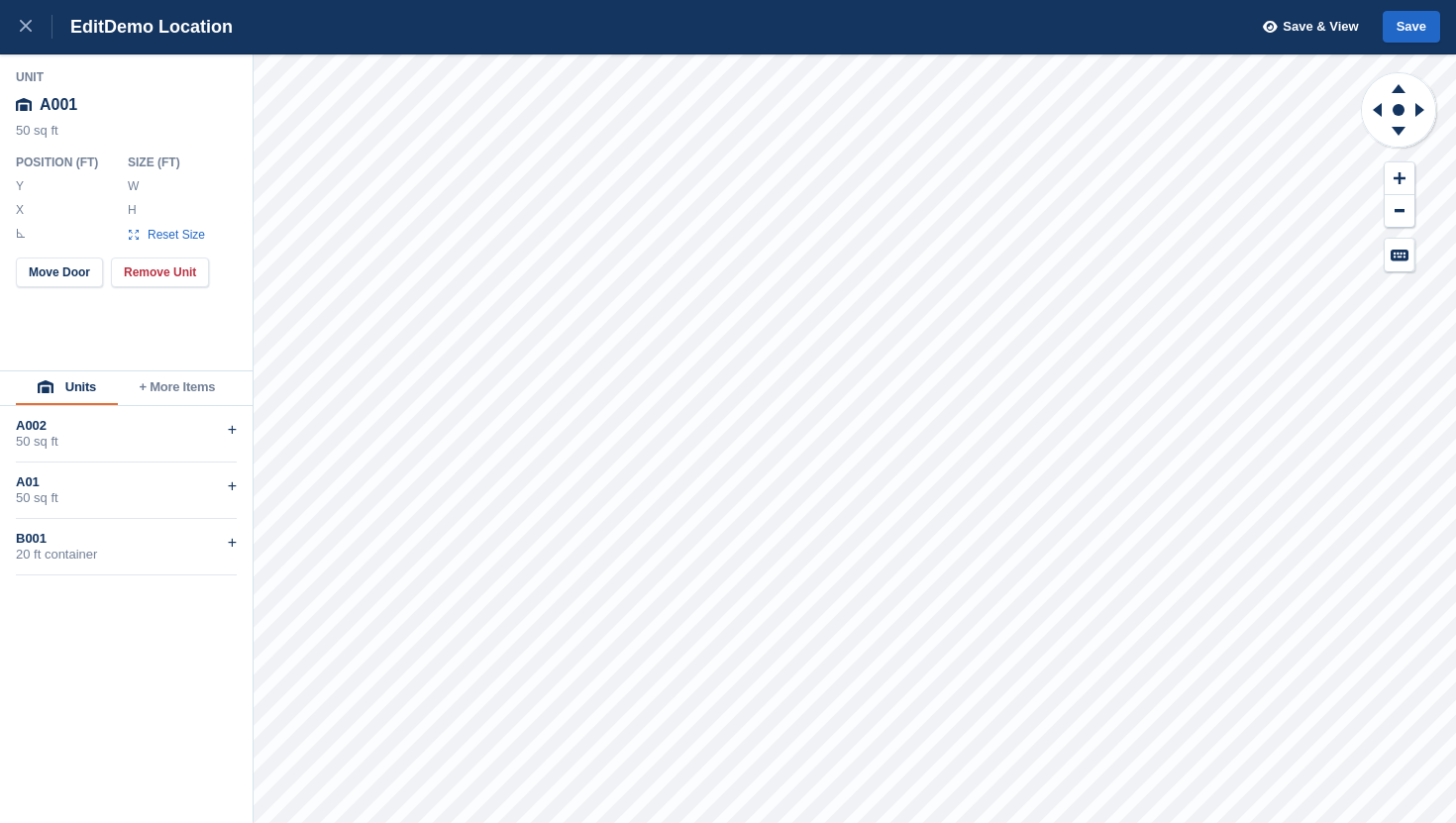 click on "50 sq ft" at bounding box center [126, 442] 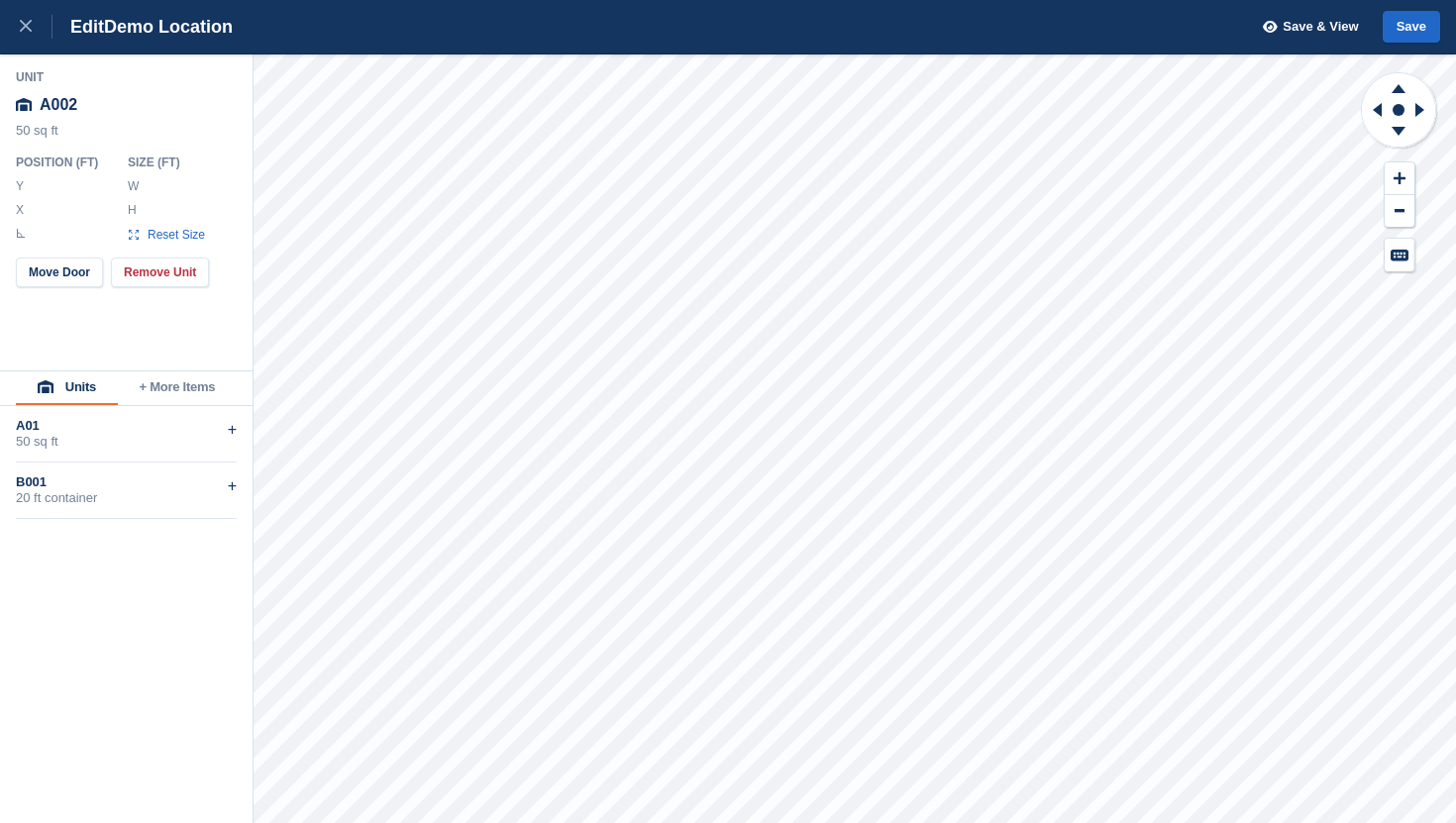 click on "50 sq ft" at bounding box center (126, 442) 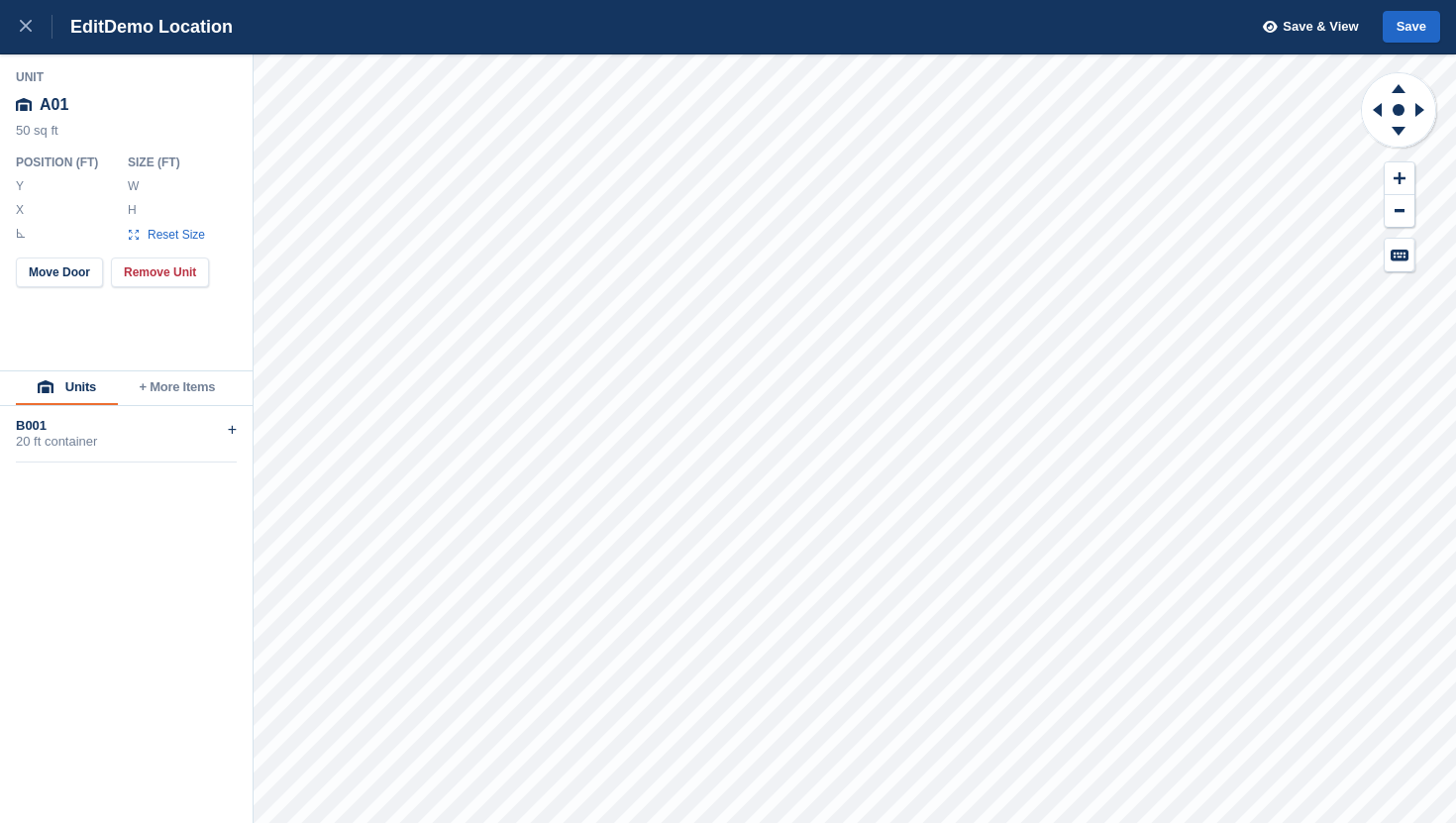 click on "20 ft container" at bounding box center (126, 442) 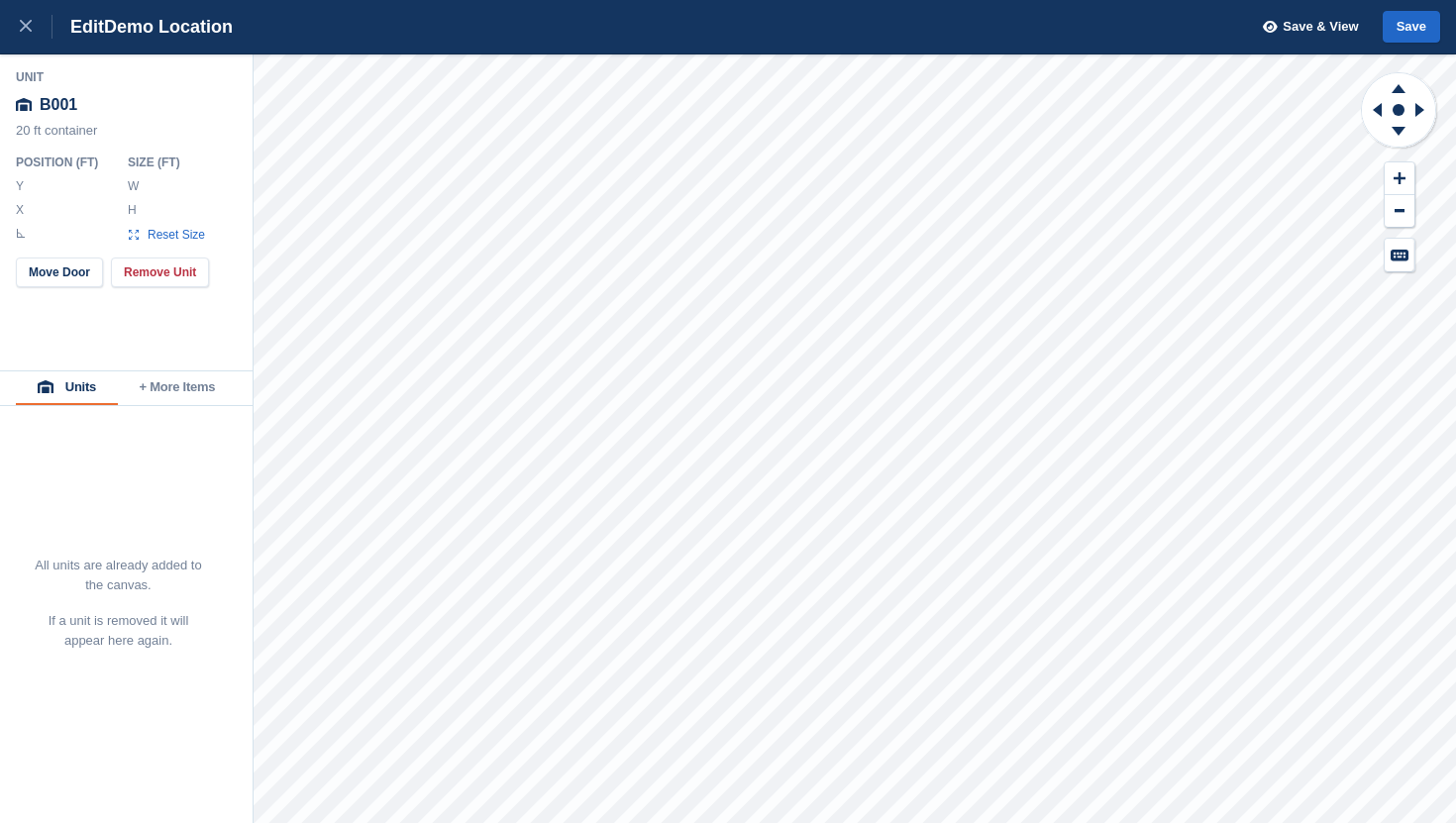 type on "*****" 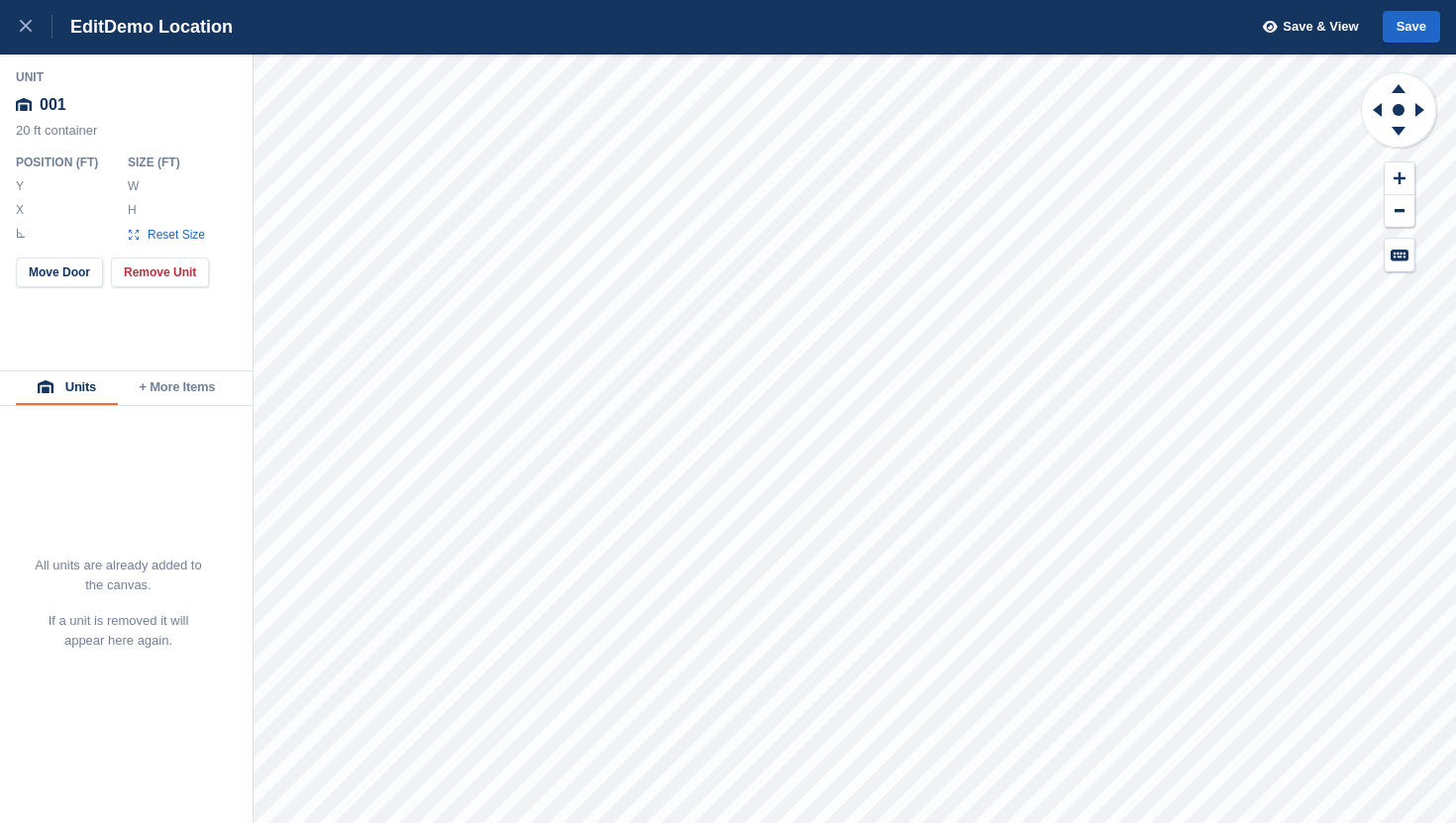 type on "*****" 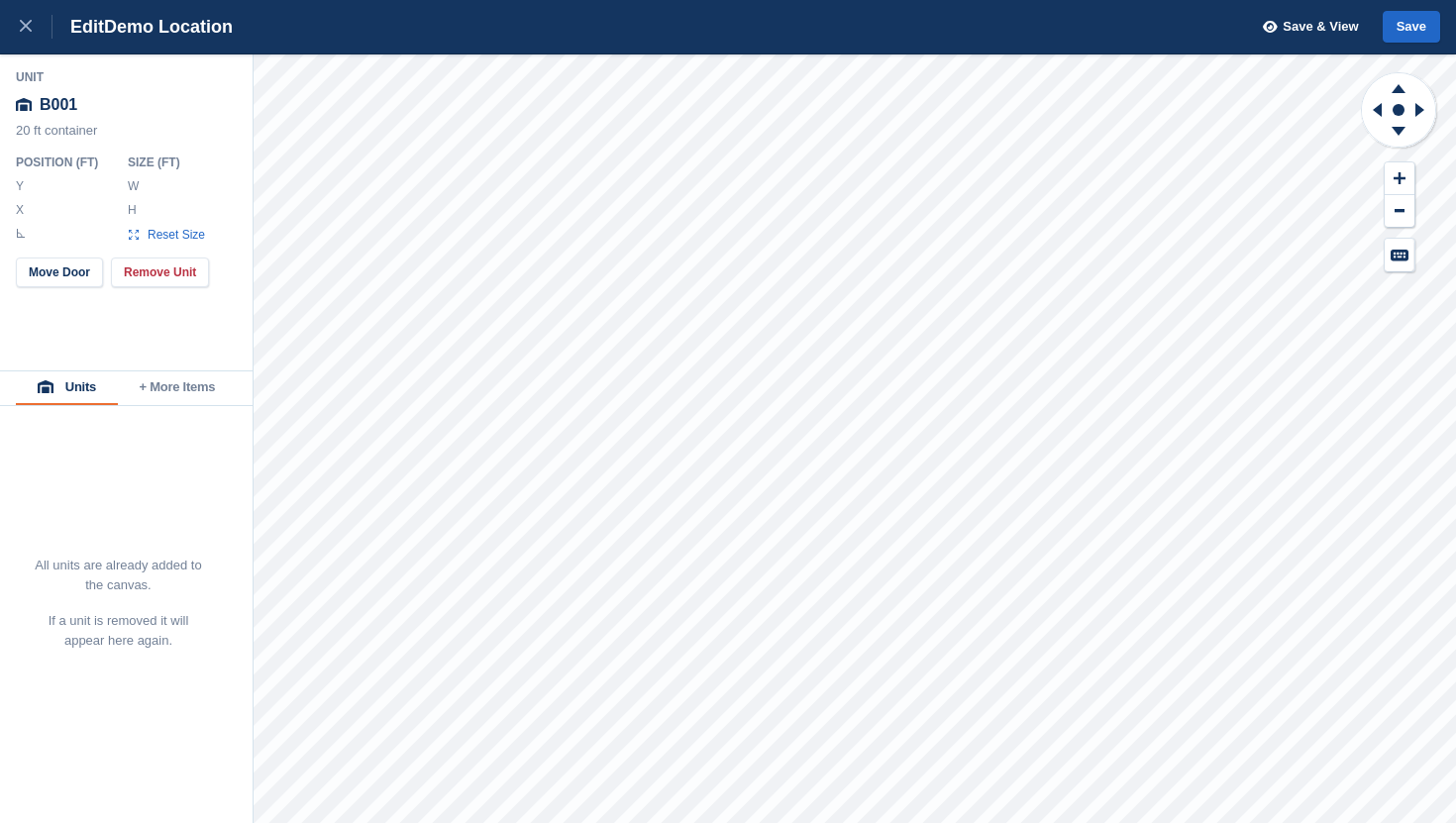 type on "*****" 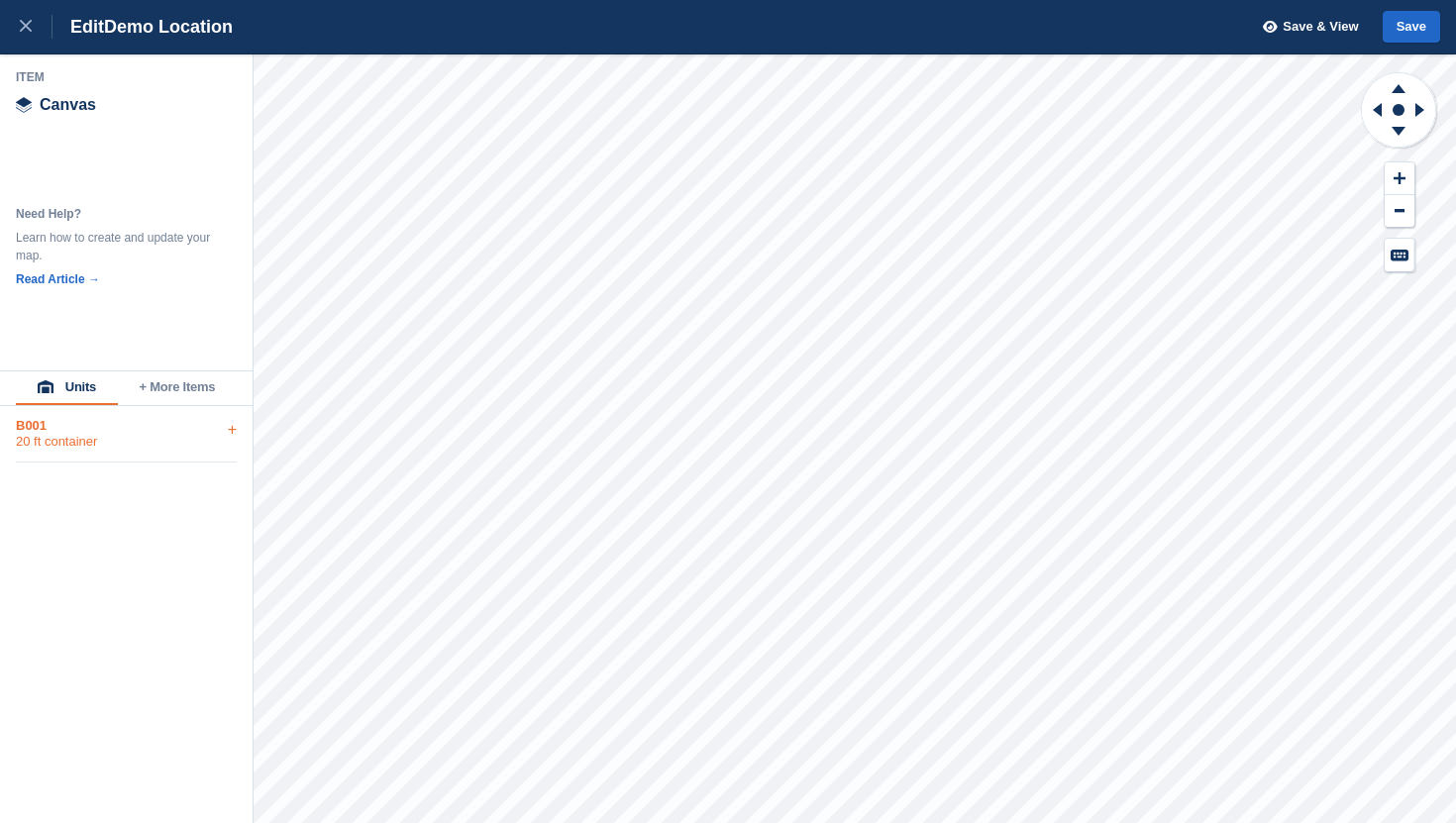 click on "B001 20 ft container +" at bounding box center [126, 434] 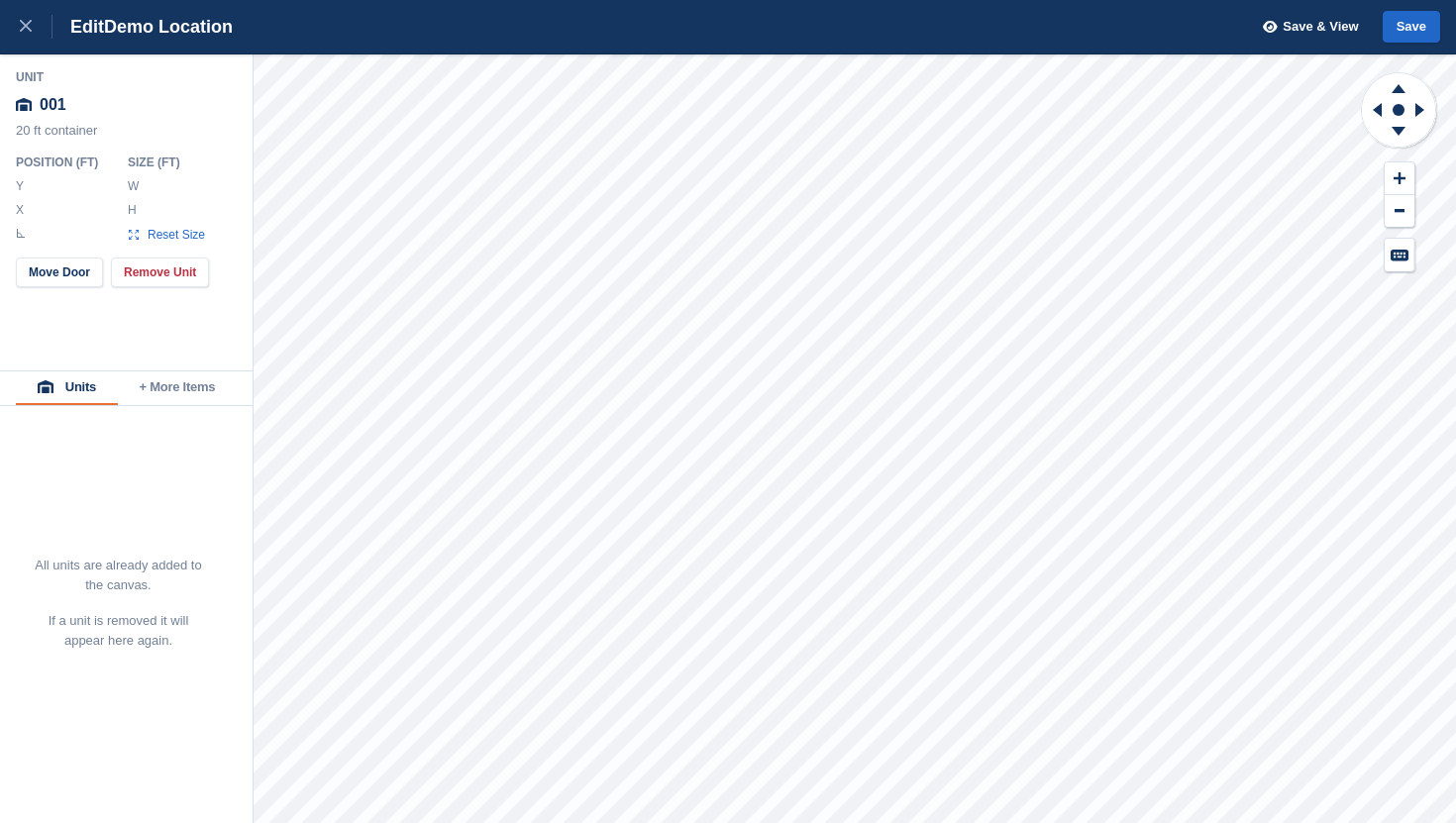 click on "+ More Items" at bounding box center (177, 388) 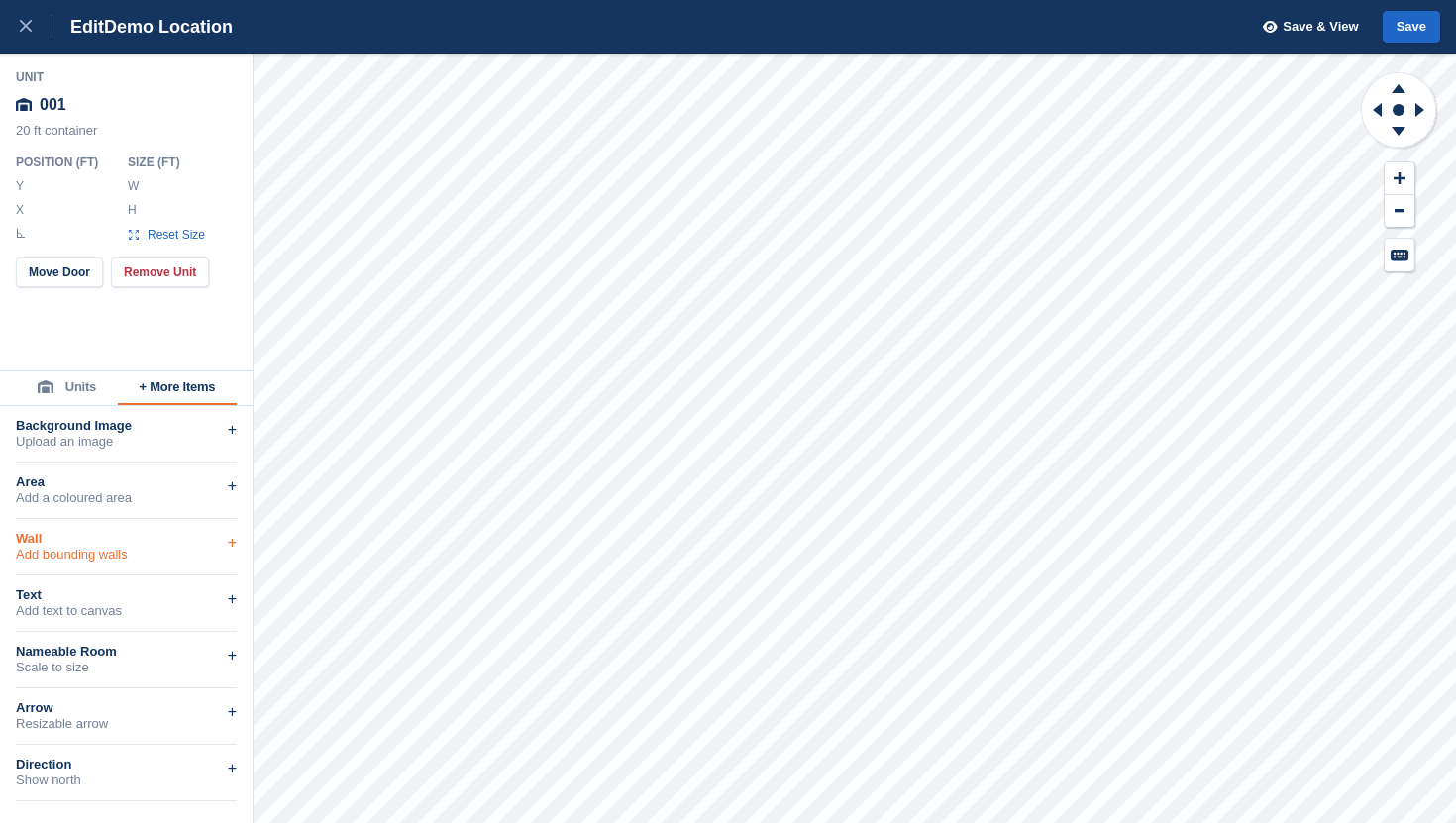 click on "Wall" at bounding box center [126, 539] 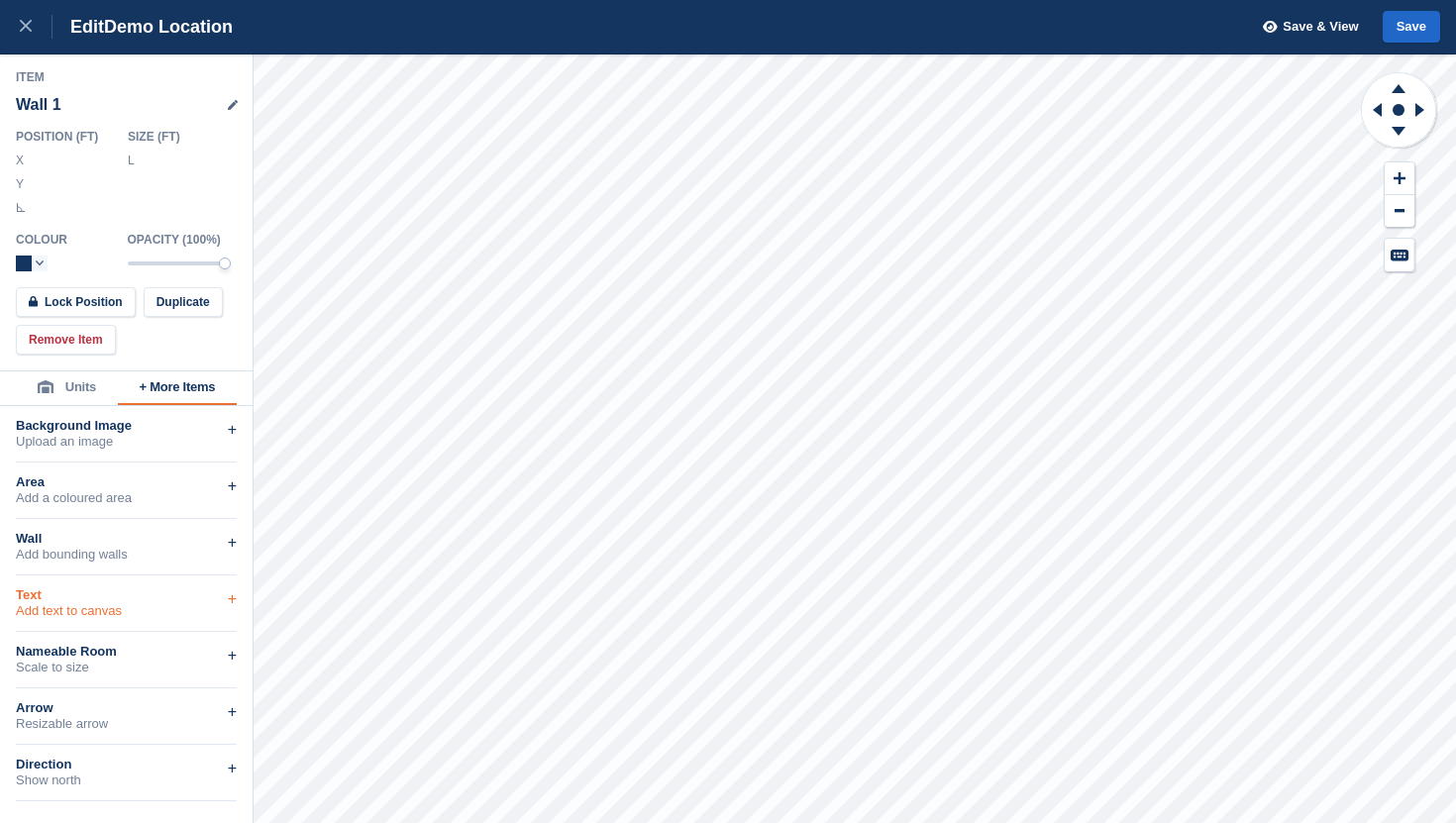 click on "Add text to canvas" at bounding box center (126, 611) 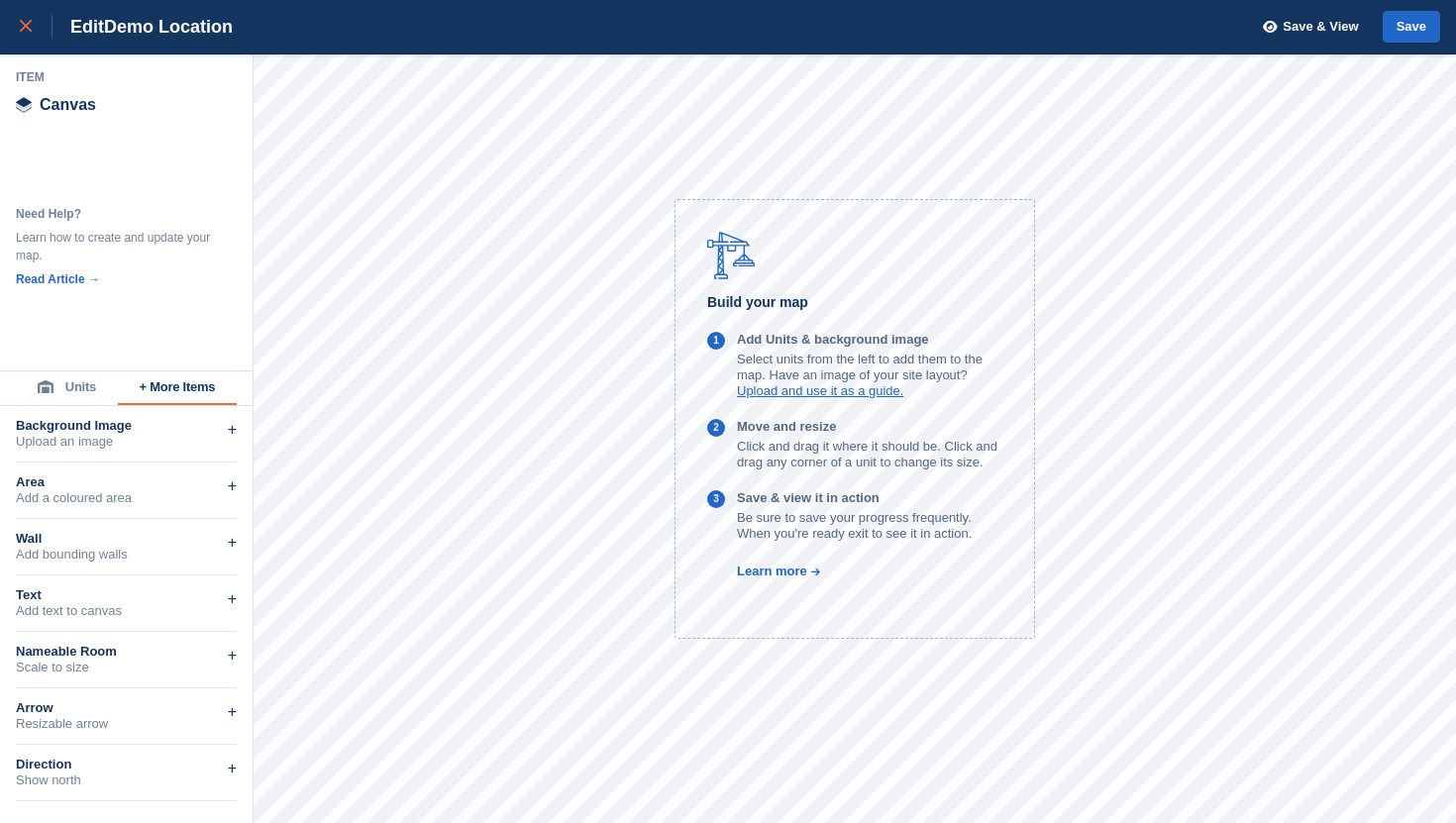 click at bounding box center (36, 27) 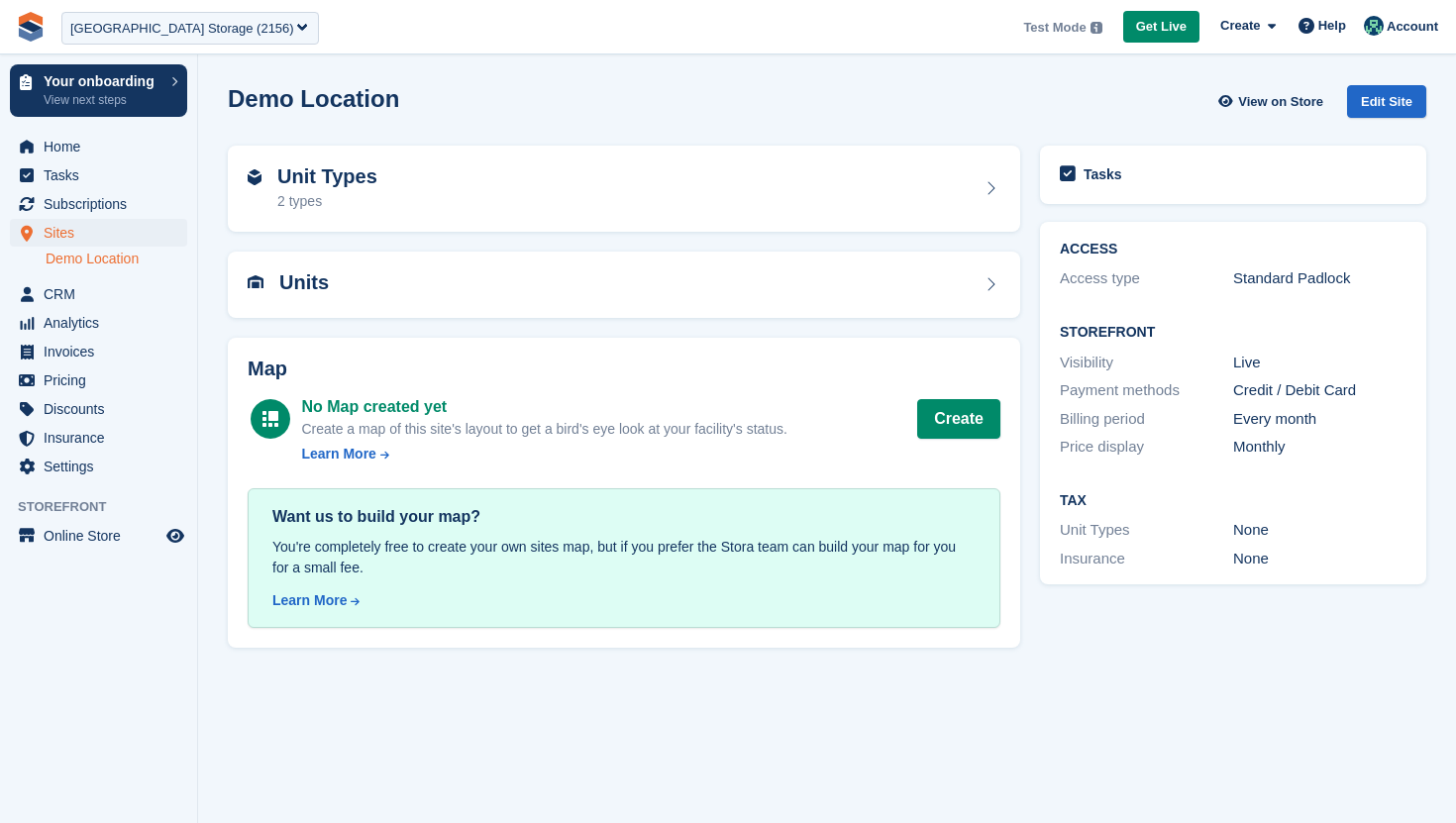 scroll, scrollTop: 0, scrollLeft: 0, axis: both 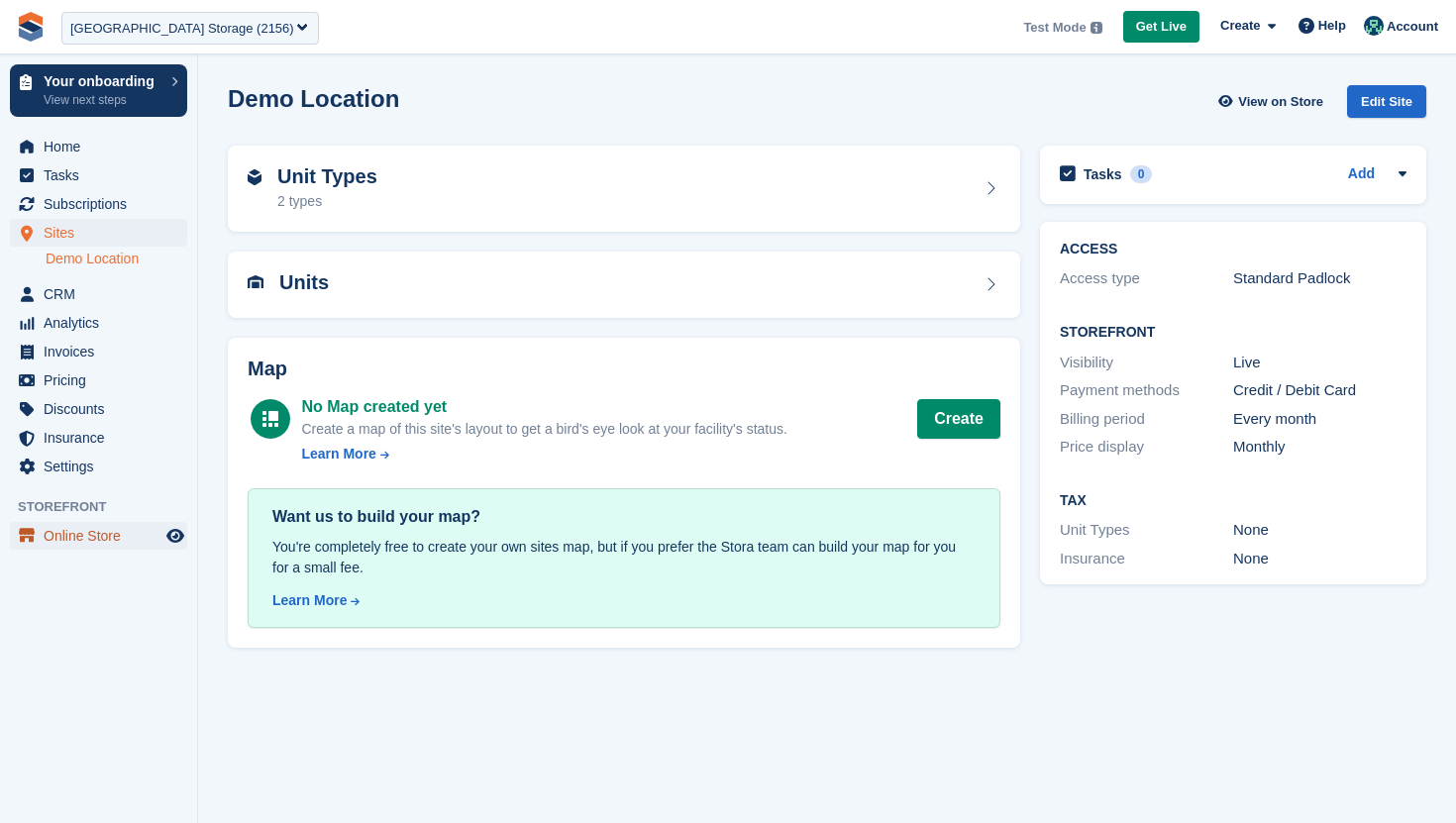 click on "Online Store" at bounding box center (103, 536) 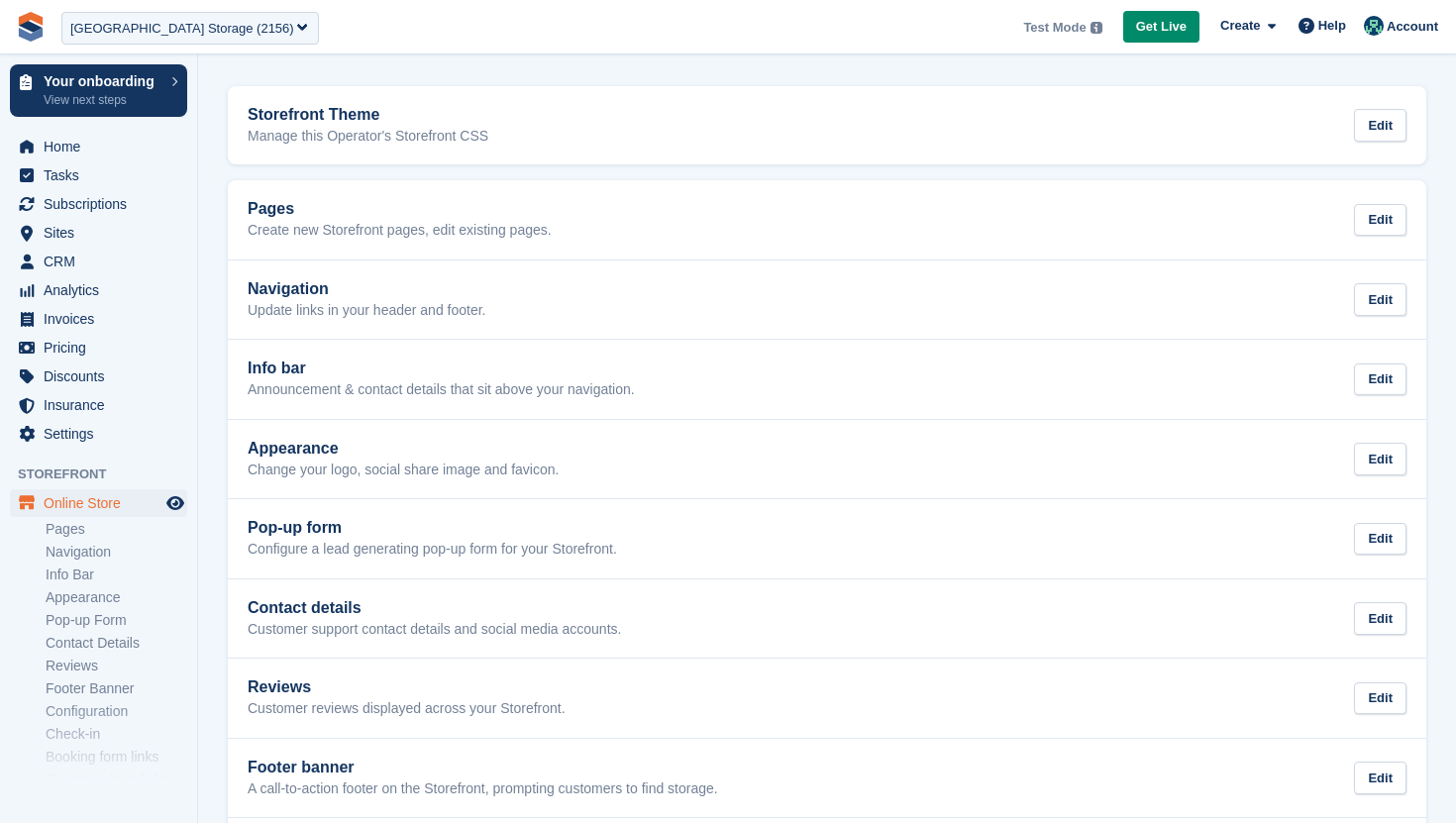 scroll, scrollTop: 80, scrollLeft: 0, axis: vertical 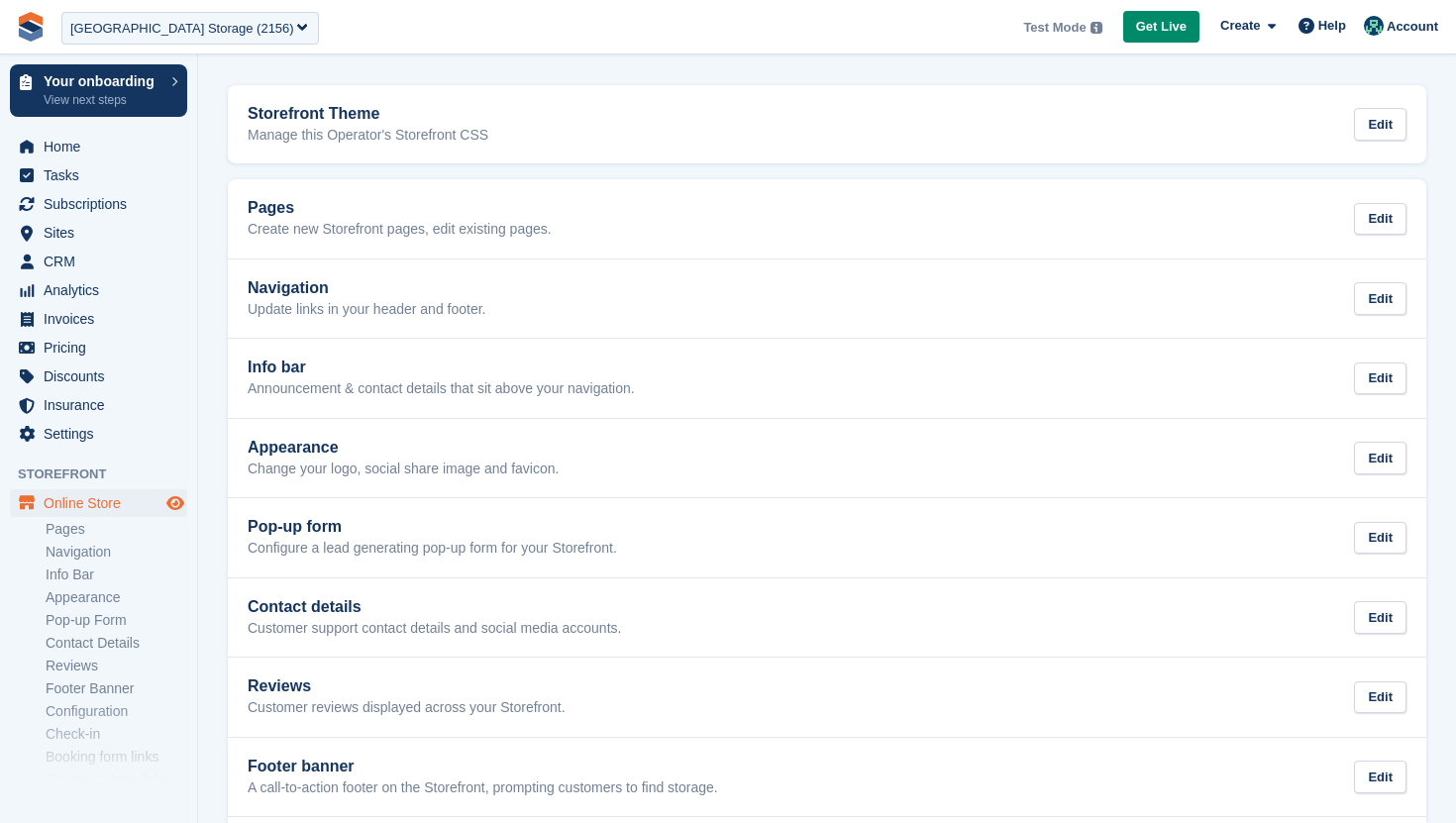 click at bounding box center (175, 503) 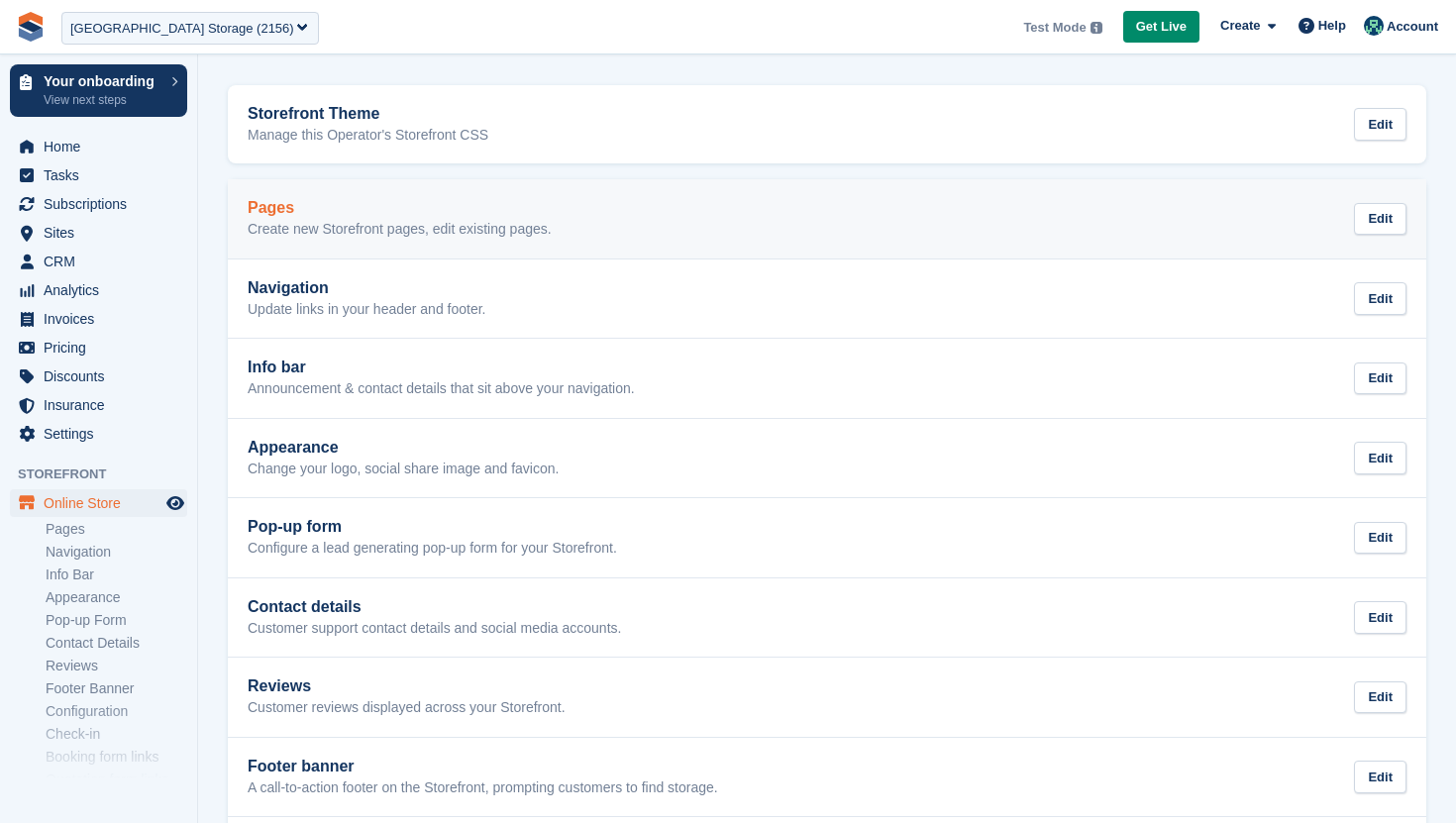 click on "Create new Storefront pages, edit existing pages." at bounding box center (399, 230) 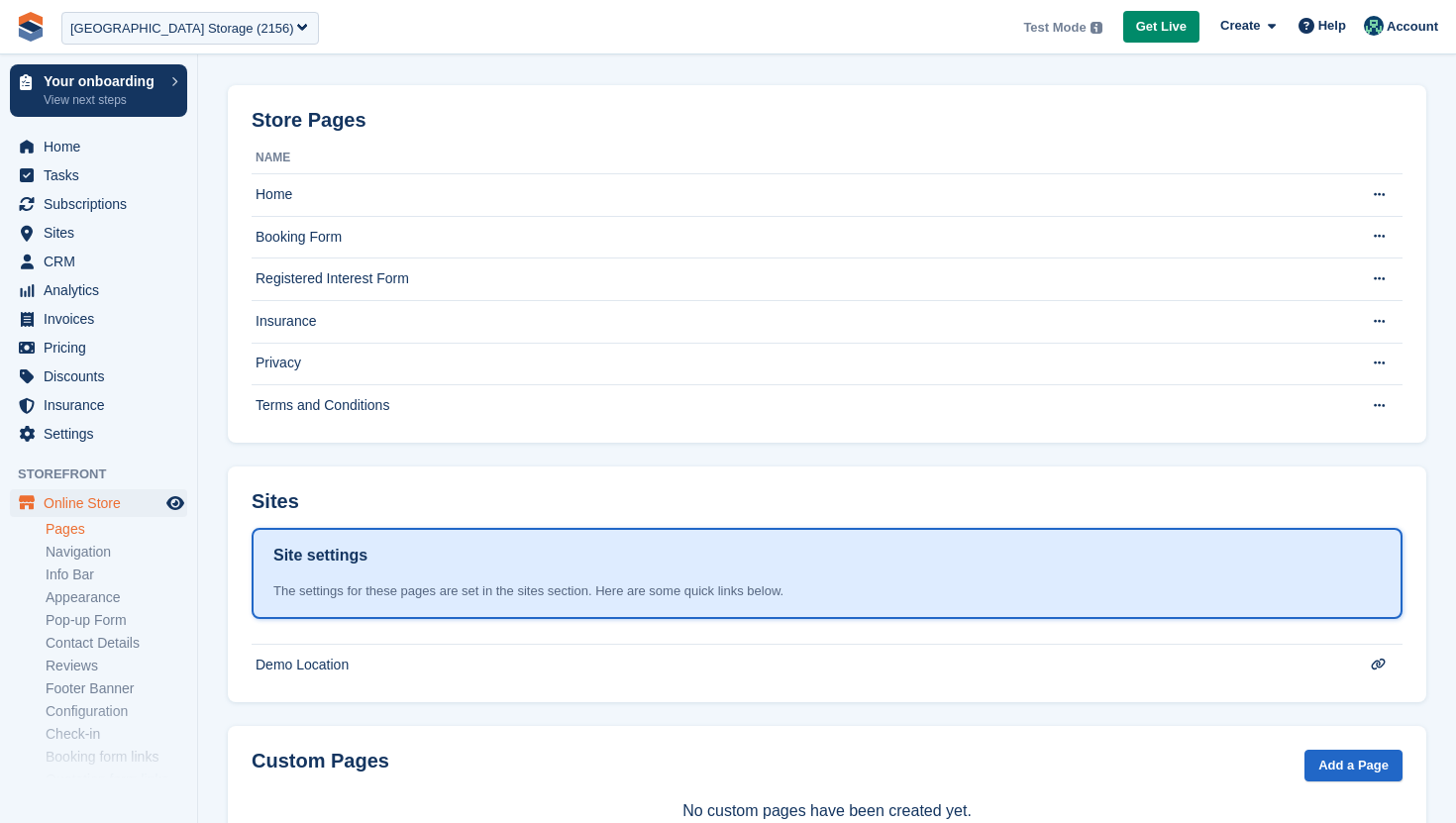 scroll, scrollTop: 0, scrollLeft: 0, axis: both 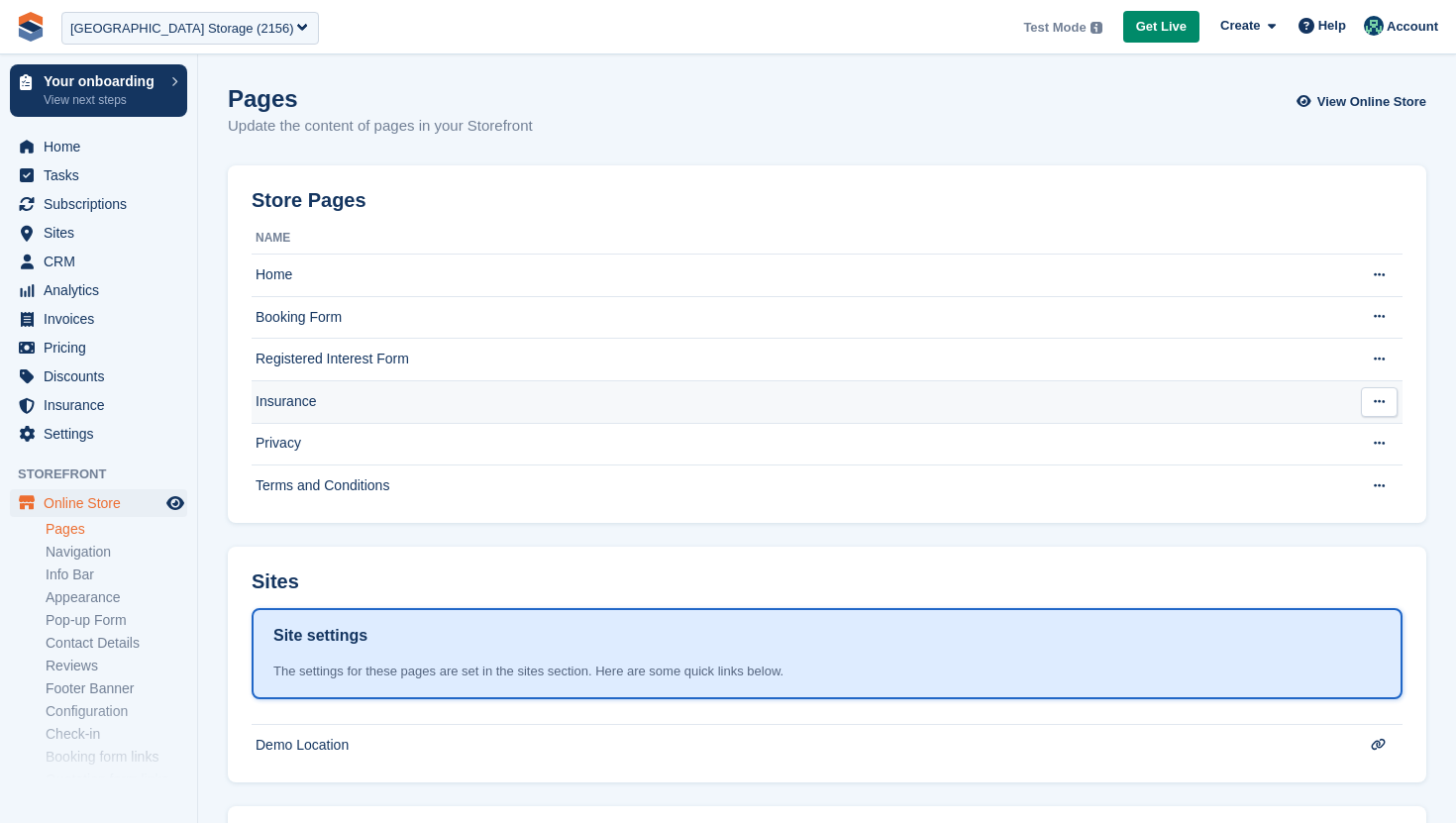 click on "Insurance" at bounding box center [798, 401] 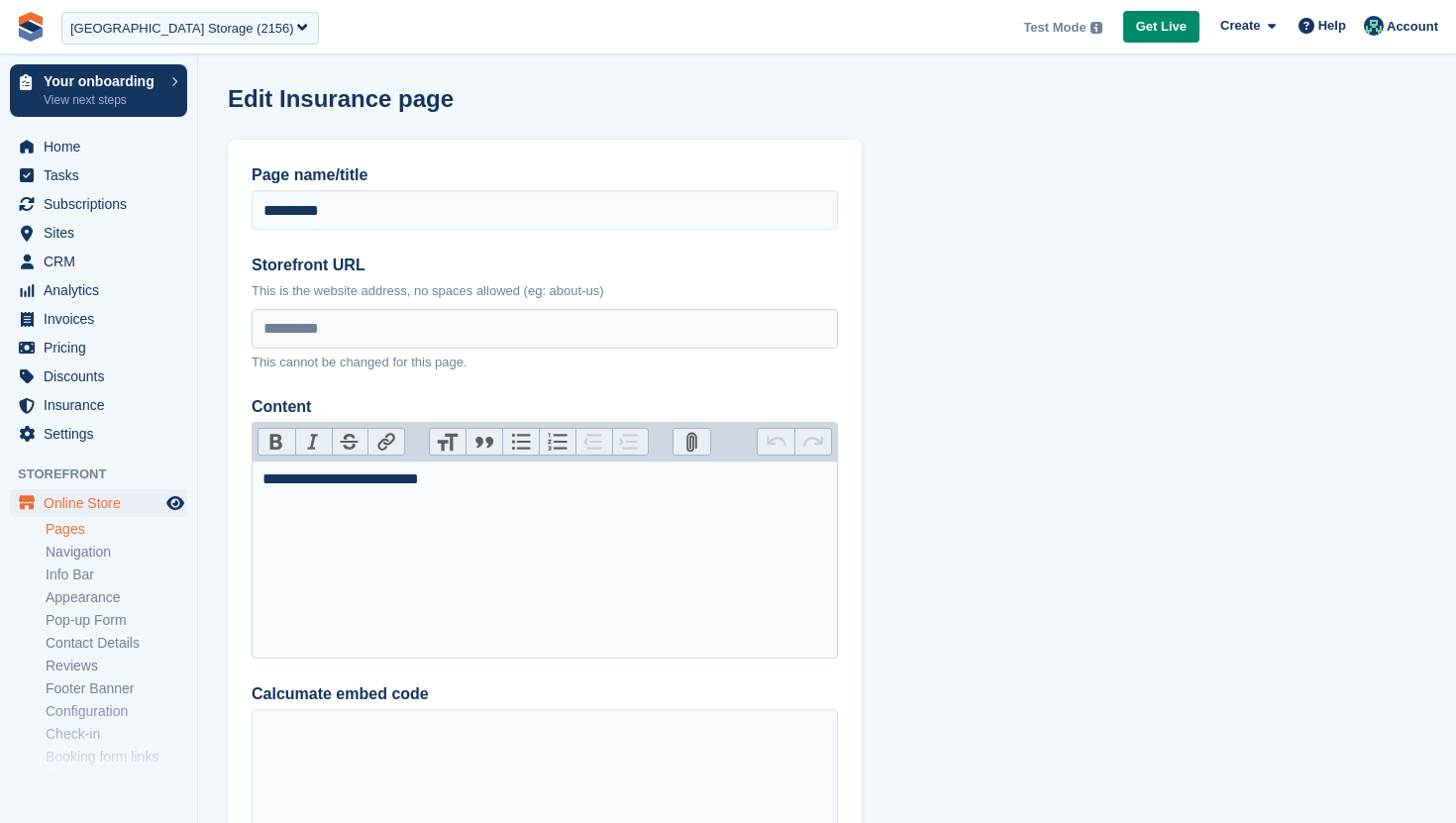scroll, scrollTop: 0, scrollLeft: 0, axis: both 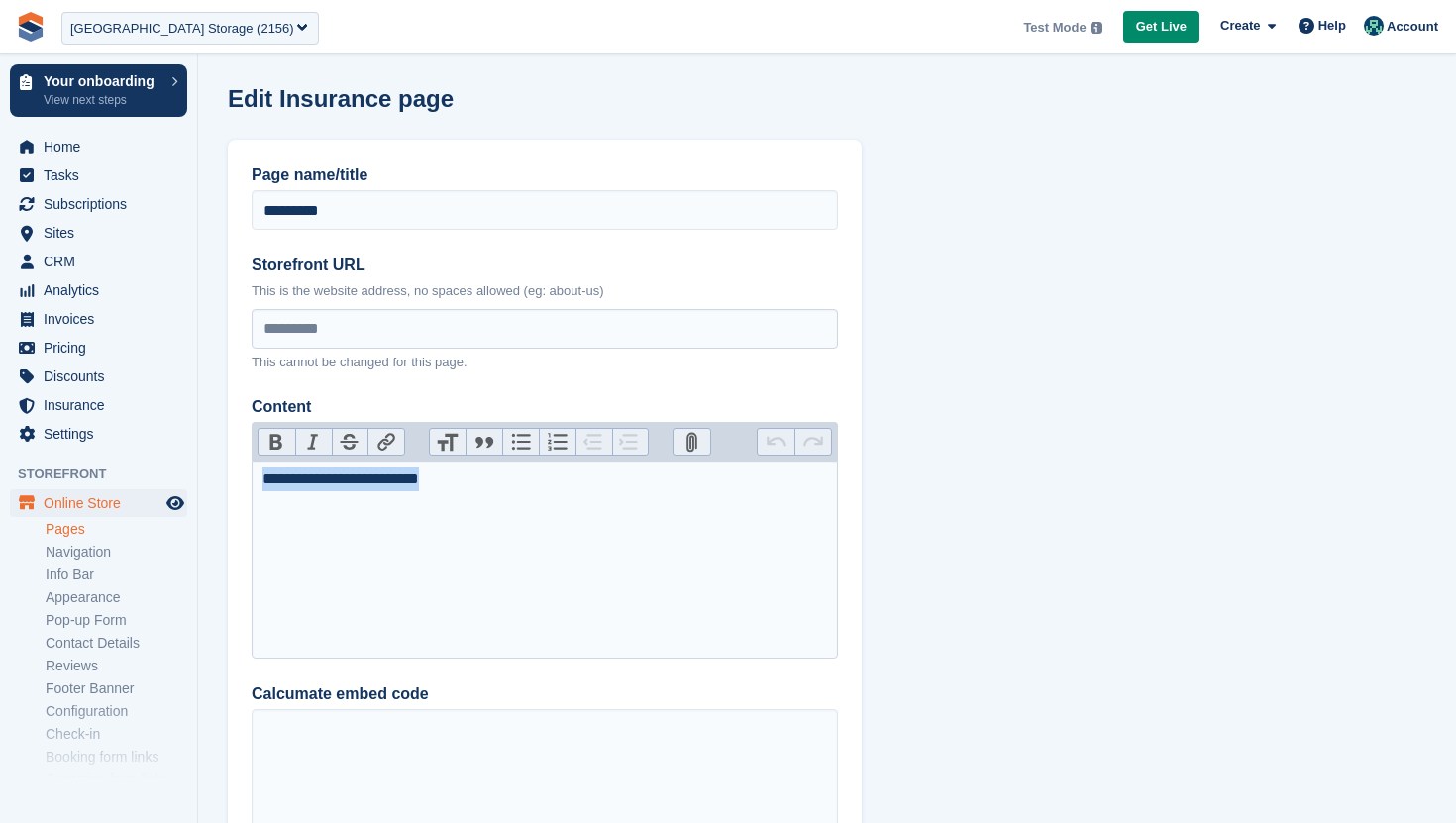drag, startPoint x: 464, startPoint y: 483, endPoint x: 250, endPoint y: 484, distance: 214.00234 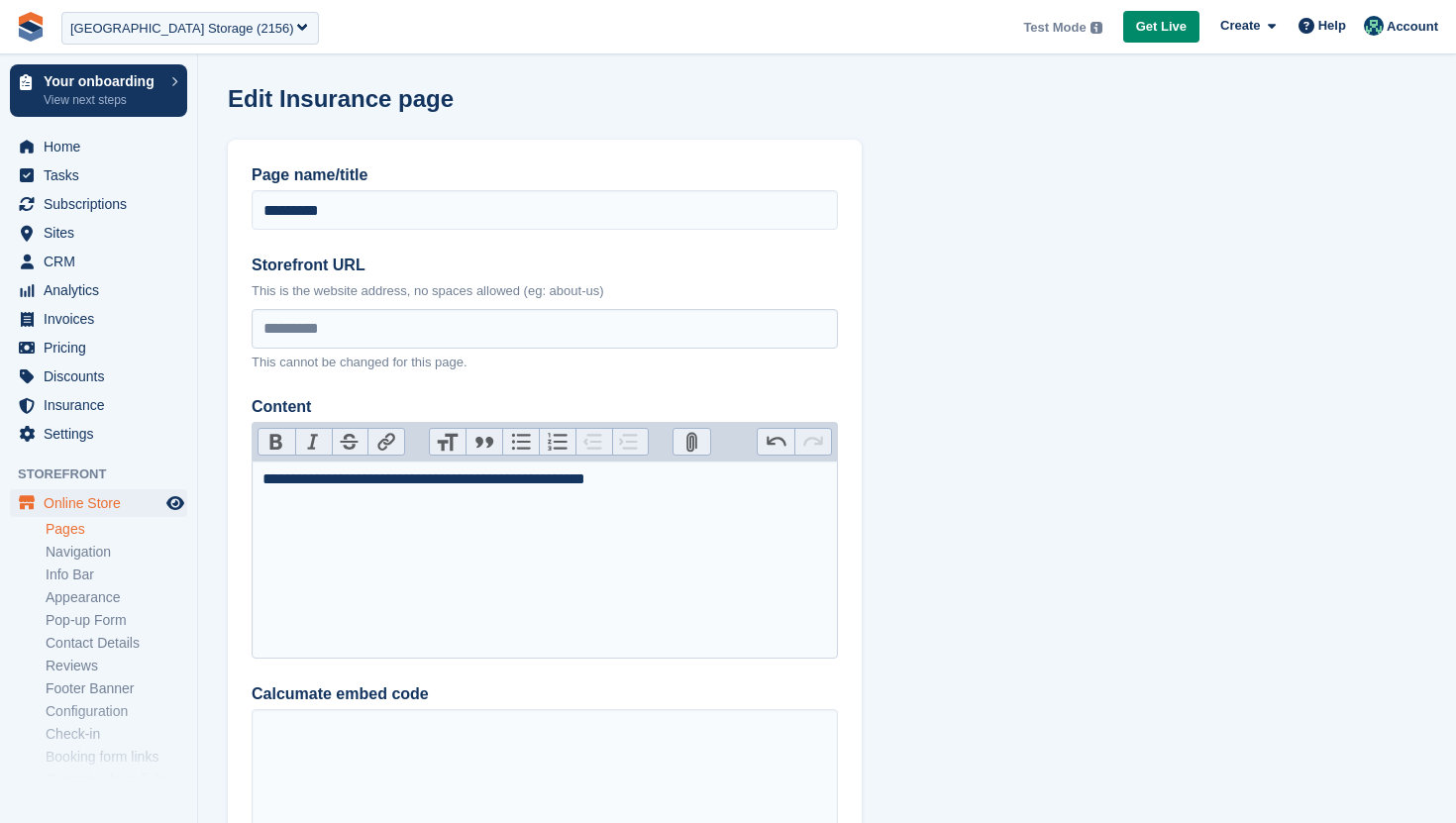 scroll, scrollTop: 49, scrollLeft: 0, axis: vertical 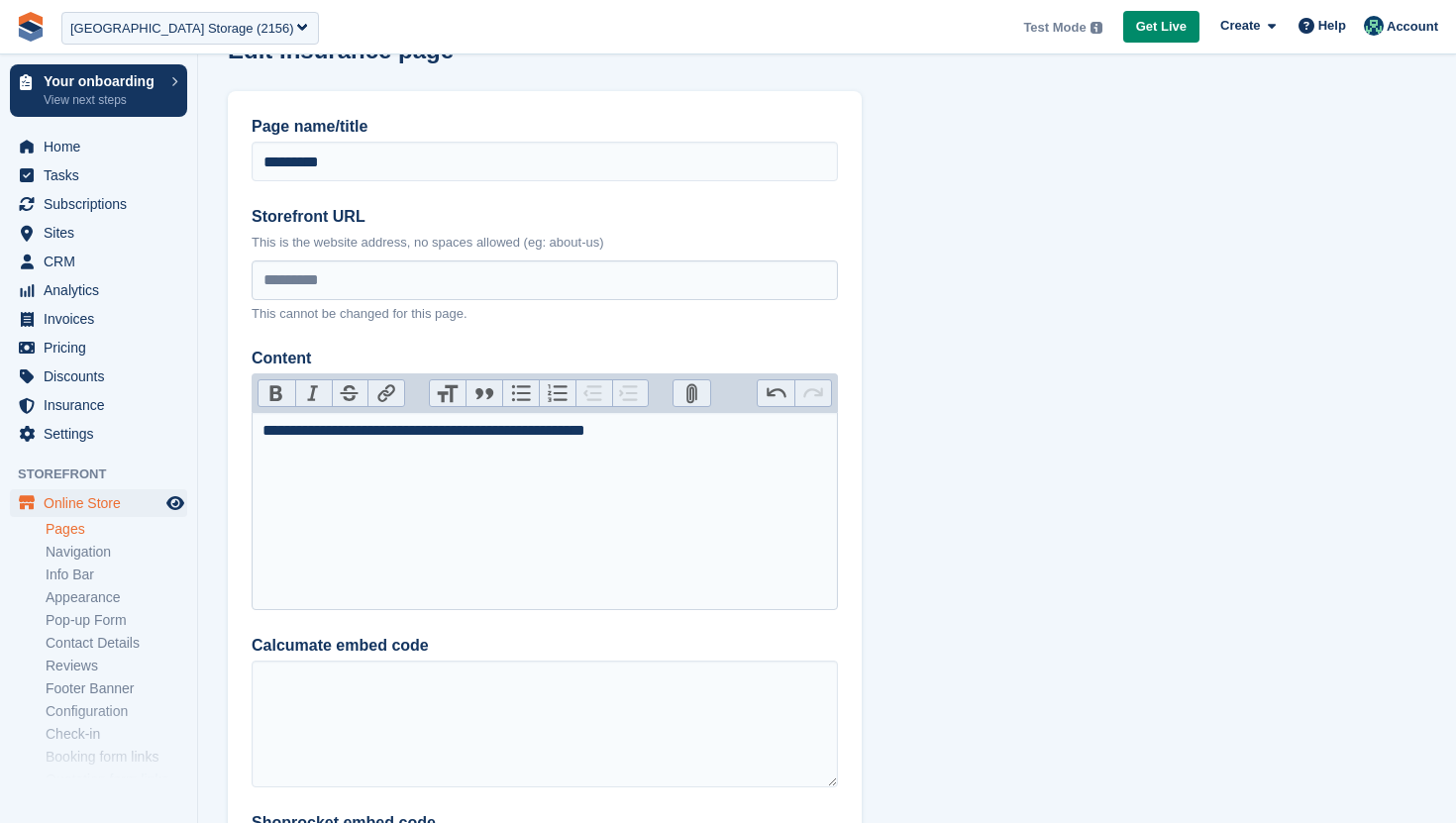 click on "**********" at bounding box center [545, 431] 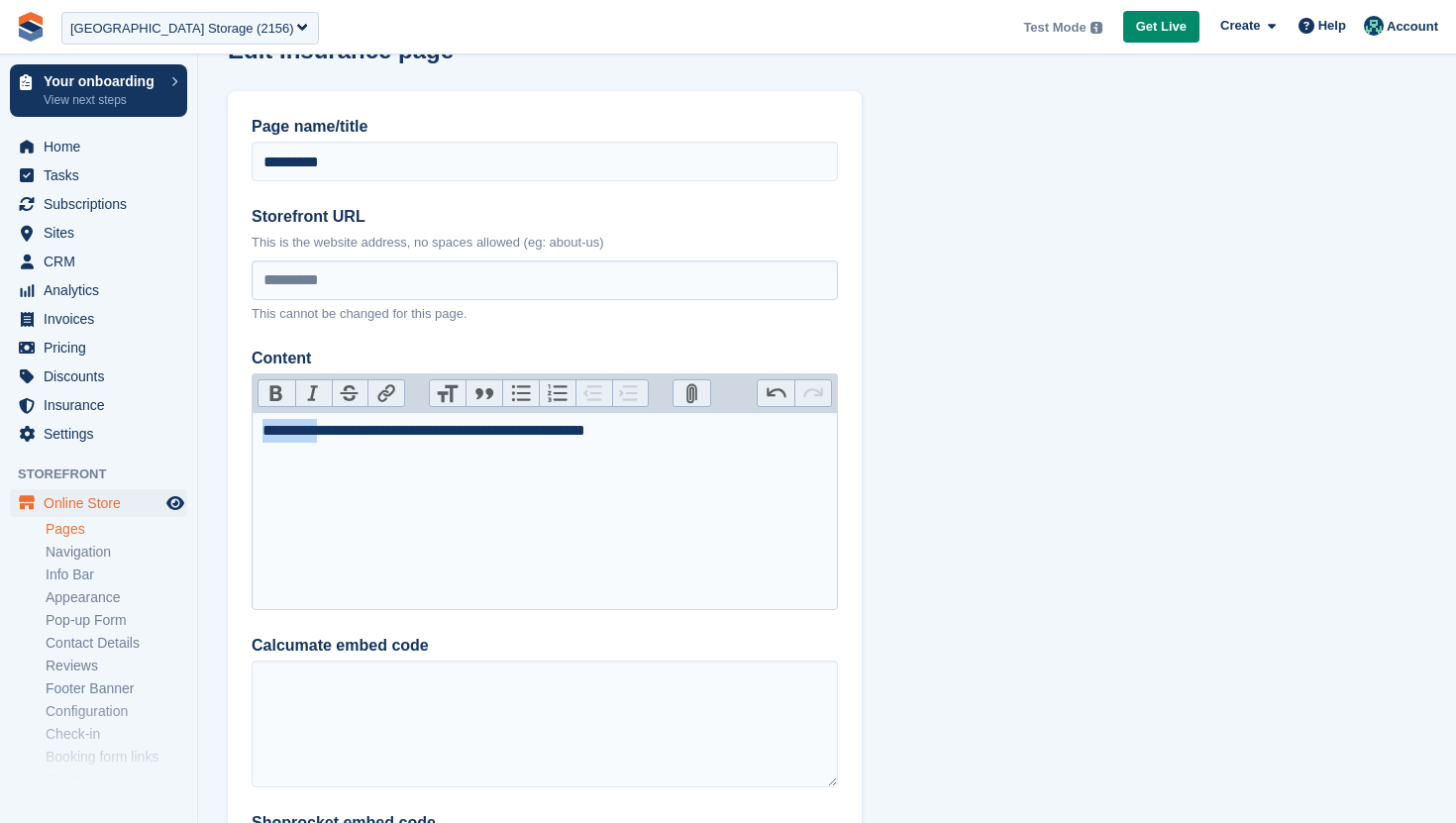 click on "**********" at bounding box center (545, 431) 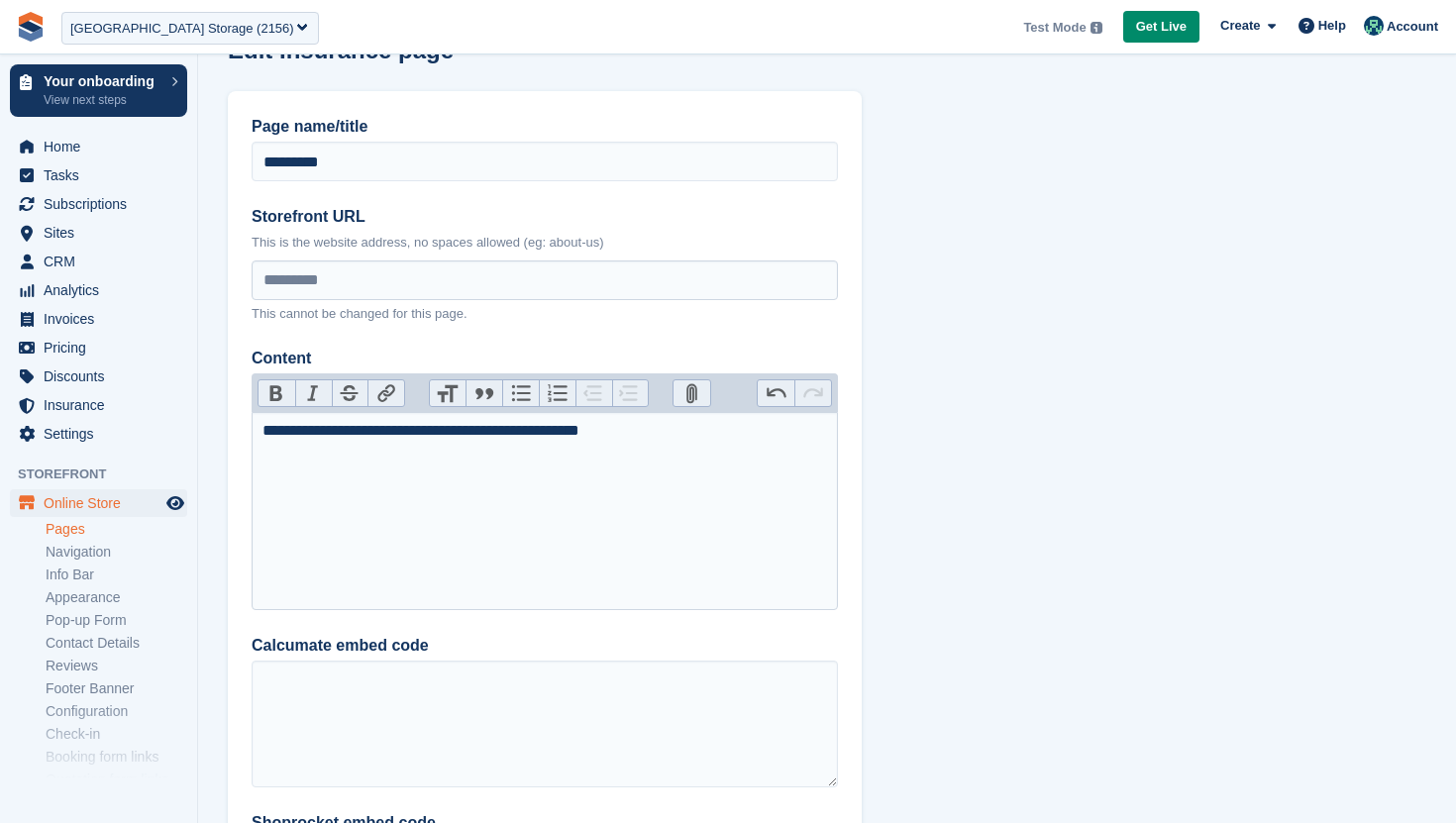 type on "**********" 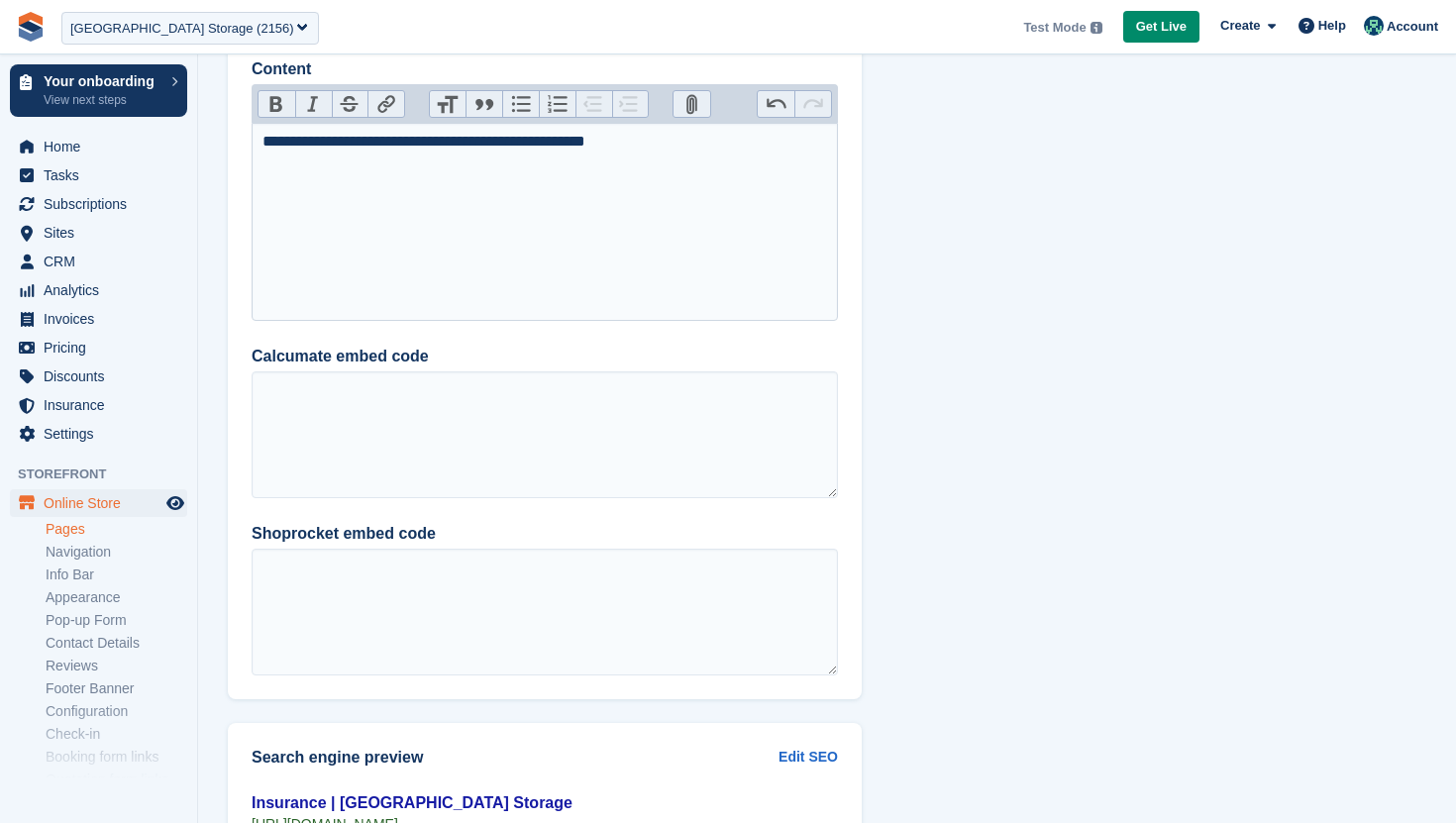 scroll, scrollTop: 509, scrollLeft: 0, axis: vertical 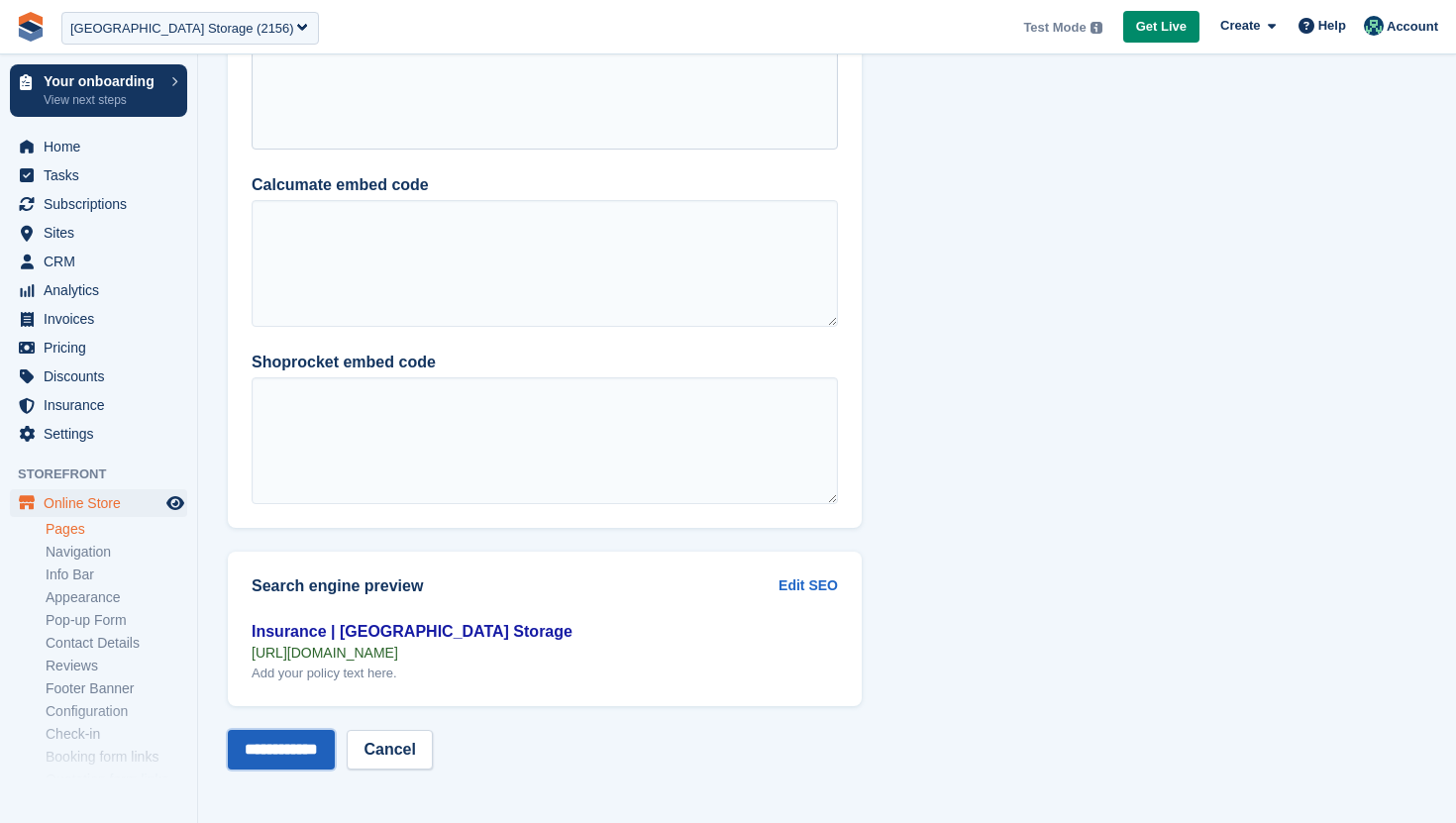 click on "**********" at bounding box center (281, 750) 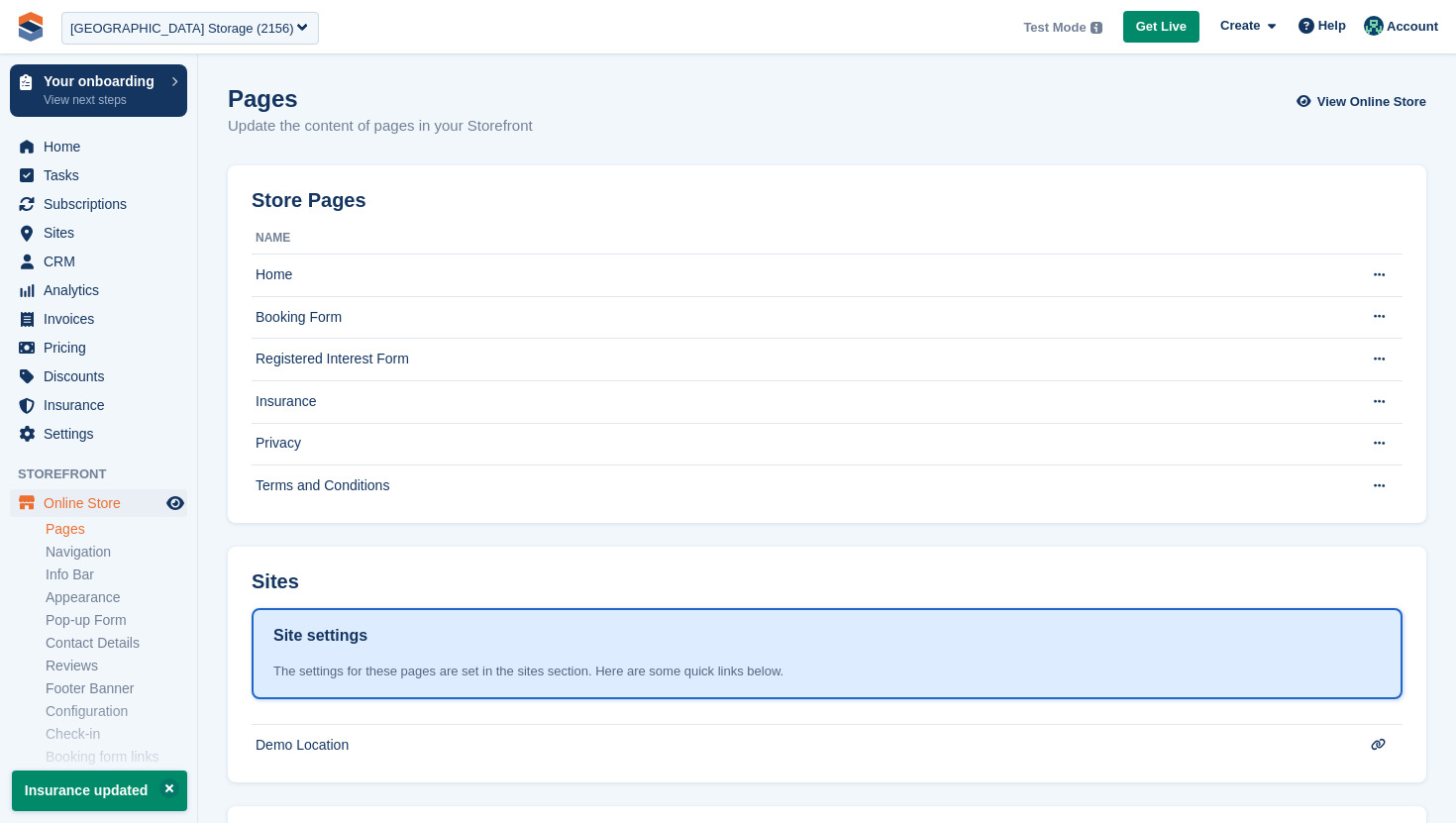 scroll, scrollTop: 0, scrollLeft: 0, axis: both 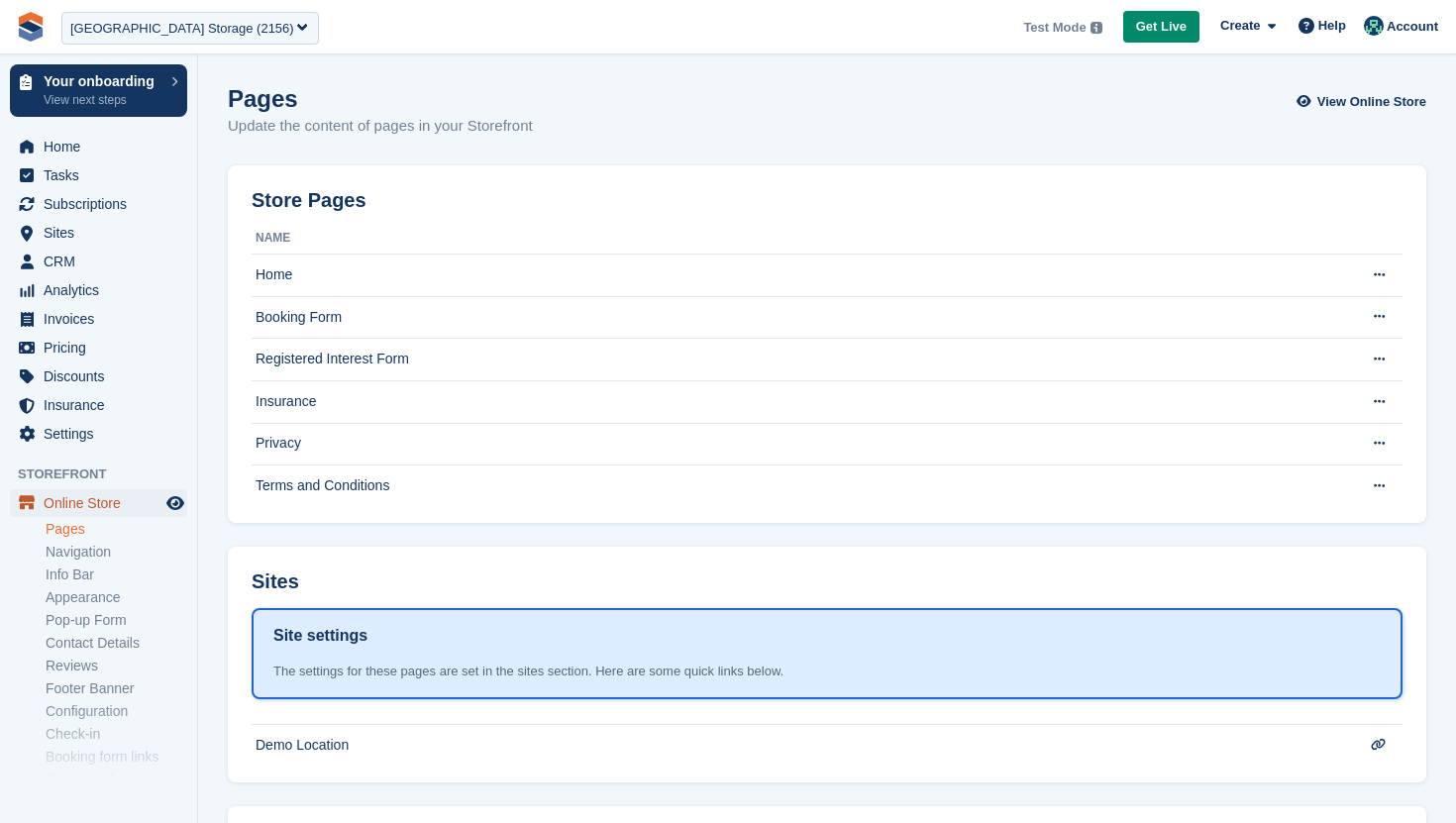click on "Online Store" at bounding box center (103, 503) 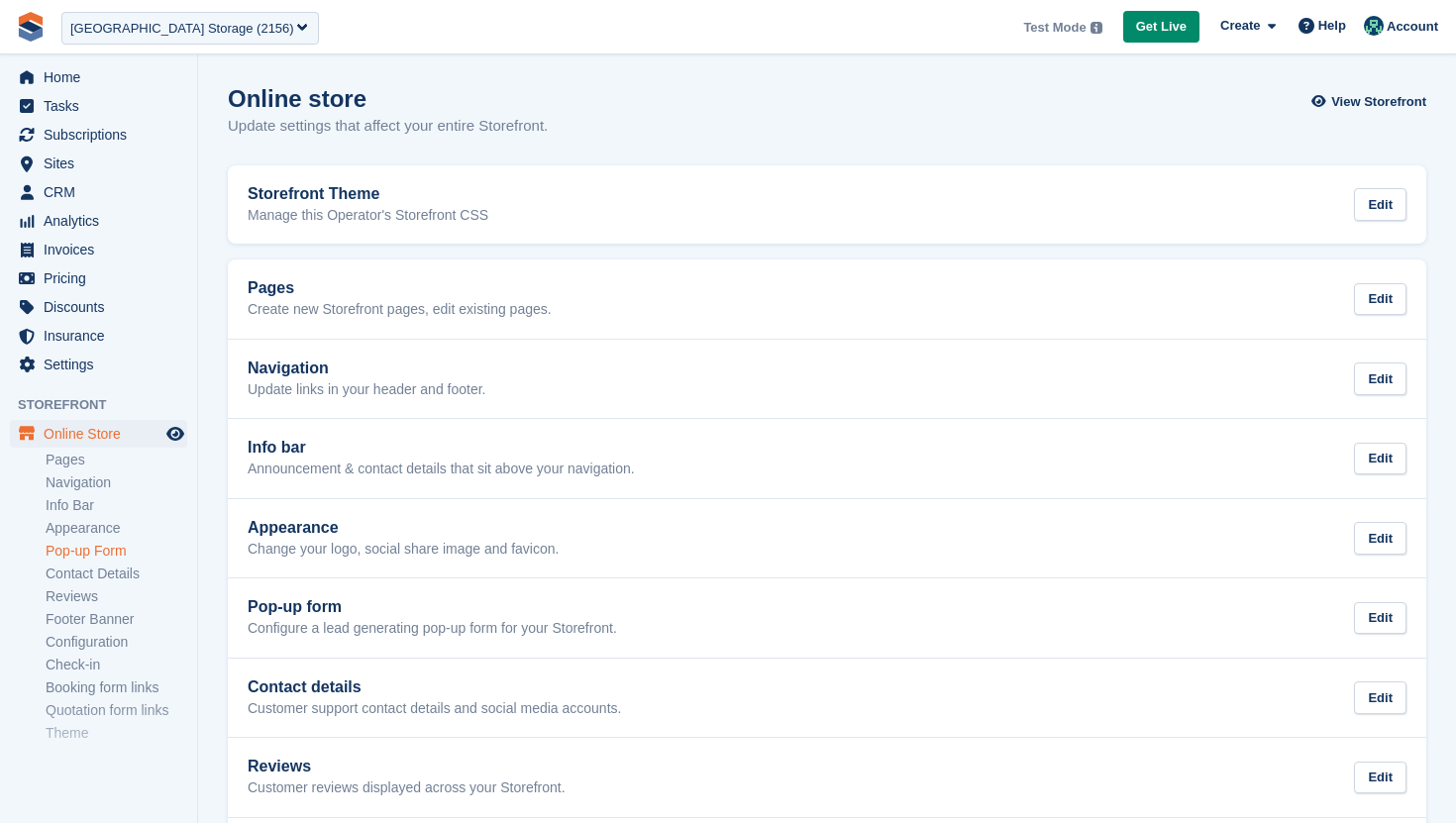 scroll, scrollTop: 108, scrollLeft: 0, axis: vertical 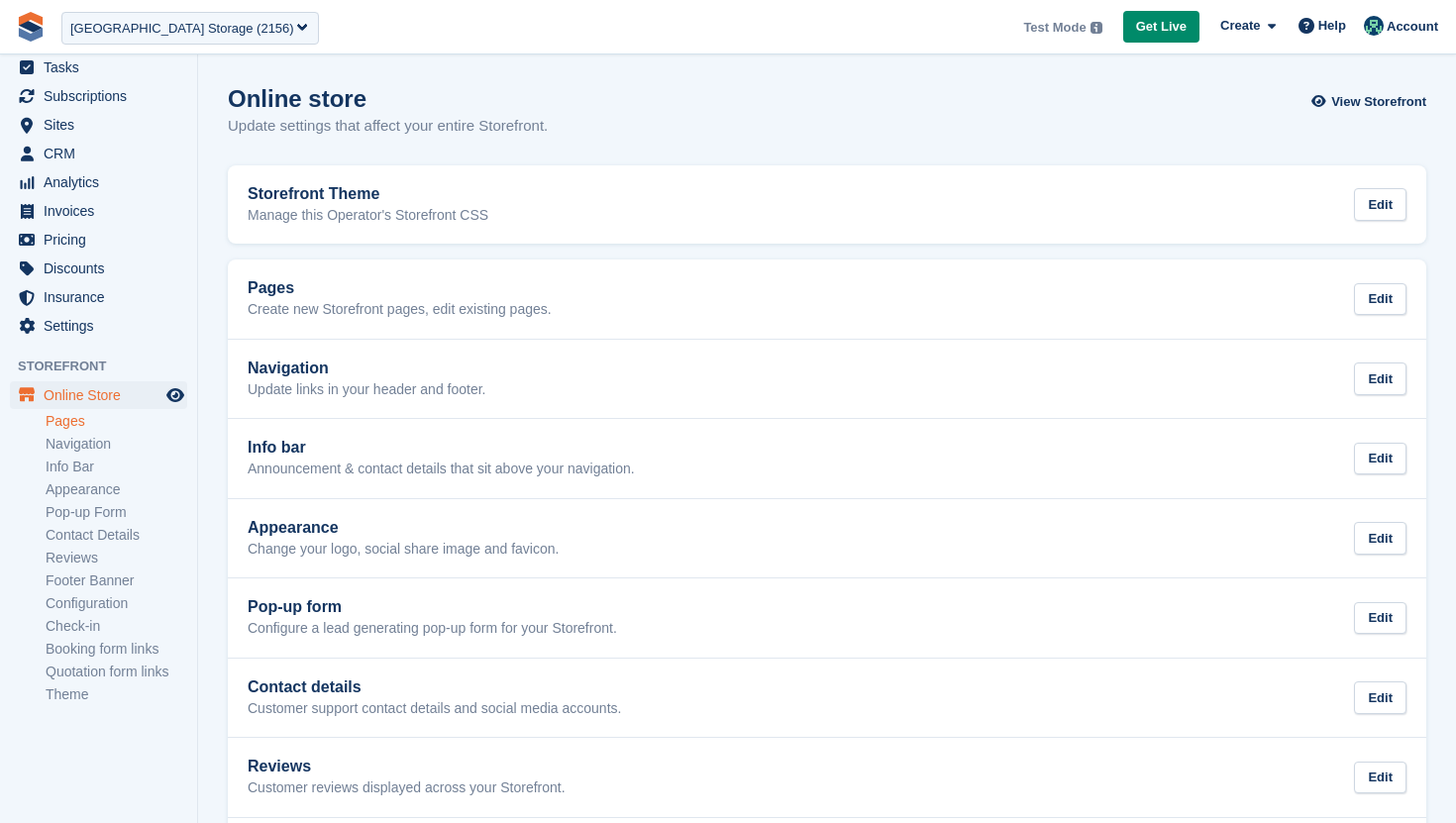click on "Pages" at bounding box center [116, 421] 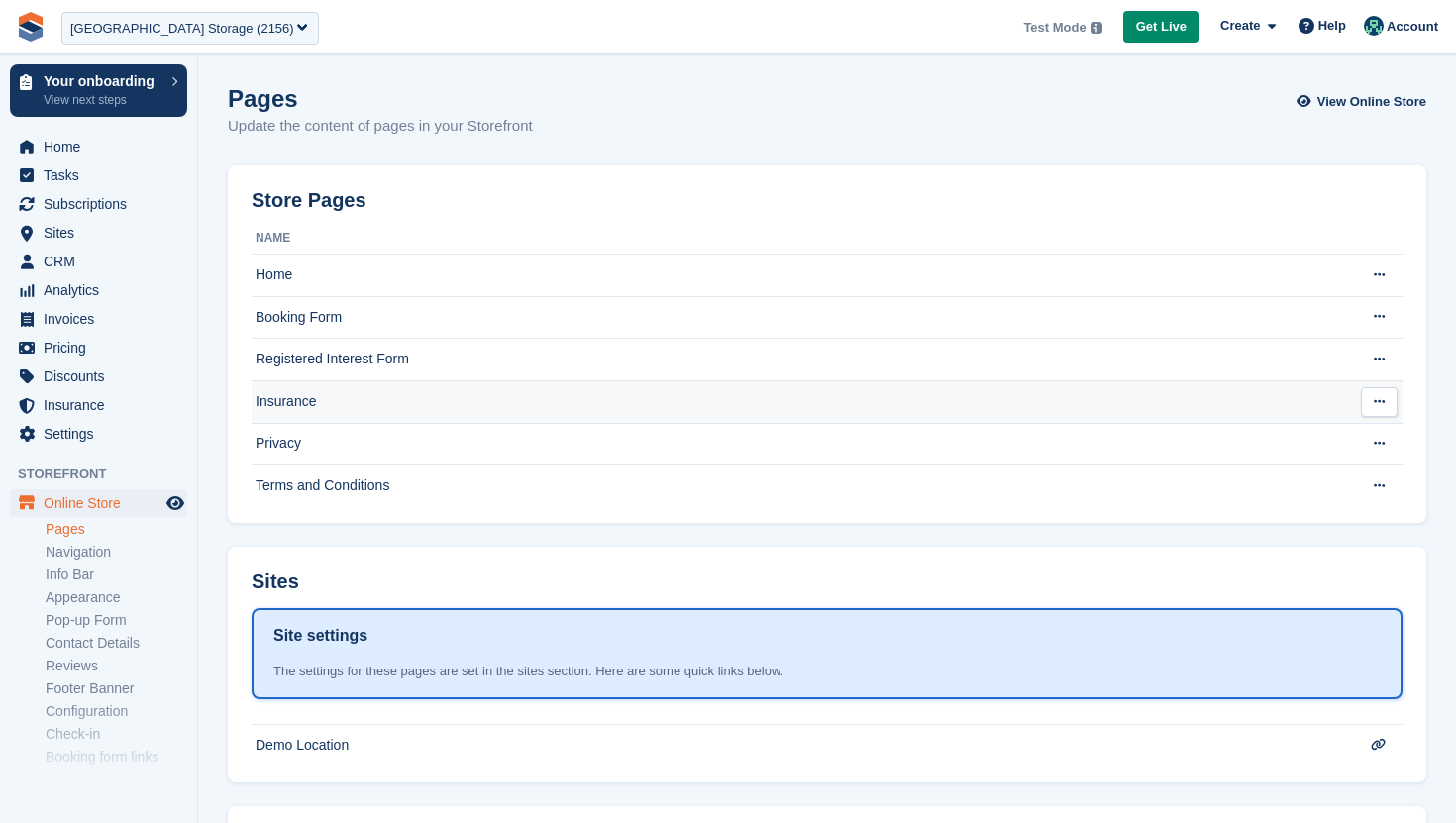 click on "Insurance" at bounding box center [798, 401] 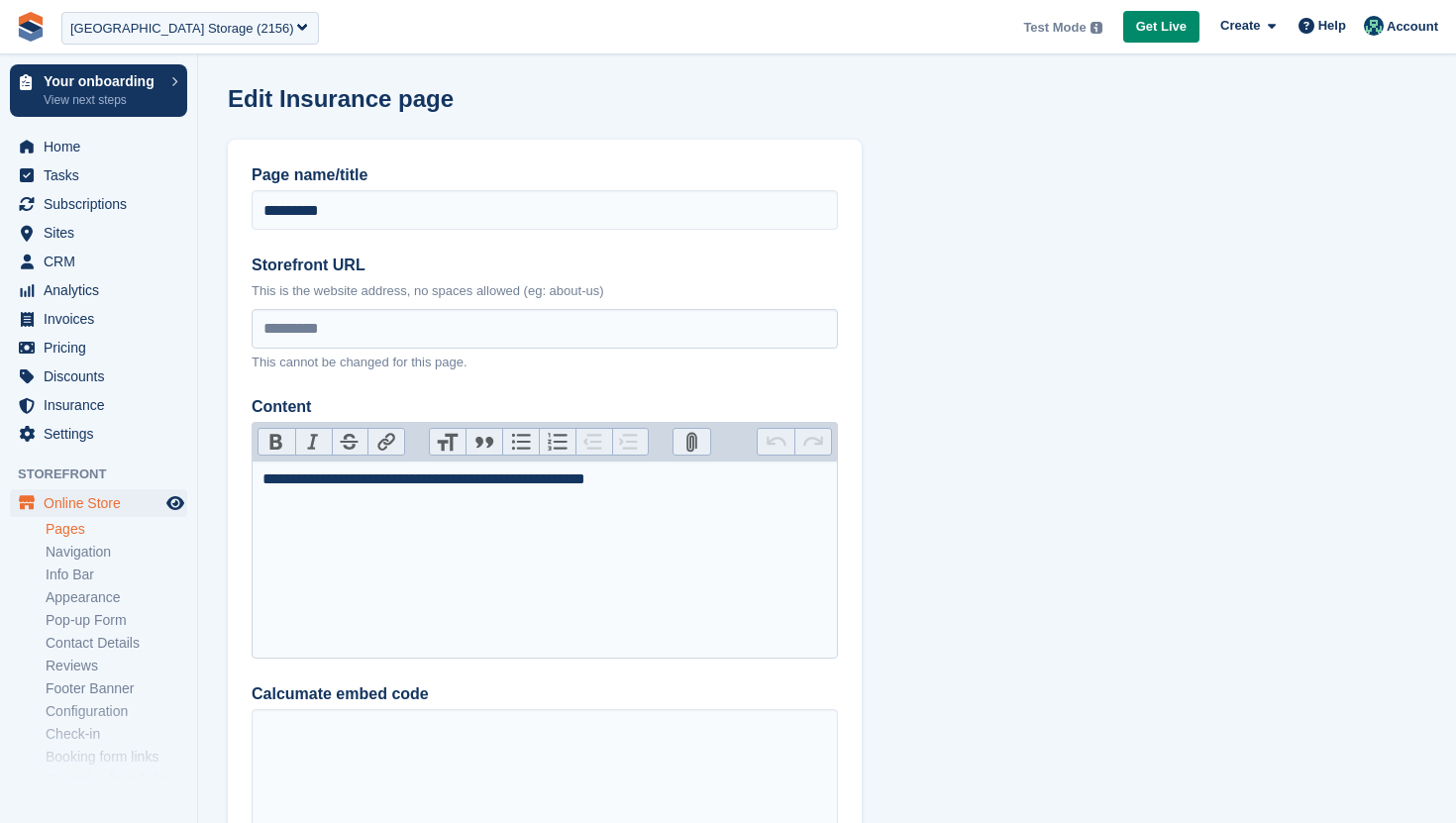 scroll, scrollTop: 0, scrollLeft: 0, axis: both 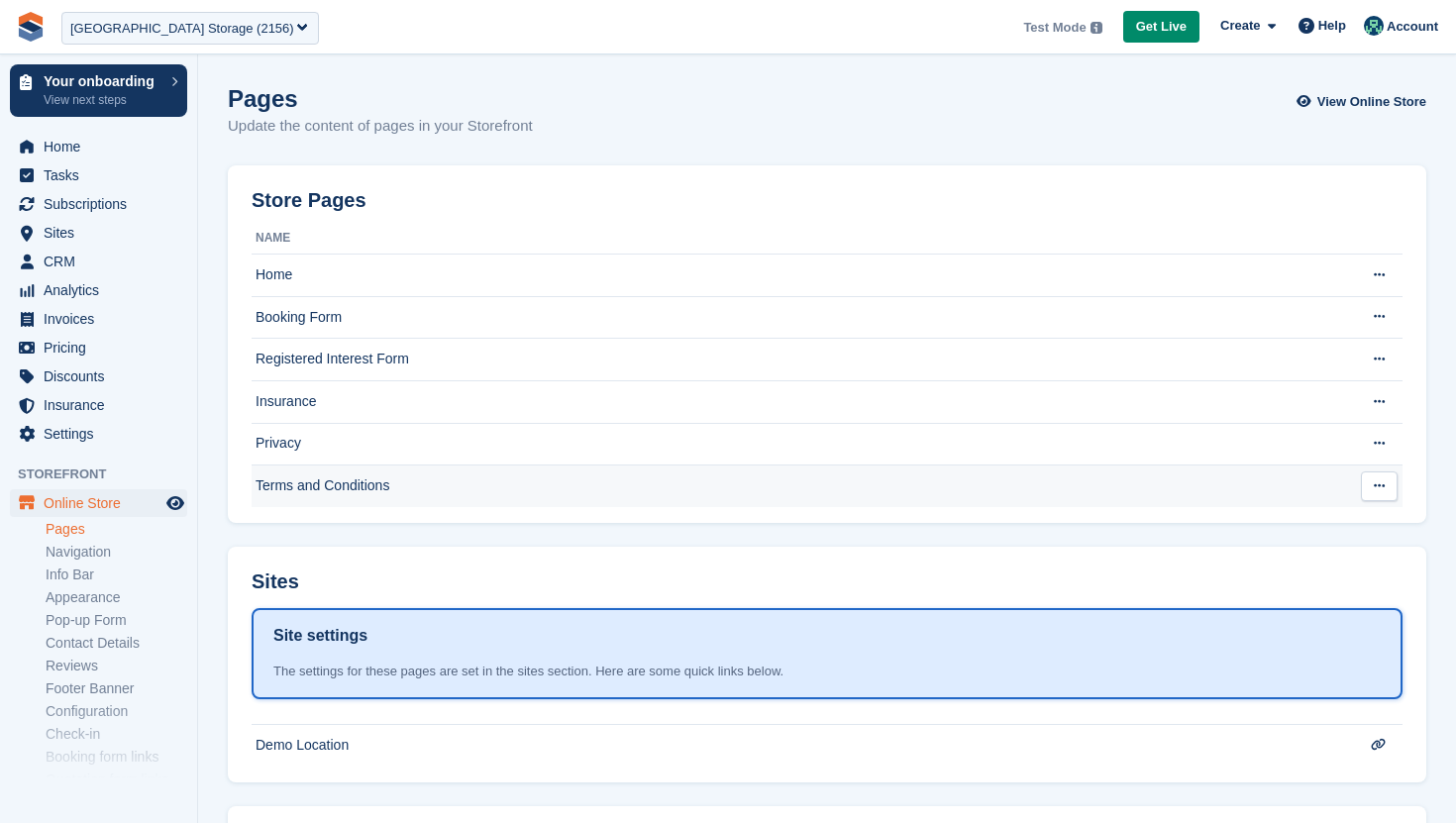 click on "Terms and Conditions" at bounding box center (798, 486) 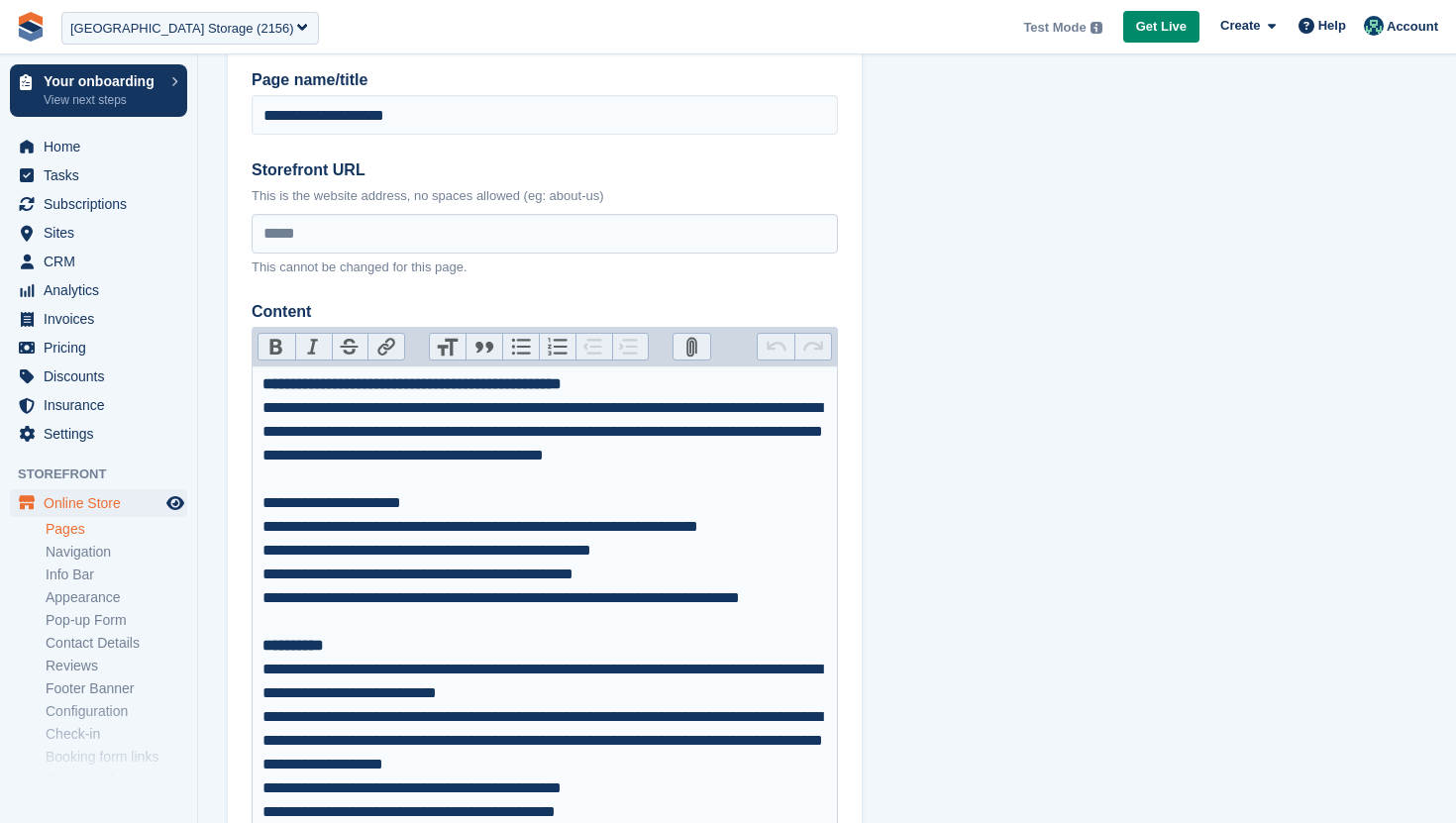 scroll, scrollTop: 96, scrollLeft: 0, axis: vertical 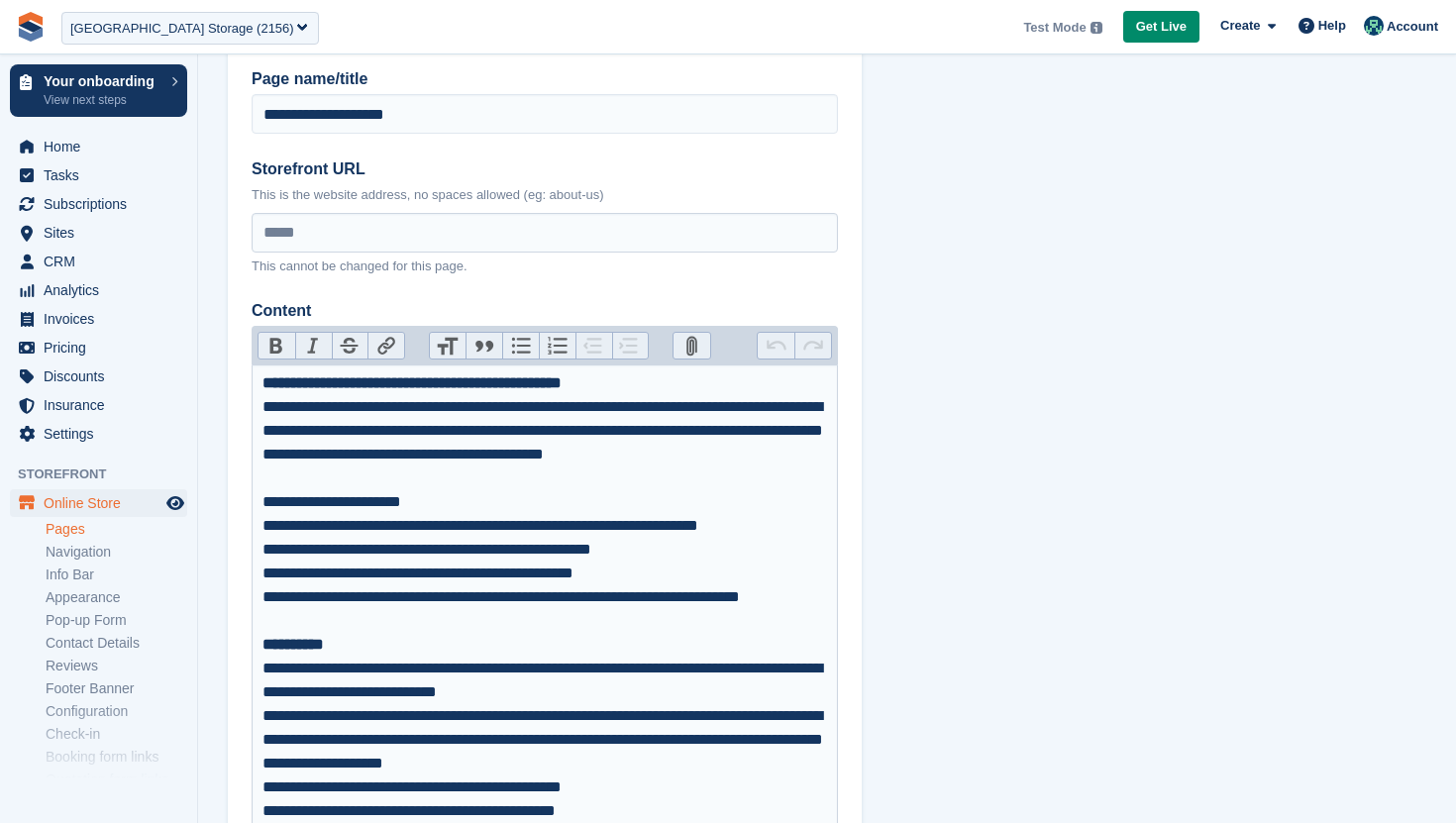 click on "**********" at bounding box center [412, 382] 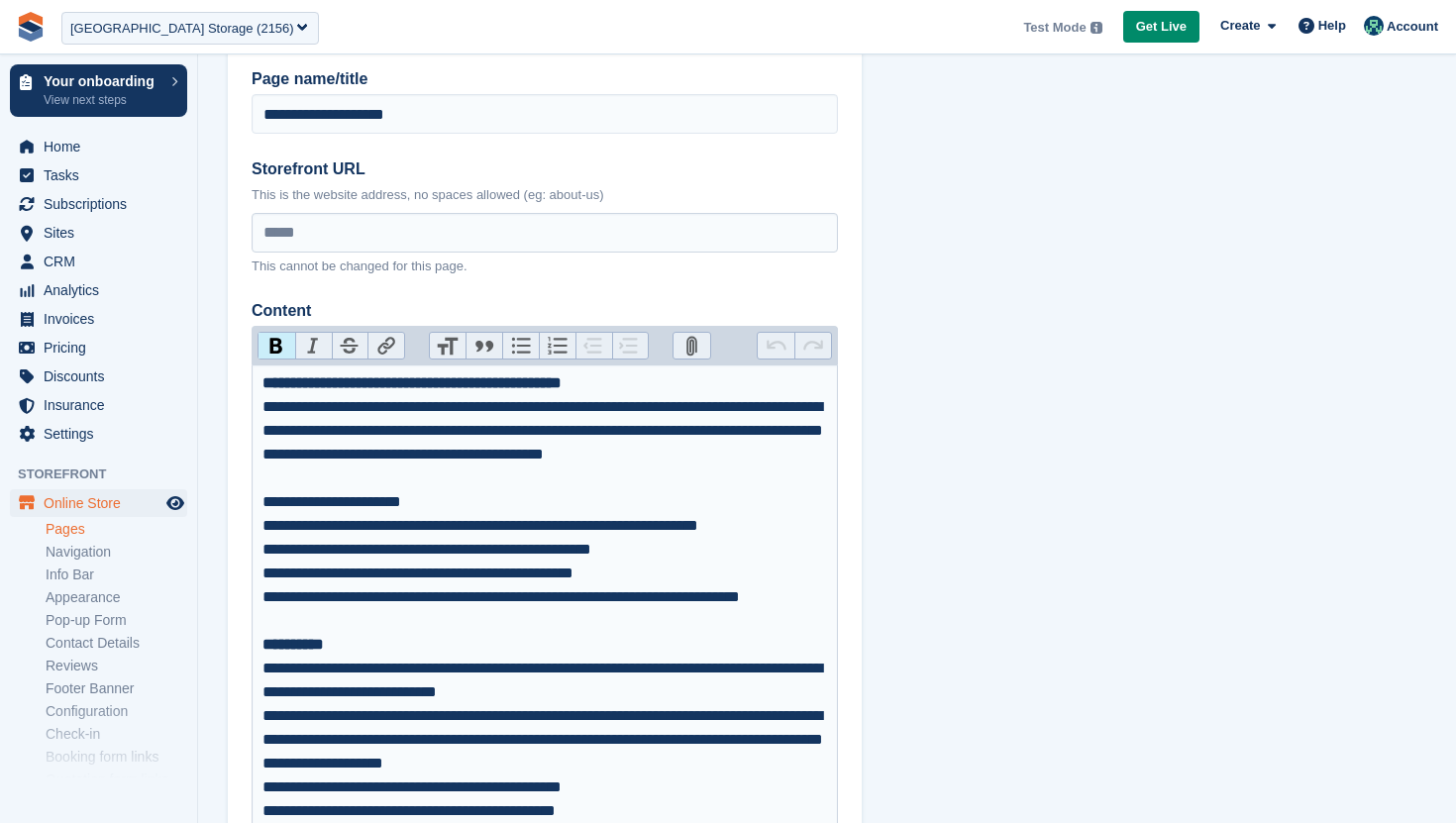 type on "**********" 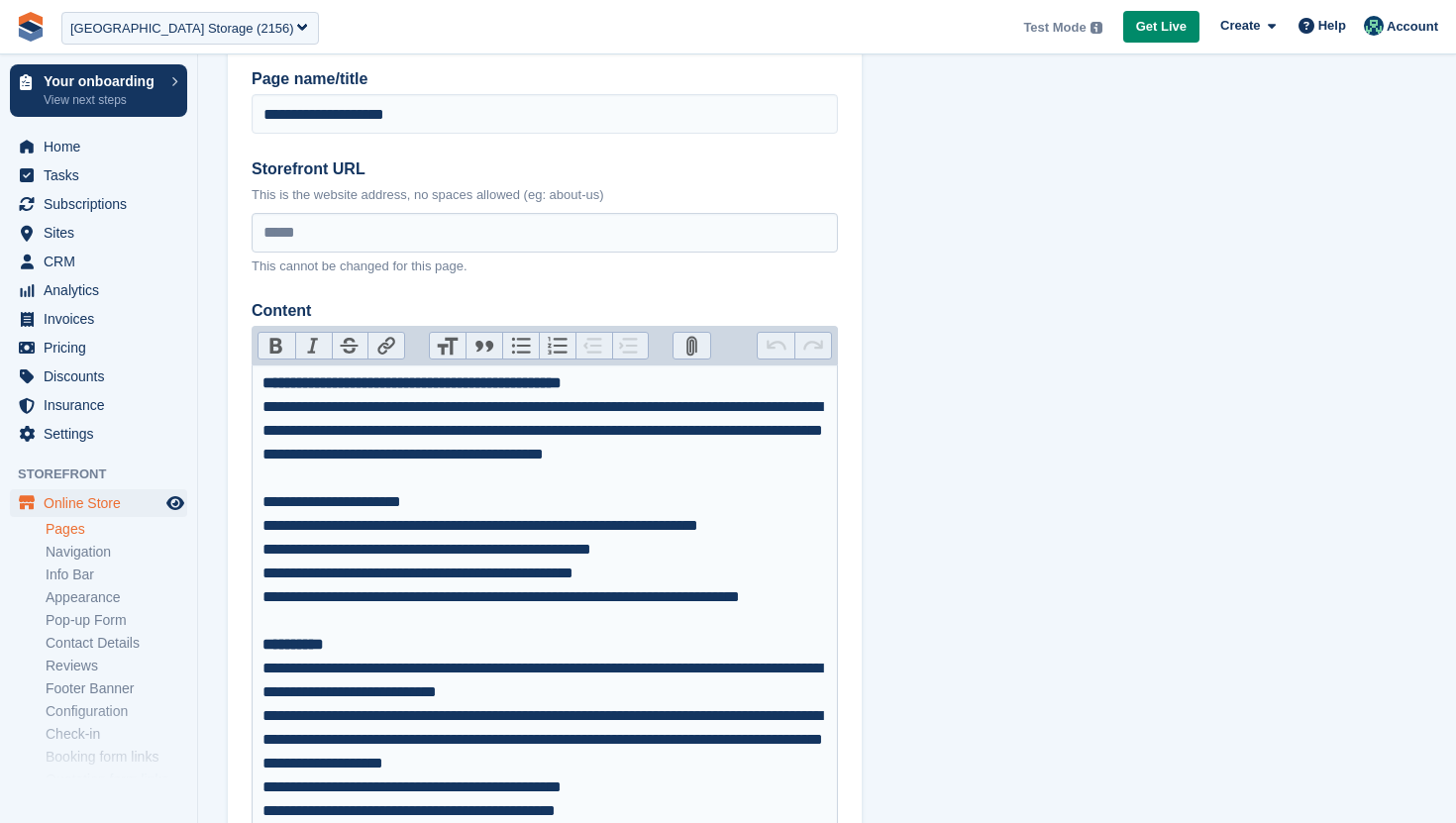 type 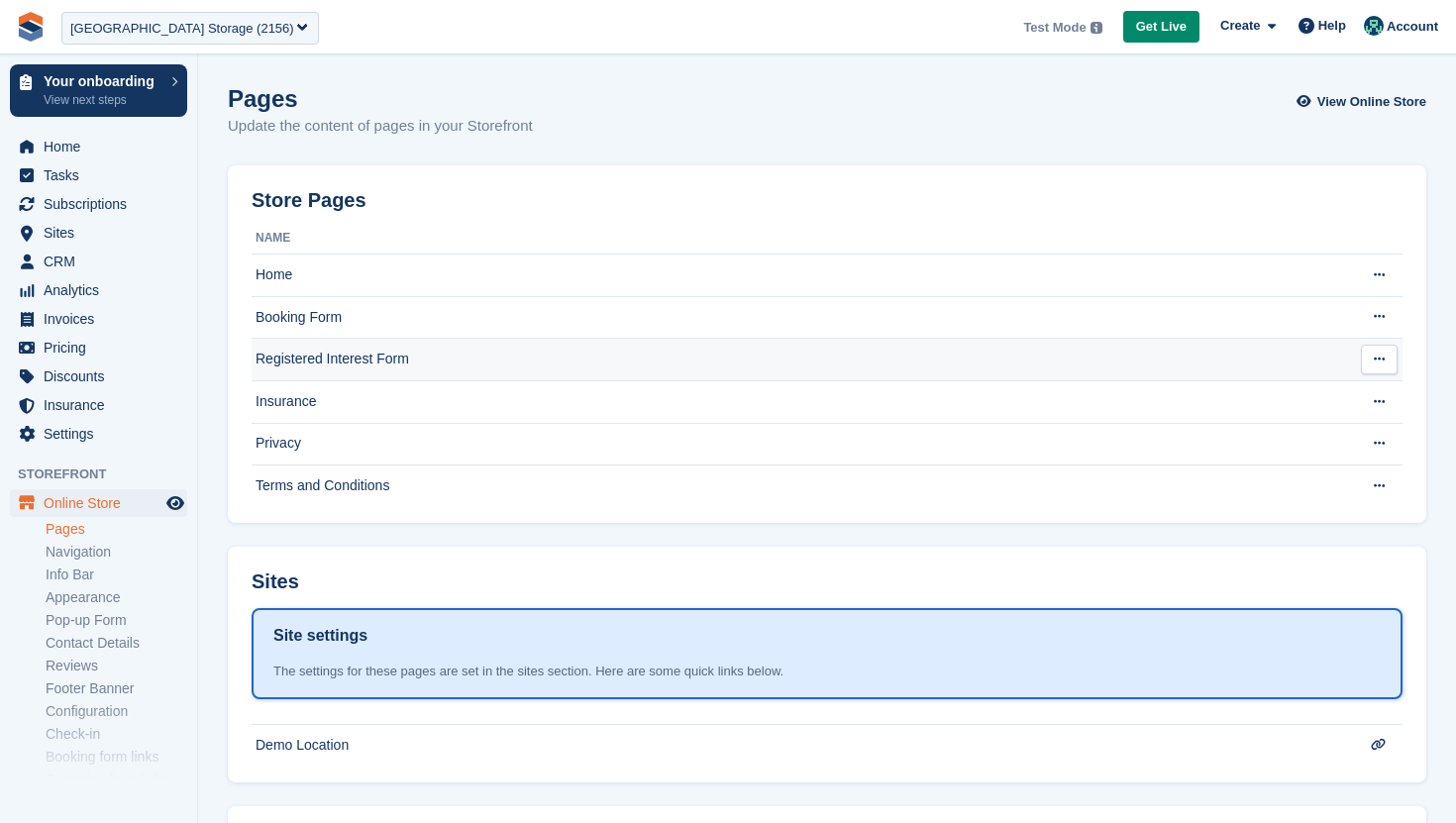 scroll, scrollTop: 0, scrollLeft: 0, axis: both 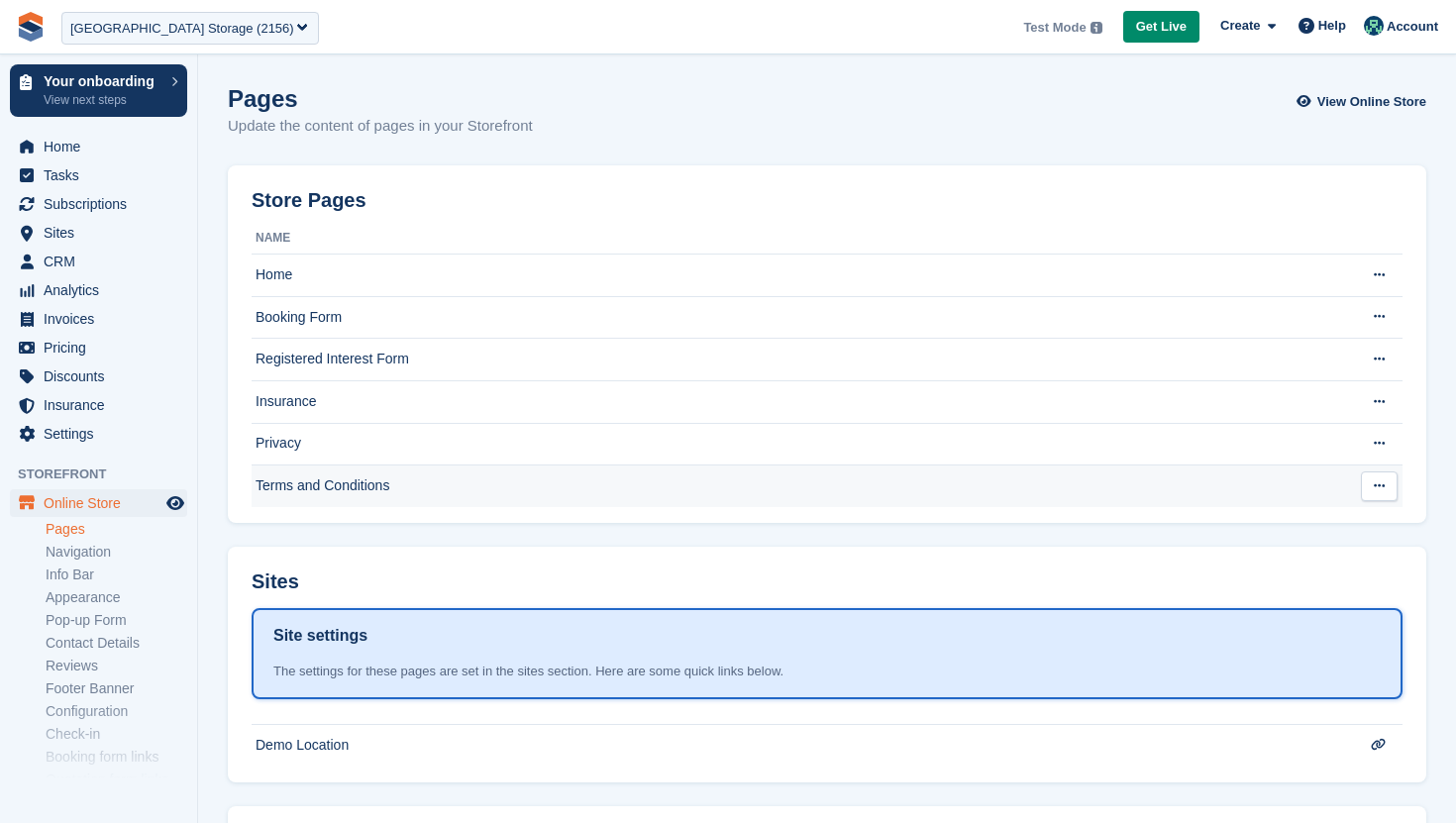 click on "Terms and Conditions" at bounding box center (798, 486) 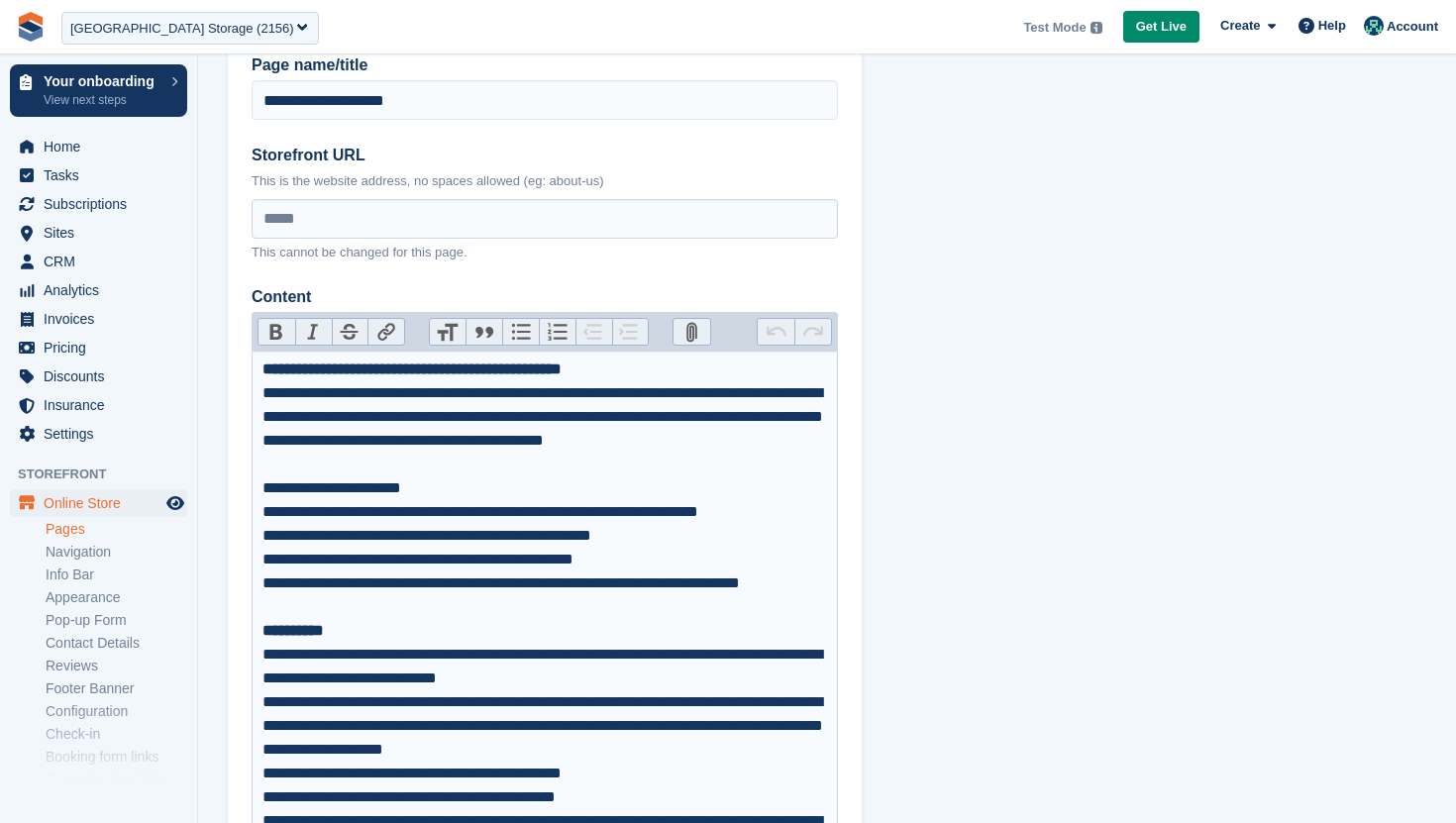 scroll, scrollTop: 129, scrollLeft: 0, axis: vertical 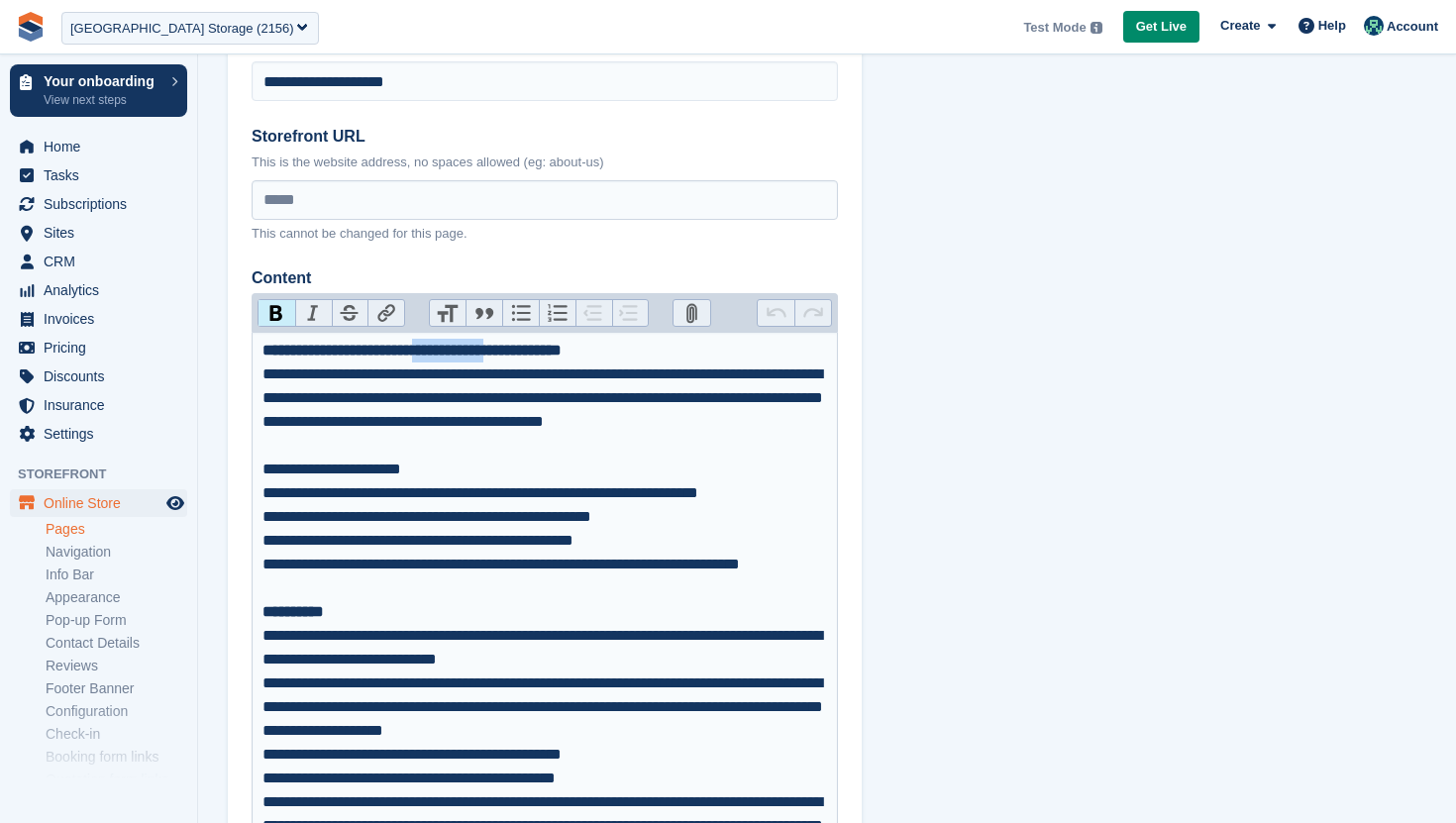 drag, startPoint x: 470, startPoint y: 353, endPoint x: 603, endPoint y: 356, distance: 133.03383 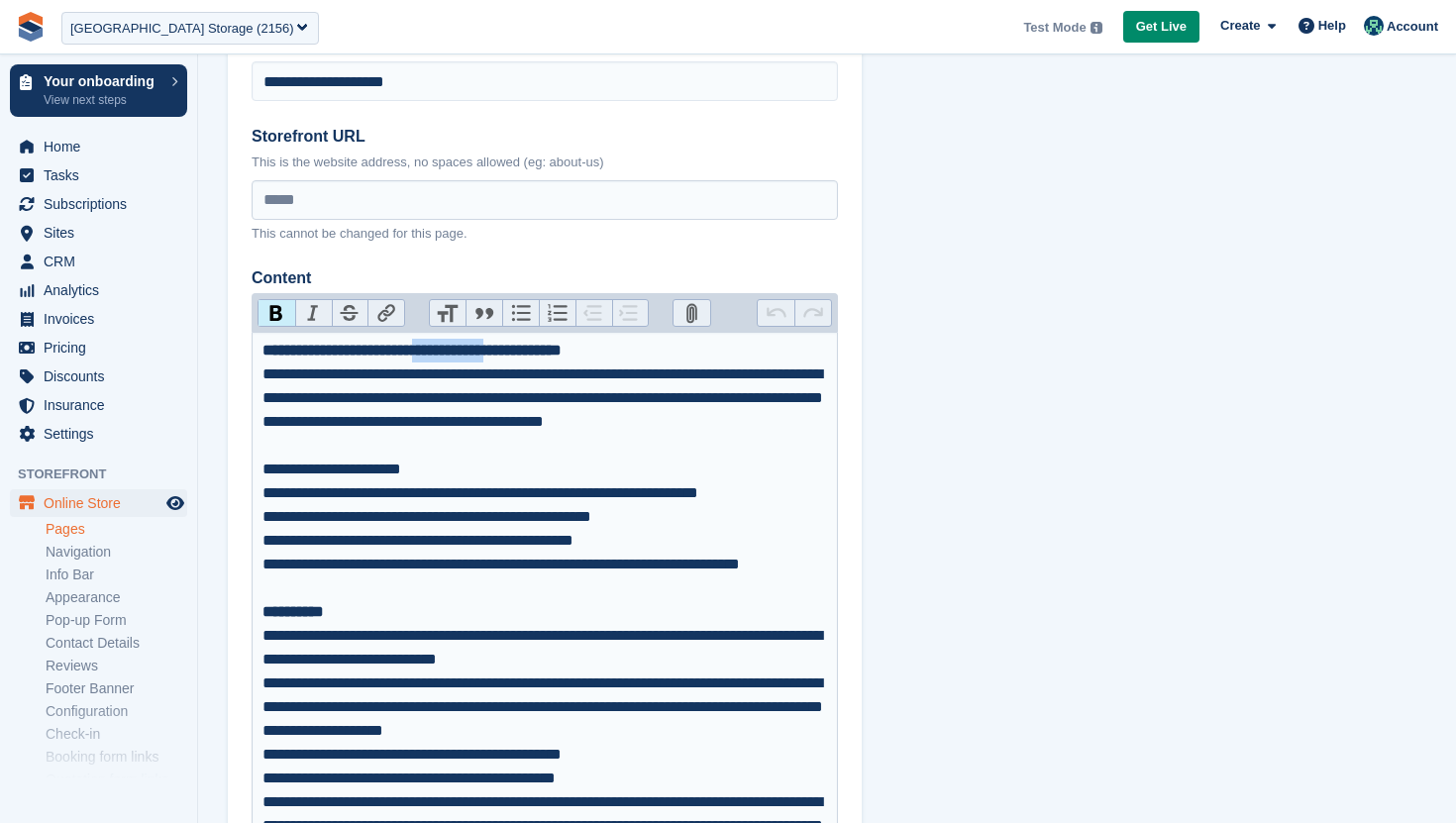 click on "**********" at bounding box center [412, 350] 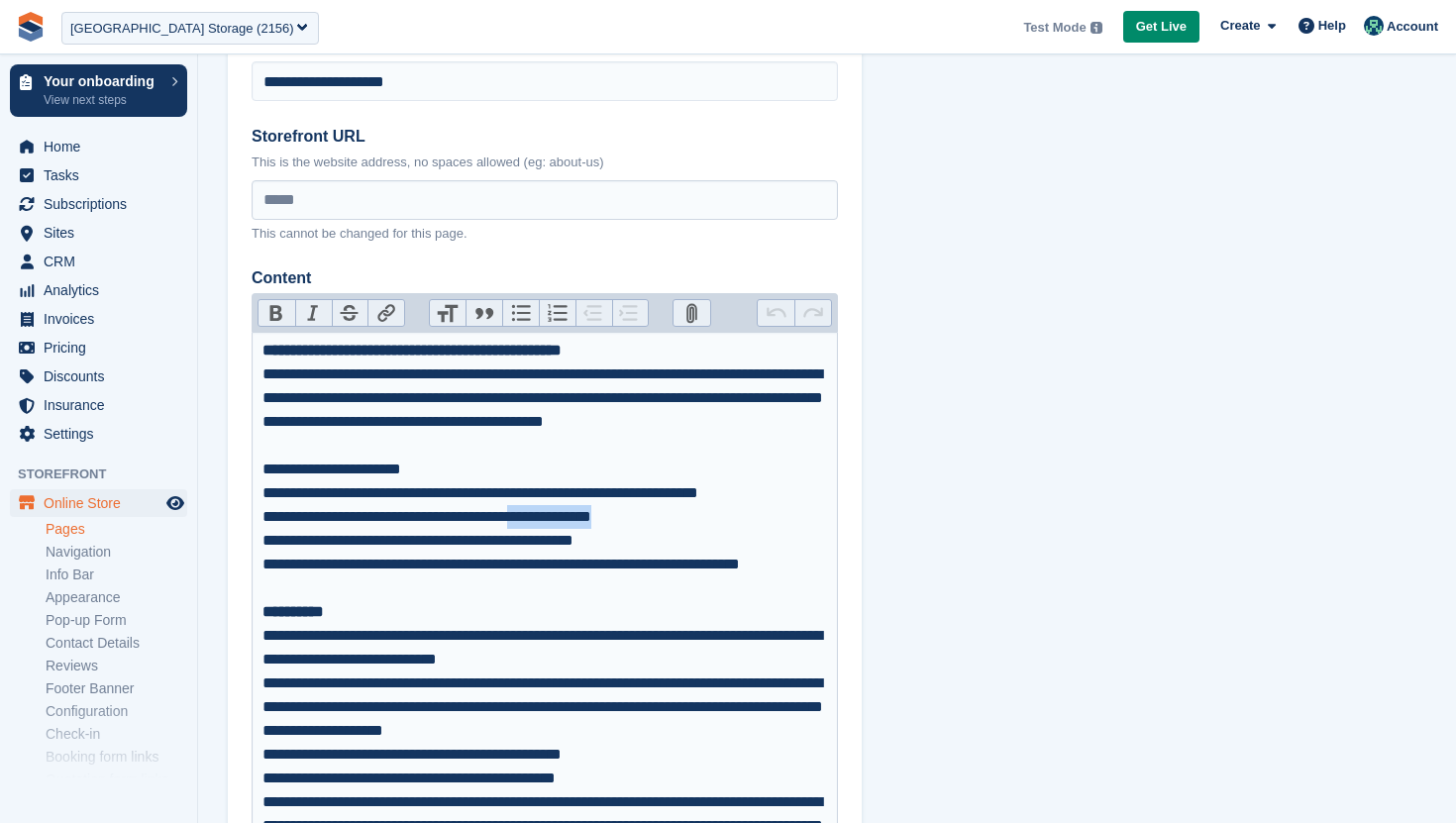 drag, startPoint x: 743, startPoint y: 515, endPoint x: 561, endPoint y: 514, distance: 182.00275 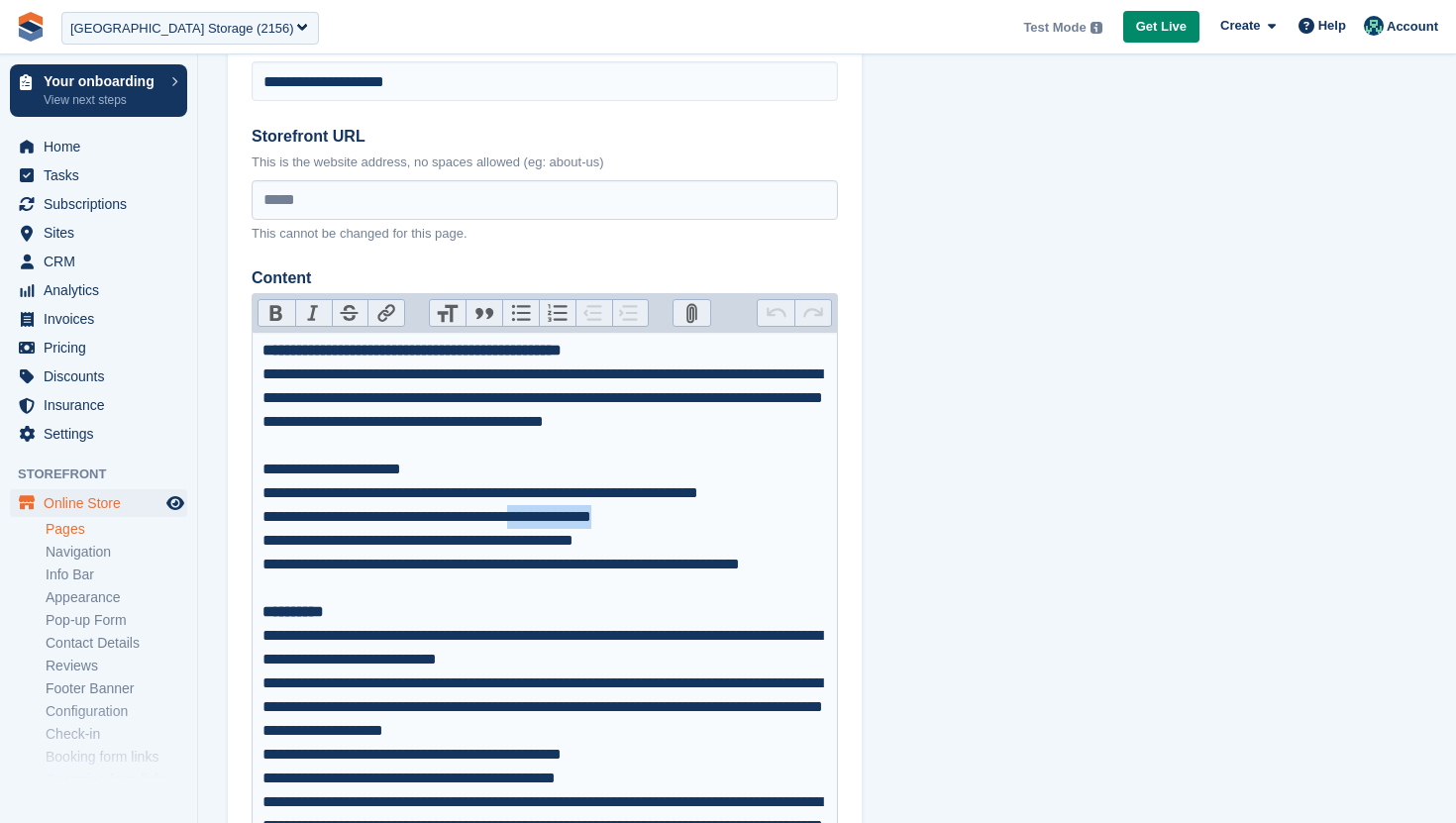 click on "**********" at bounding box center (545, 517) 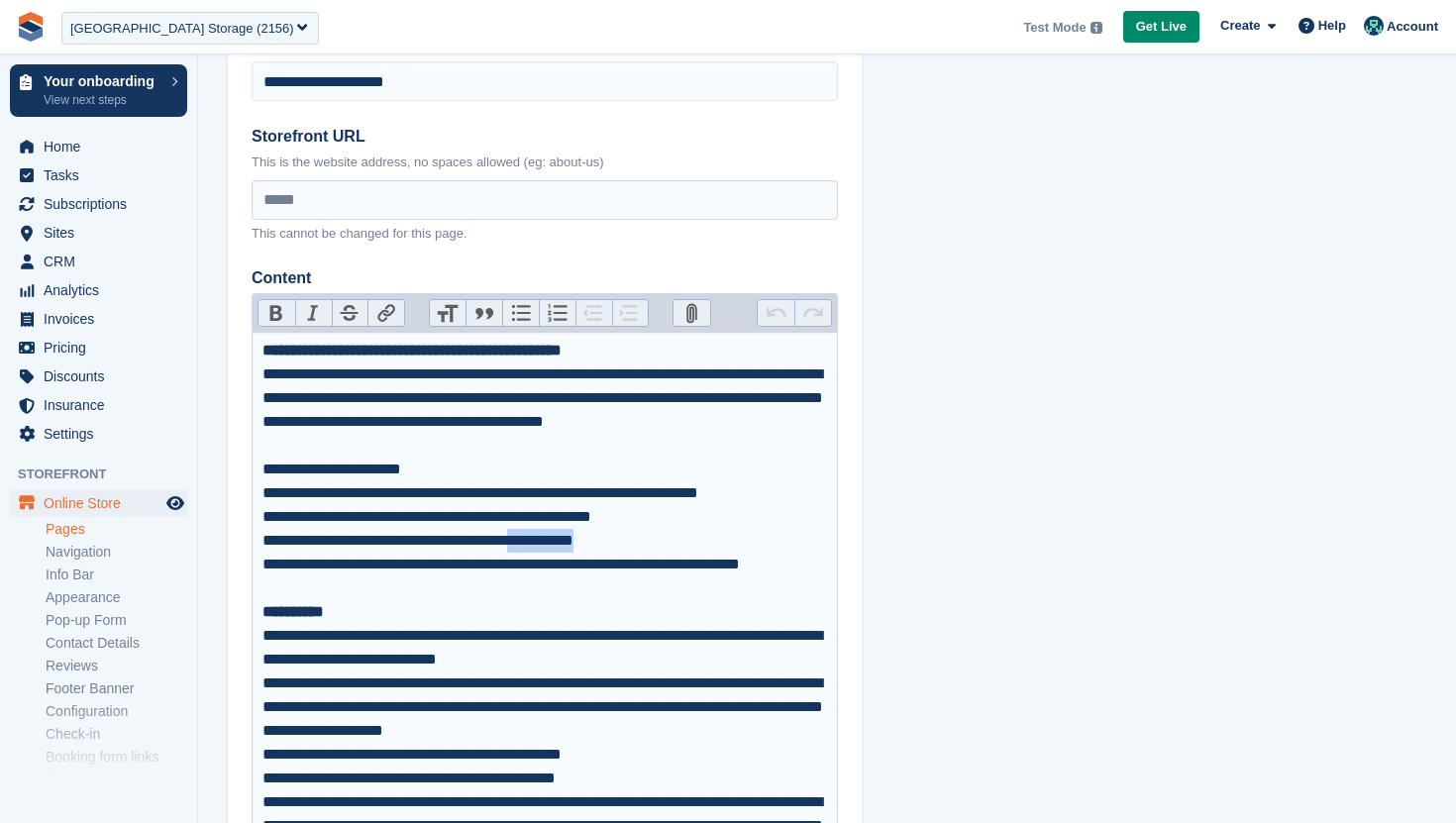 drag, startPoint x: 694, startPoint y: 534, endPoint x: 565, endPoint y: 537, distance: 129.03488 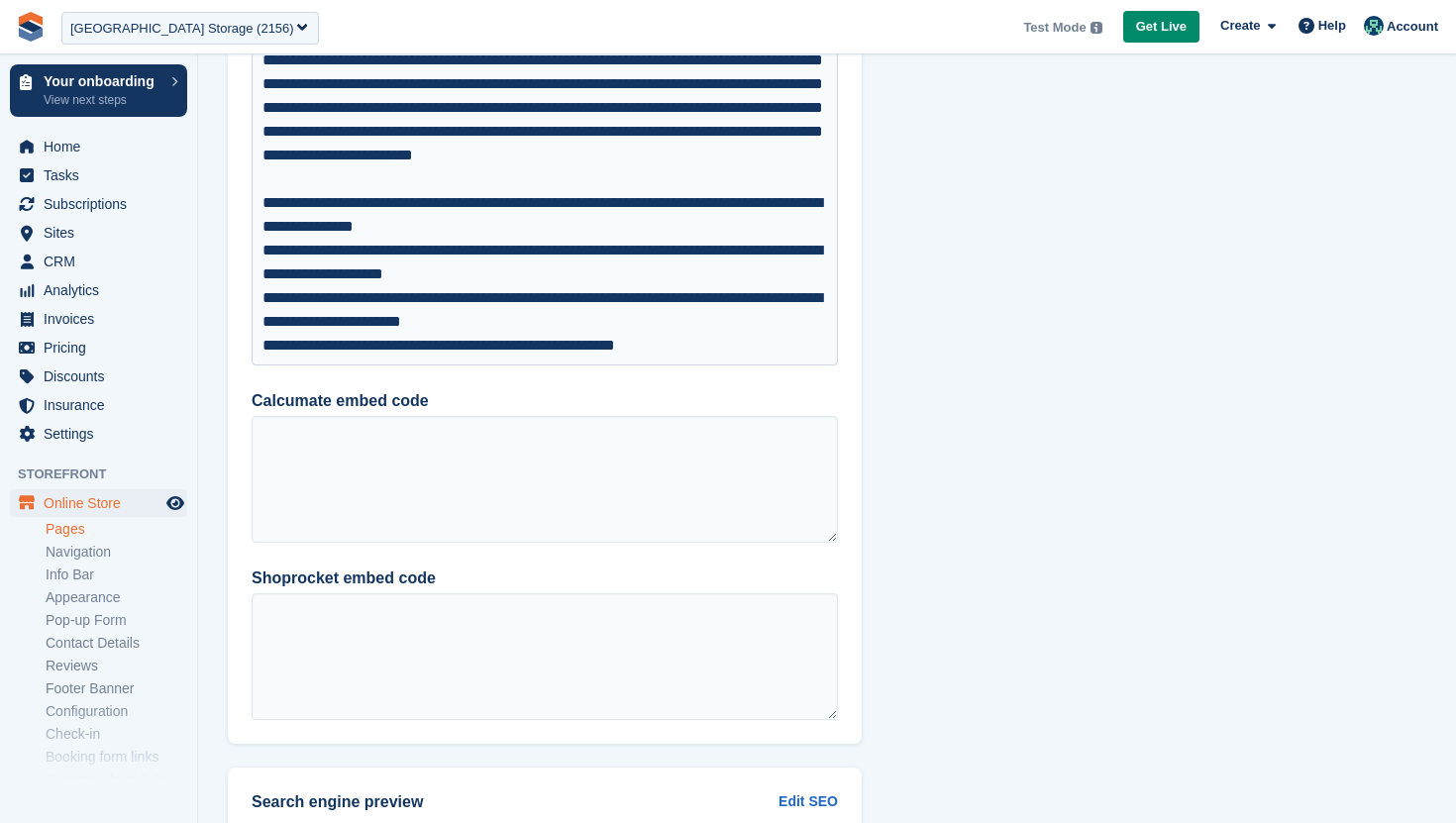 scroll, scrollTop: 10636, scrollLeft: 0, axis: vertical 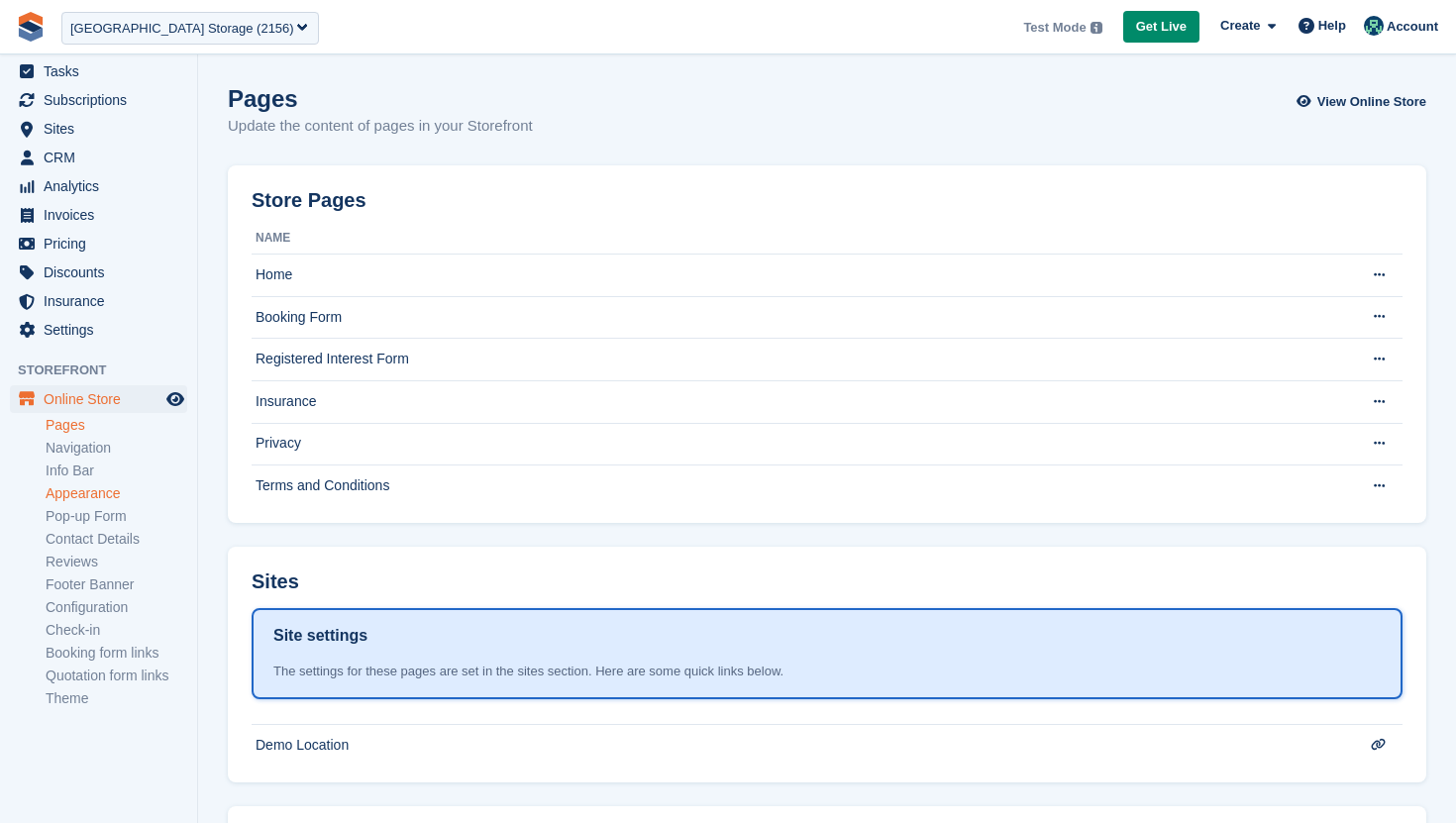 click on "Appearance" at bounding box center [116, 493] 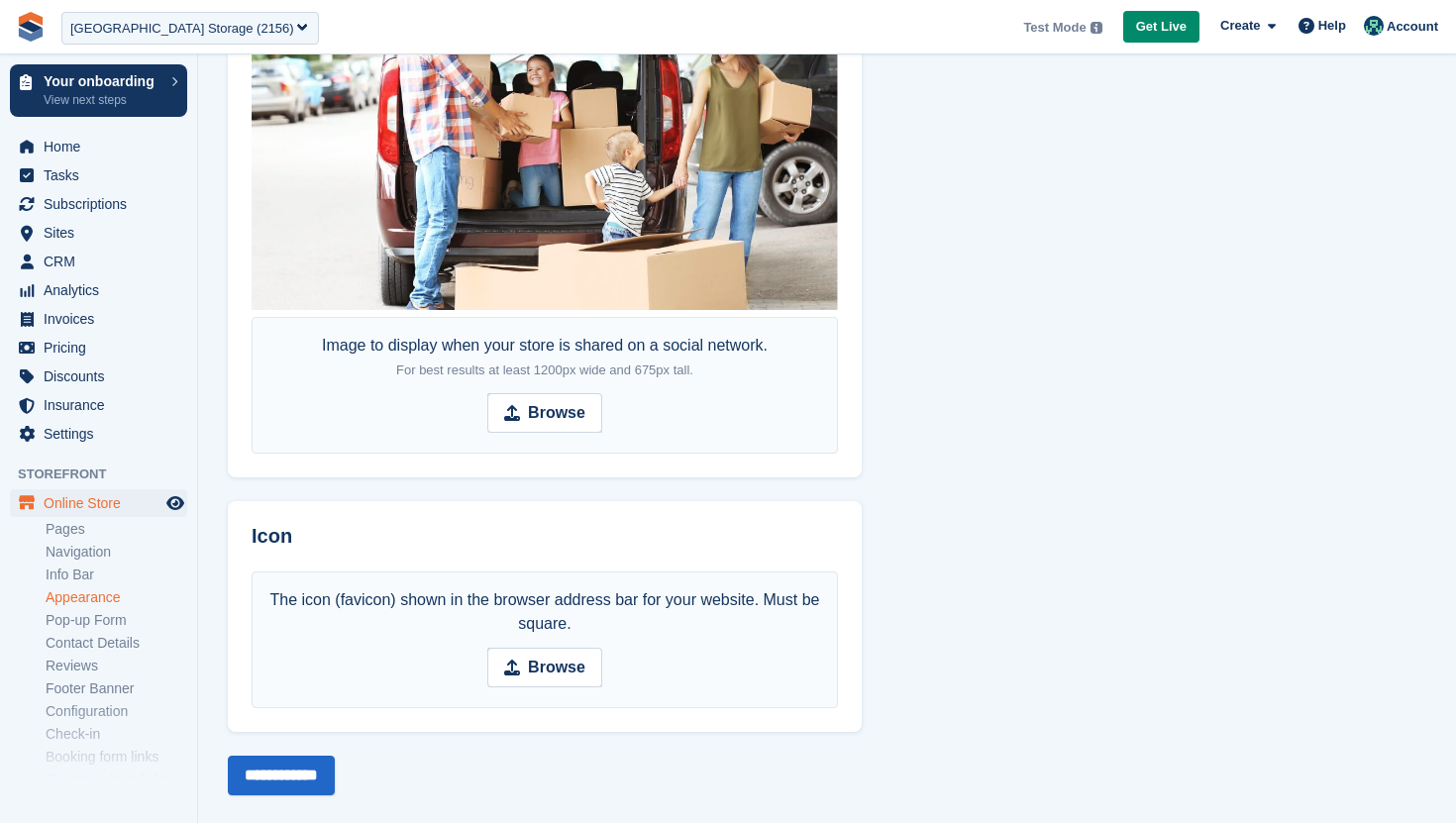 scroll, scrollTop: 1192, scrollLeft: 0, axis: vertical 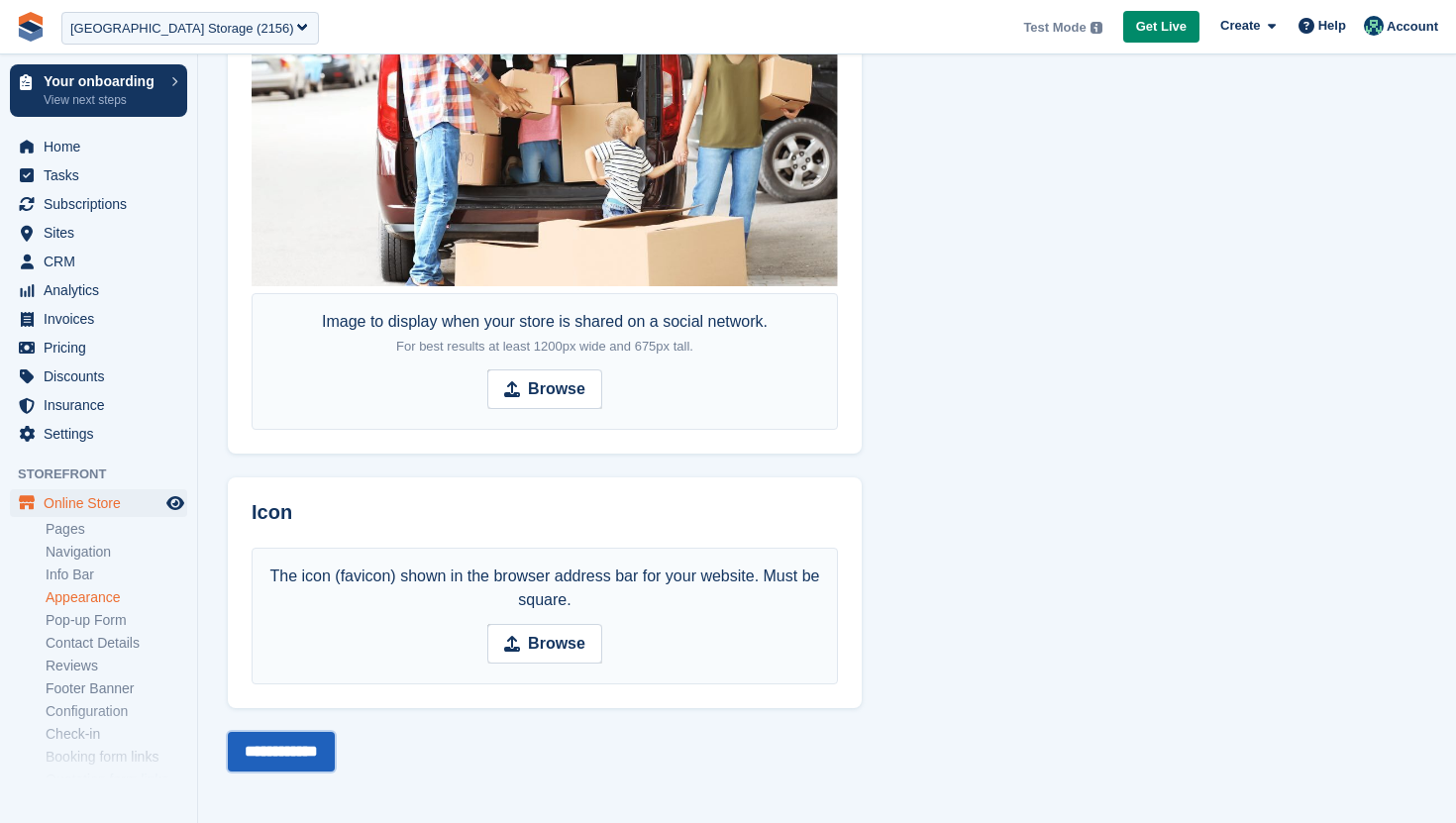 click on "**********" at bounding box center (281, 752) 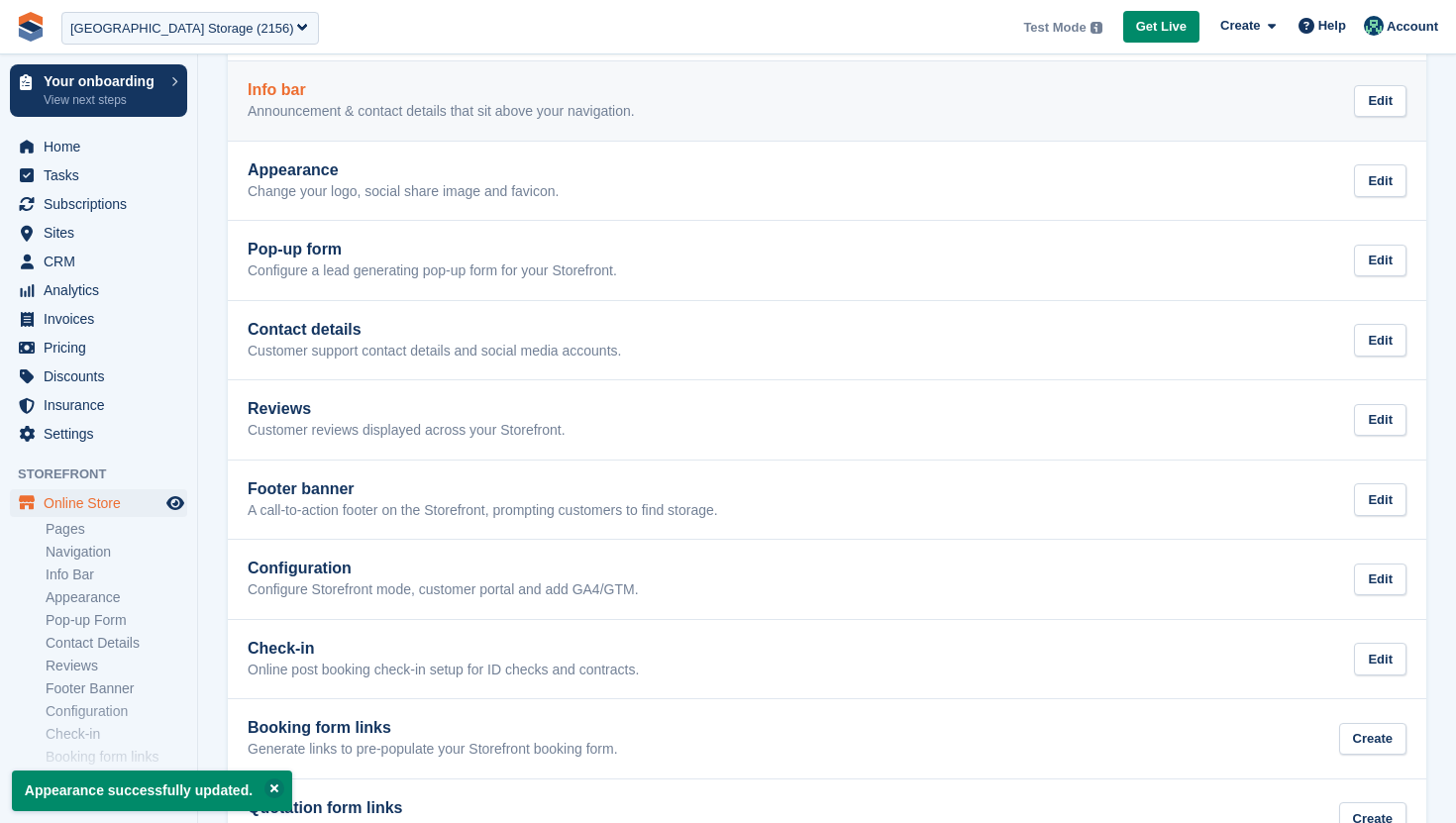 scroll, scrollTop: 355, scrollLeft: 0, axis: vertical 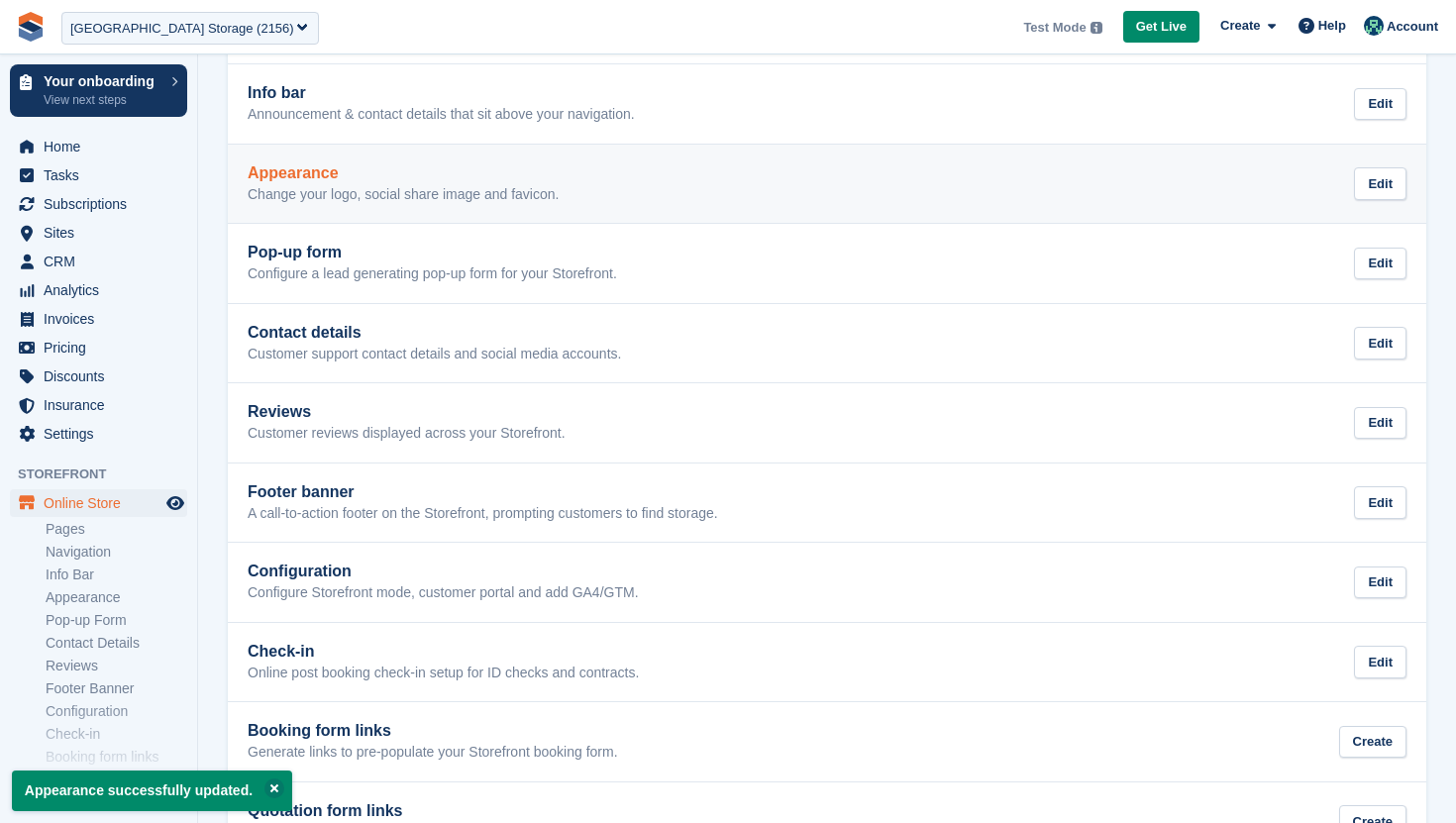click on "Change your logo, social share image and favicon." at bounding box center [403, 195] 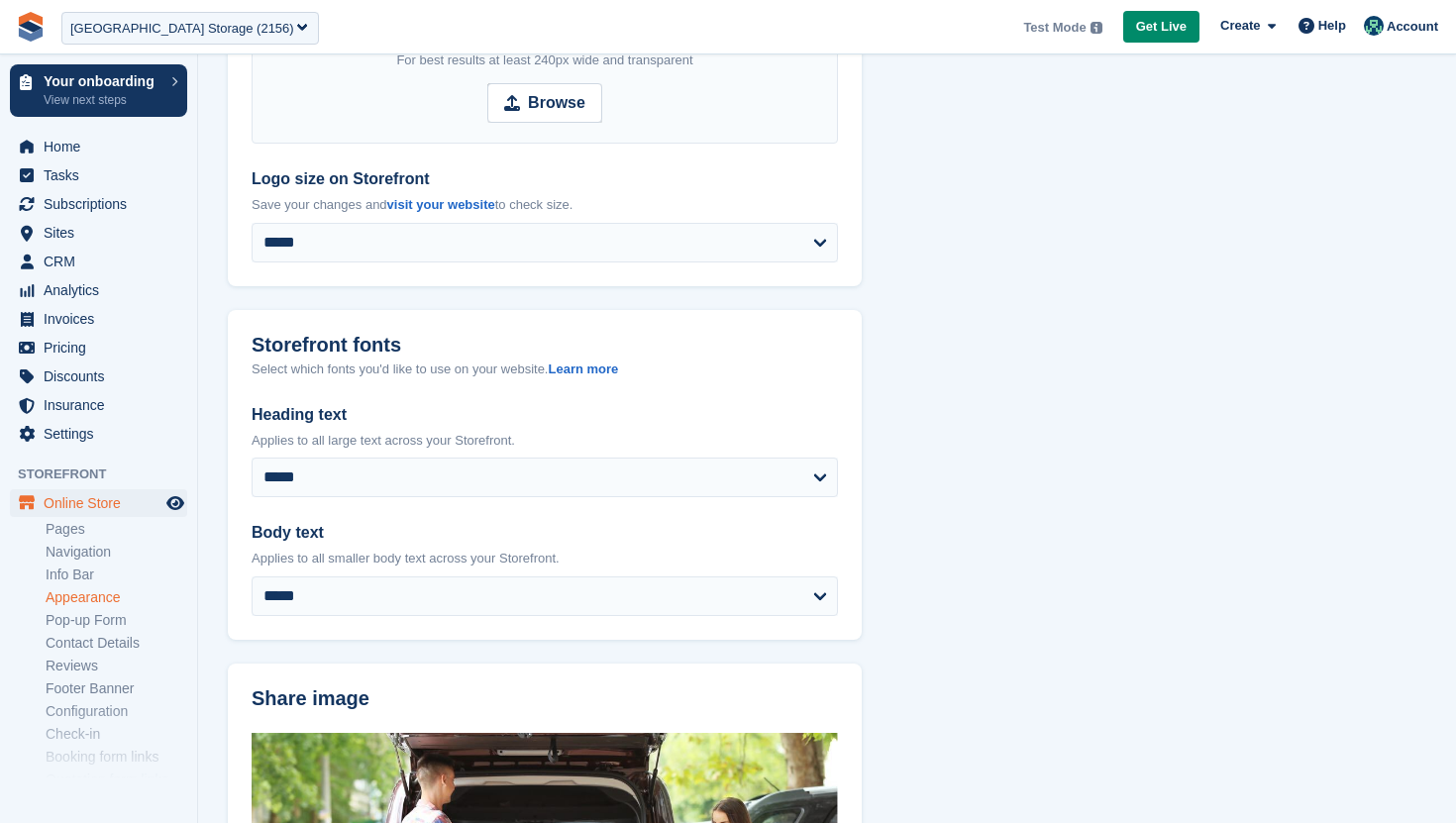 scroll, scrollTop: 0, scrollLeft: 0, axis: both 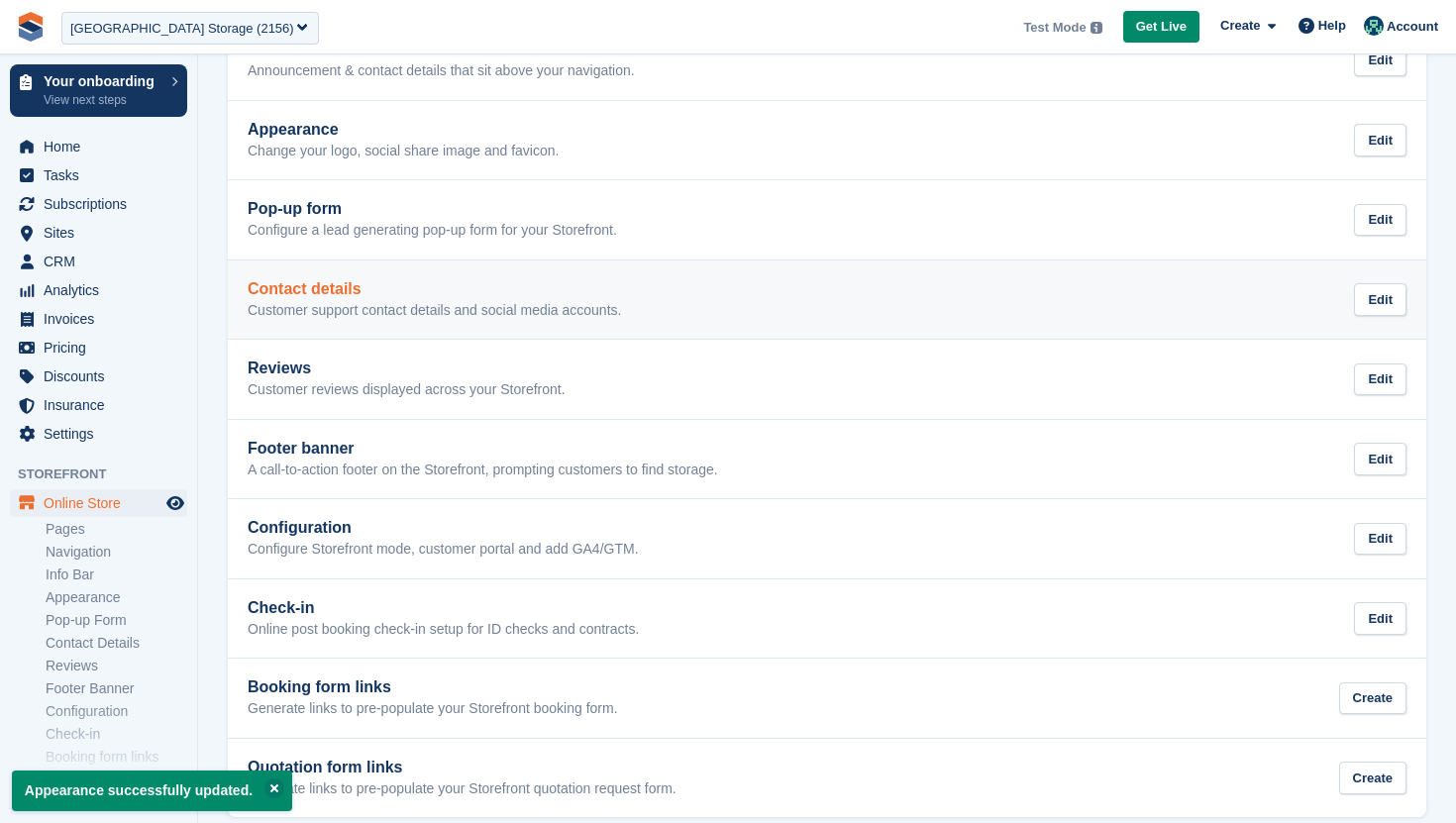 click on "Customer support contact details and social media accounts." at bounding box center [434, 311] 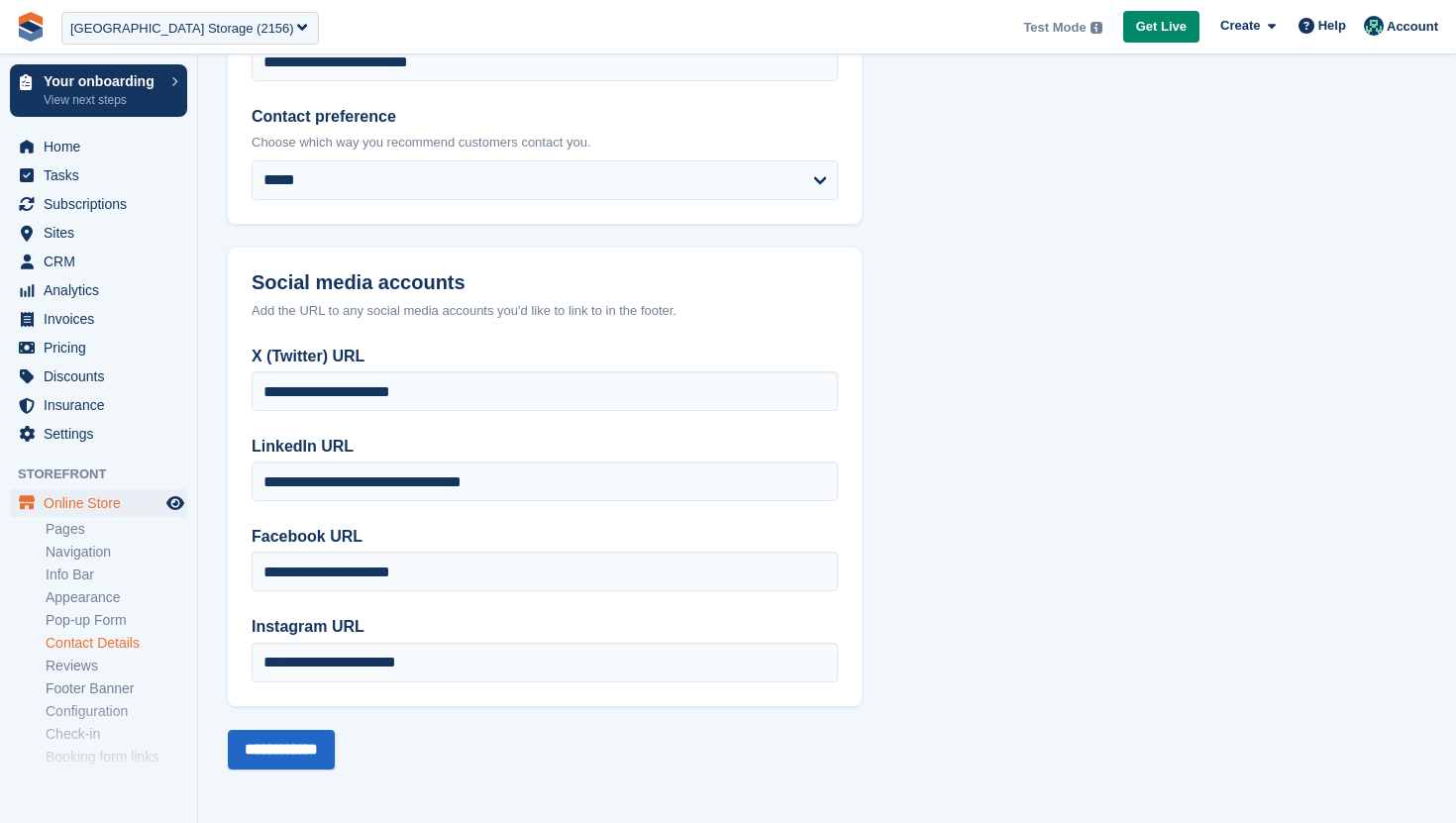 scroll, scrollTop: 0, scrollLeft: 0, axis: both 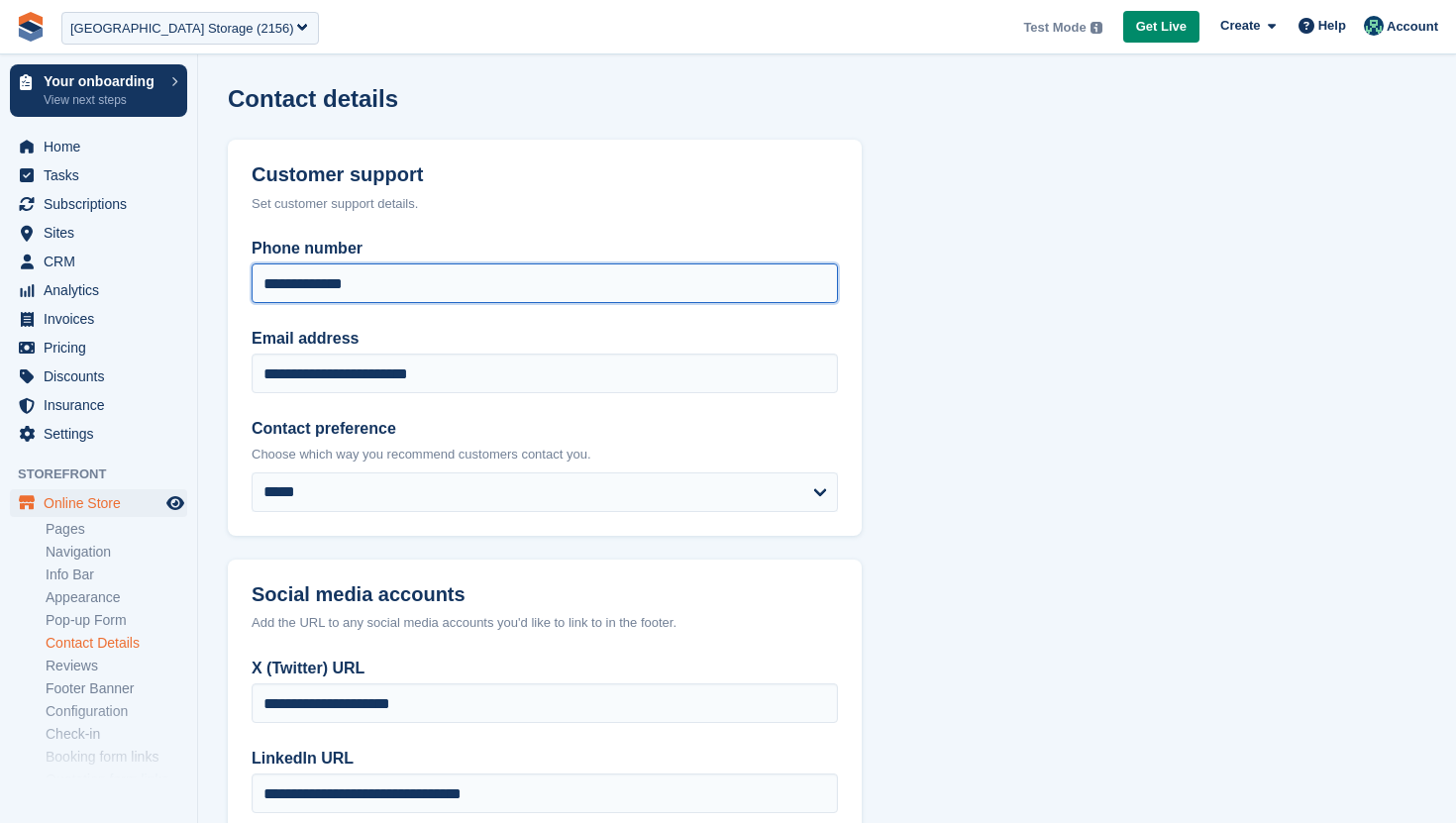 drag, startPoint x: 451, startPoint y: 290, endPoint x: 236, endPoint y: 276, distance: 215.45533 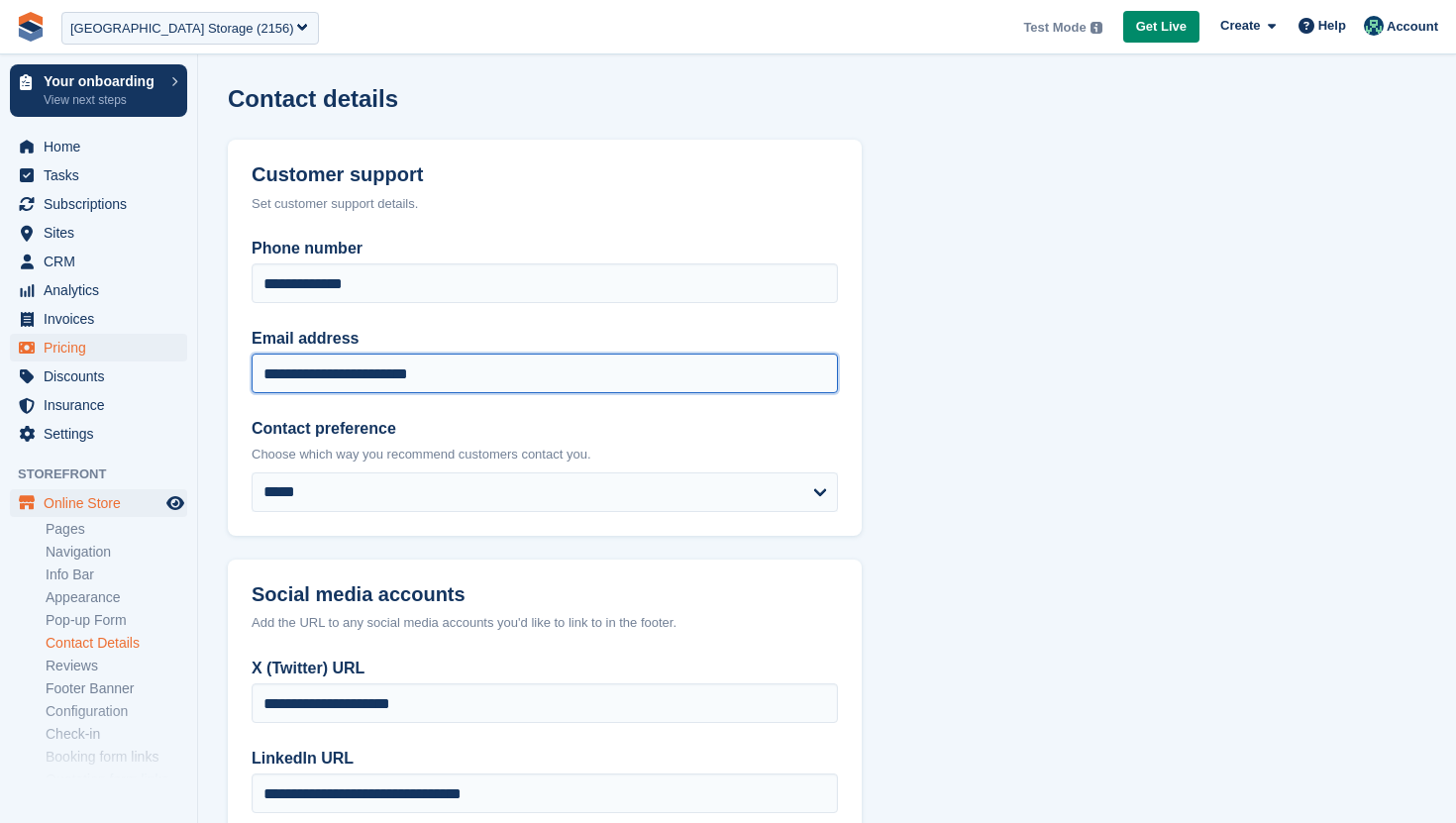 drag, startPoint x: 493, startPoint y: 375, endPoint x: 175, endPoint y: 360, distance: 318.3536 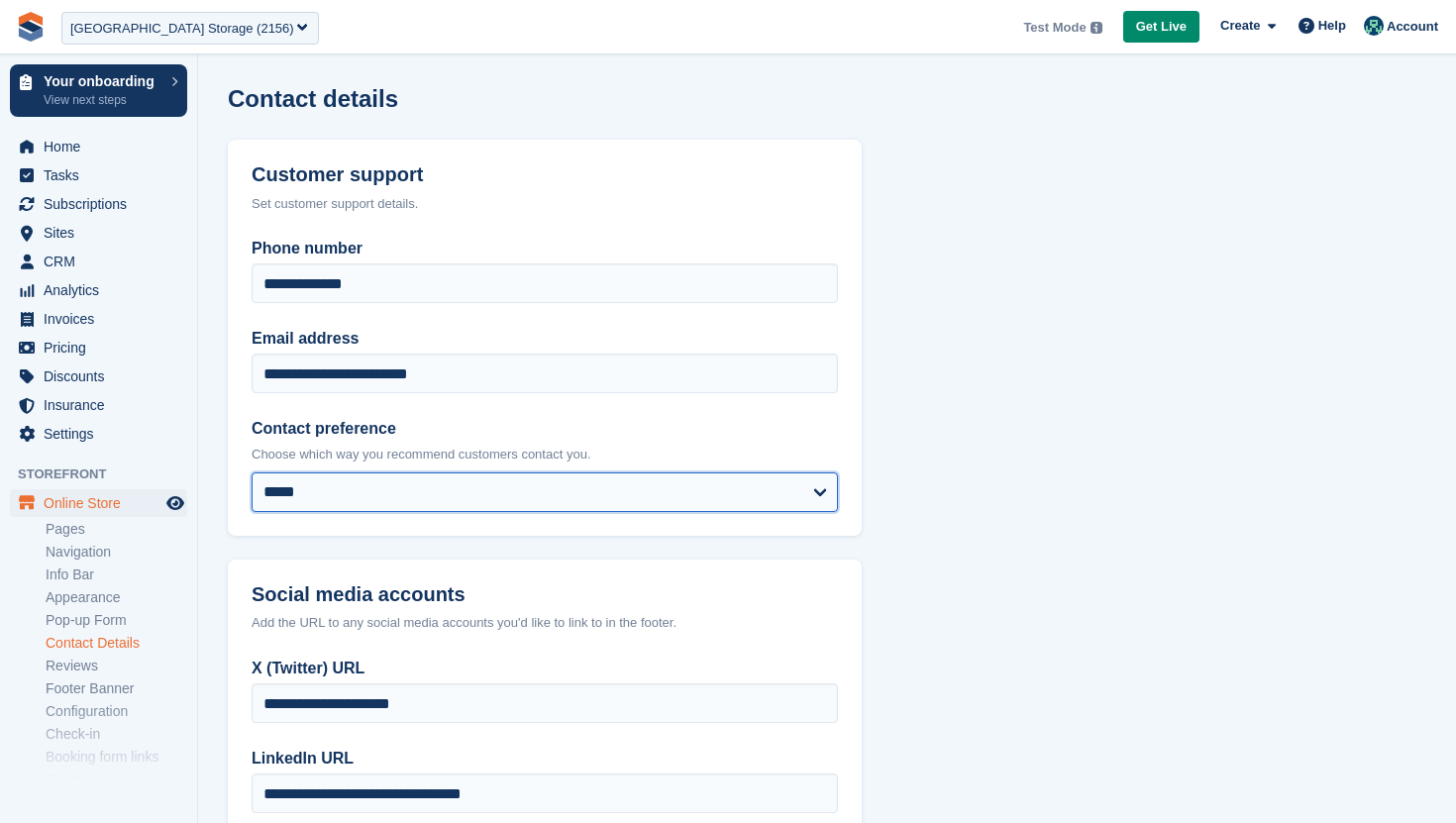 click on "*****
*****" at bounding box center [545, 492] 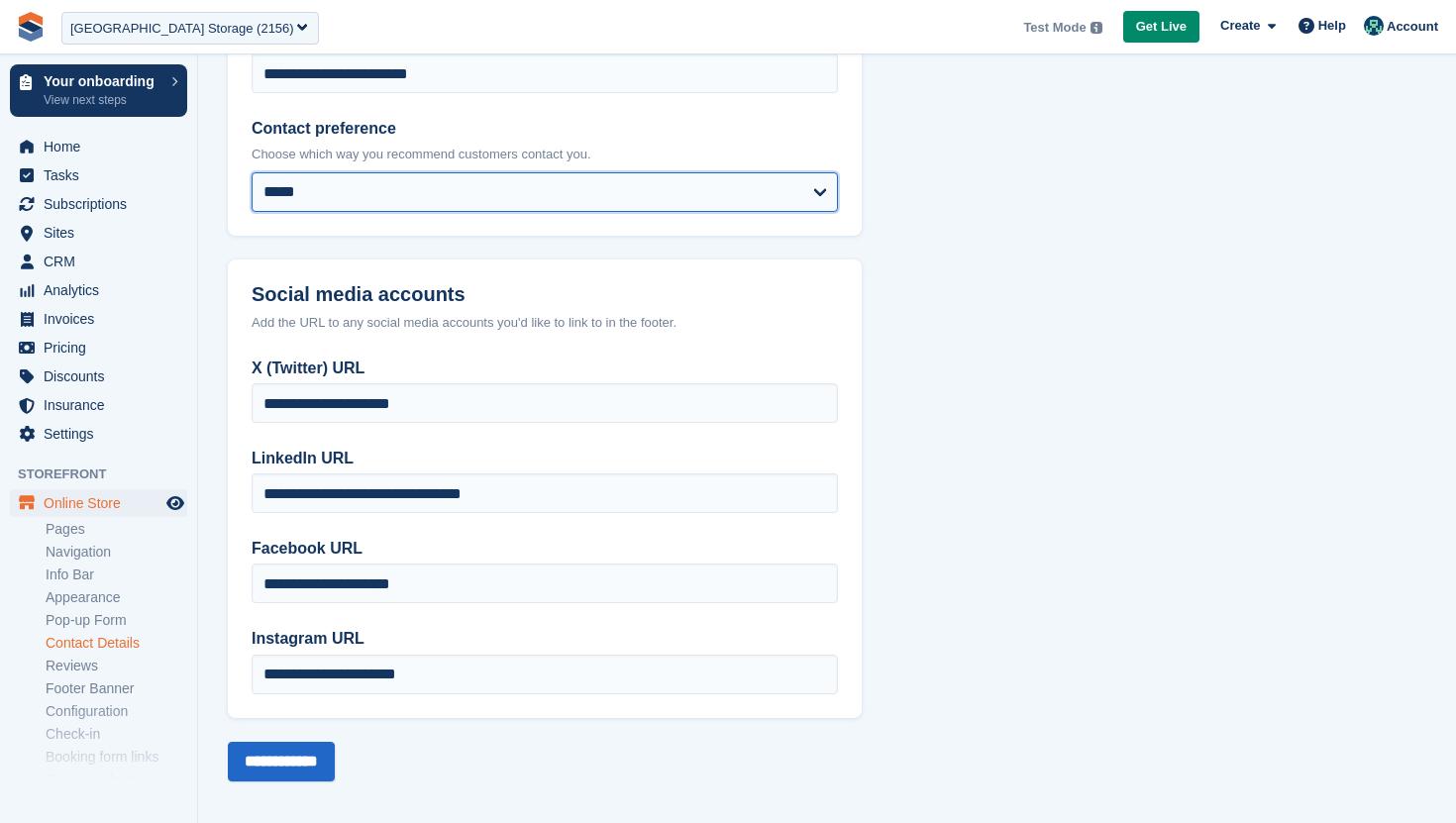 scroll, scrollTop: 311, scrollLeft: 0, axis: vertical 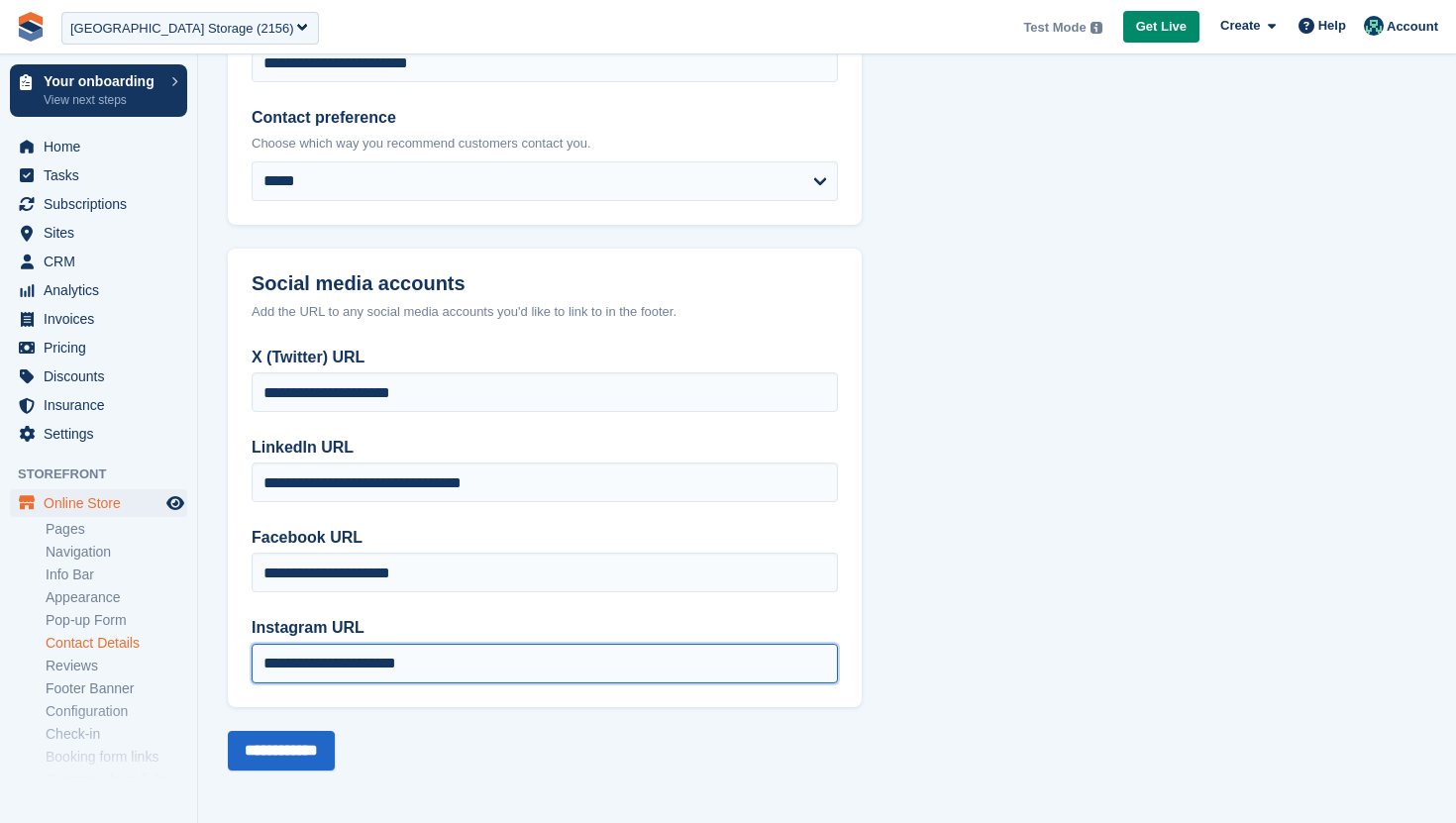 drag, startPoint x: 499, startPoint y: 669, endPoint x: 197, endPoint y: 658, distance: 302.2003 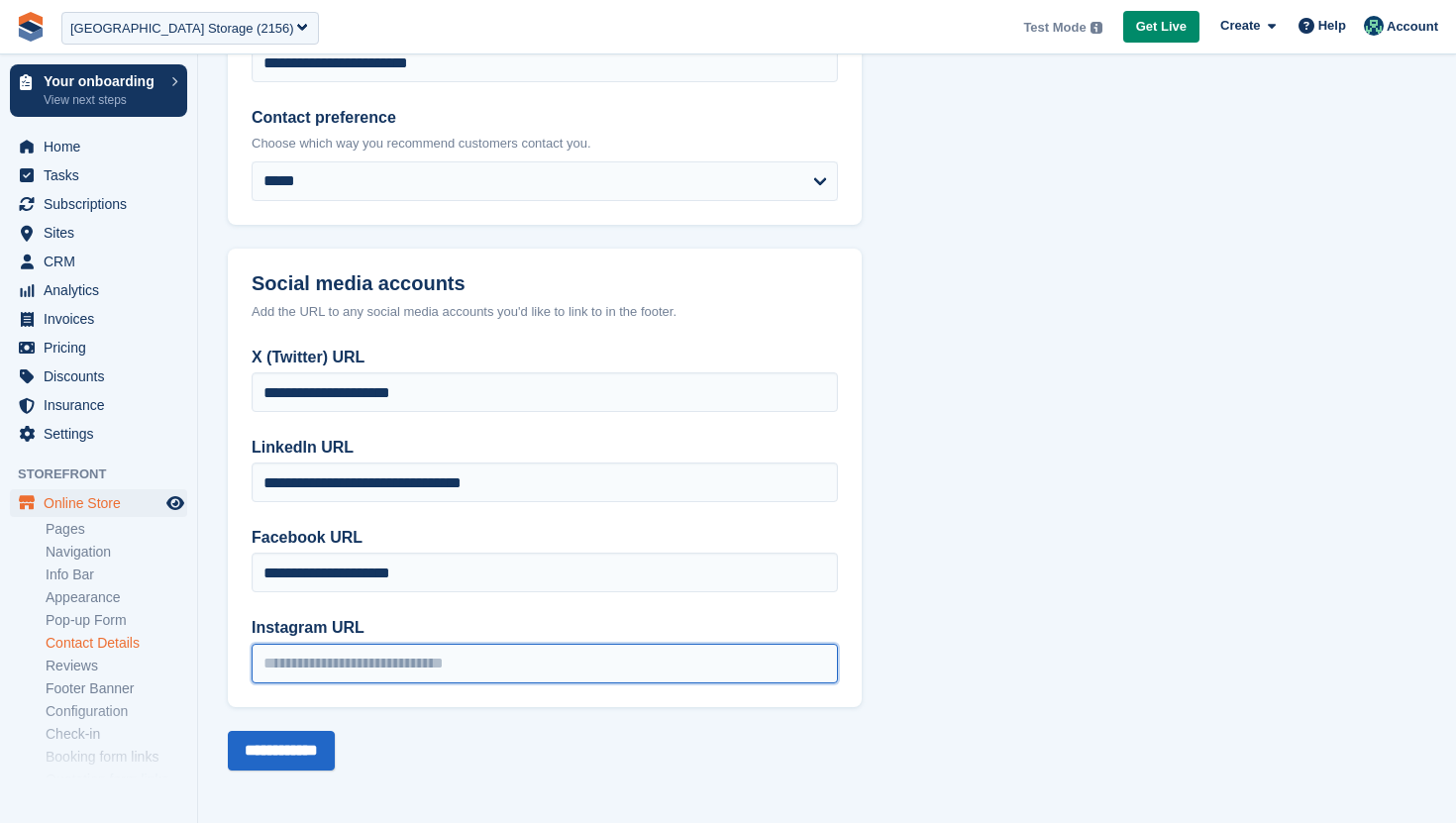 type 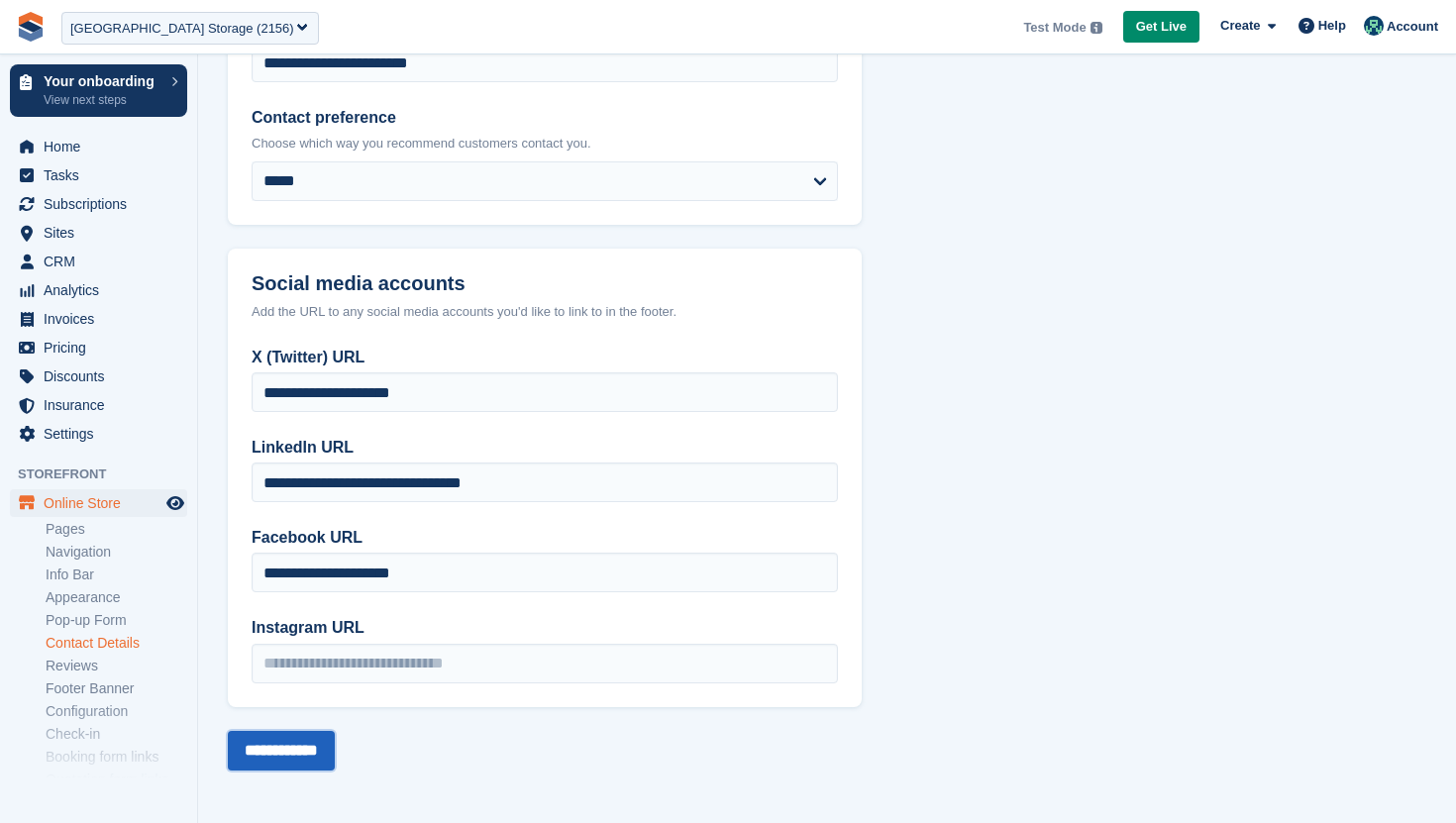 click on "**********" at bounding box center [281, 751] 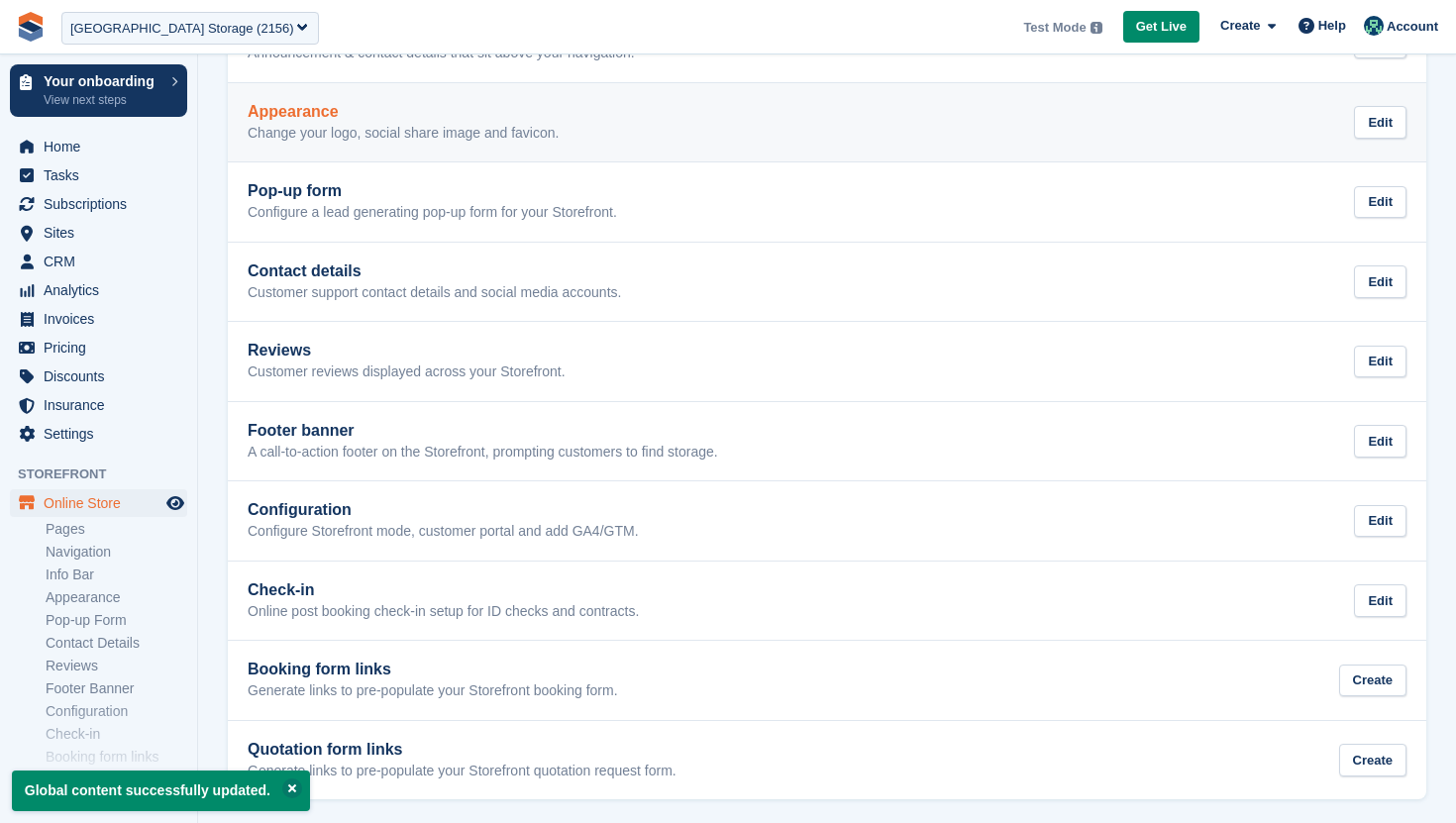 scroll, scrollTop: 422, scrollLeft: 0, axis: vertical 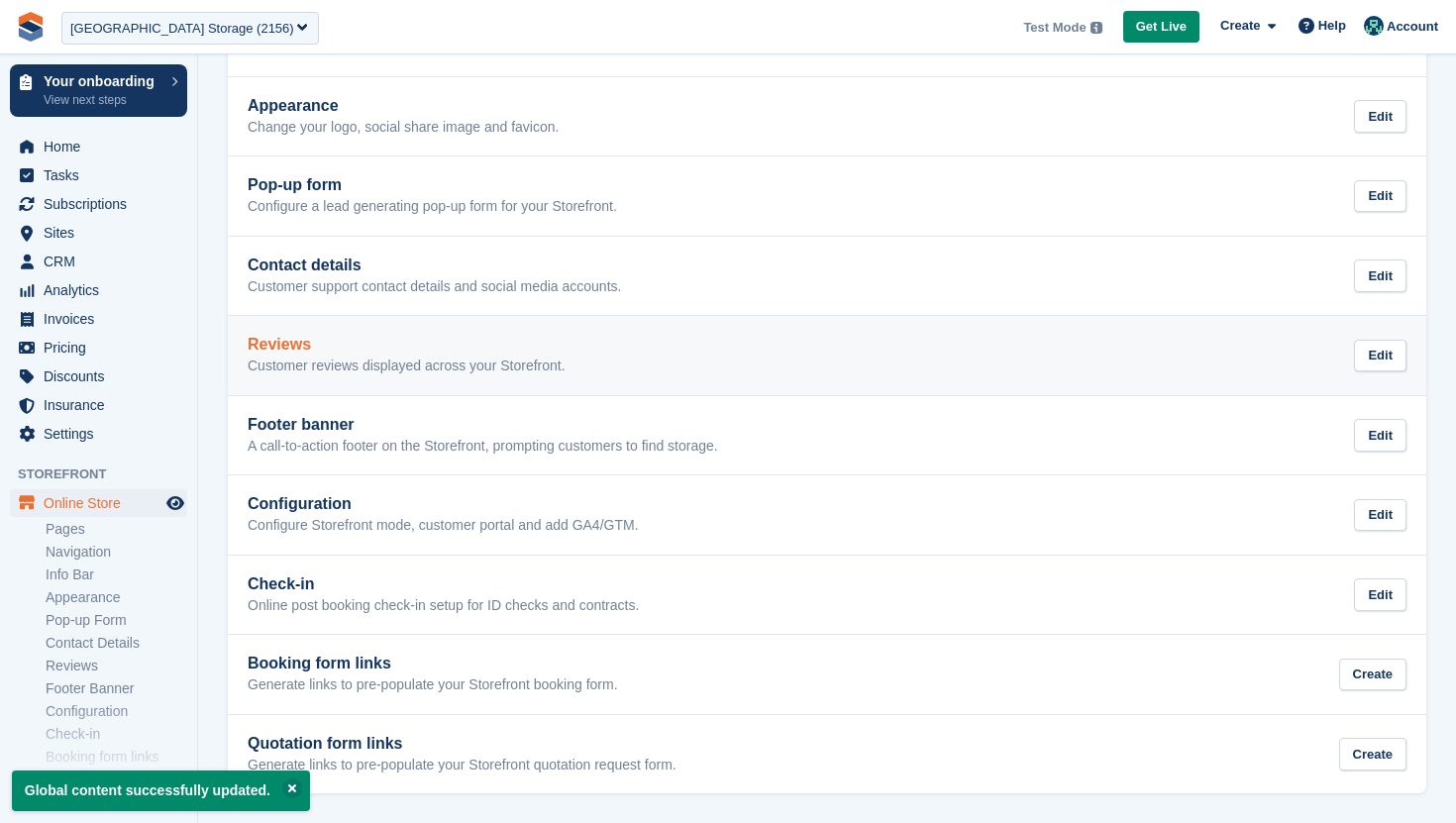 click on "Customer reviews displayed across your Storefront." at bounding box center [406, 366] 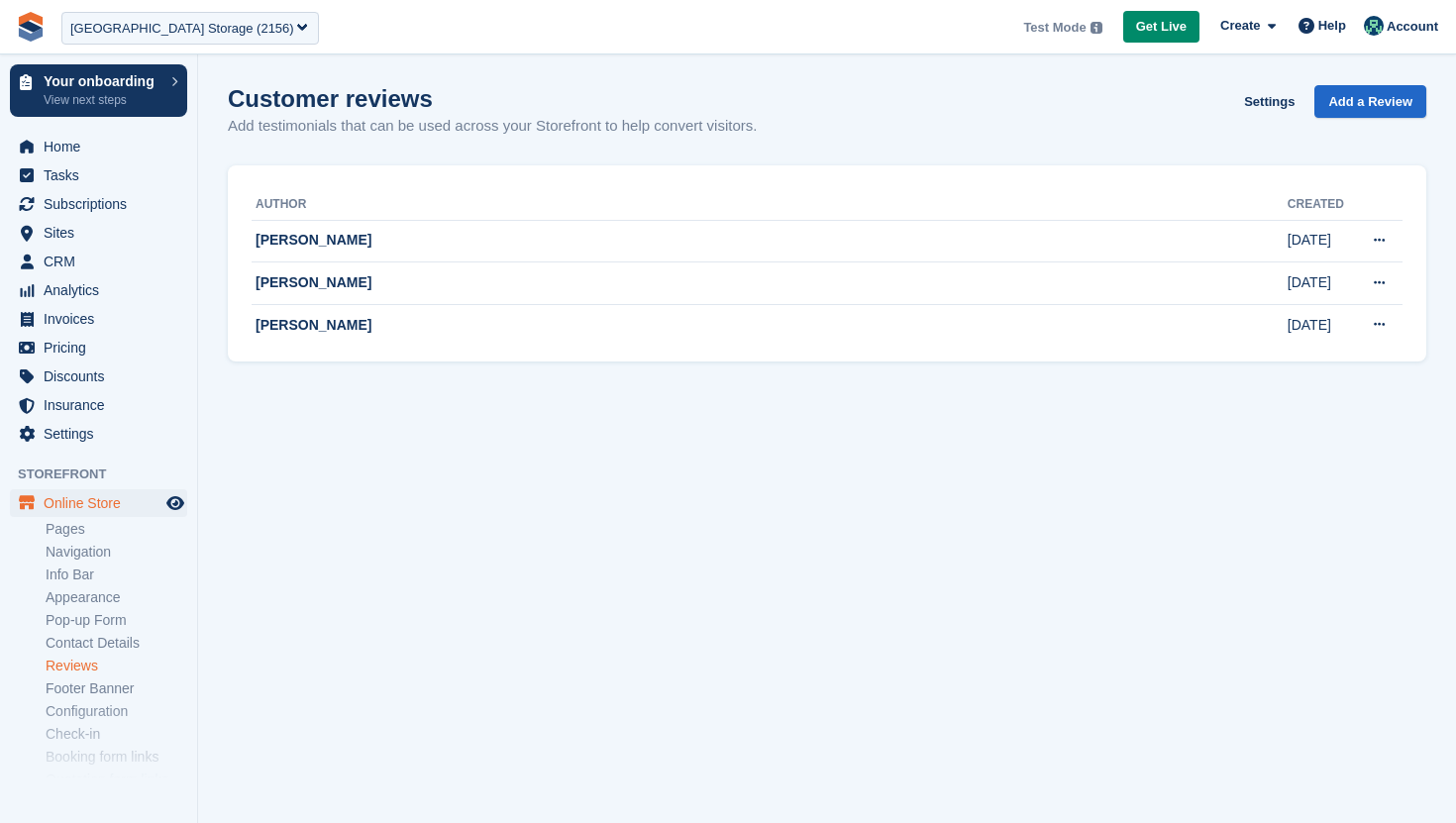 scroll, scrollTop: 0, scrollLeft: 0, axis: both 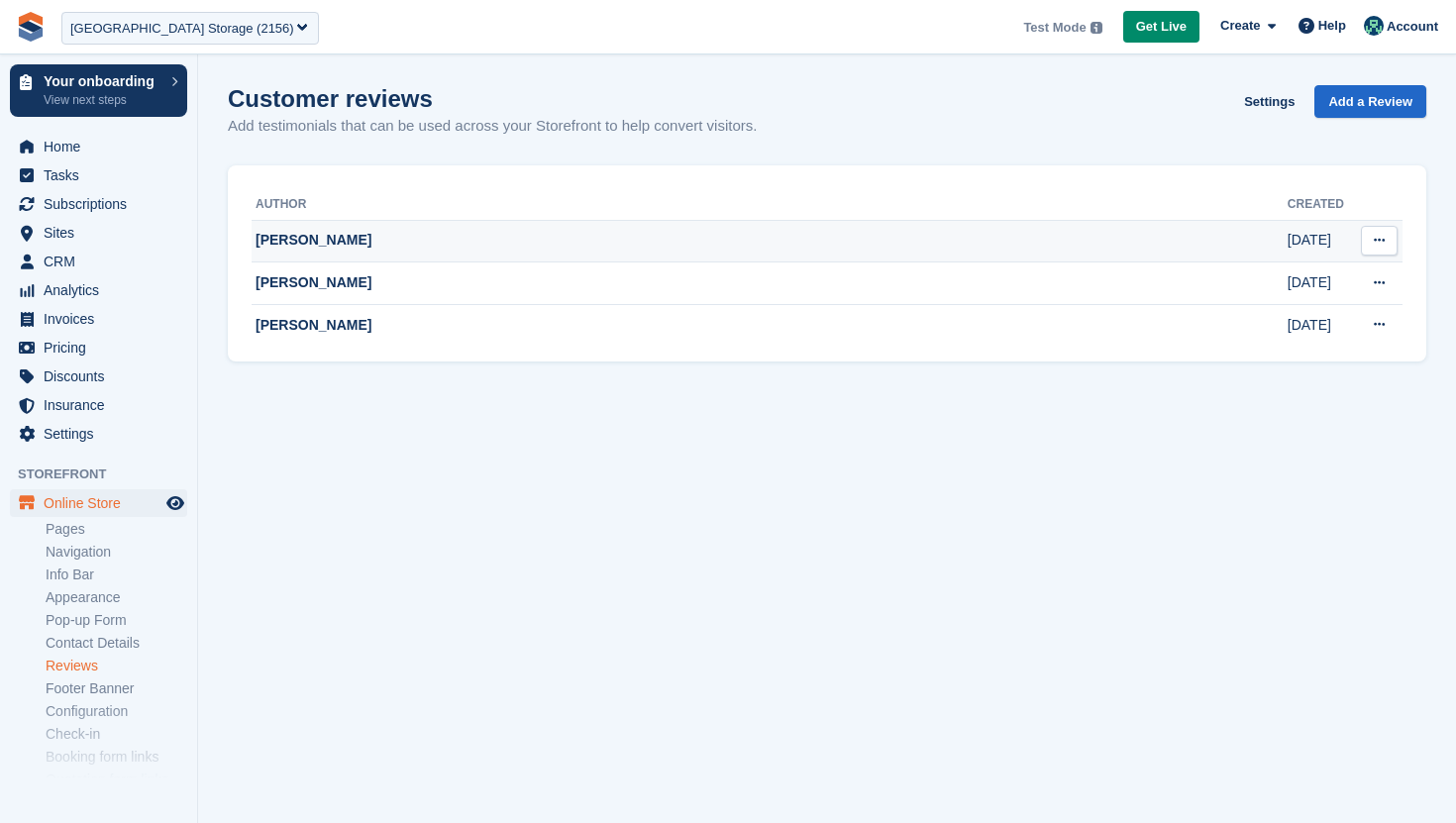 click at bounding box center (1379, 240) 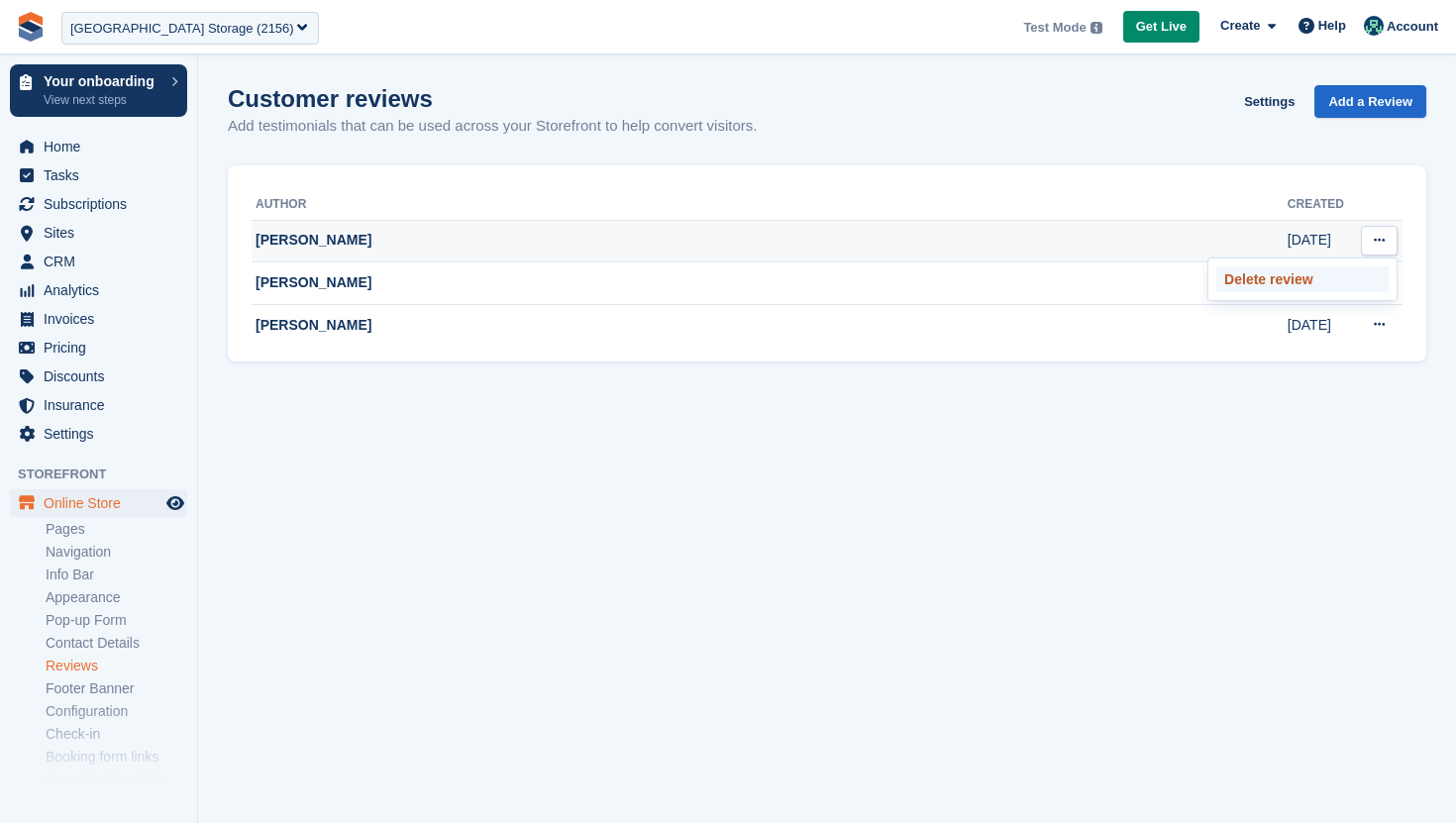 click on "Delete review" at bounding box center [1302, 279] 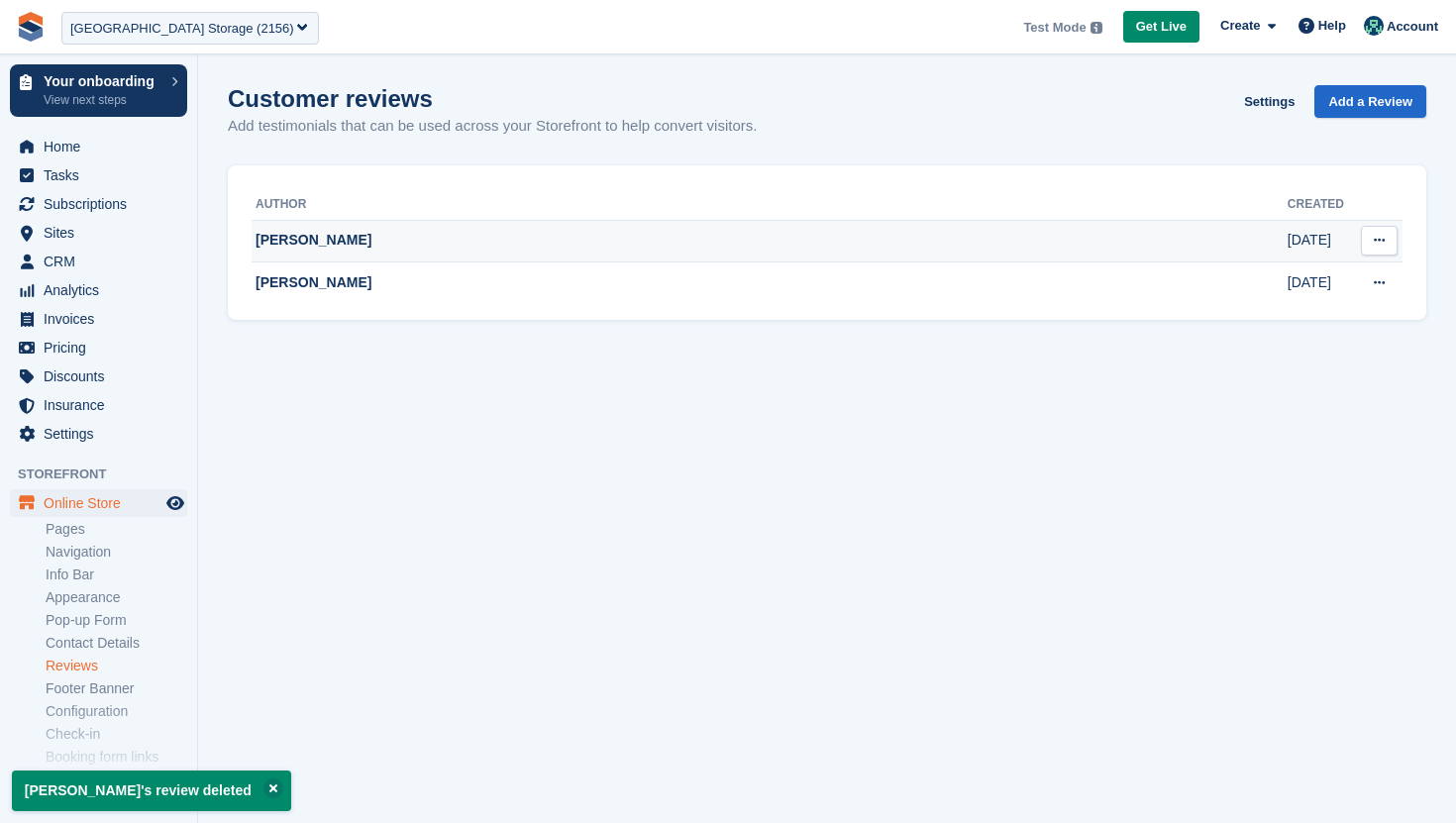 click at bounding box center (1379, 240) 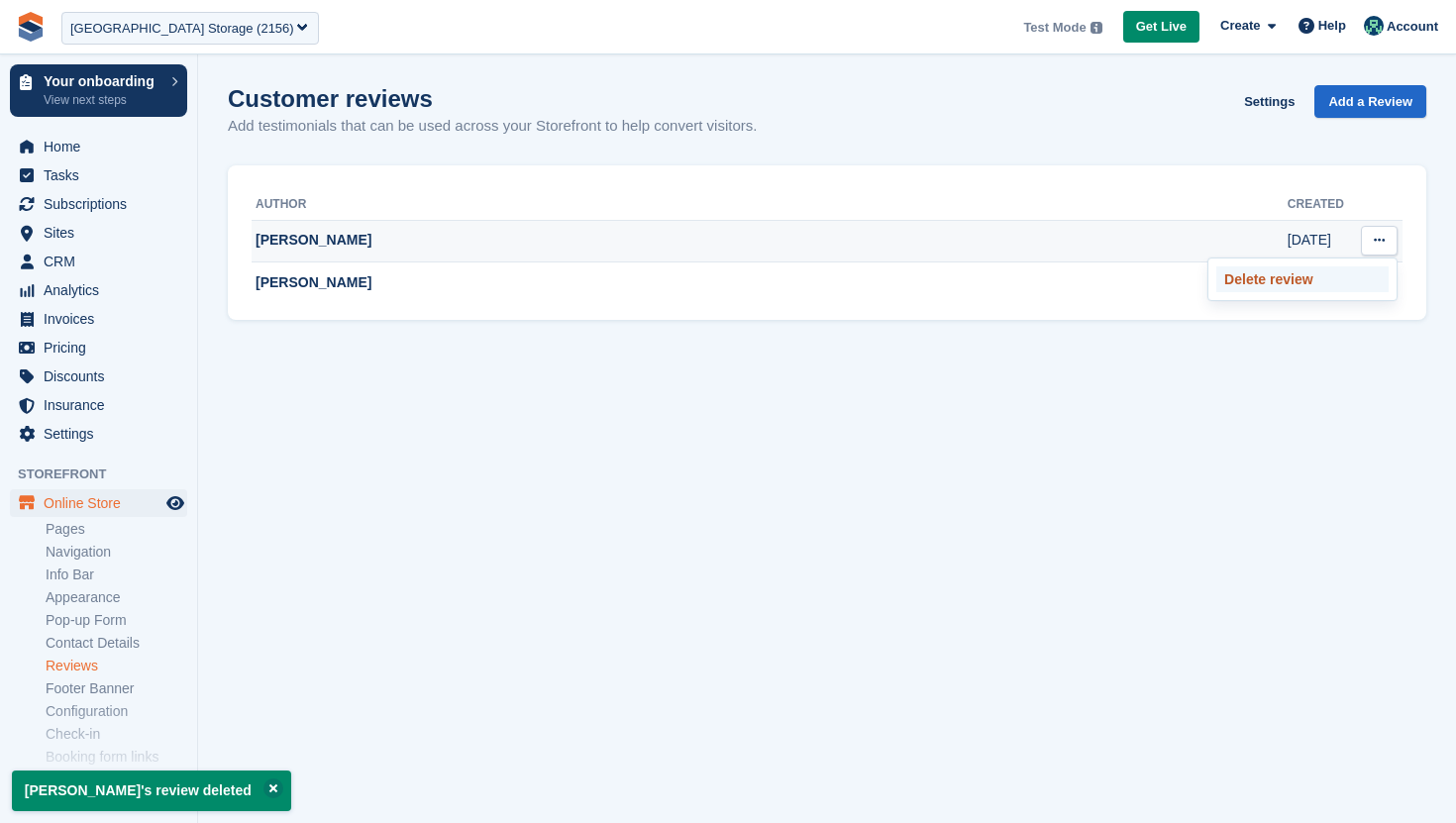 click on "Delete review" at bounding box center [1302, 279] 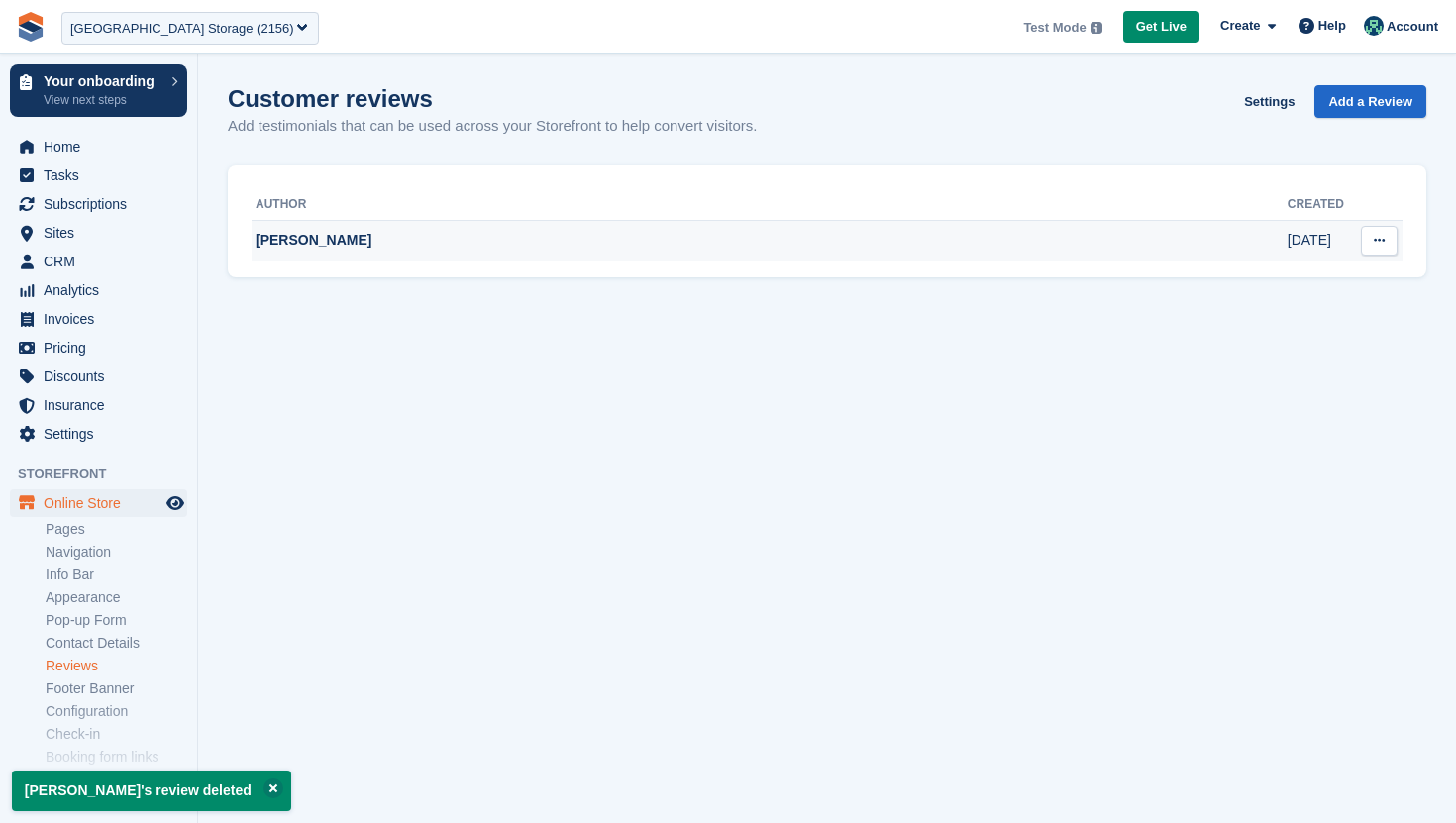 click at bounding box center (1379, 241) 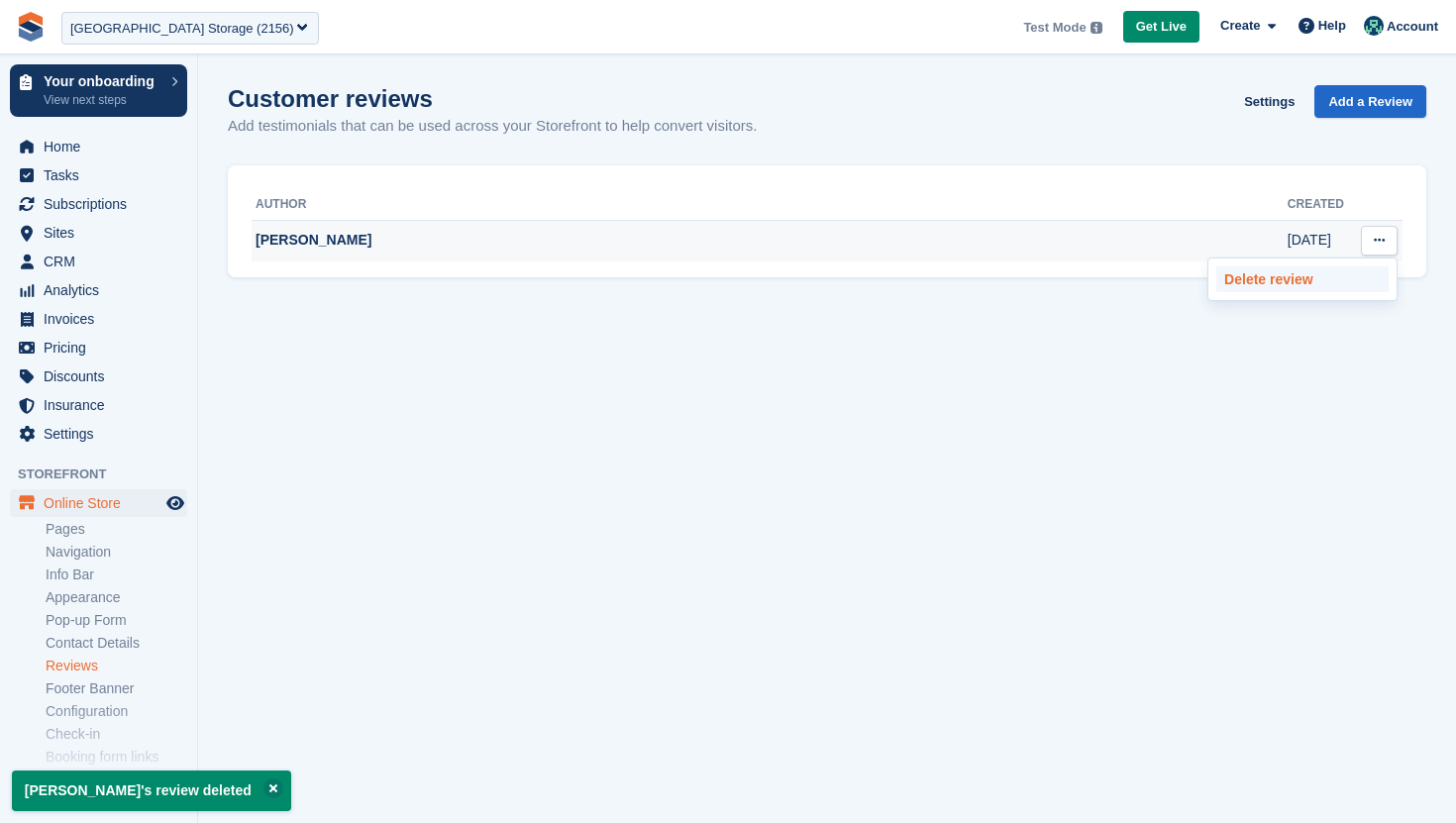 click on "Delete review" at bounding box center (1302, 279) 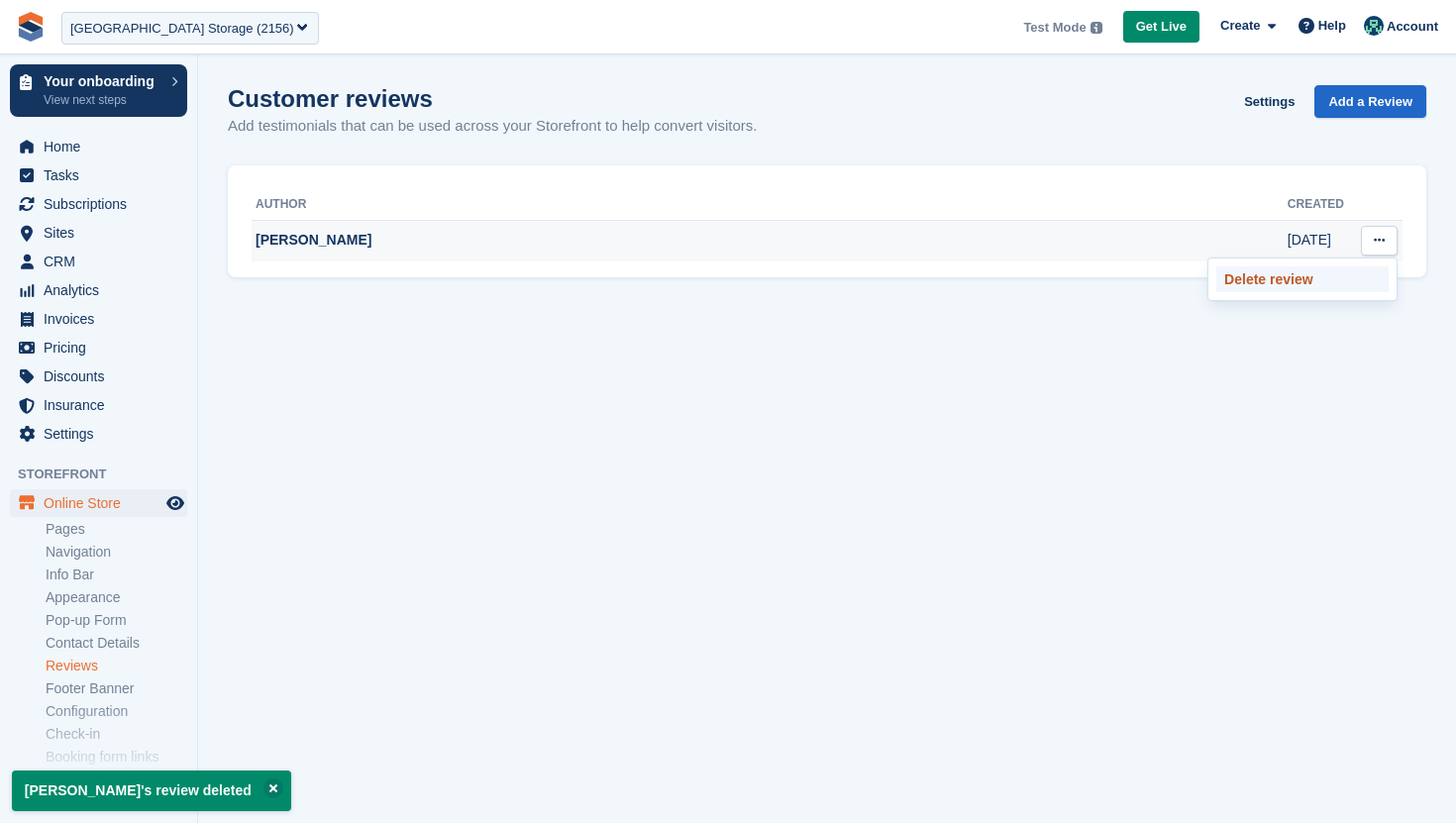 click on "Delete review" at bounding box center (1302, 279) 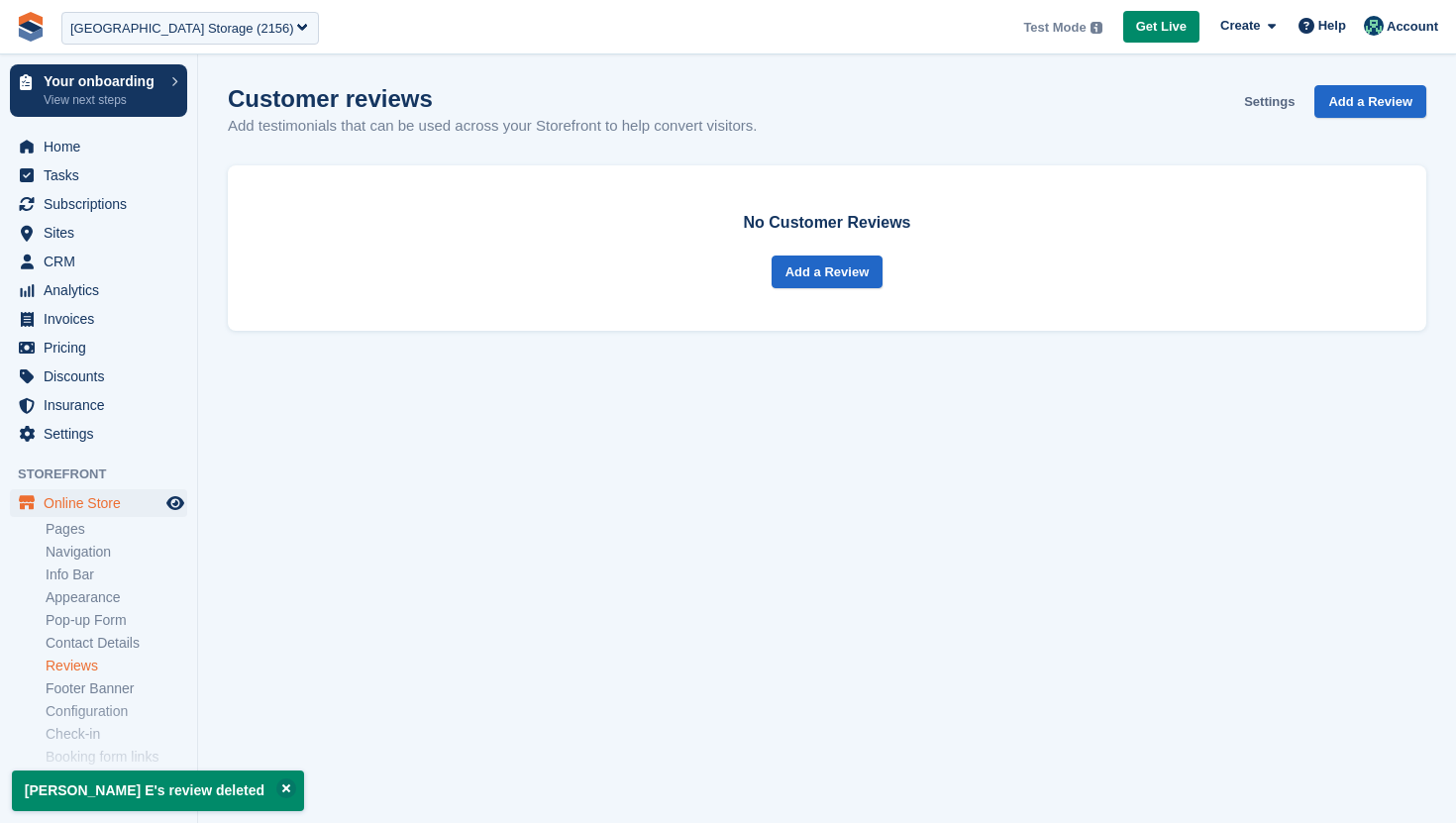 click on "Settings" at bounding box center [1269, 101] 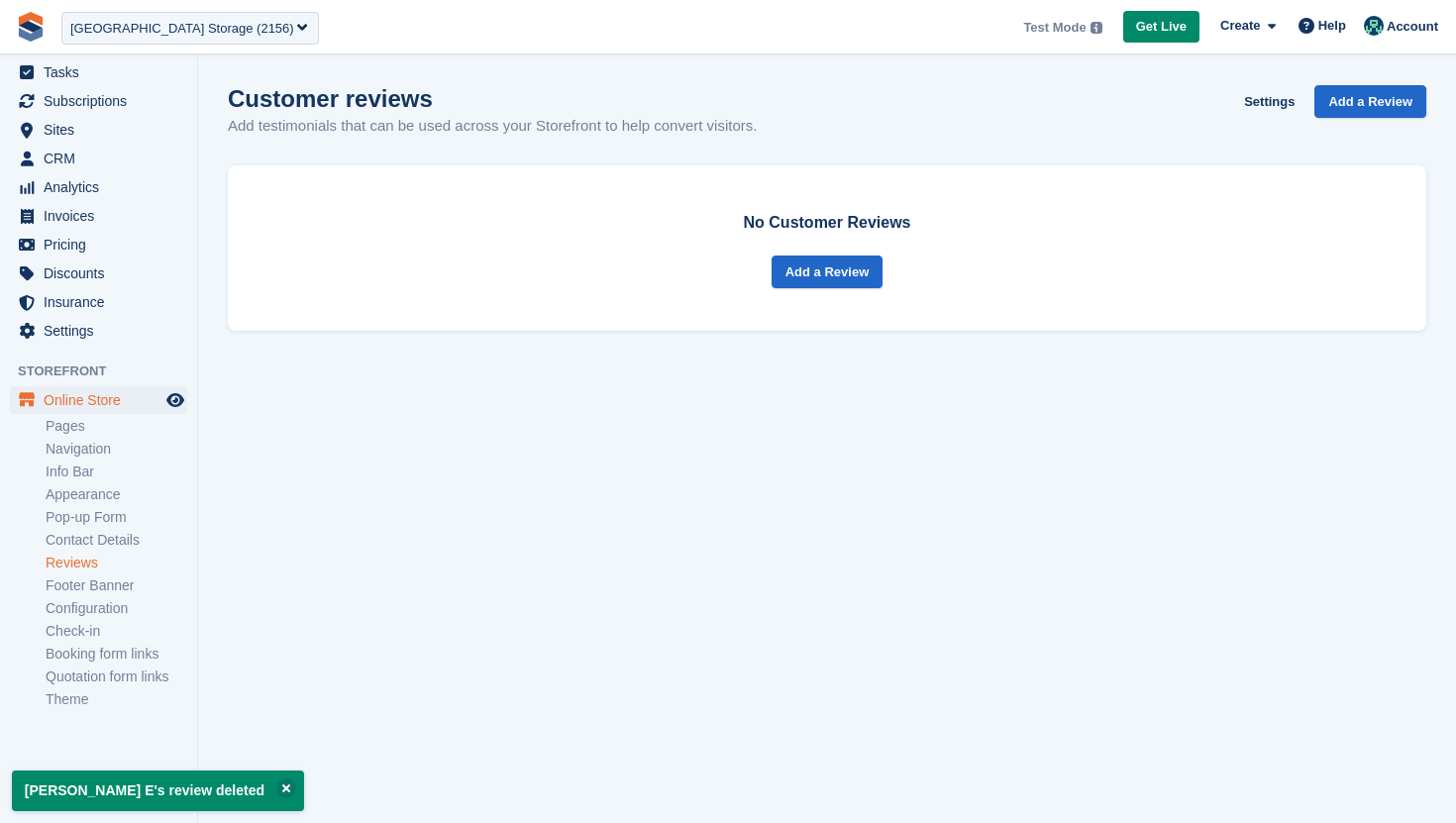 scroll, scrollTop: 108, scrollLeft: 0, axis: vertical 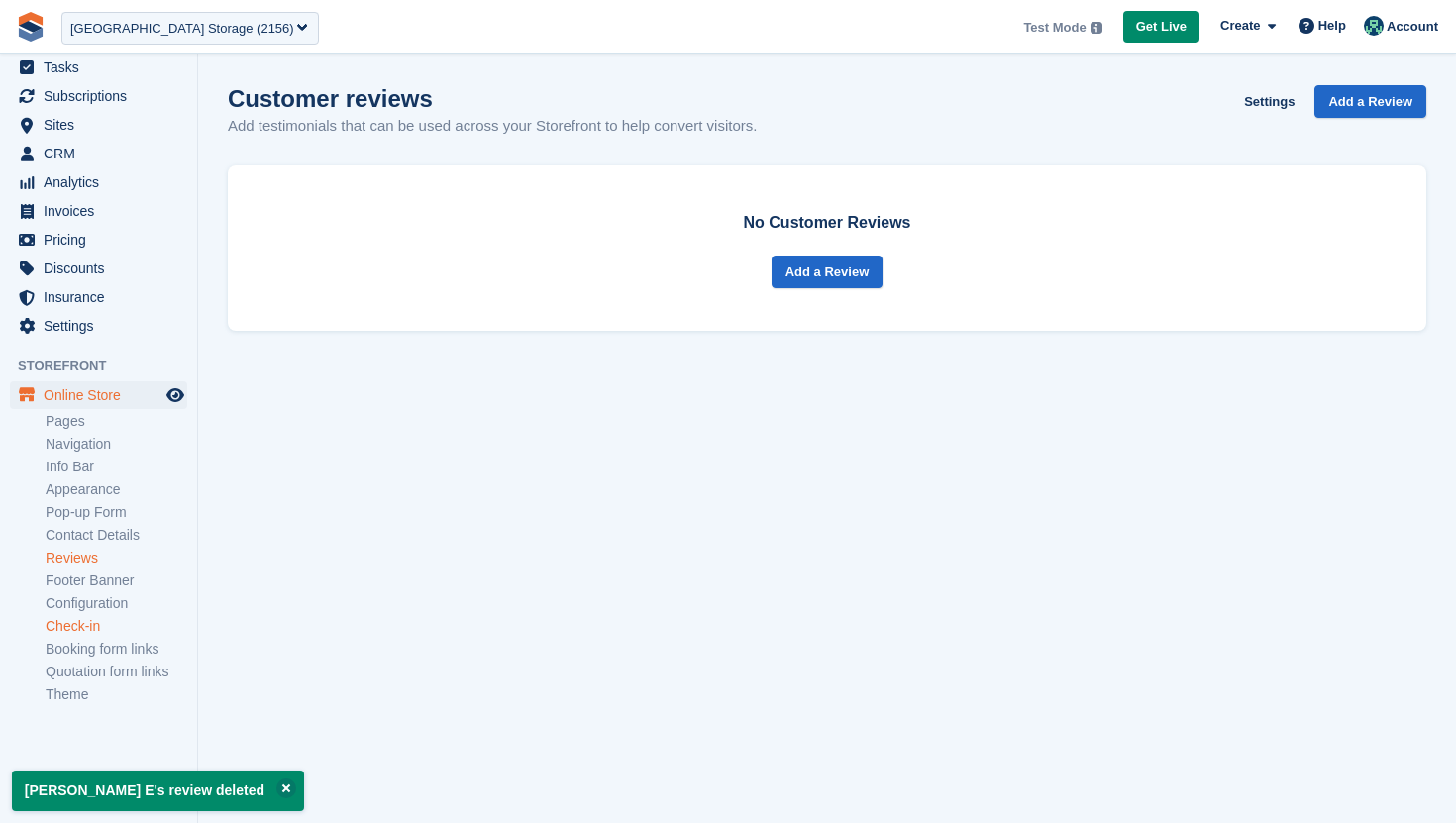 click on "Check-in" at bounding box center [116, 626] 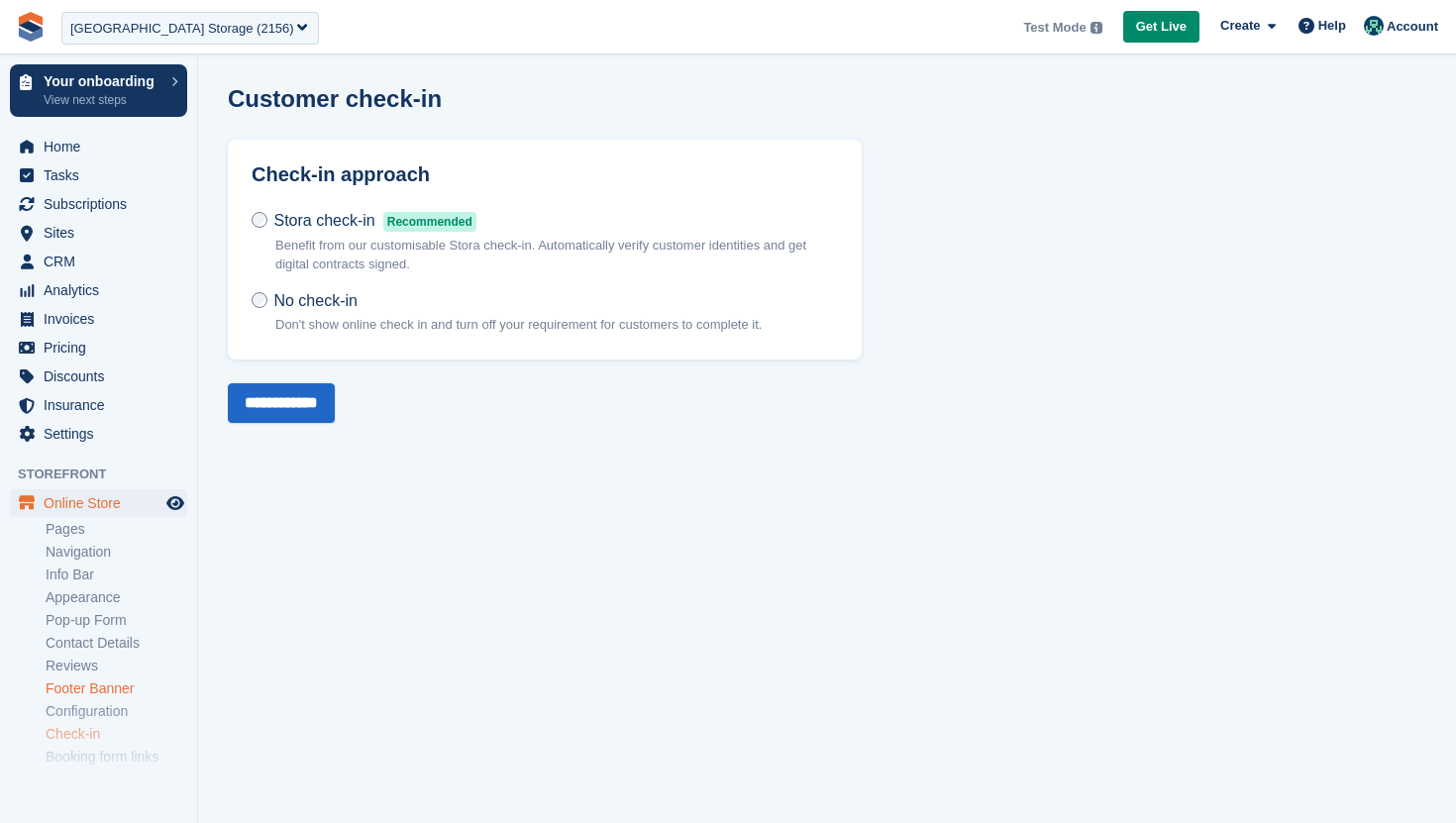 scroll, scrollTop: 108, scrollLeft: 0, axis: vertical 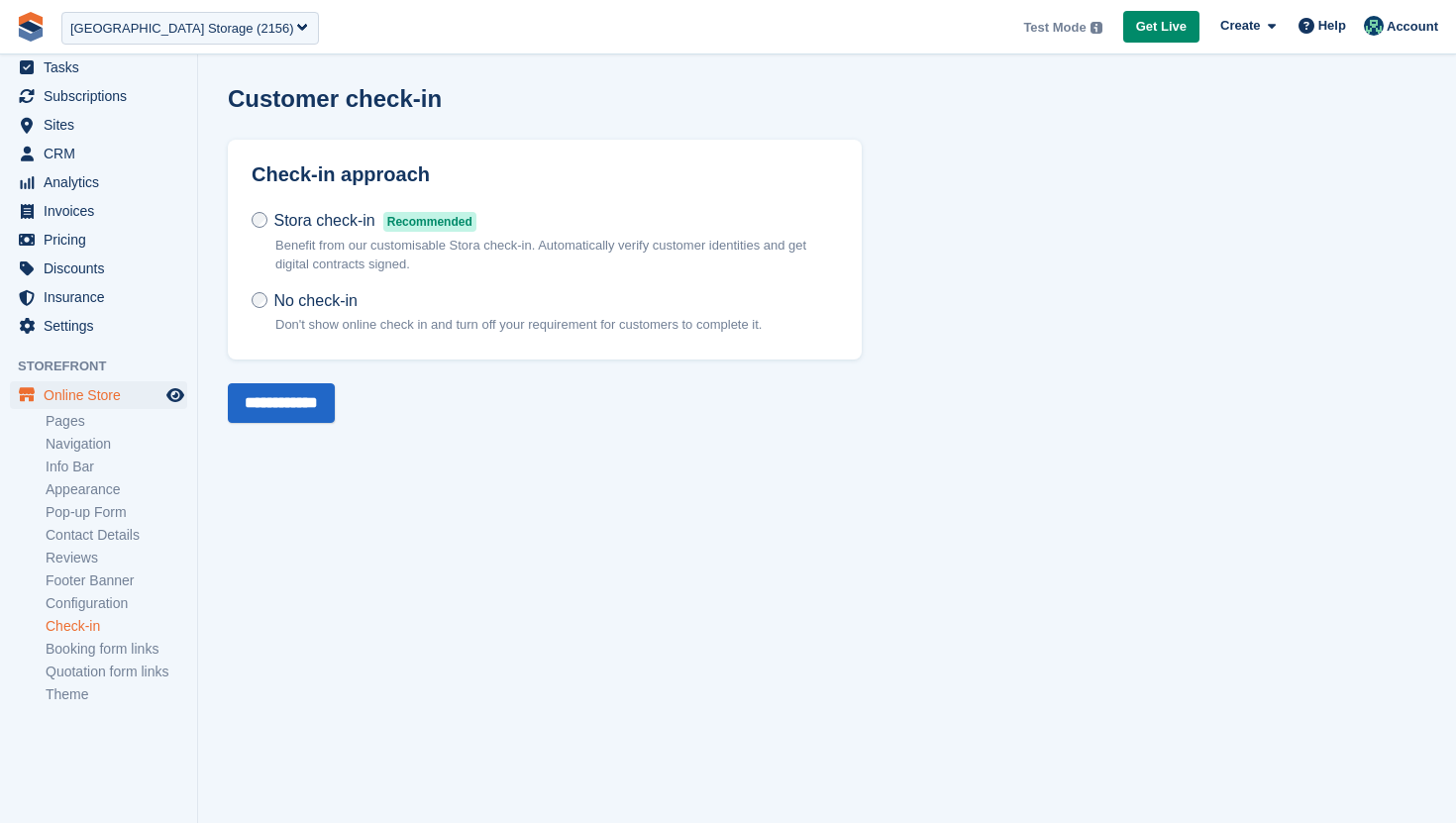 click on "Benefit from our customisable Stora check-in. Automatically verify customer identities and get digital contracts signed." at bounding box center [557, 255] 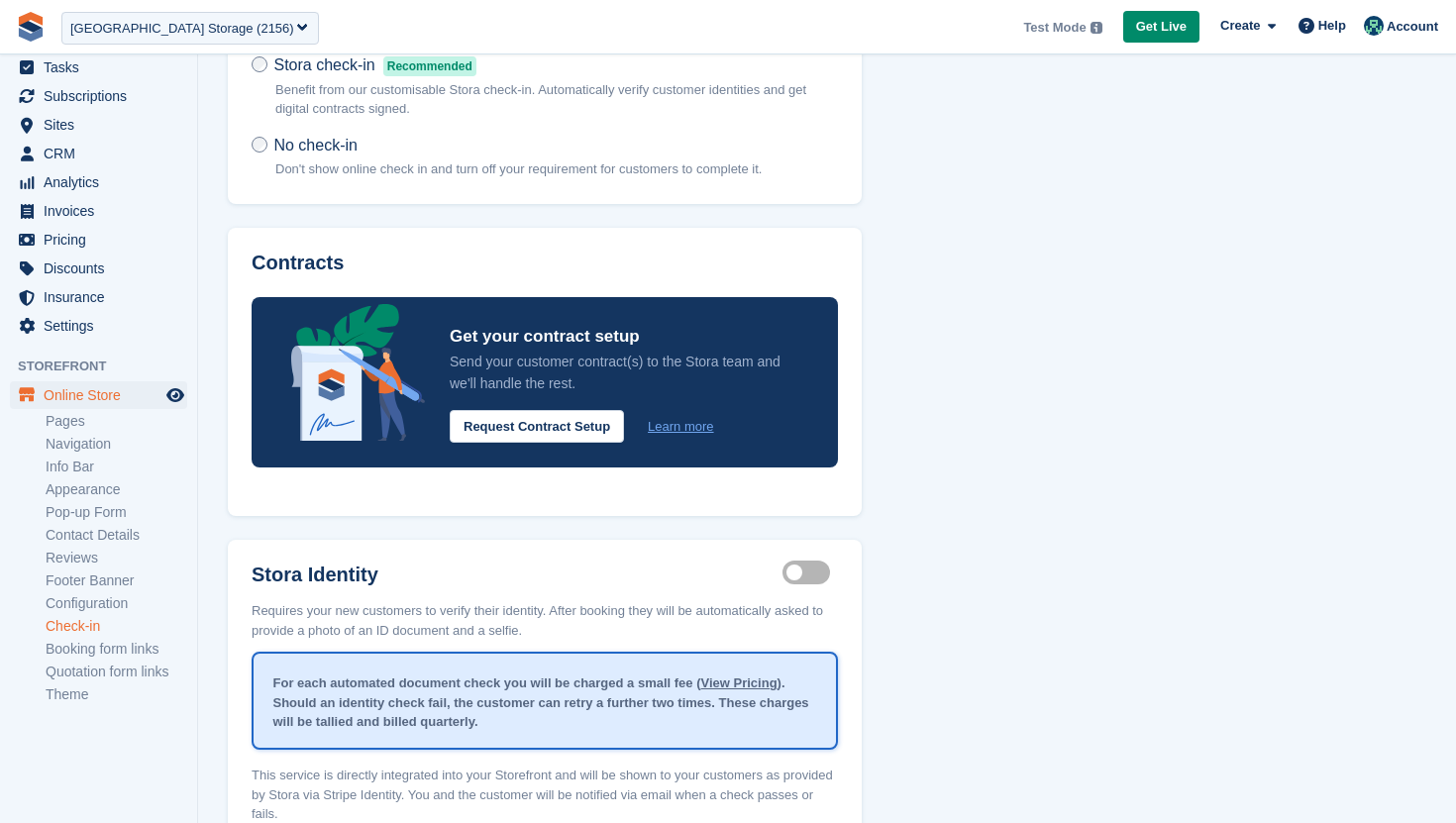 scroll, scrollTop: 294, scrollLeft: 0, axis: vertical 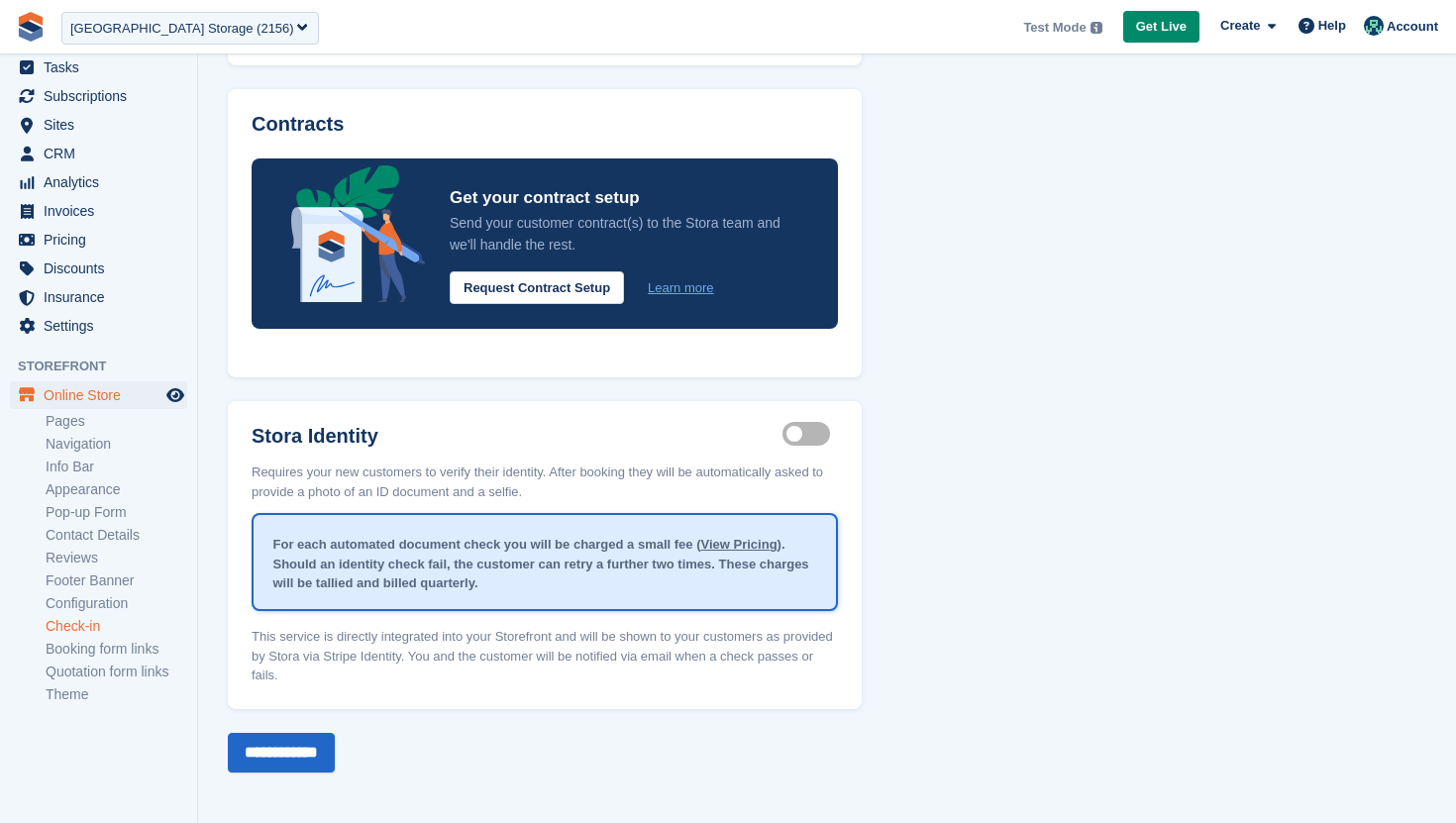 click on "Identity proof enabled" at bounding box center [810, 434] 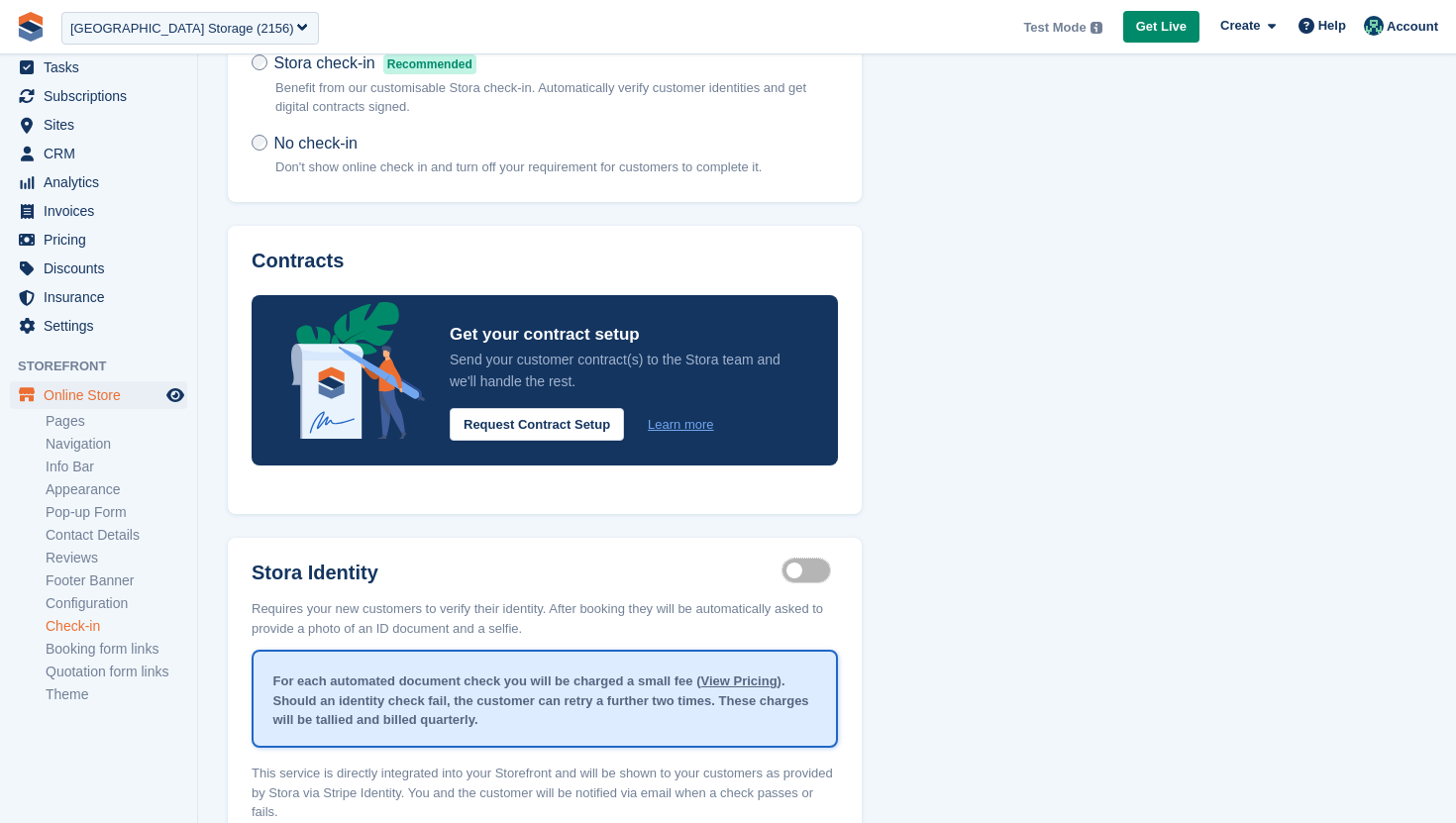 scroll, scrollTop: 0, scrollLeft: 0, axis: both 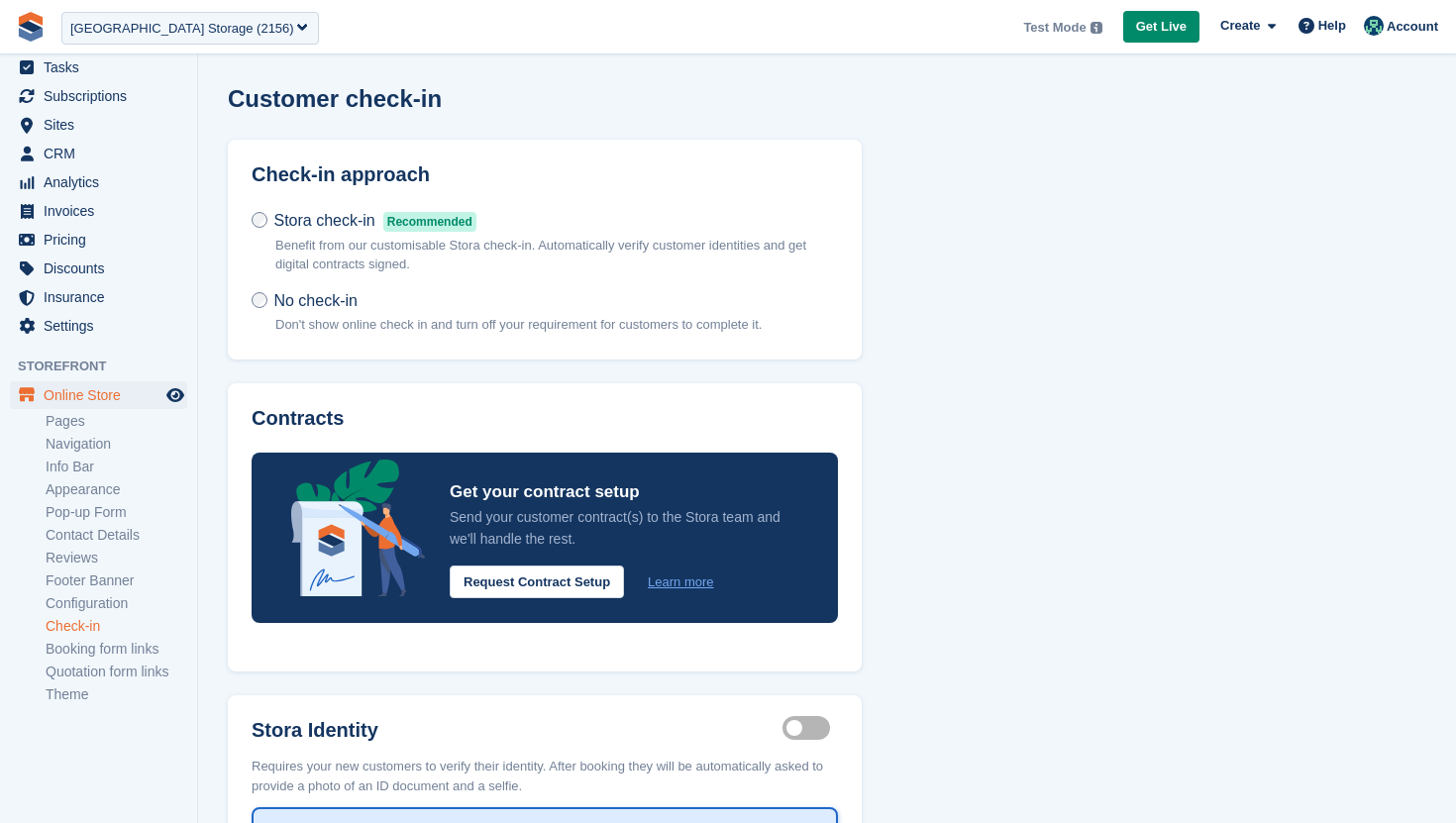 click on "No check-in
Don't show online check in and turn off your requirement for customers to complete it." at bounding box center [506, 312] 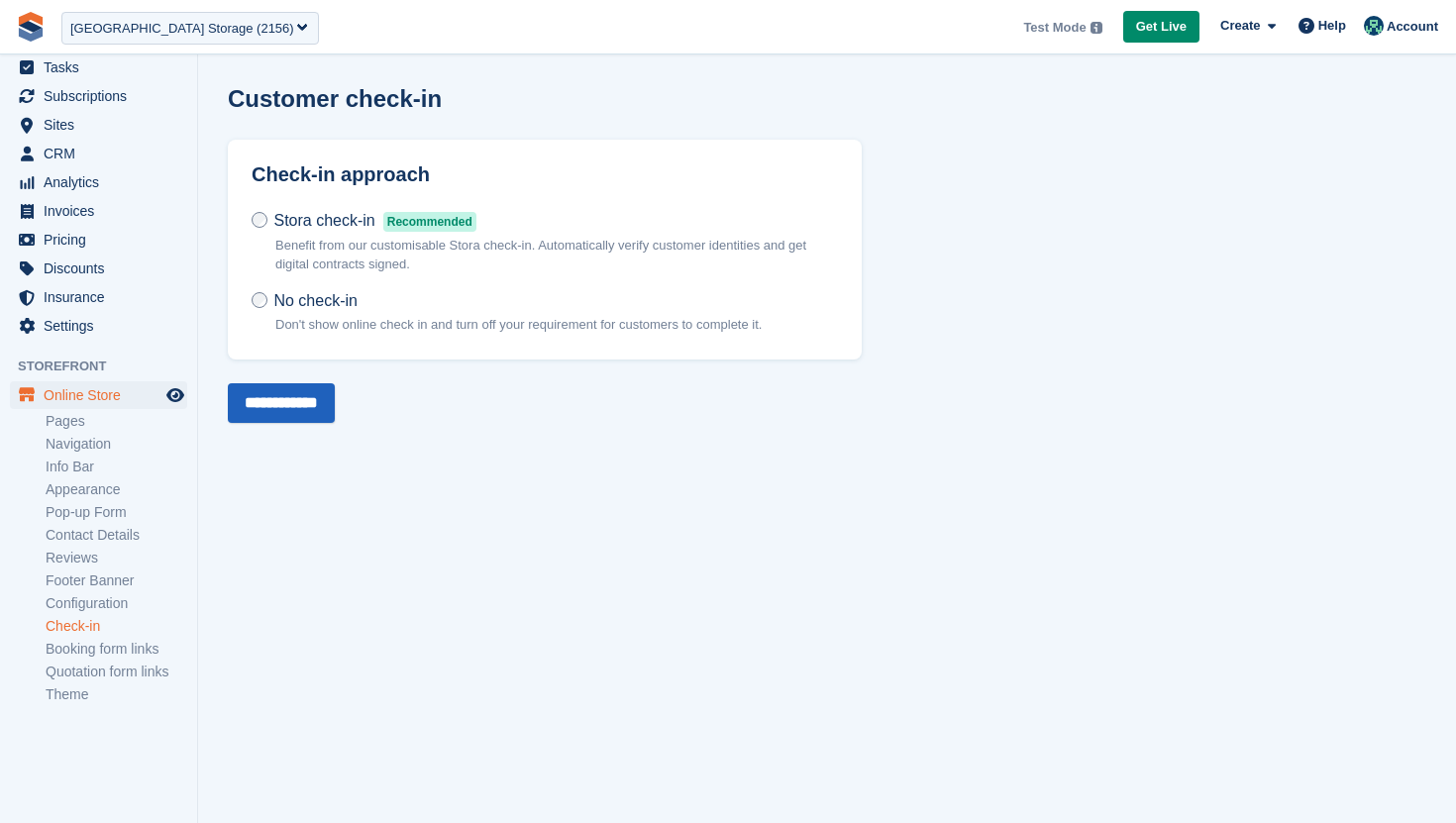 click on "**********" at bounding box center [281, 403] 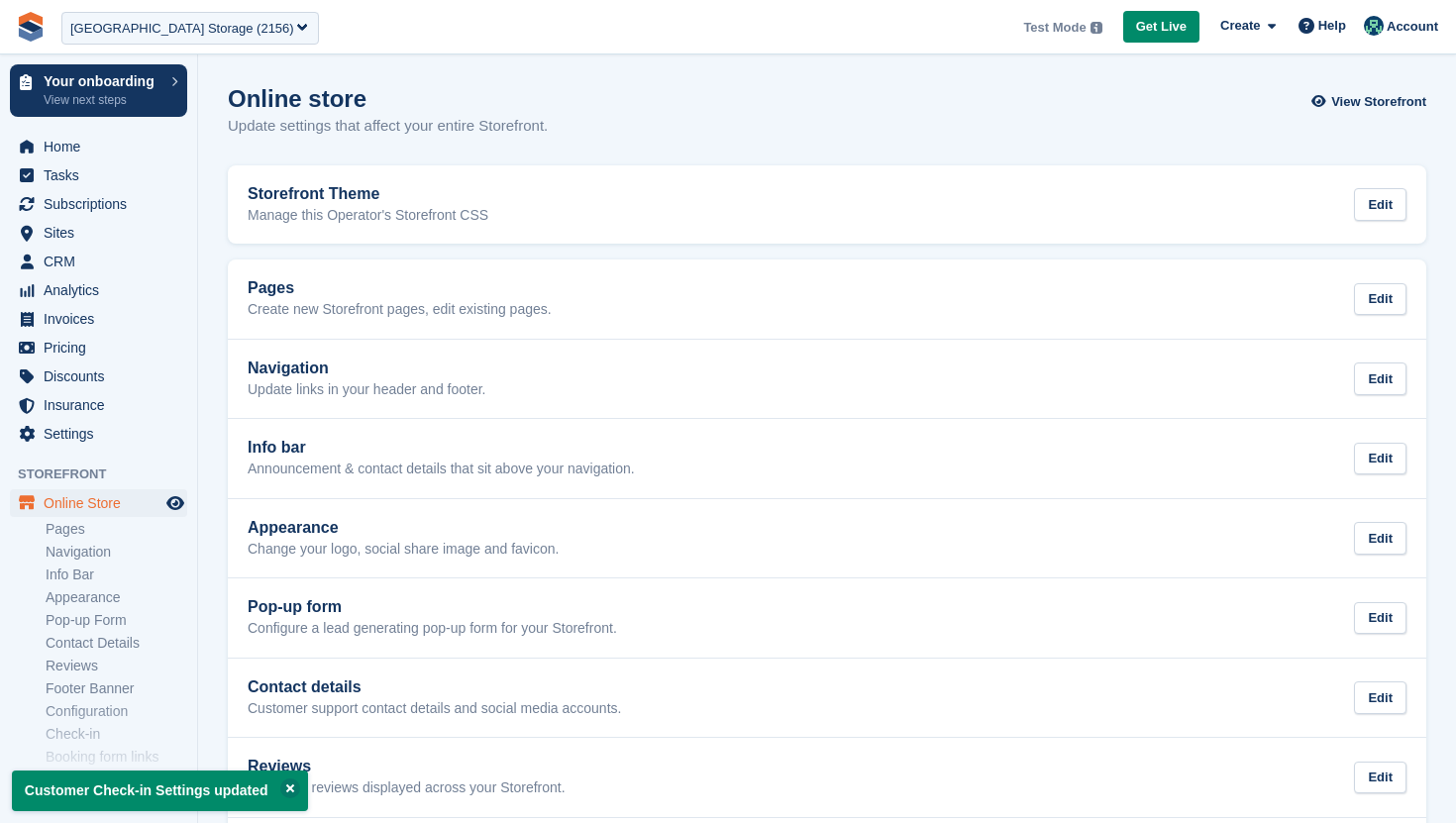 scroll, scrollTop: 108, scrollLeft: 0, axis: vertical 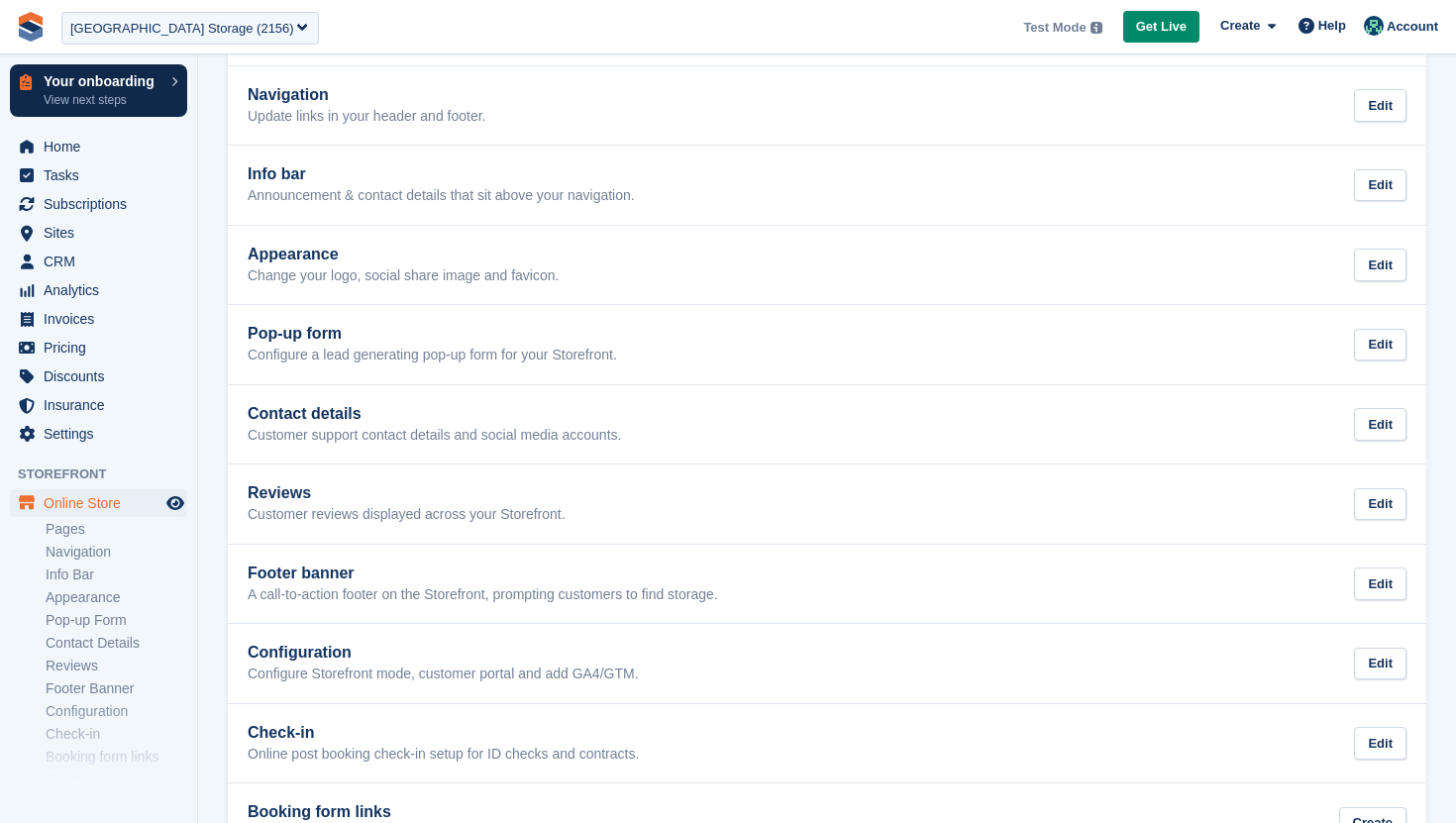 click on "Your onboarding" at bounding box center [102, 81] 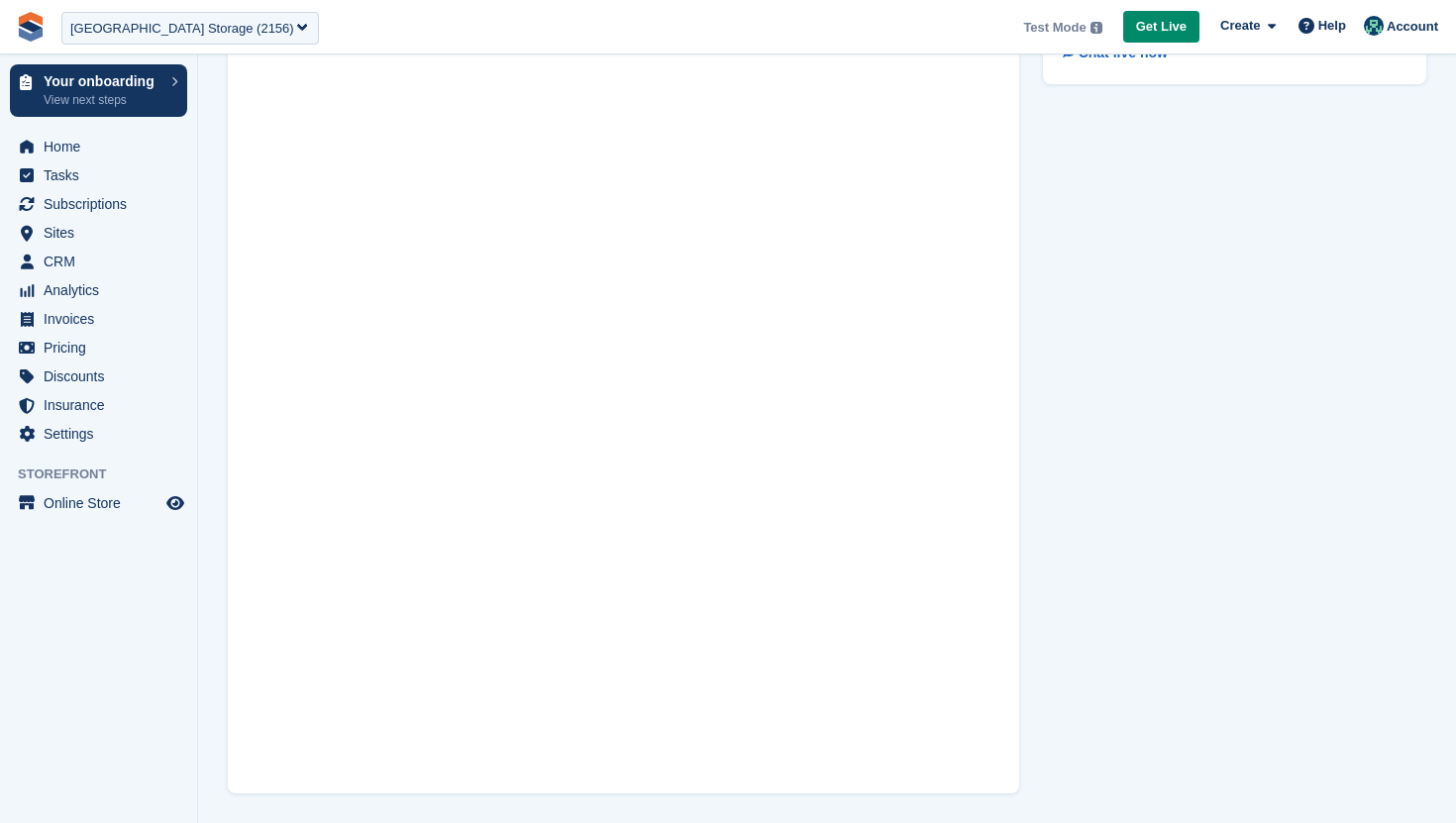 scroll, scrollTop: 0, scrollLeft: 0, axis: both 